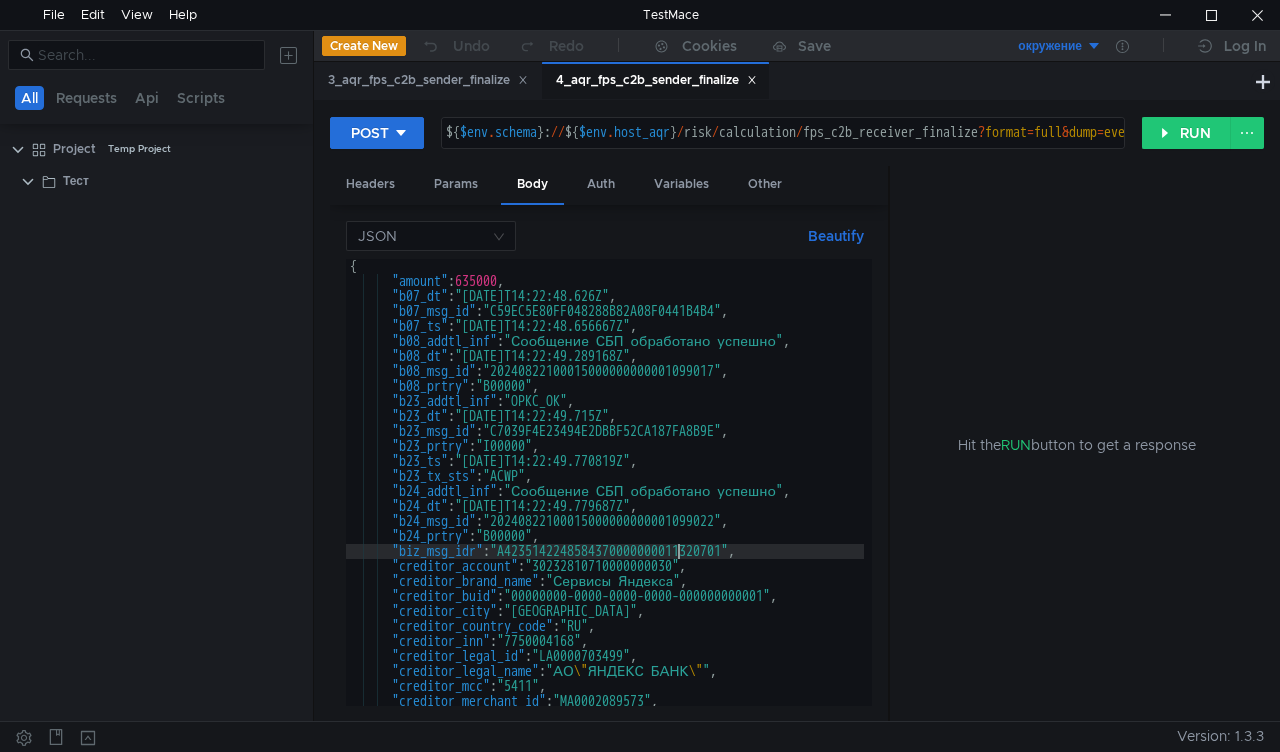 scroll, scrollTop: 0, scrollLeft: 0, axis: both 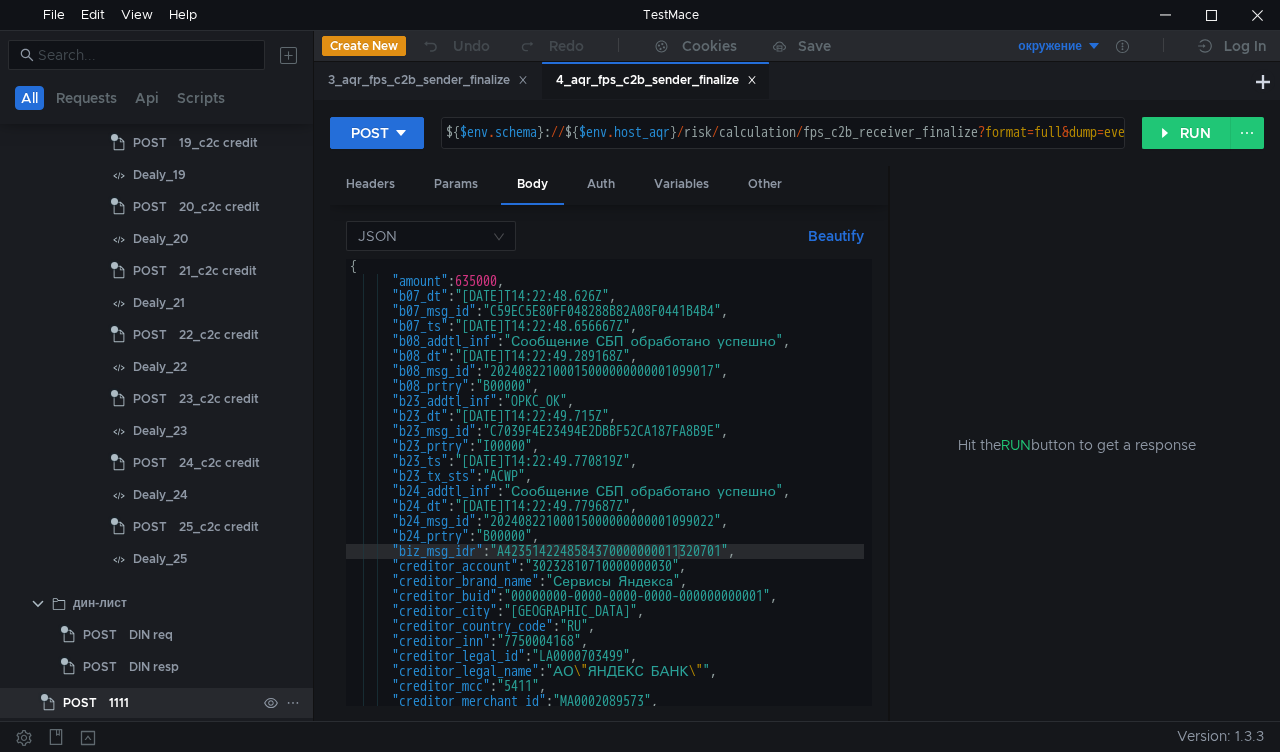 click on "1111" 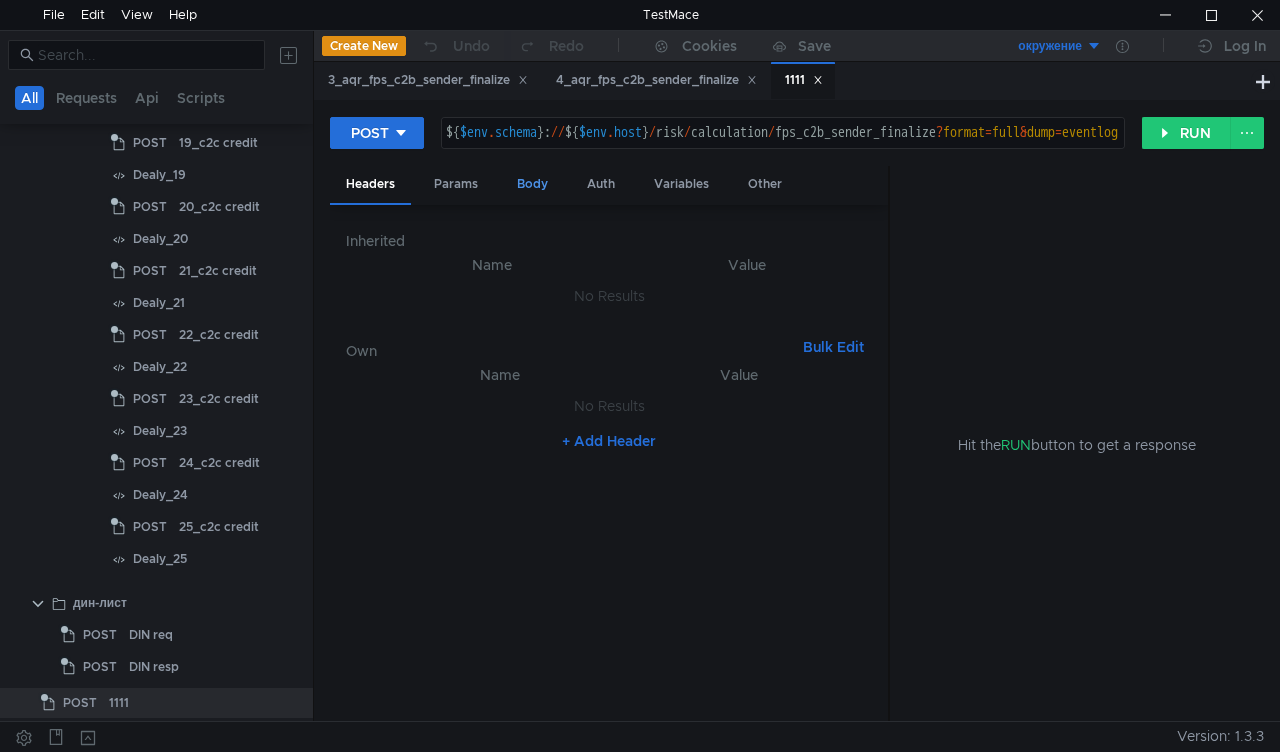click on "Body" at bounding box center (532, 184) 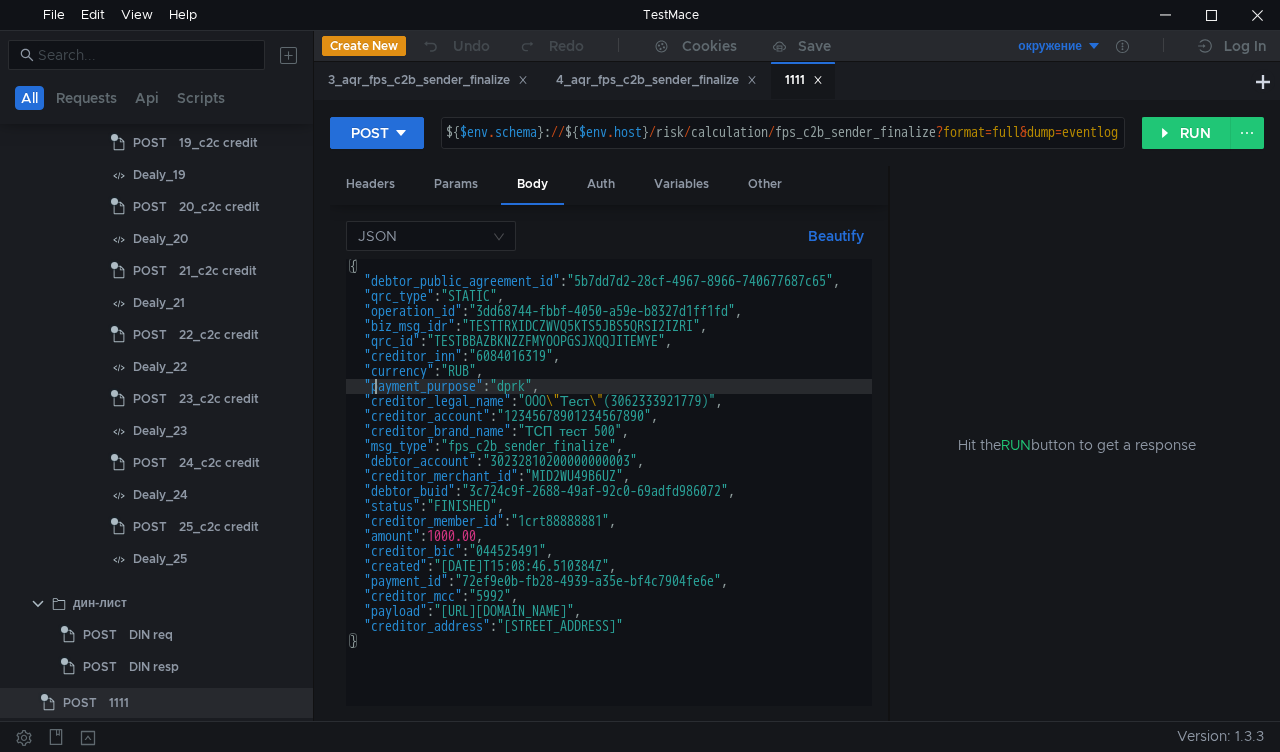 type on ""payment_purpose": "dprk"," 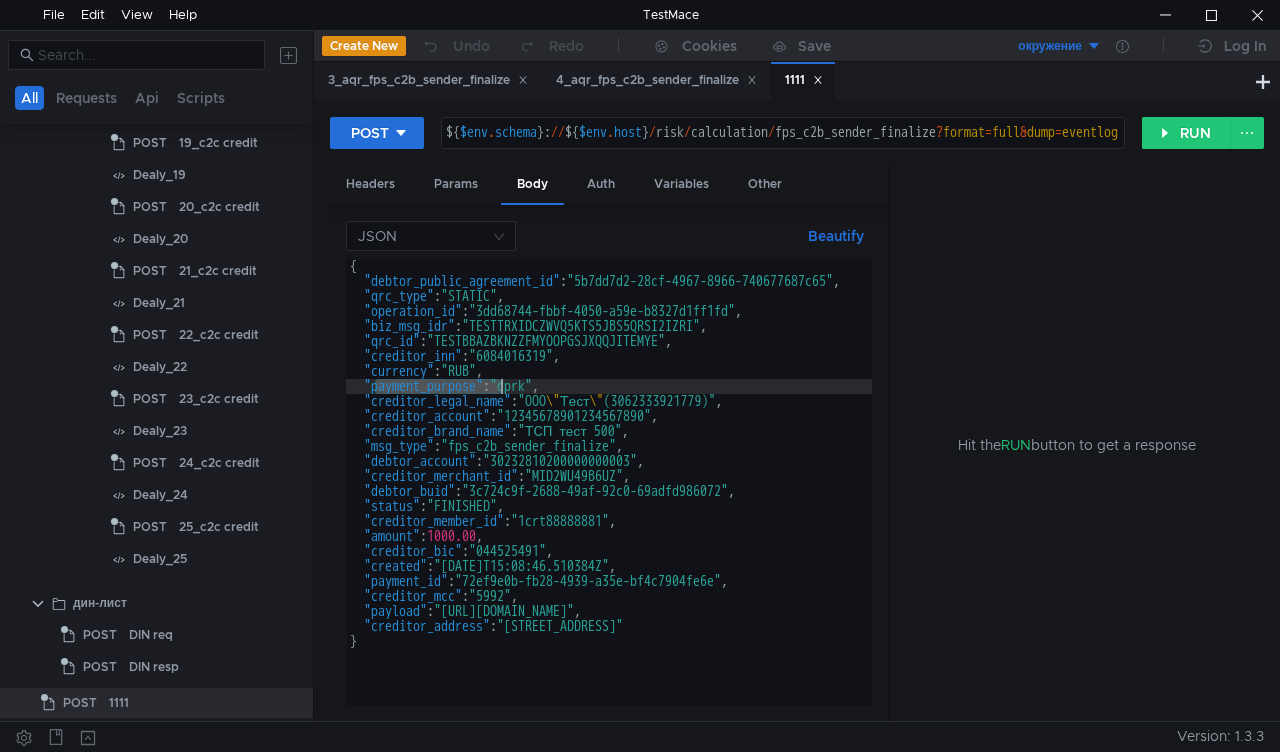 drag, startPoint x: 376, startPoint y: 386, endPoint x: 505, endPoint y: 384, distance: 129.0155 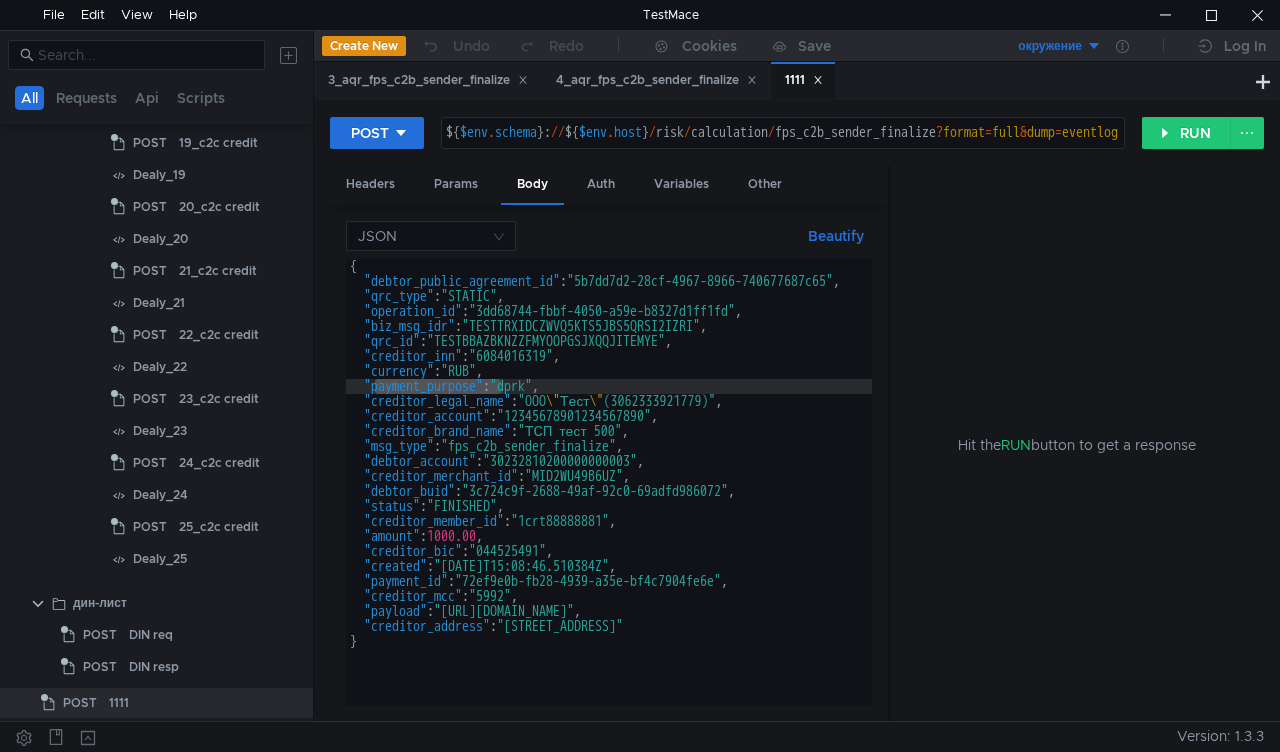 click 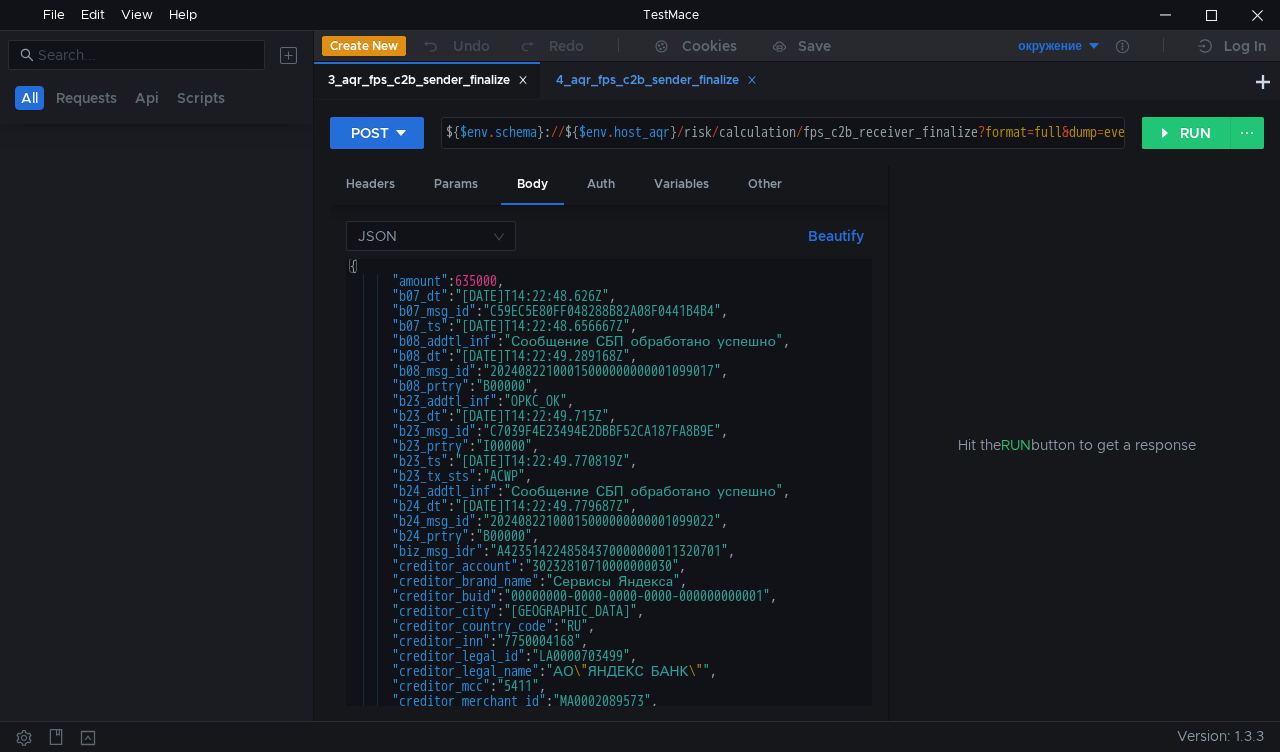 scroll, scrollTop: 465, scrollLeft: 0, axis: vertical 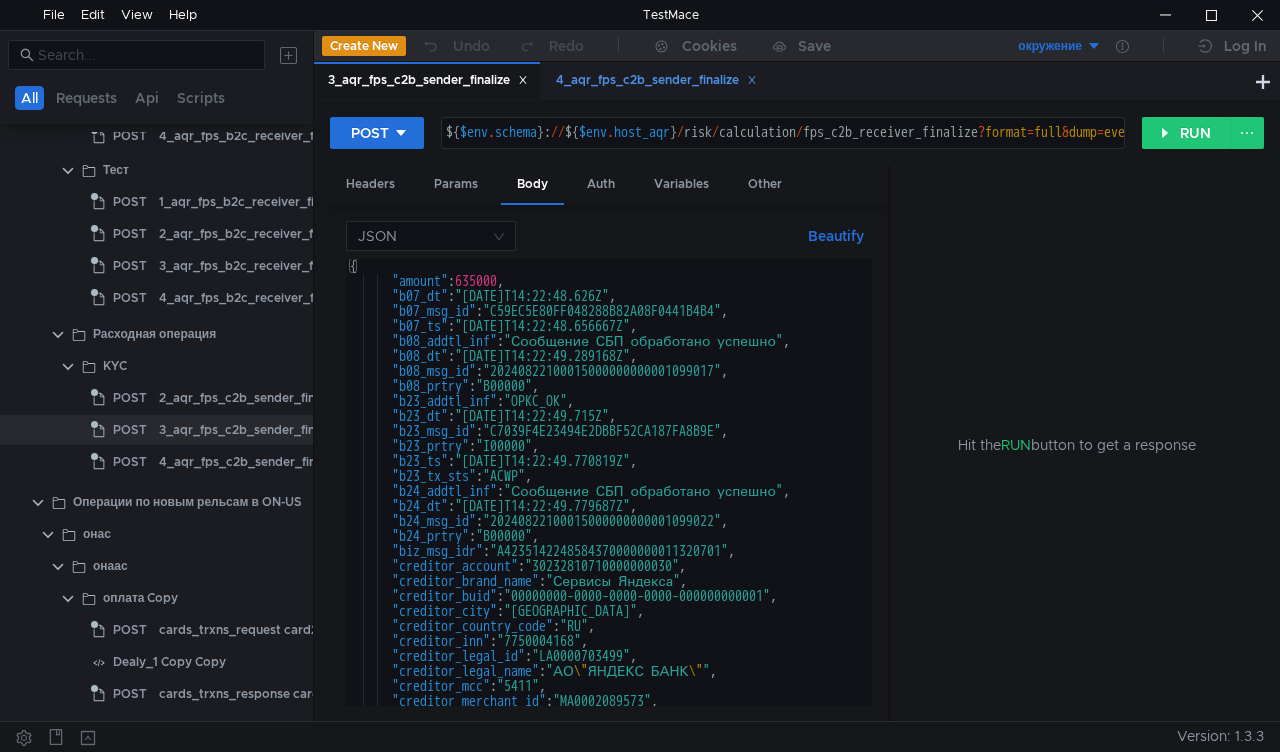 click 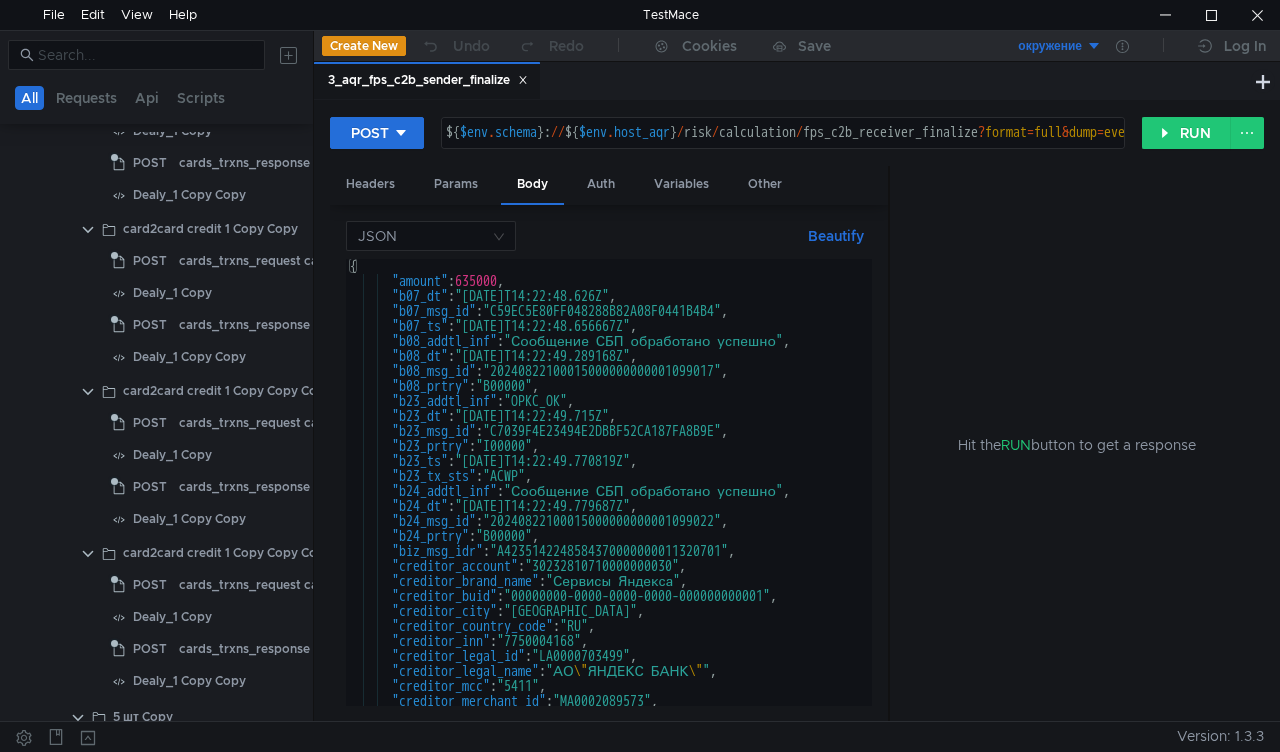 scroll, scrollTop: 6265, scrollLeft: 0, axis: vertical 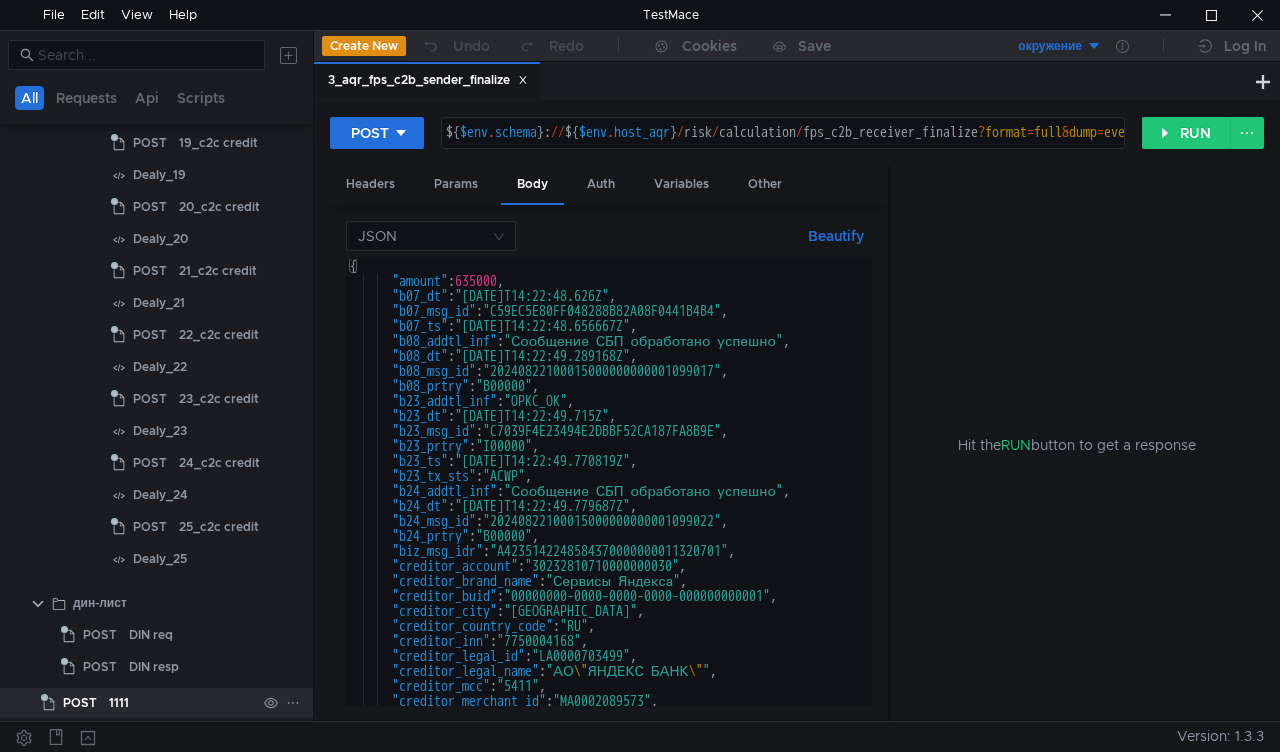 click on "1111" 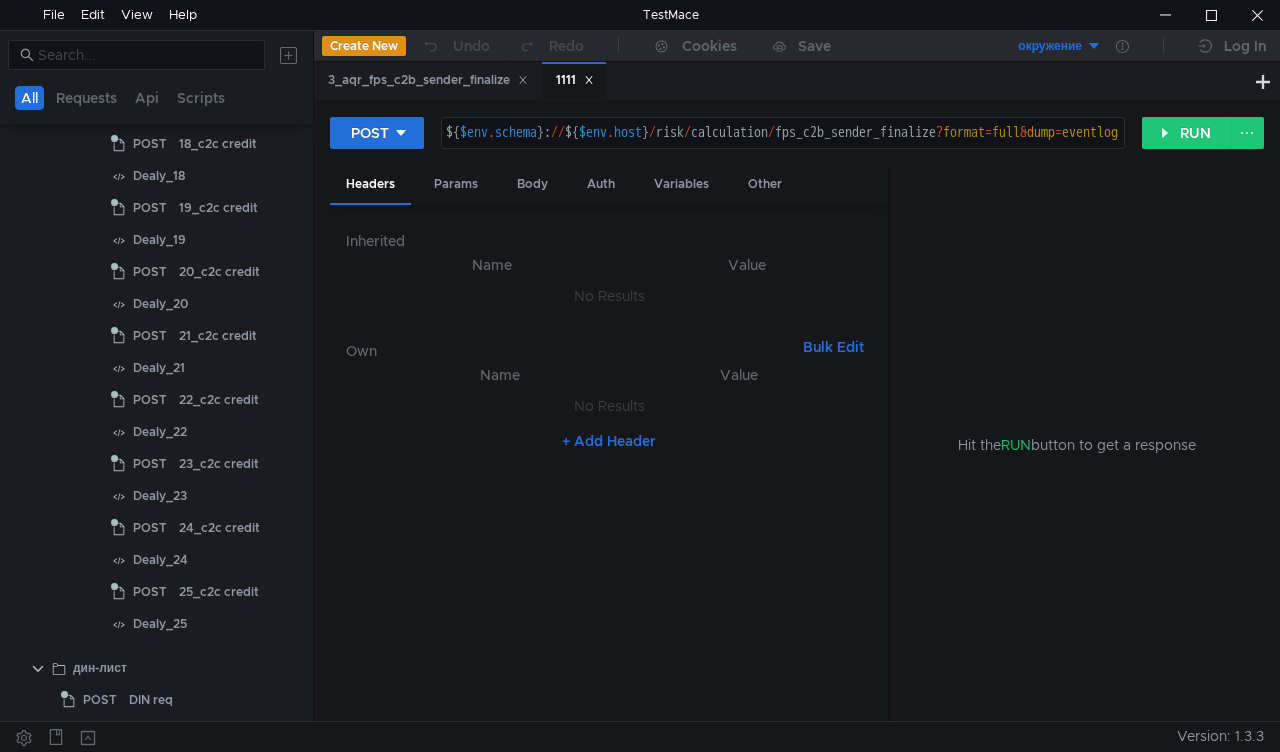 scroll, scrollTop: 33191, scrollLeft: 0, axis: vertical 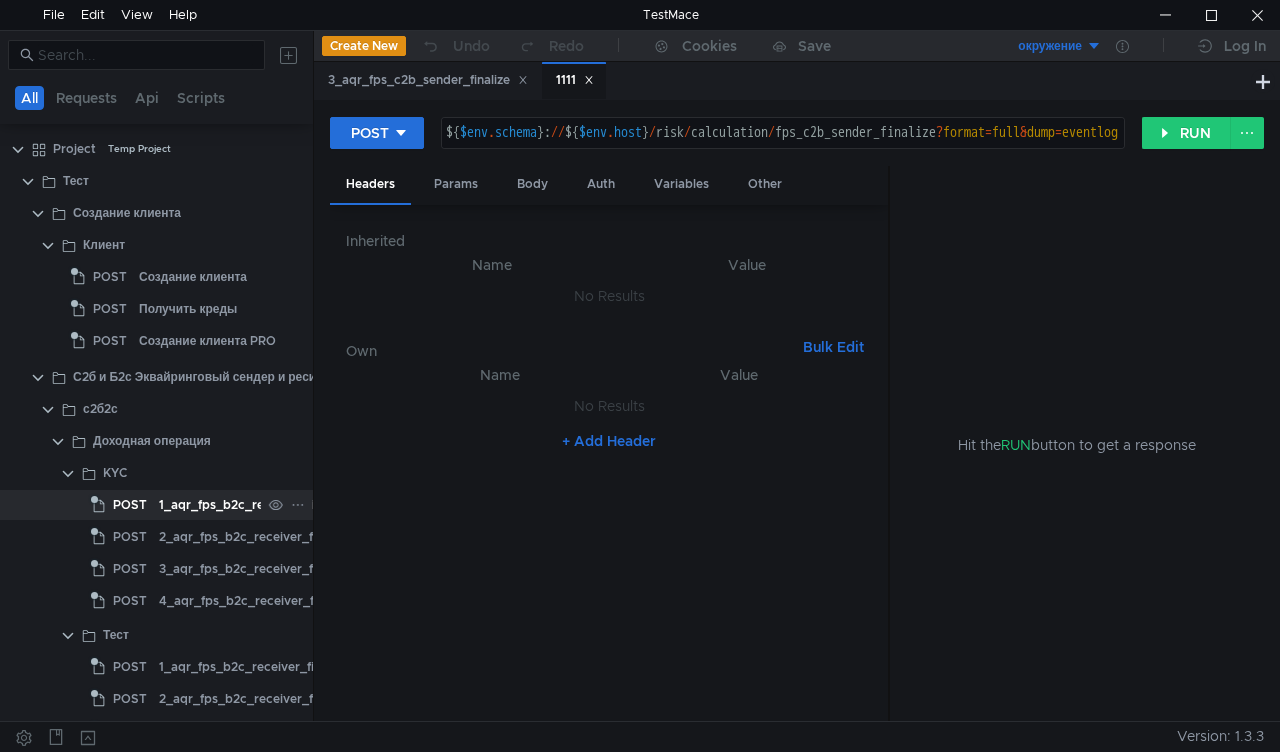 click on "1_aqr_fps_b2c_receiver_finalize" 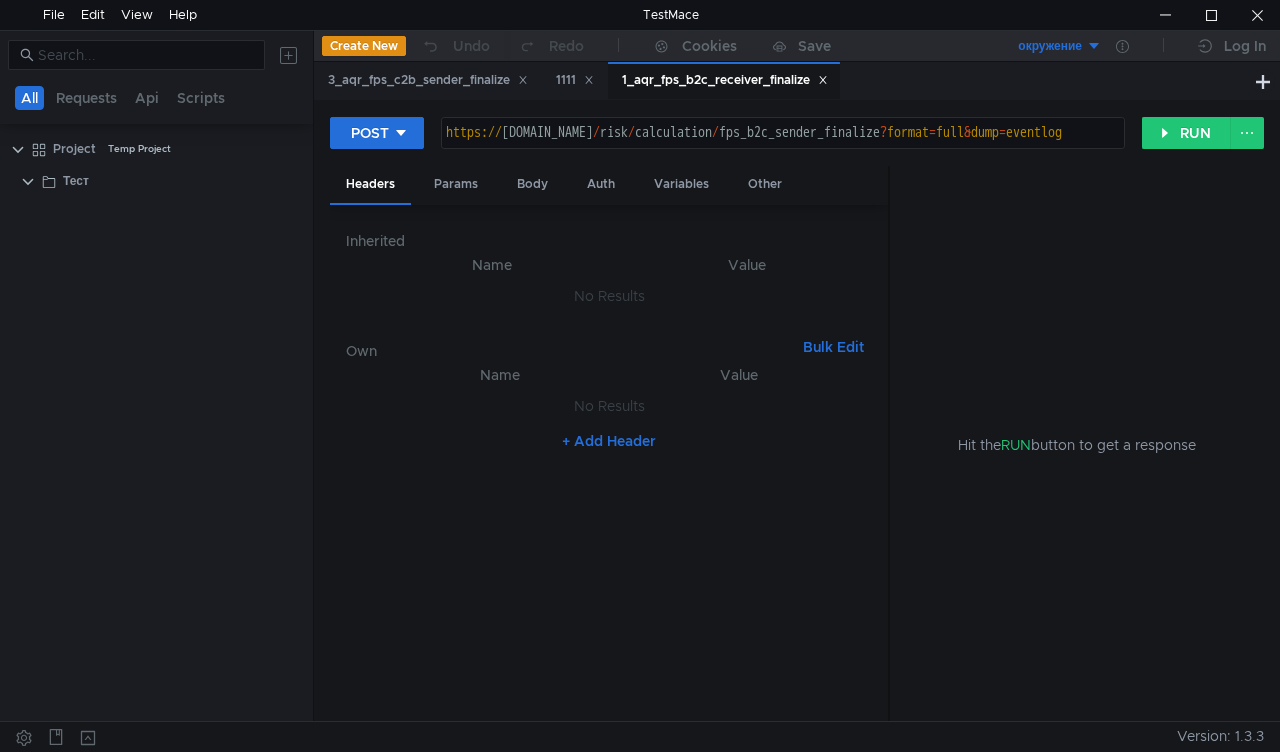 scroll, scrollTop: 14834, scrollLeft: 0, axis: vertical 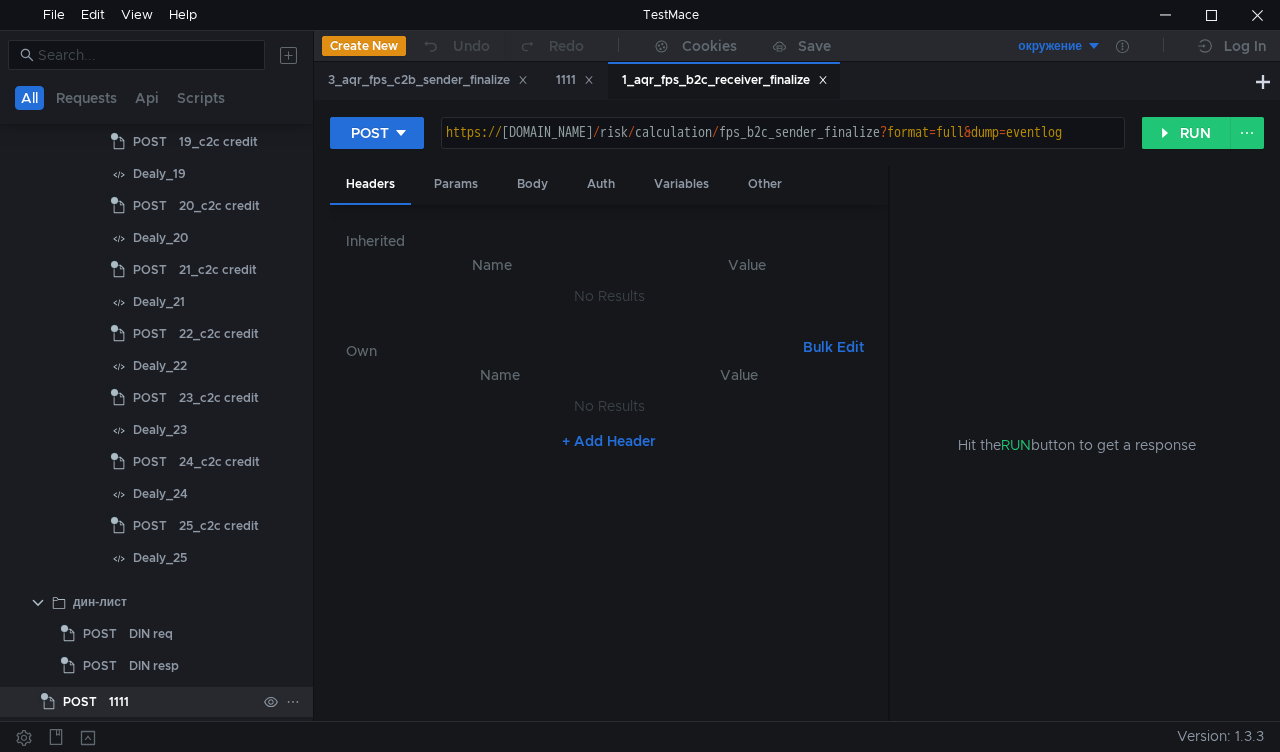 click 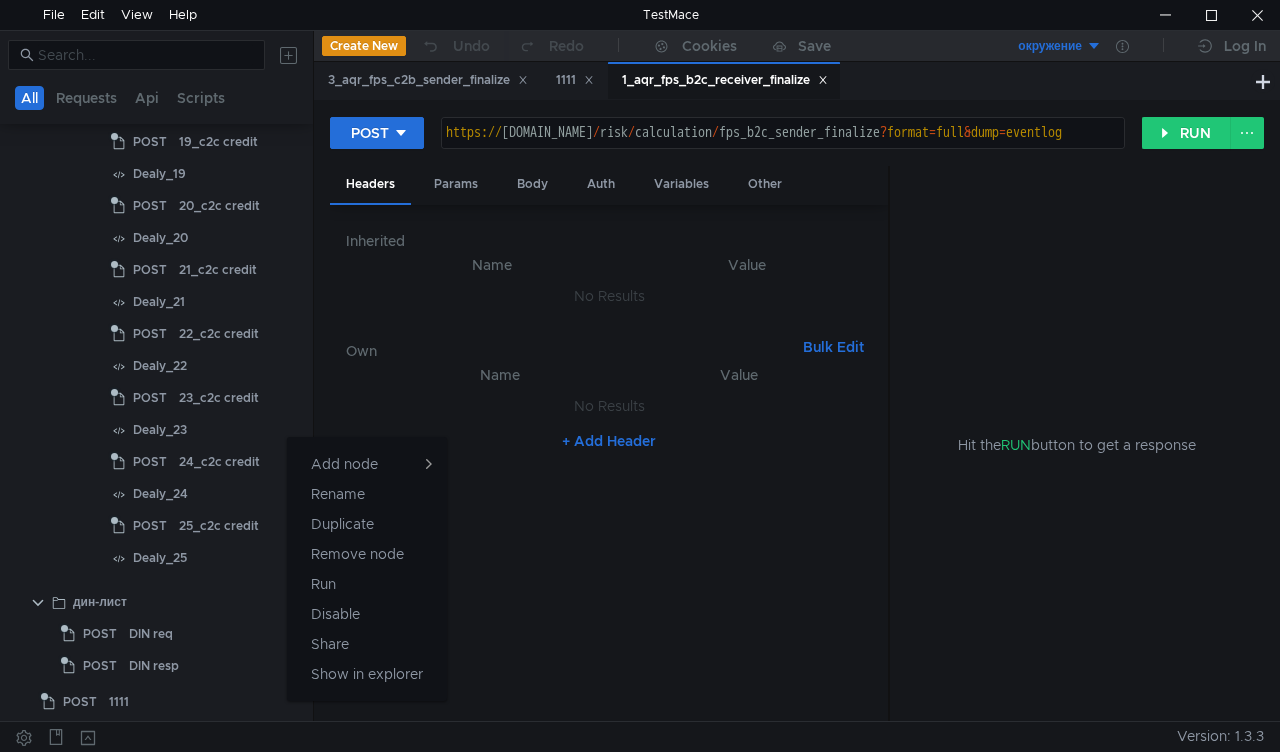 click at bounding box center [640, 376] 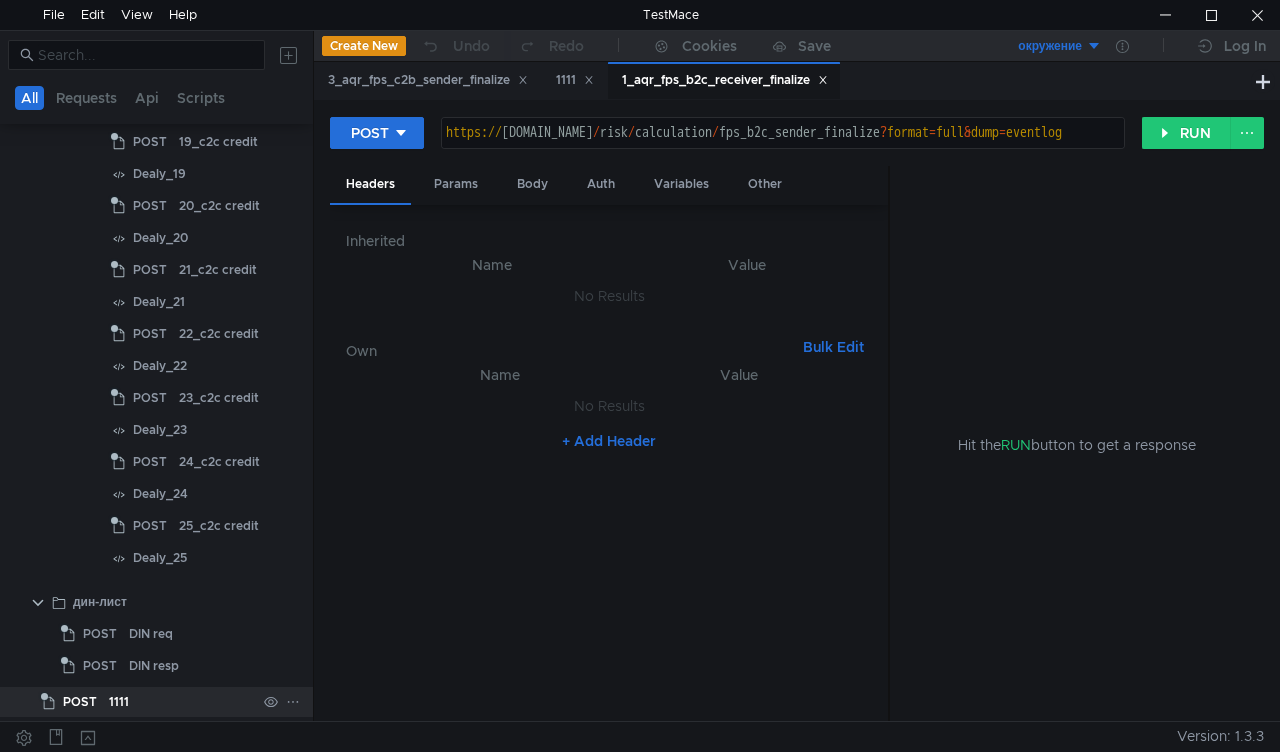 click 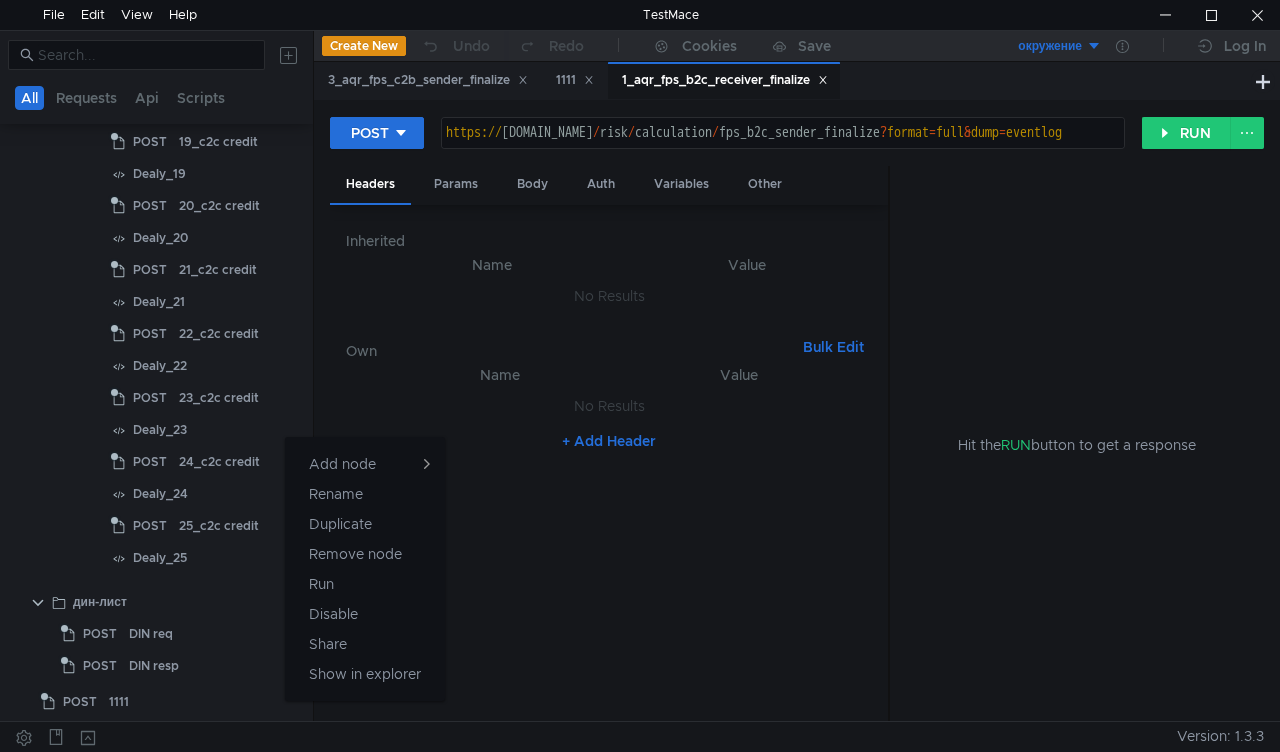 click at bounding box center [640, 376] 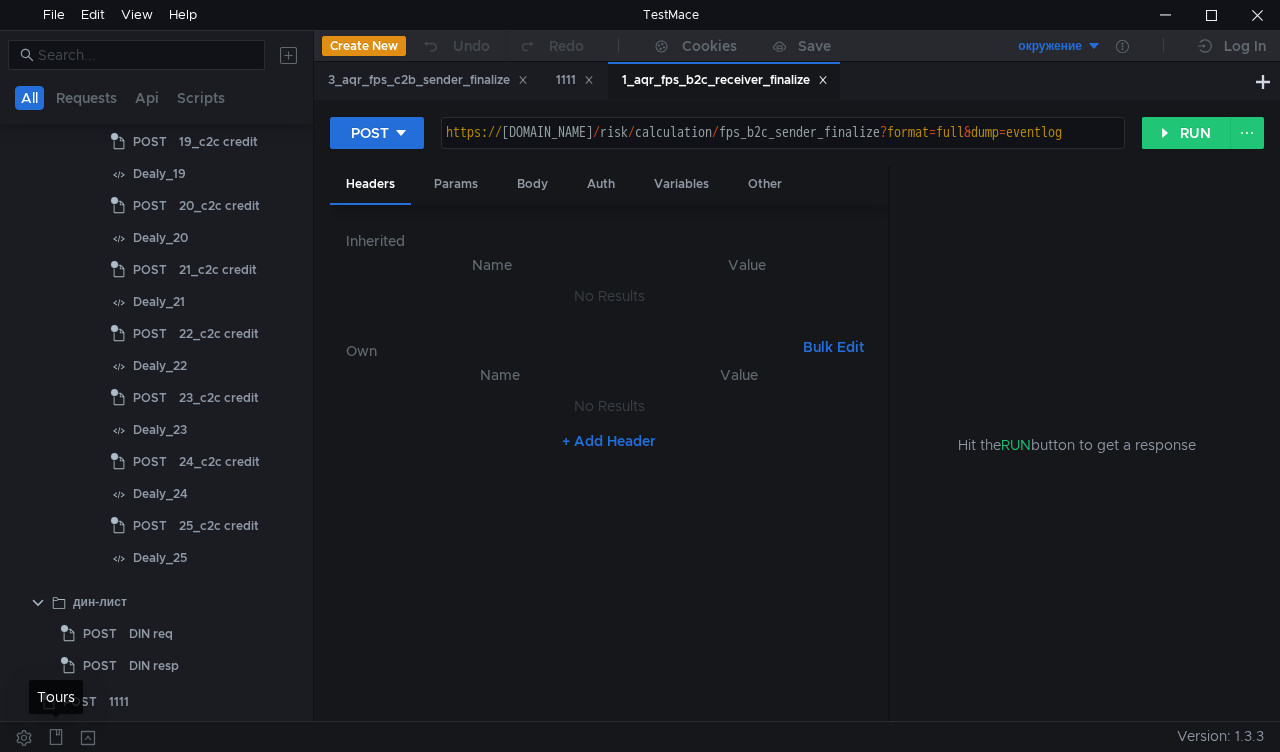 click 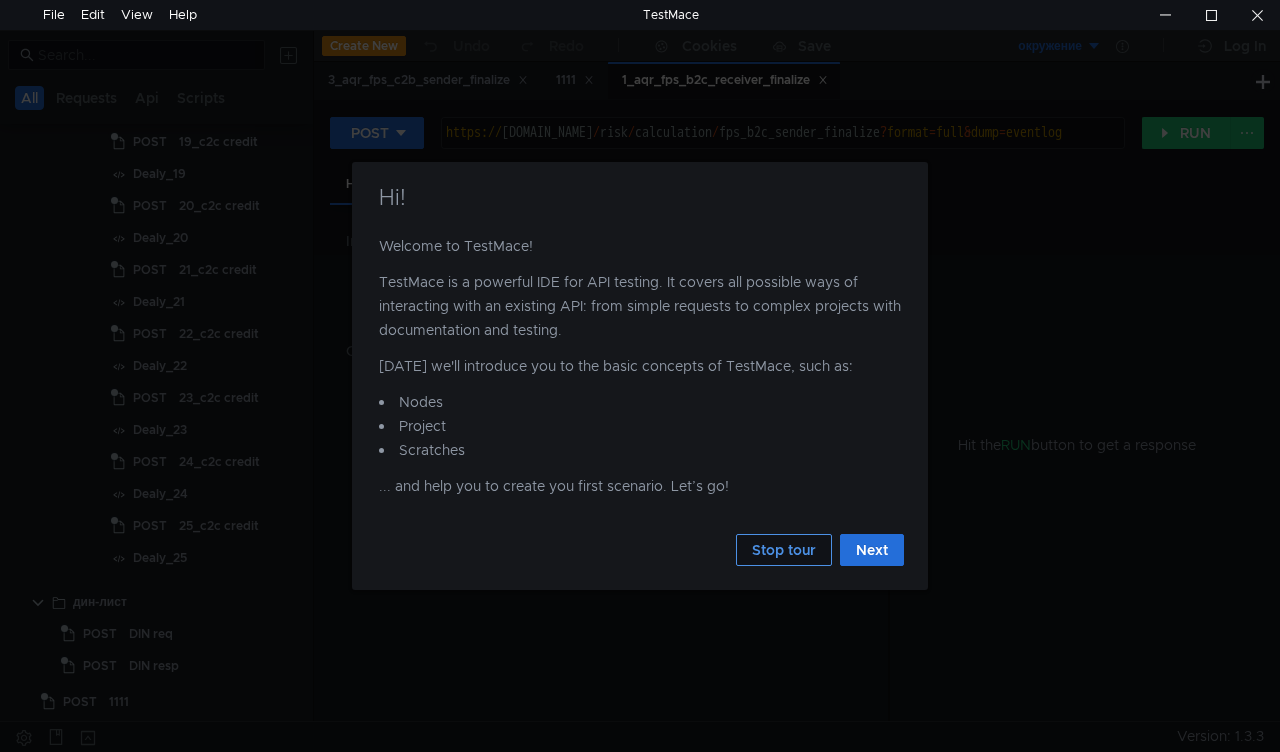 click on "Stop tour" 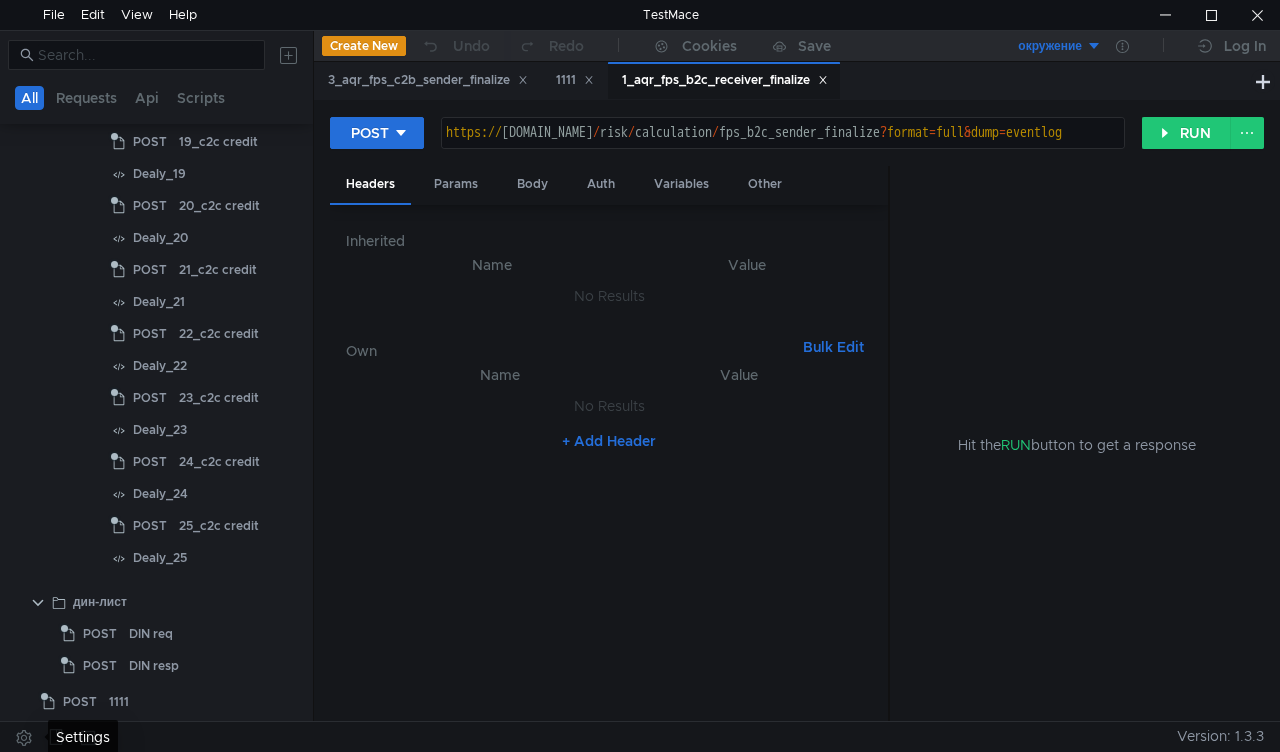 click at bounding box center (24, 737) 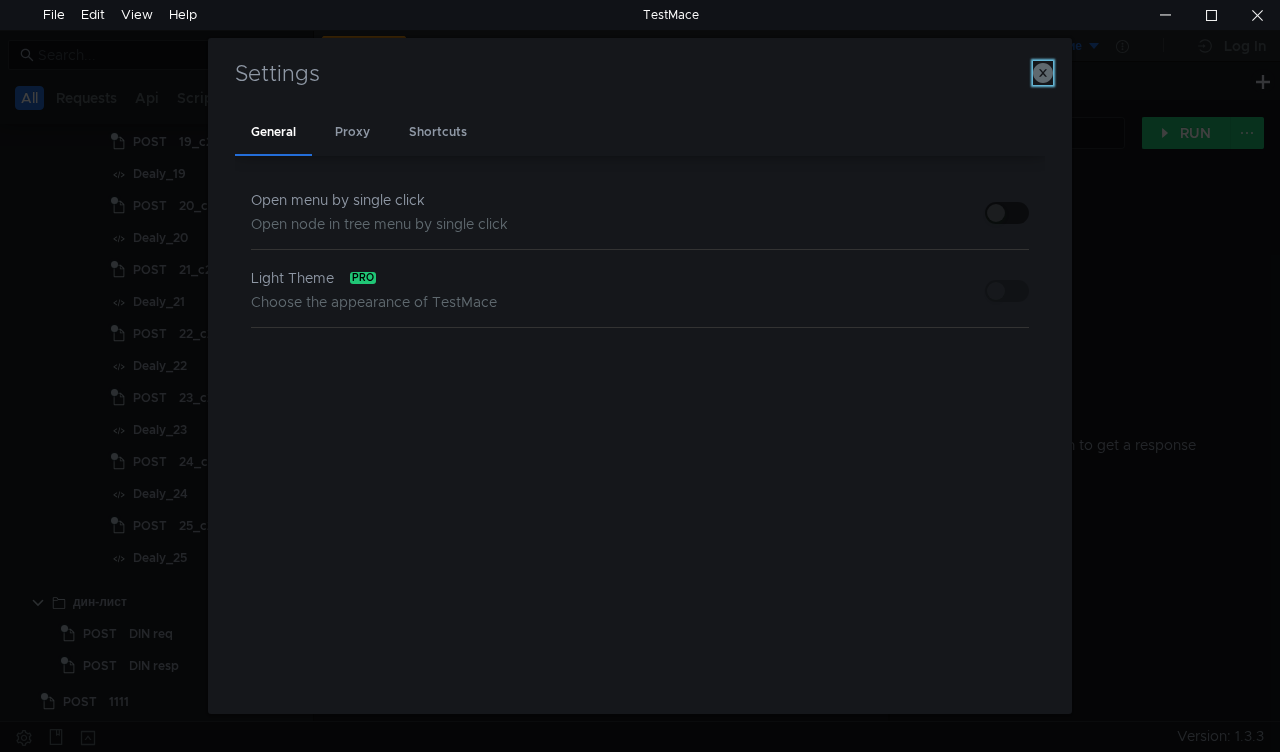 drag, startPoint x: 1047, startPoint y: 74, endPoint x: 990, endPoint y: 163, distance: 105.68822 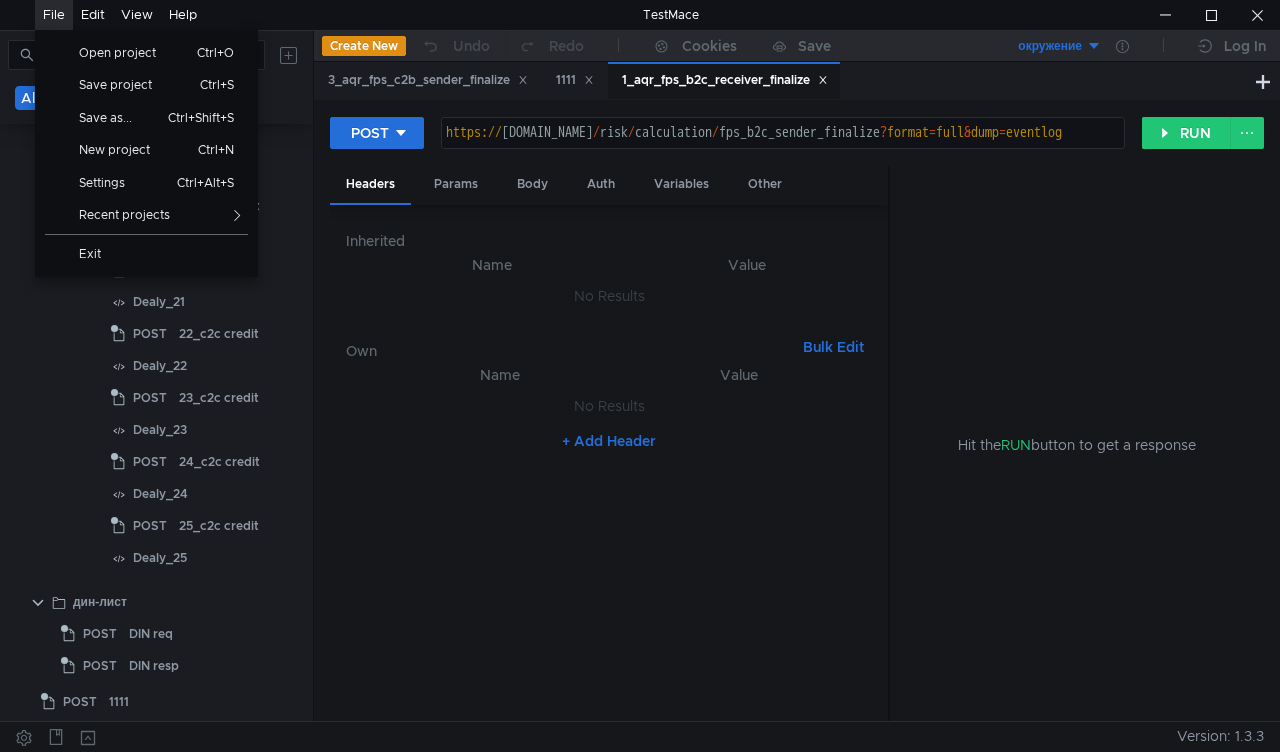 click on "File Open project Ctrl+O Save project Ctrl+S Save as... Ctrl+Shift+S New project Ctrl+N Settings Ctrl+Alt+S Recent projects Exit" at bounding box center [54, 15] 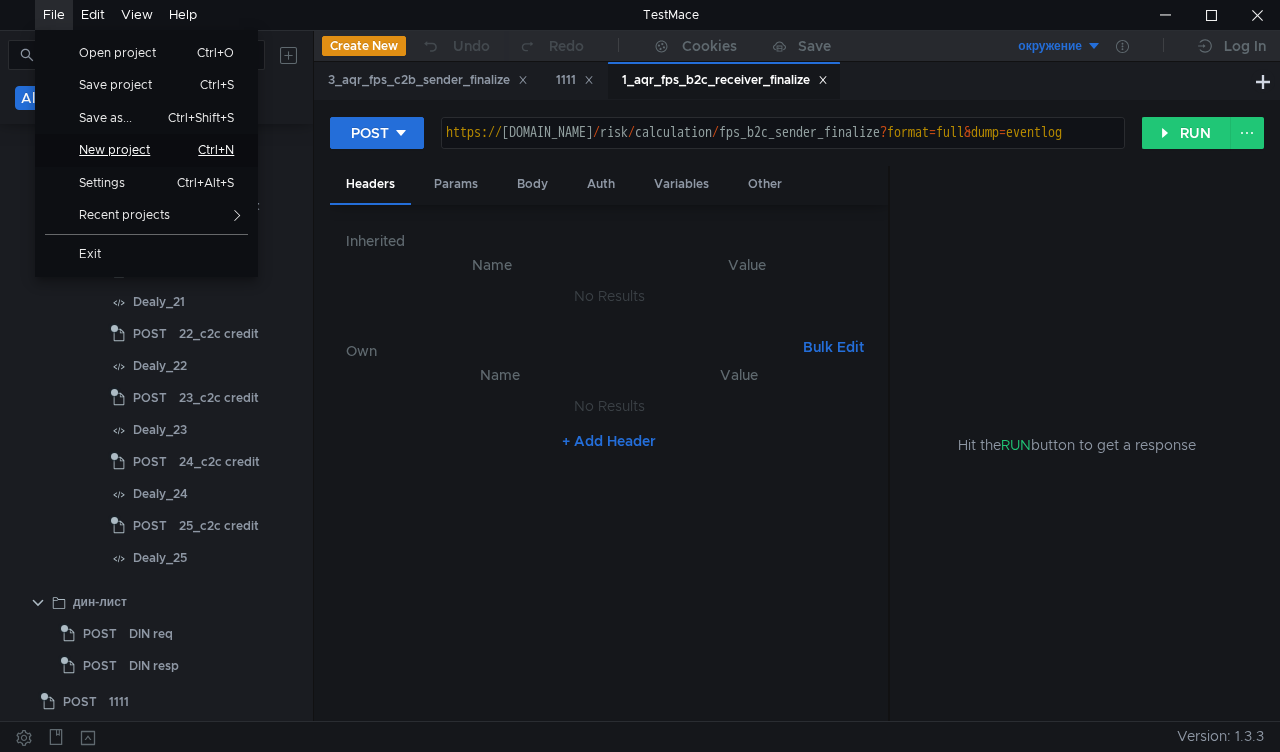 click on "New project" at bounding box center [122, 150] 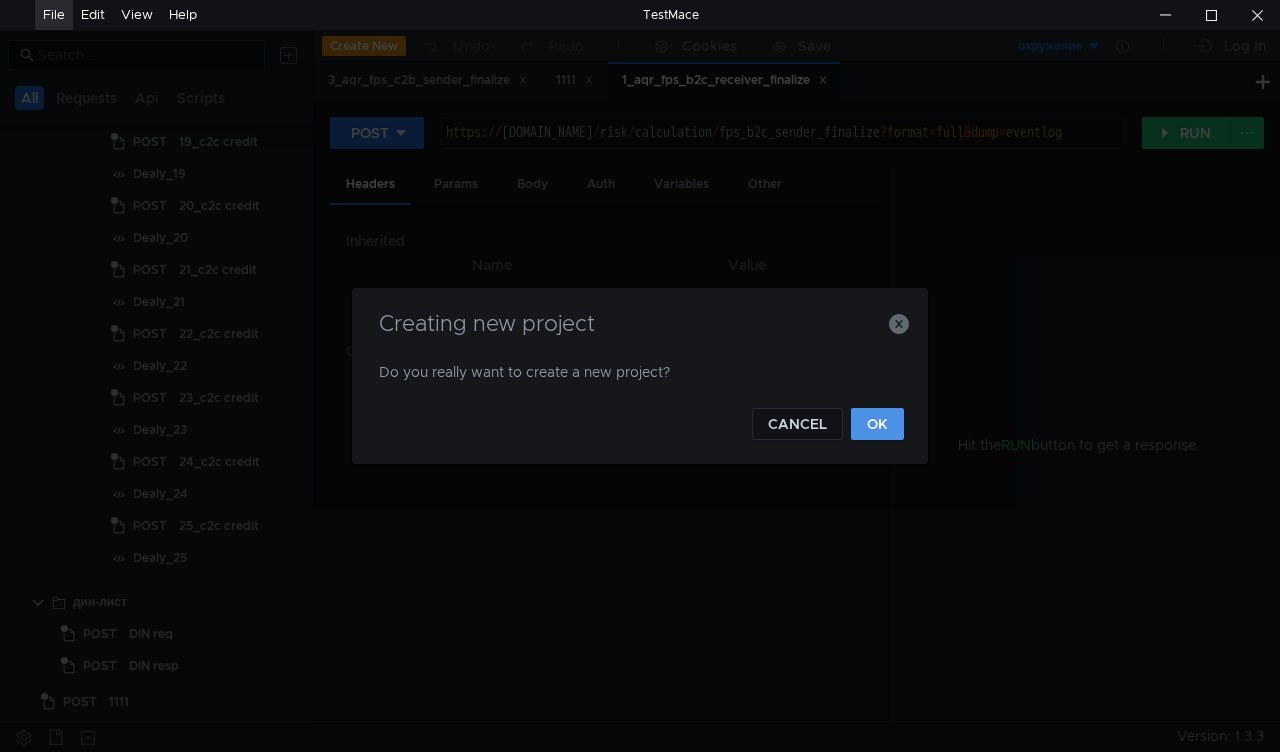 click on "OK" 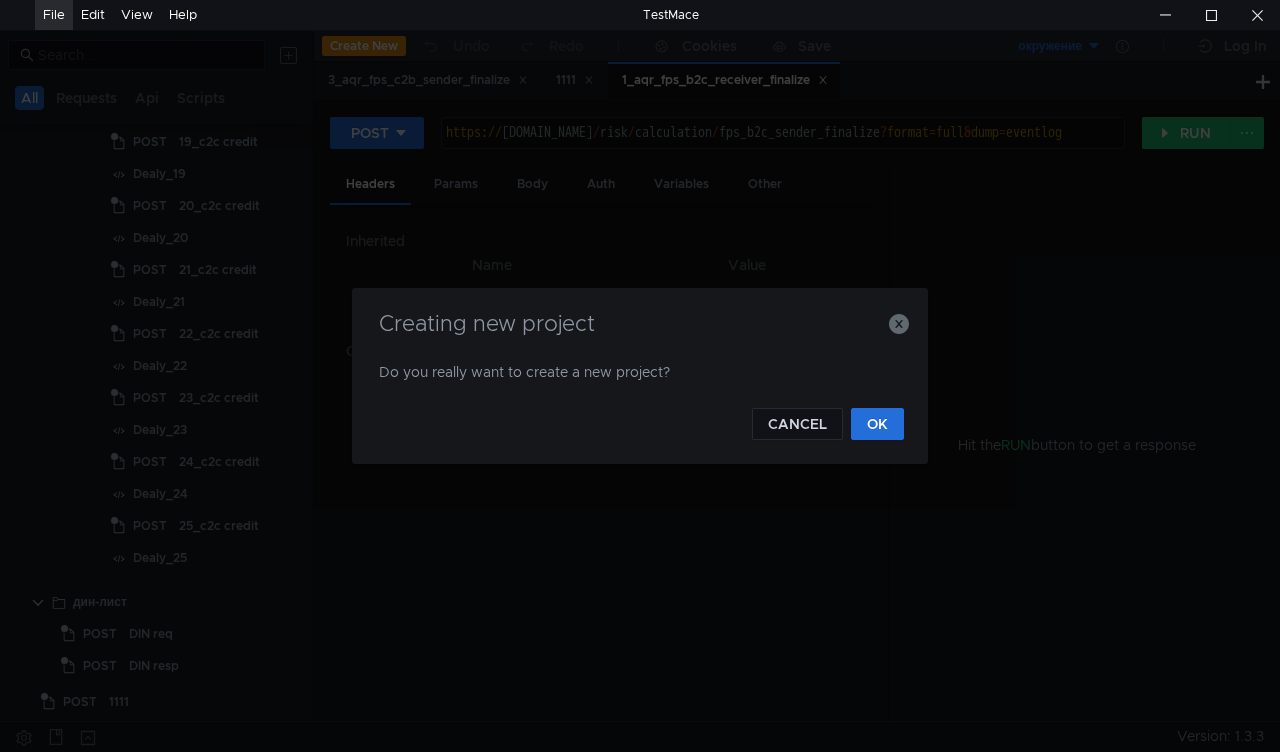 click on "OK" 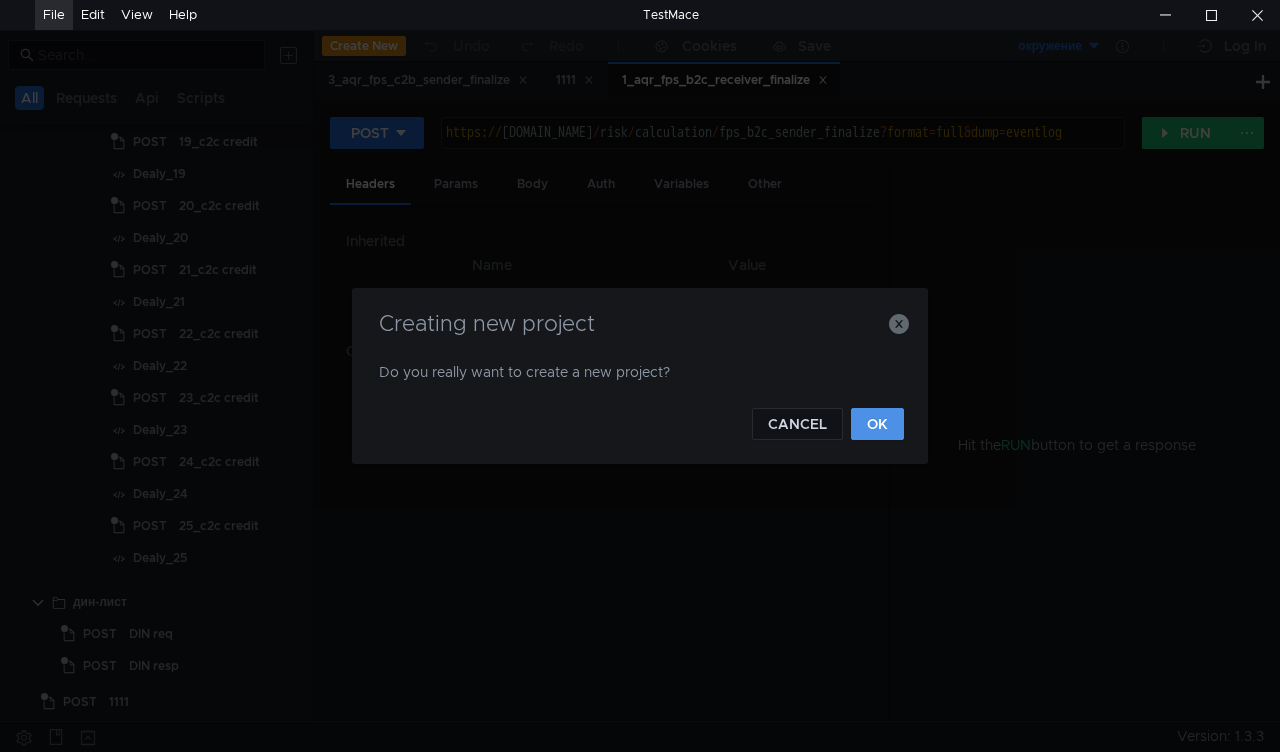 click on "OK" 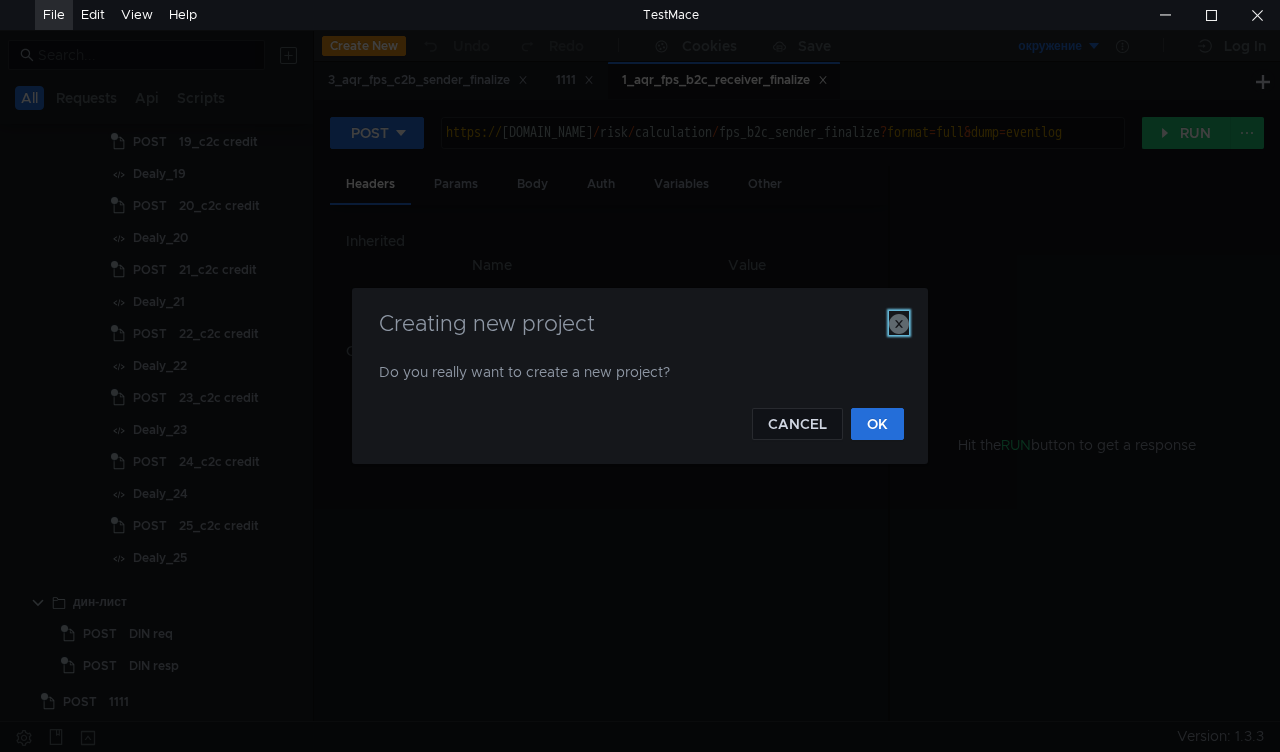 click 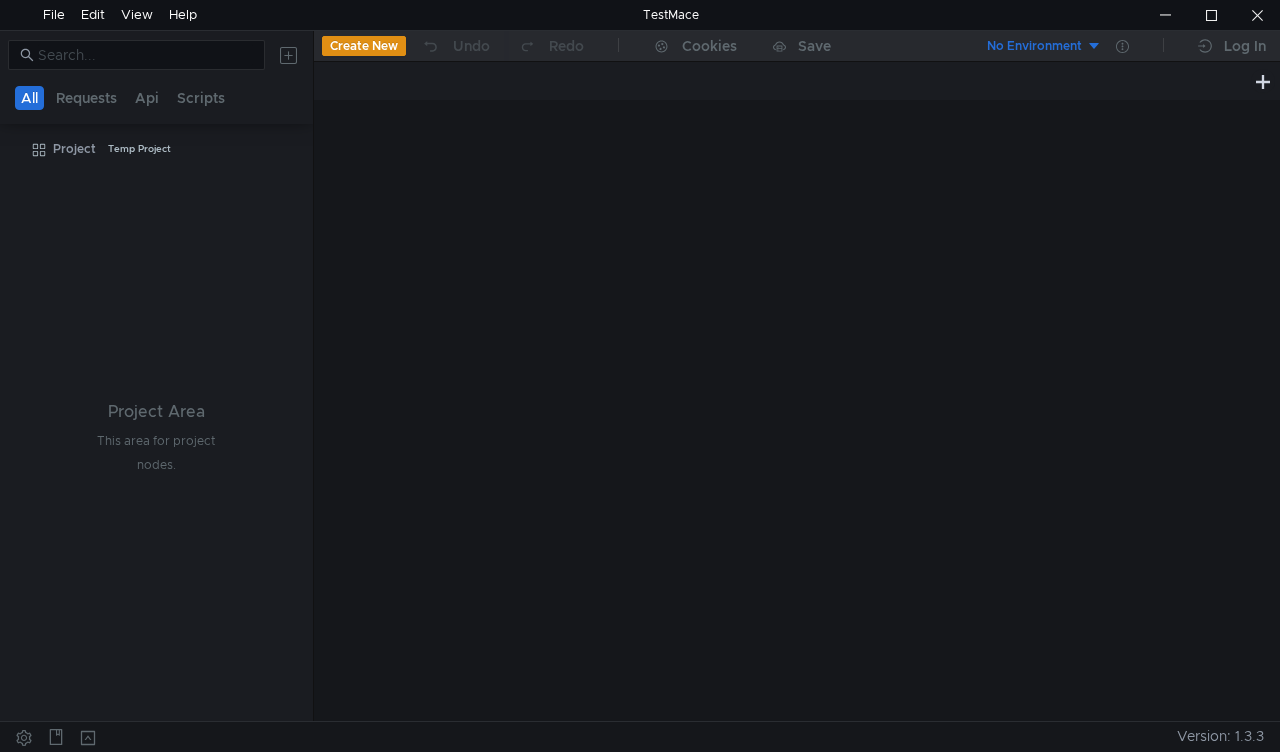 scroll, scrollTop: 0, scrollLeft: 0, axis: both 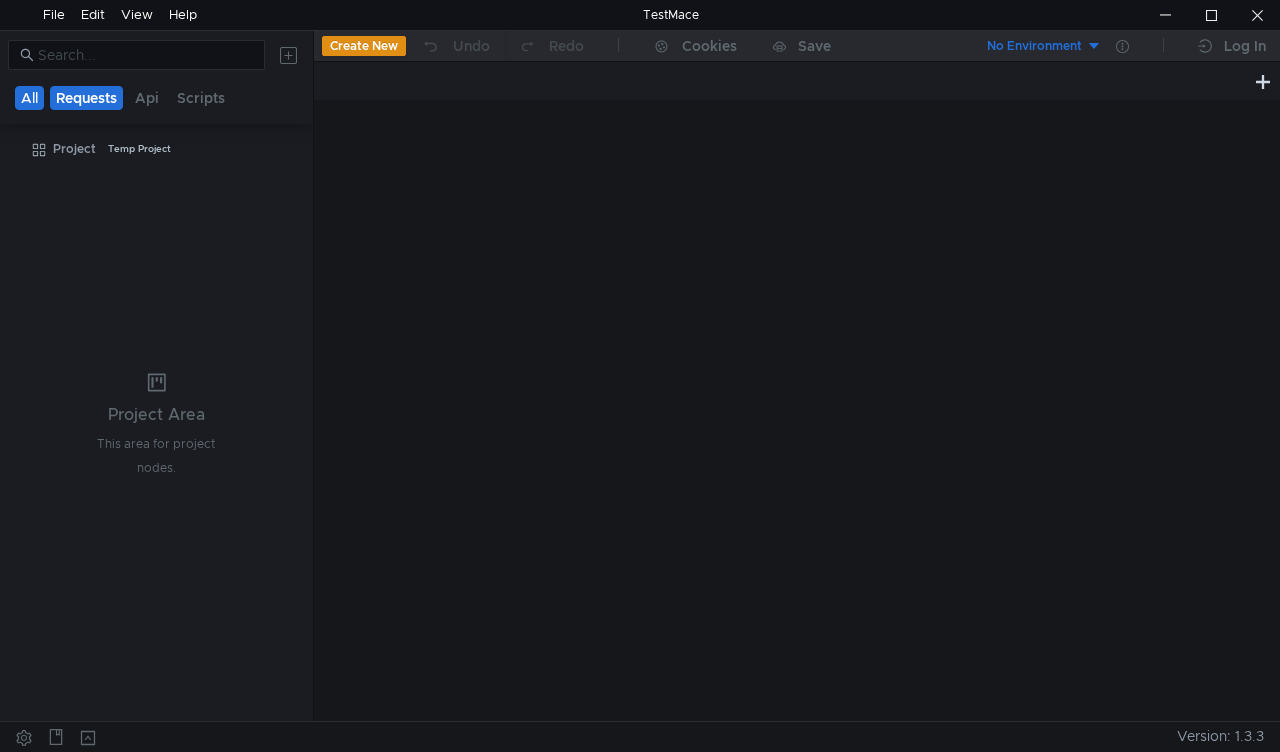 click on "Requests" at bounding box center (86, 98) 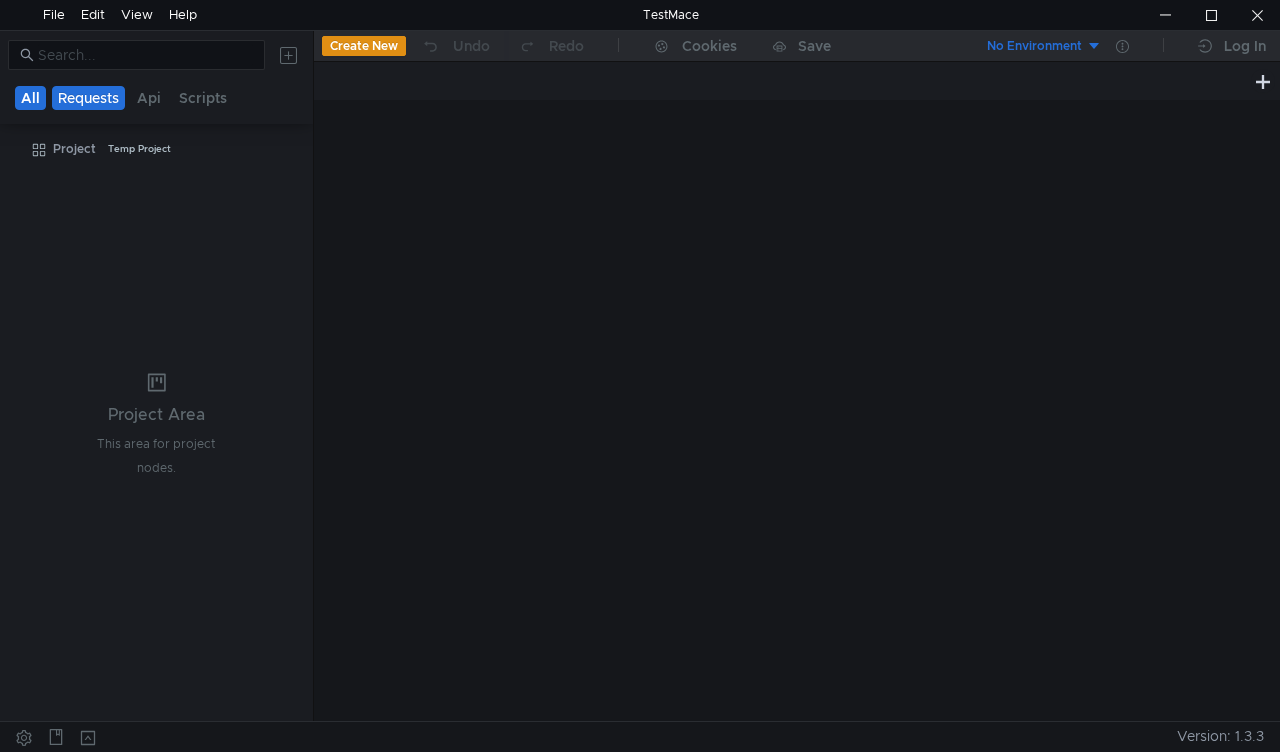 click on "All" at bounding box center (30, 98) 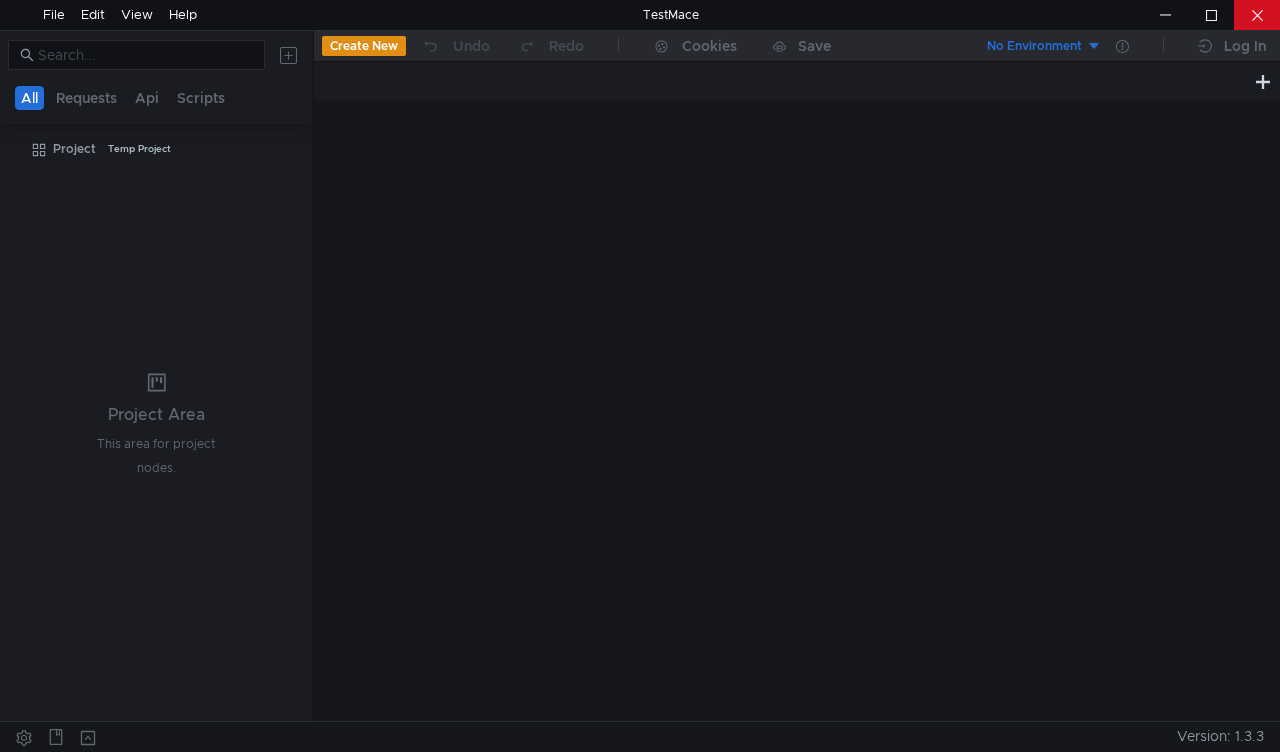 click at bounding box center [1257, 15] 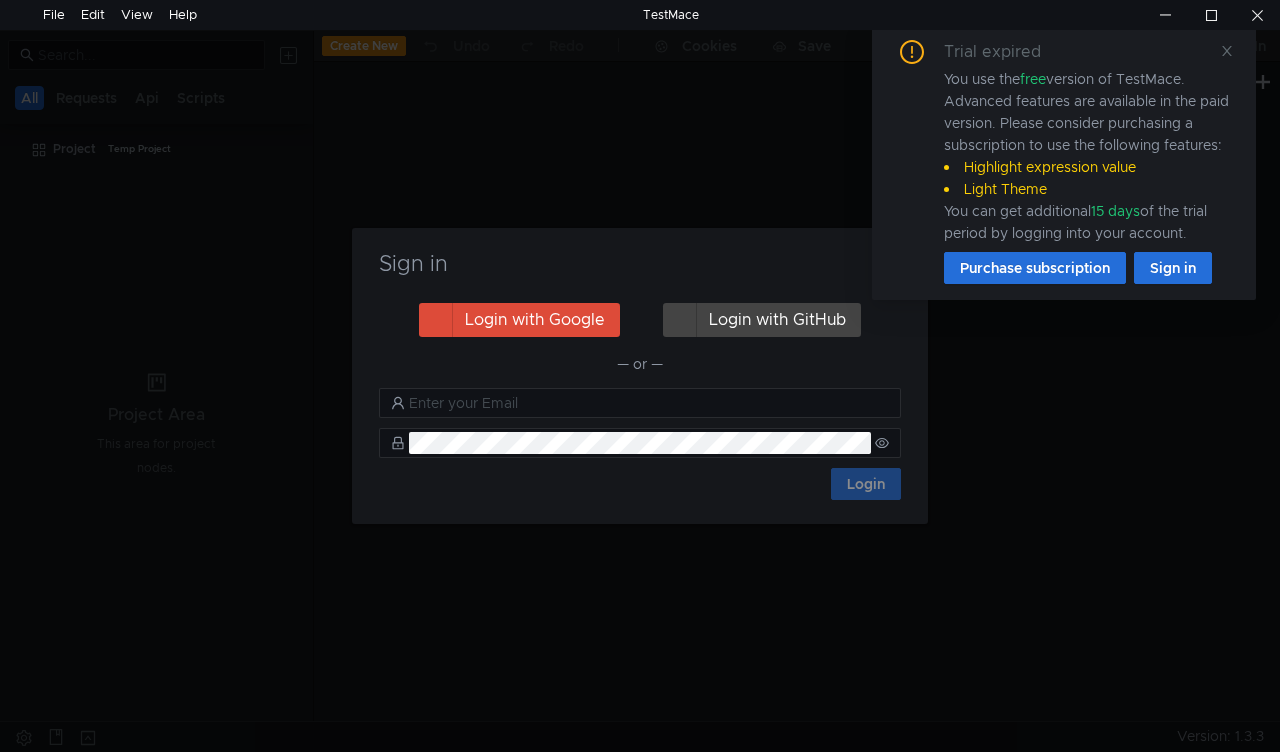 scroll, scrollTop: 0, scrollLeft: 0, axis: both 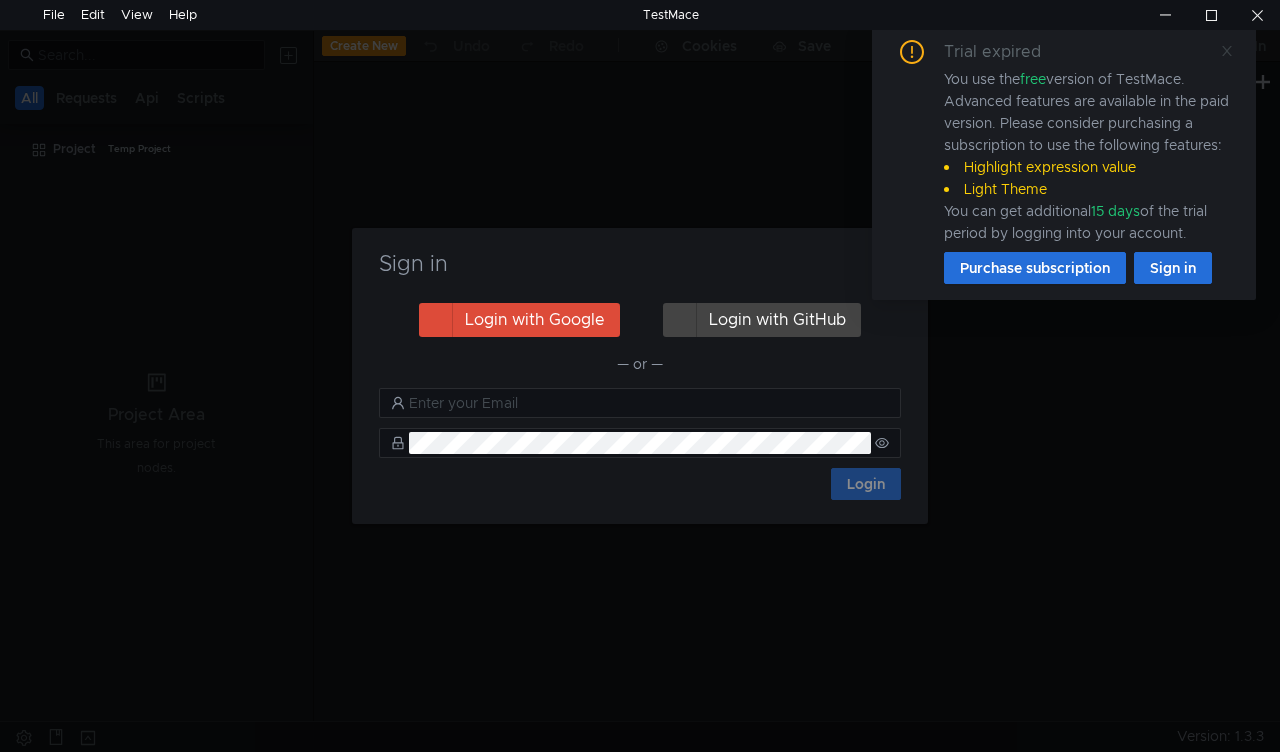 click 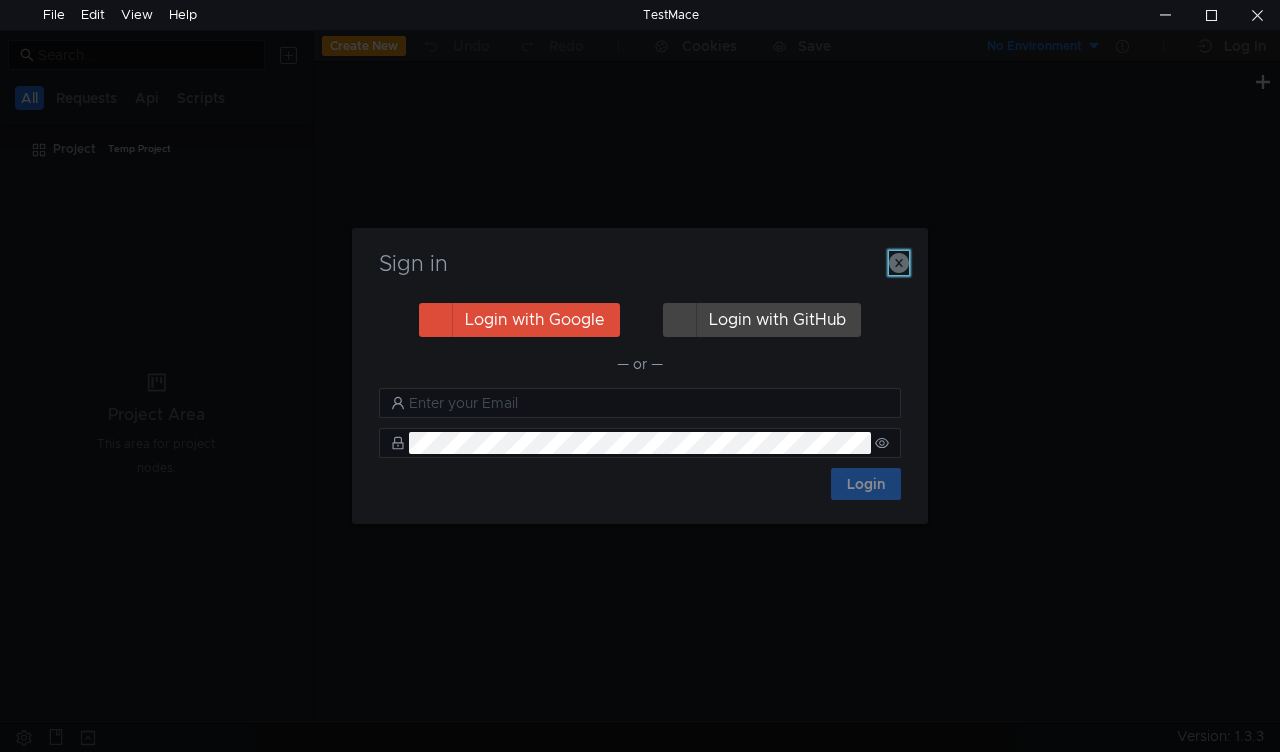 click 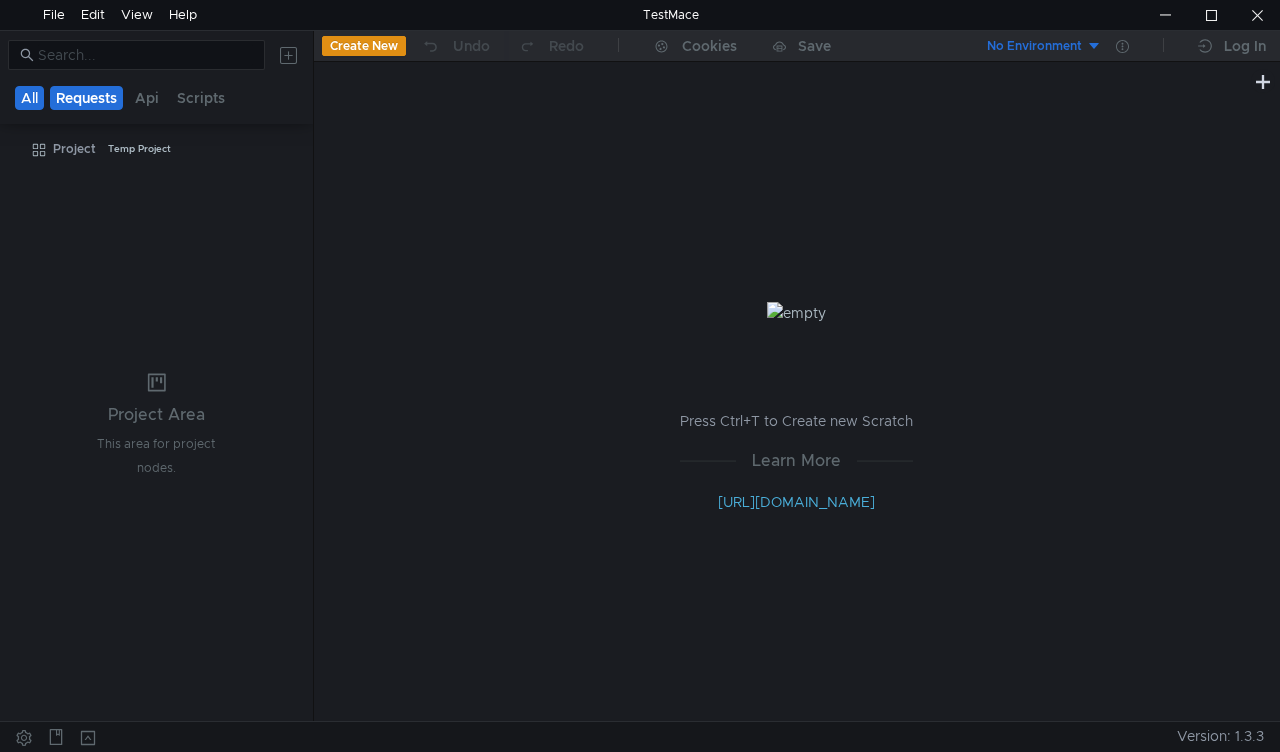 click on "Requests" at bounding box center [86, 98] 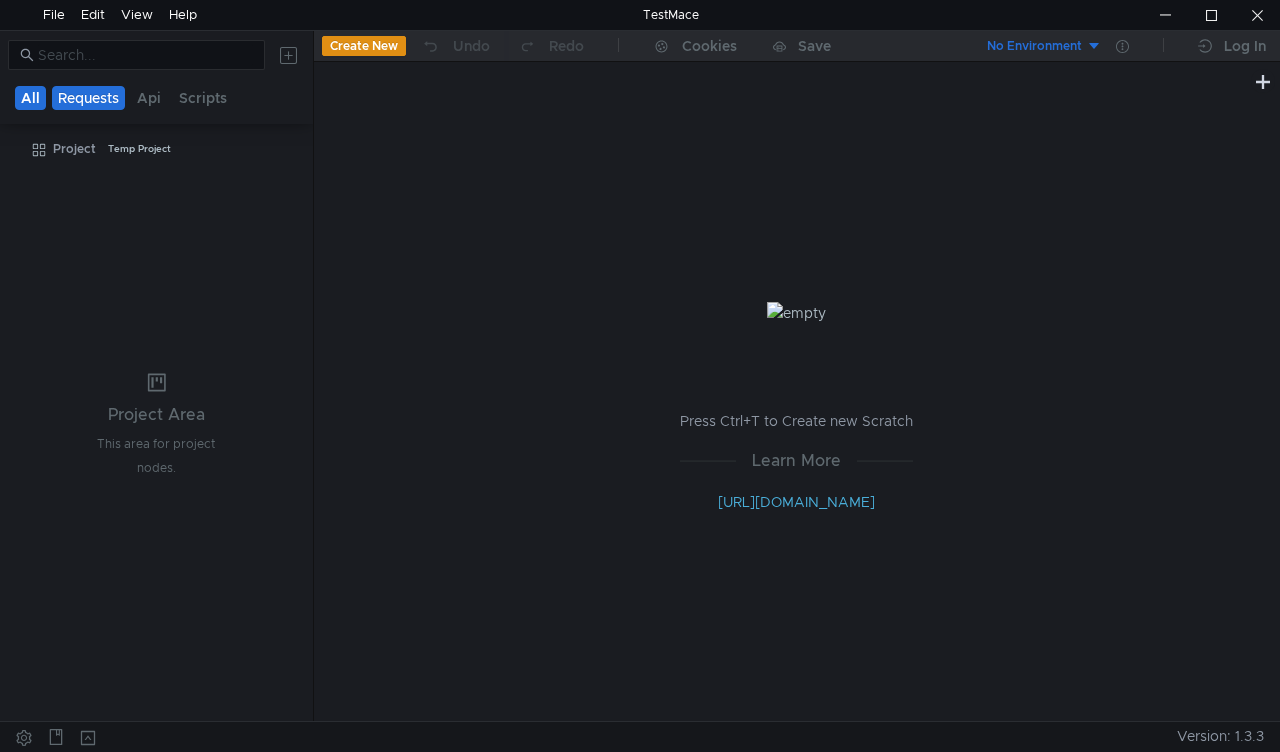click on "All" at bounding box center [30, 98] 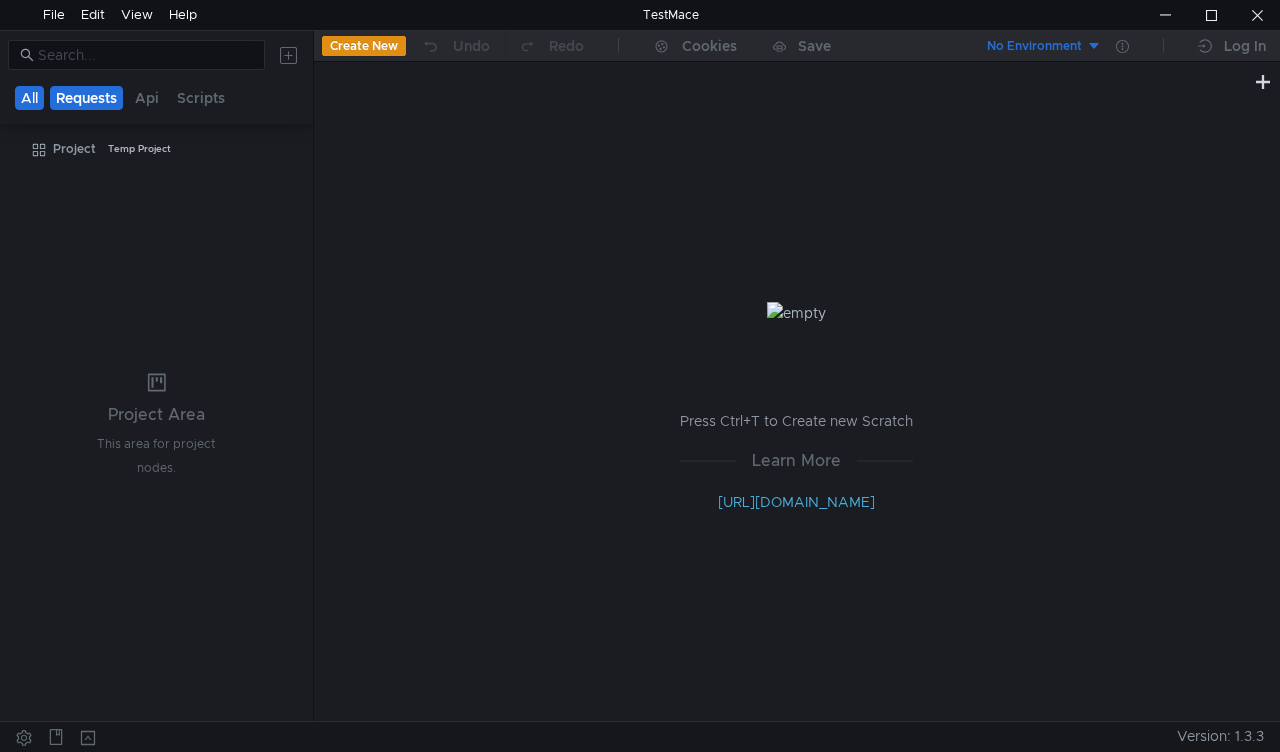 click on "Requests" at bounding box center (86, 98) 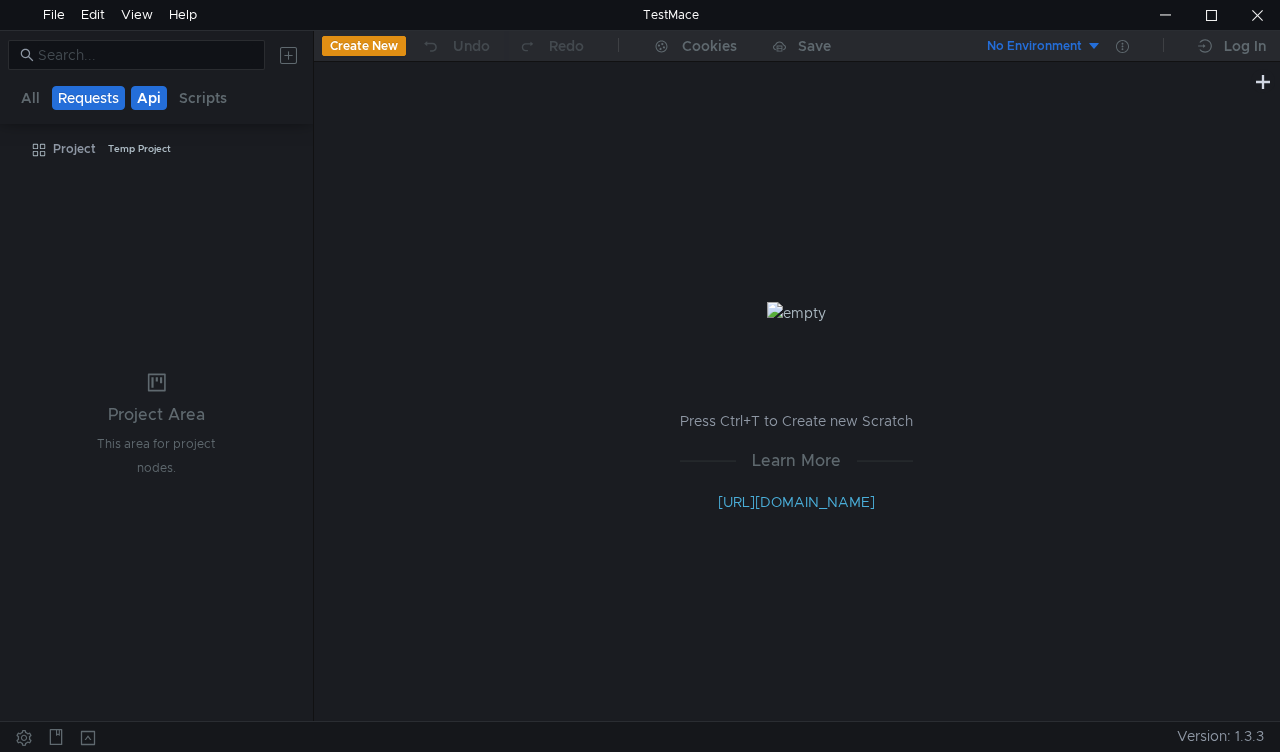 click on "Api" at bounding box center [149, 98] 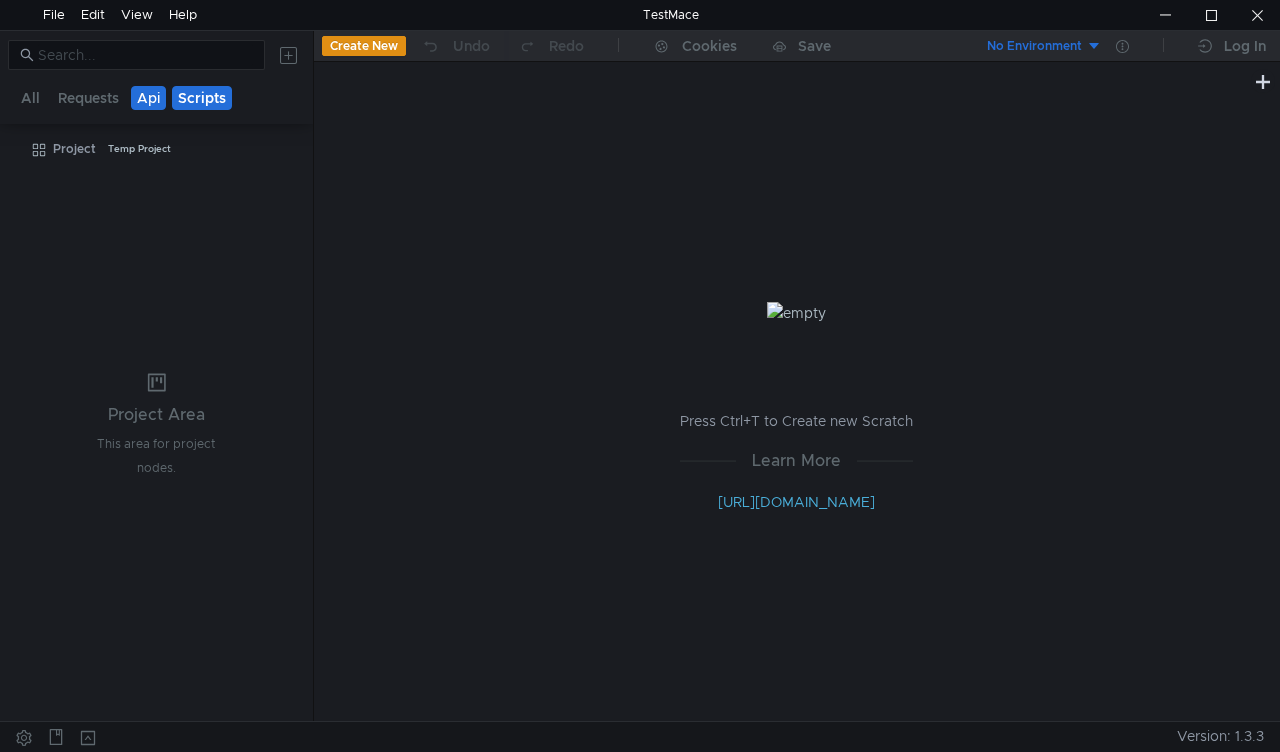 click on "Scripts" at bounding box center [202, 98] 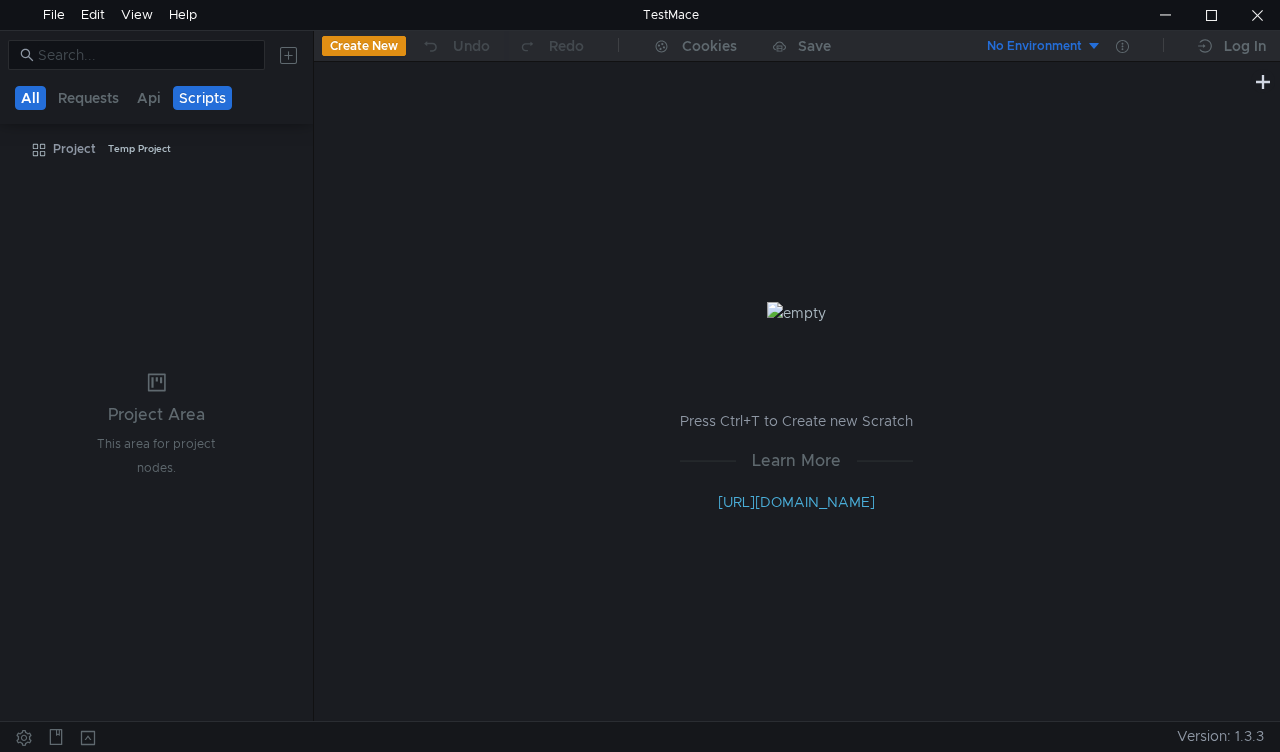 click on "All" at bounding box center [30, 98] 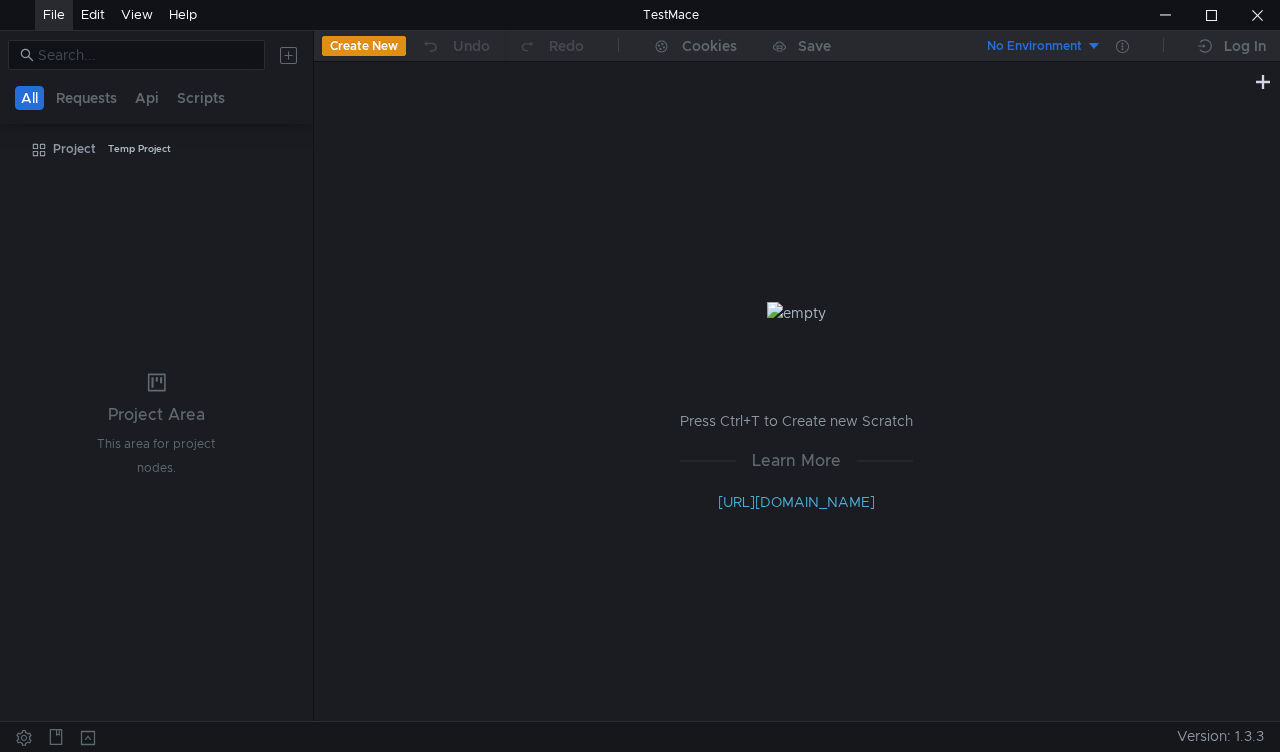 click on "File" at bounding box center (54, 15) 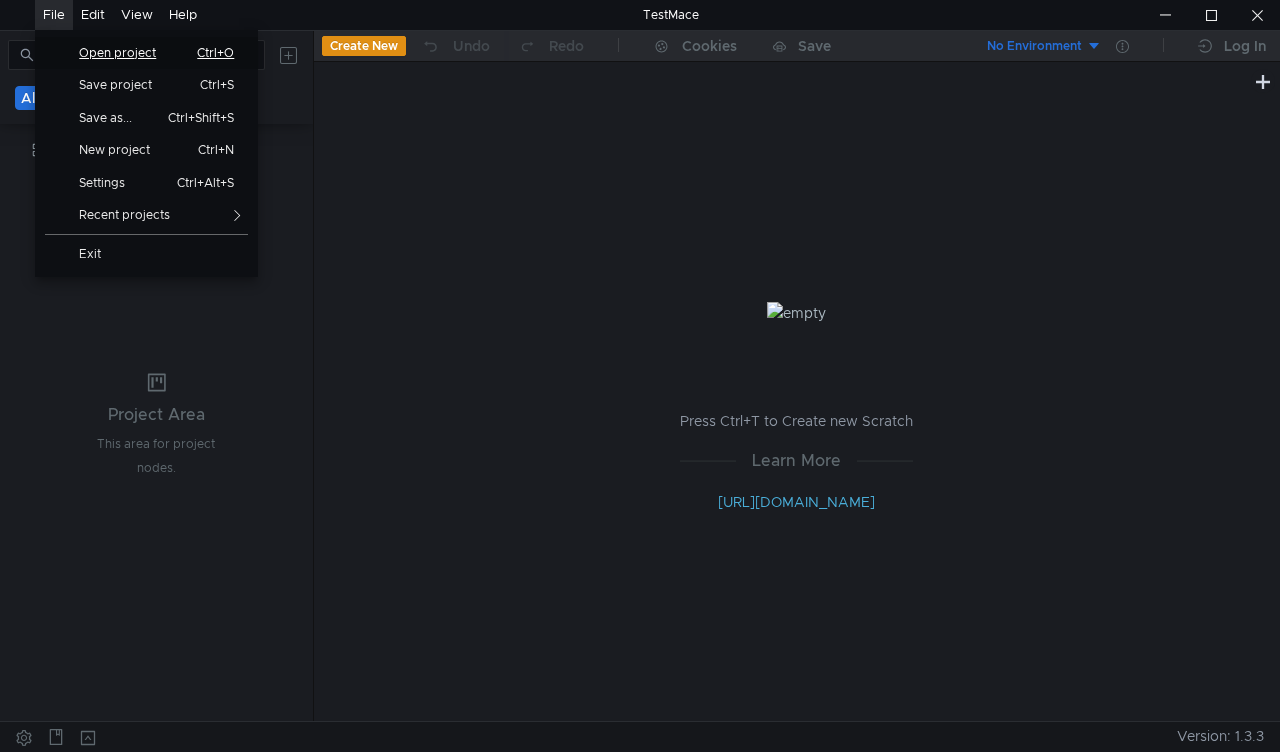 click on "Open project" at bounding box center (124, 53) 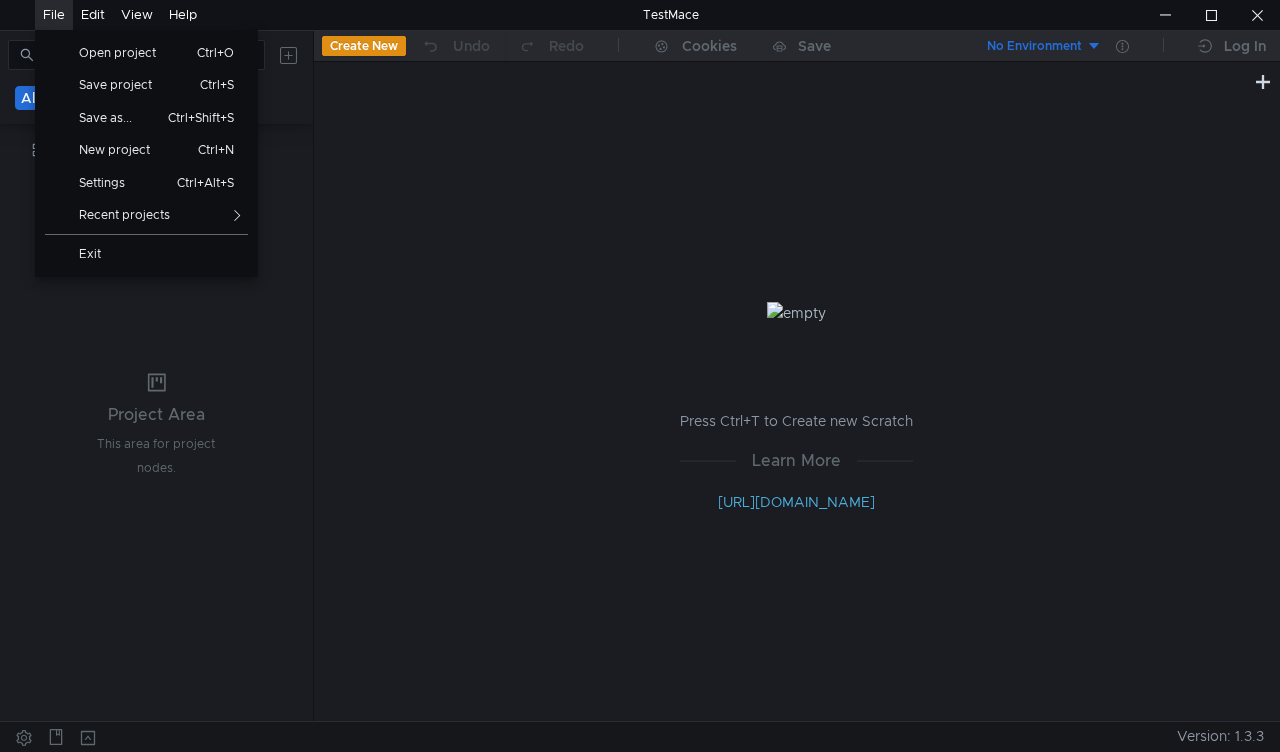 click on "File" at bounding box center [54, 15] 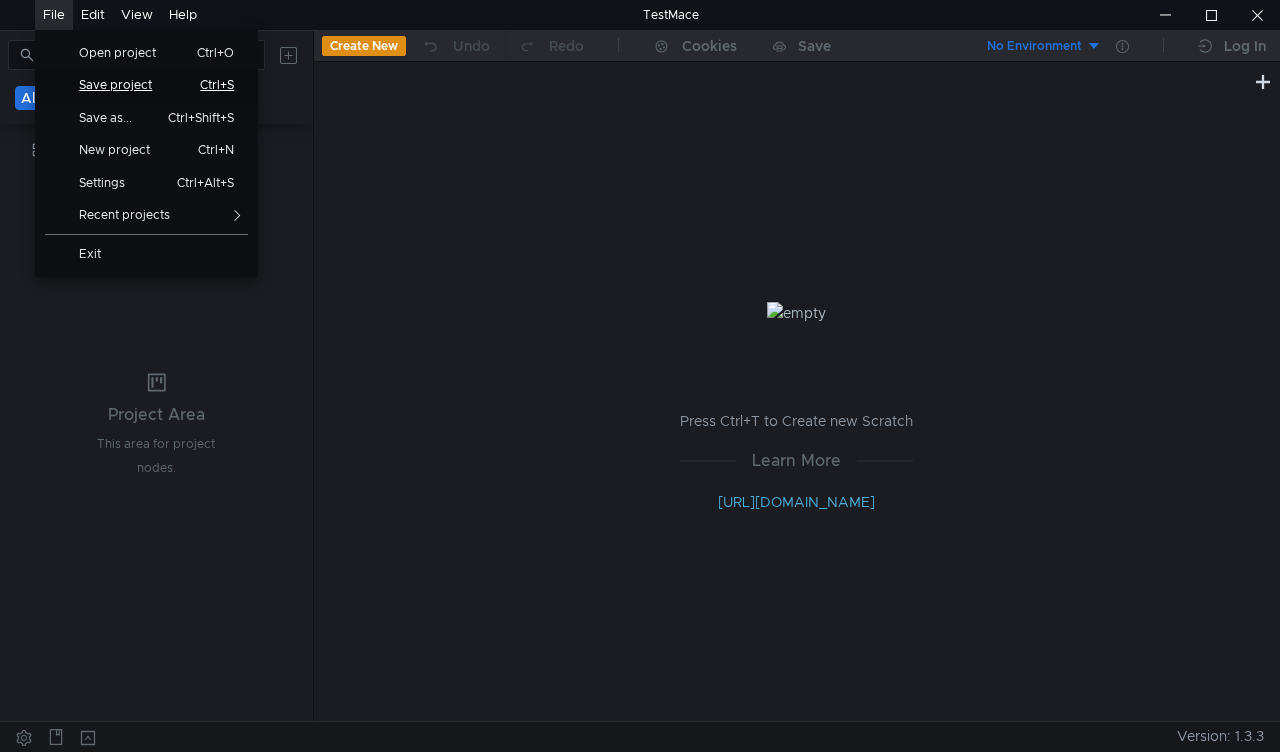 click on "Save project" at bounding box center (123, 85) 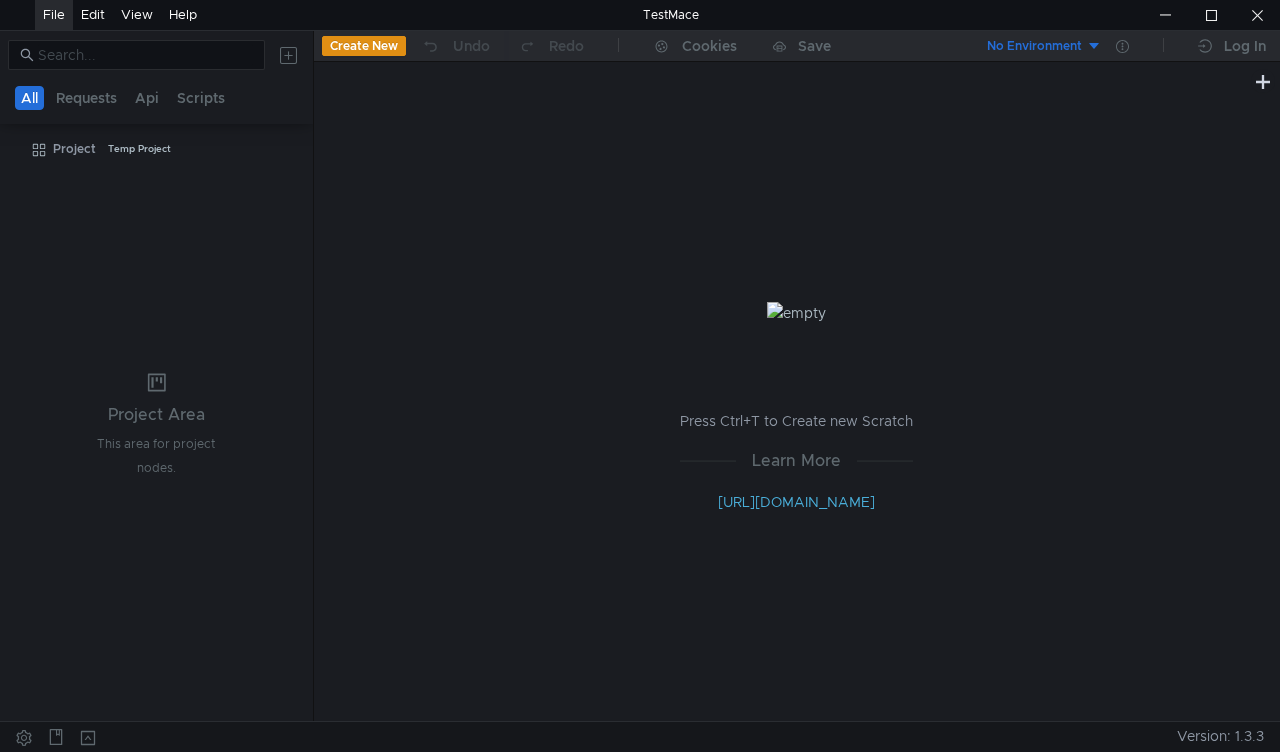 click on "File" at bounding box center [54, 15] 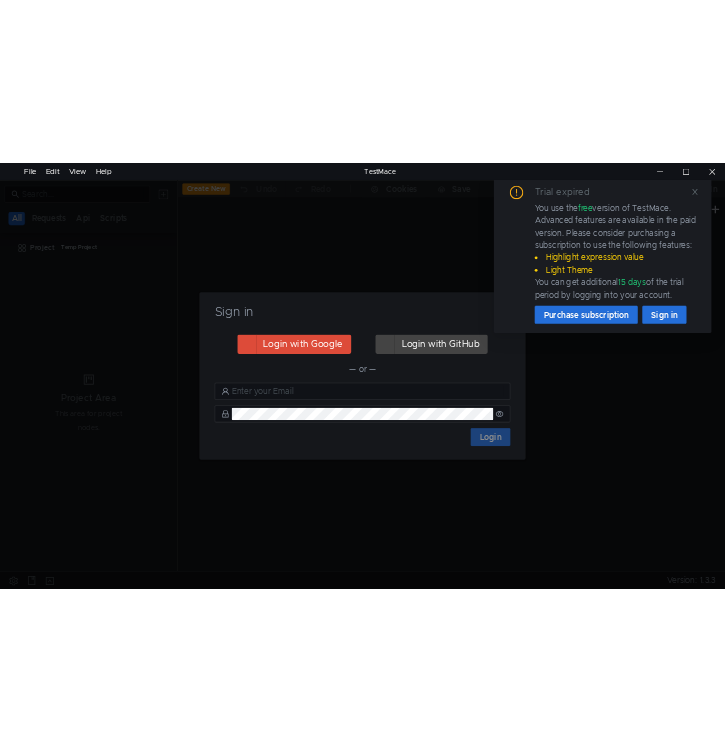 scroll, scrollTop: 0, scrollLeft: 0, axis: both 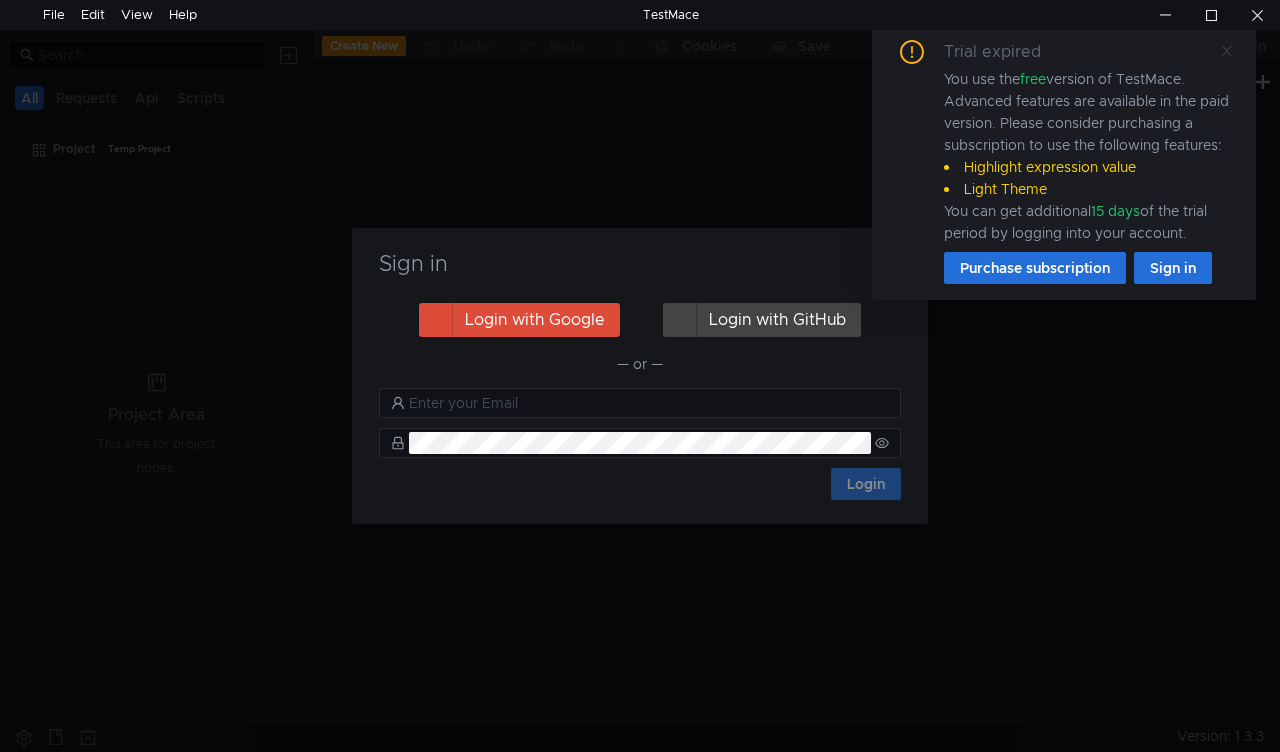 click 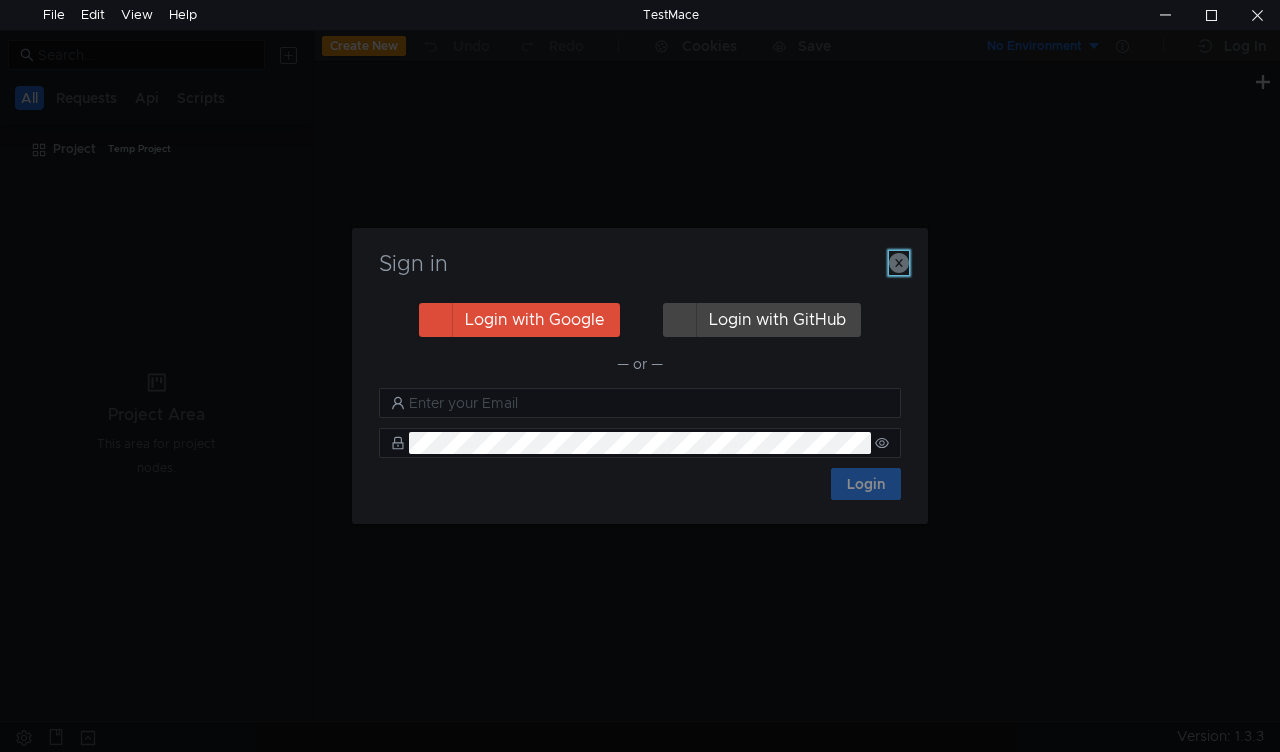 click 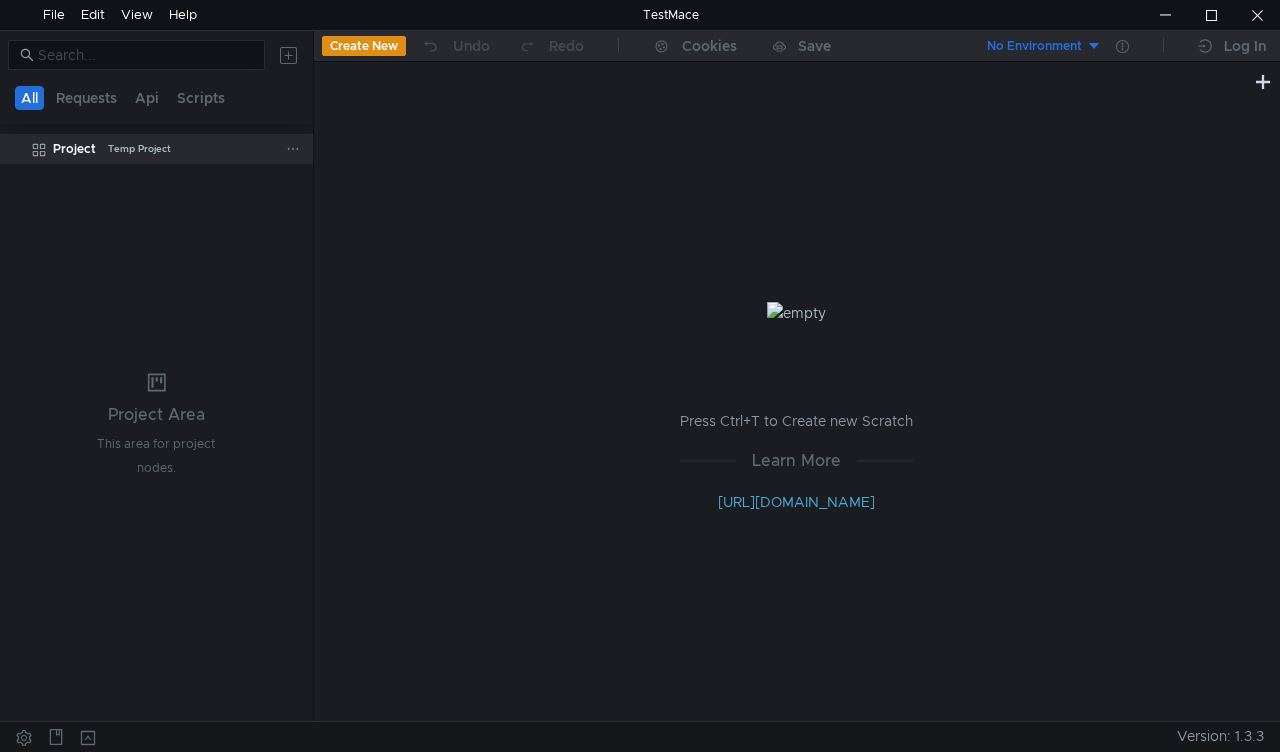 click 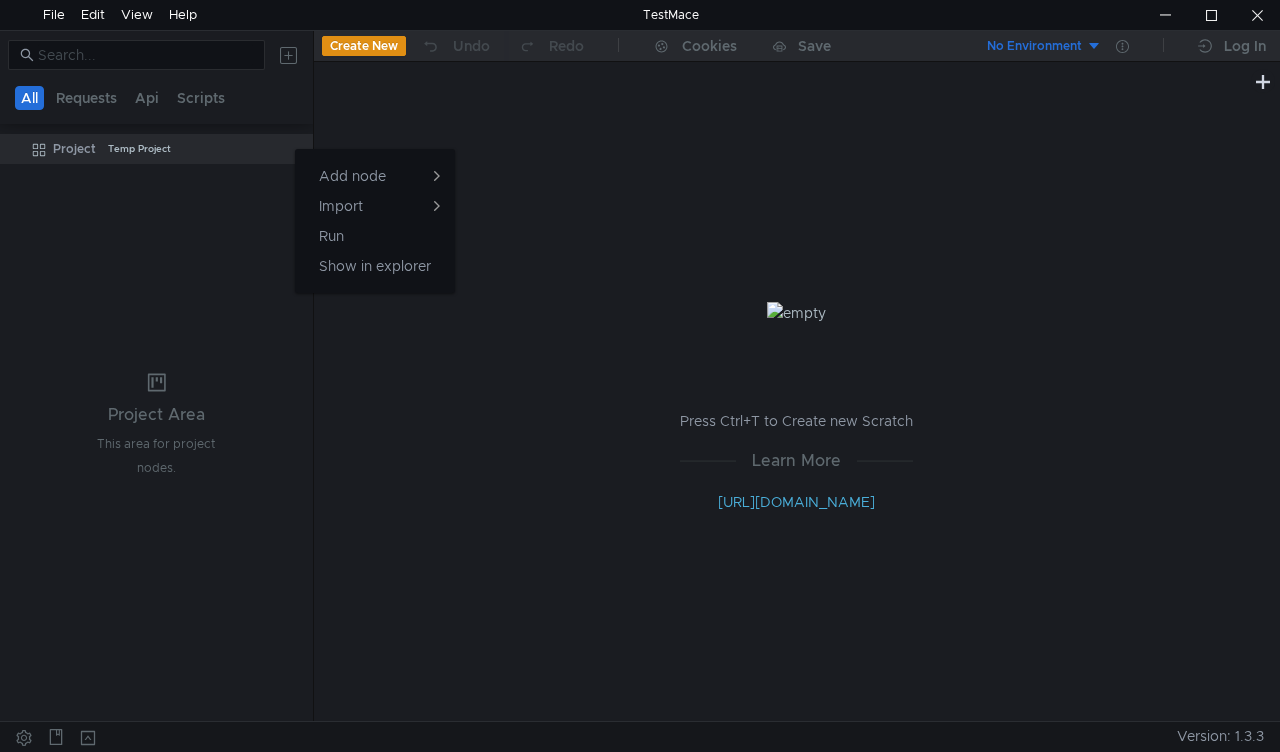 click at bounding box center (640, 376) 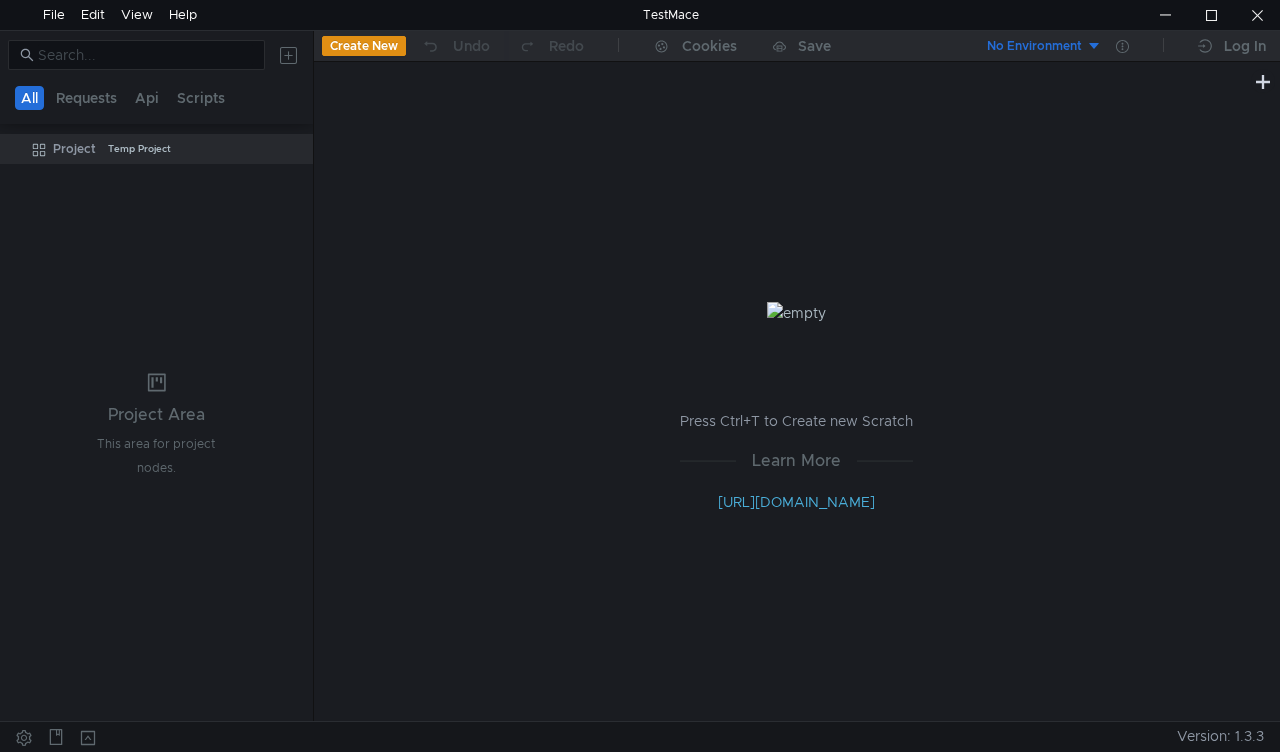 click 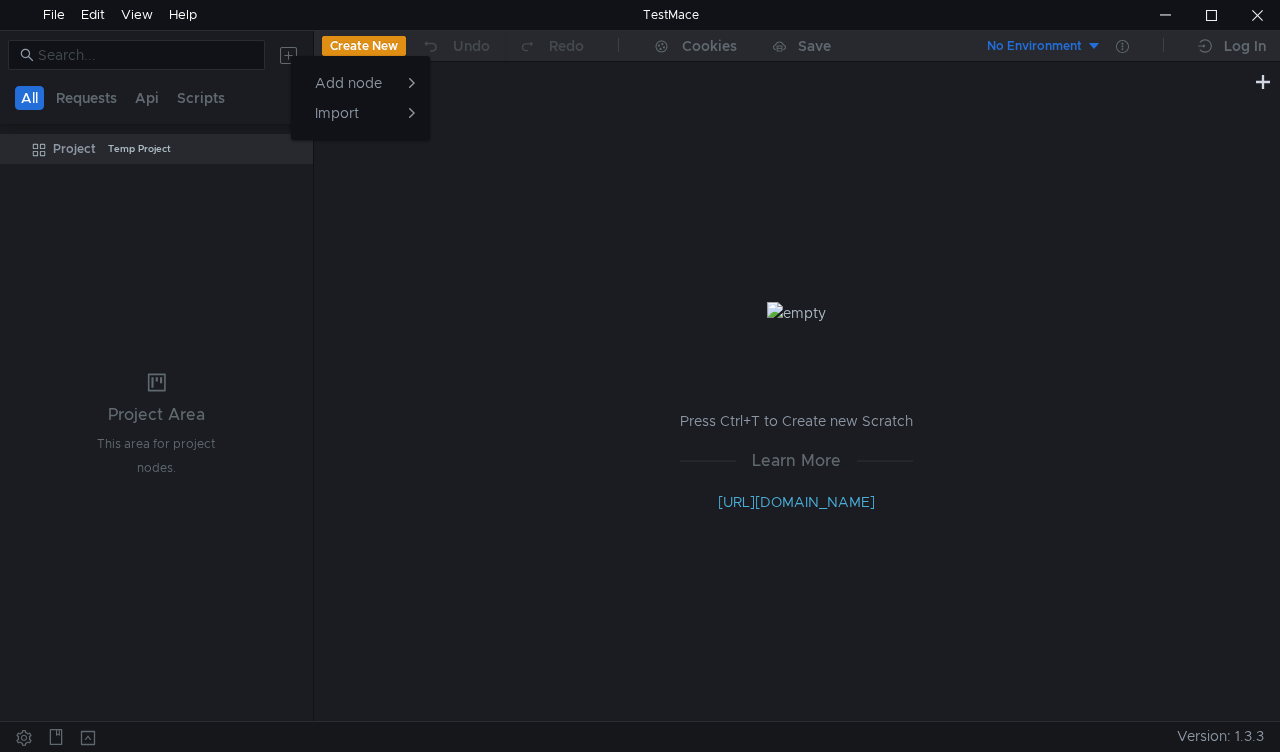 click at bounding box center (640, 376) 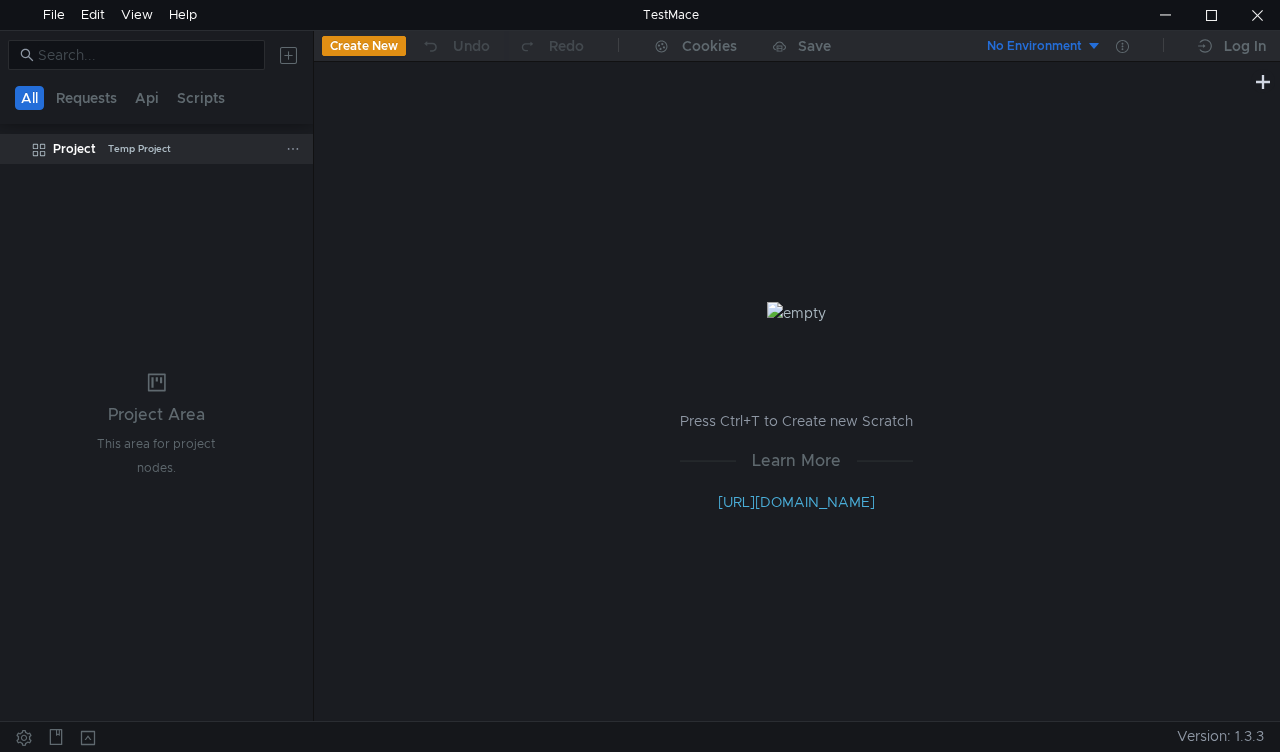 click 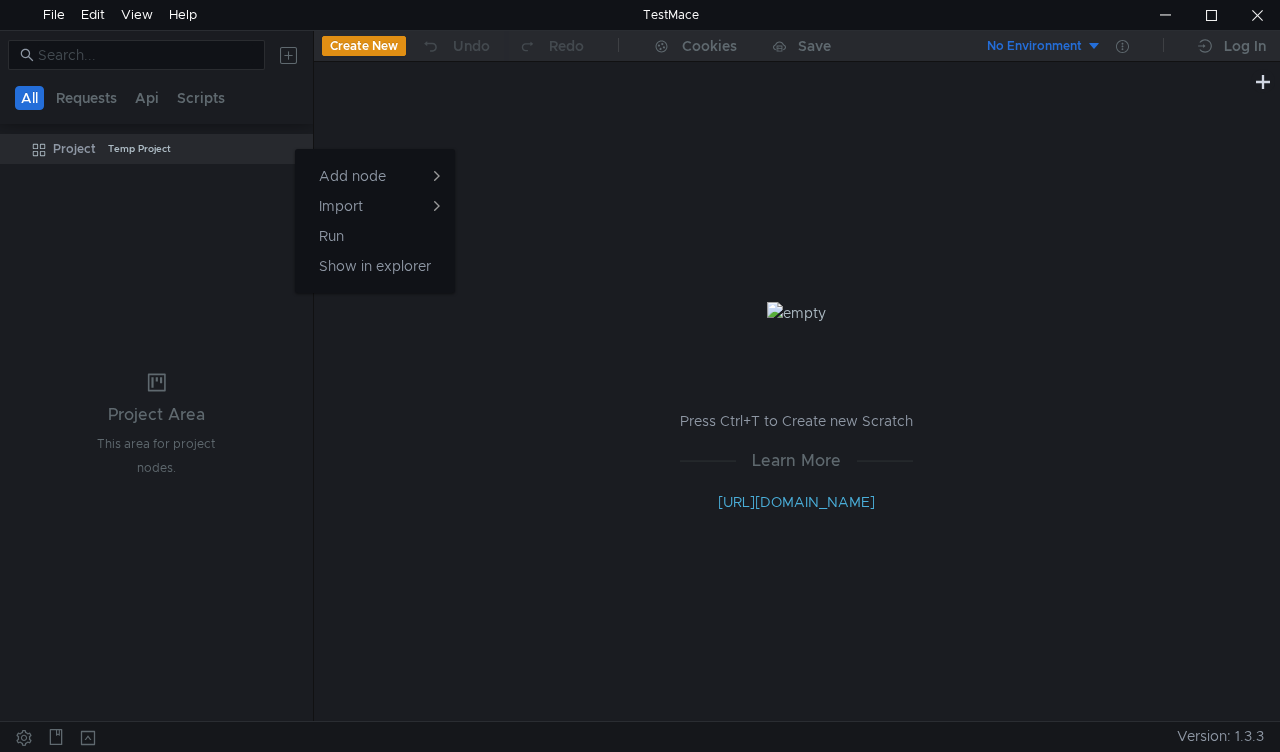 click at bounding box center [640, 376] 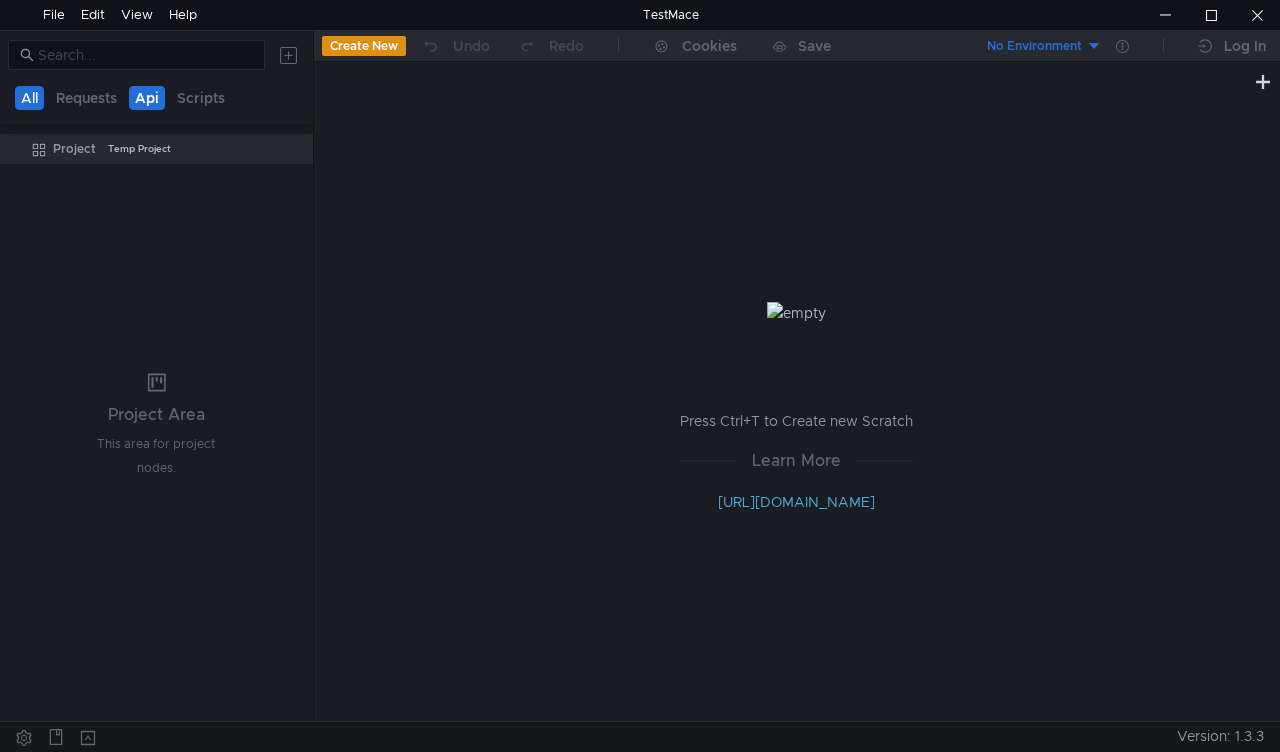 click on "Api" at bounding box center (147, 98) 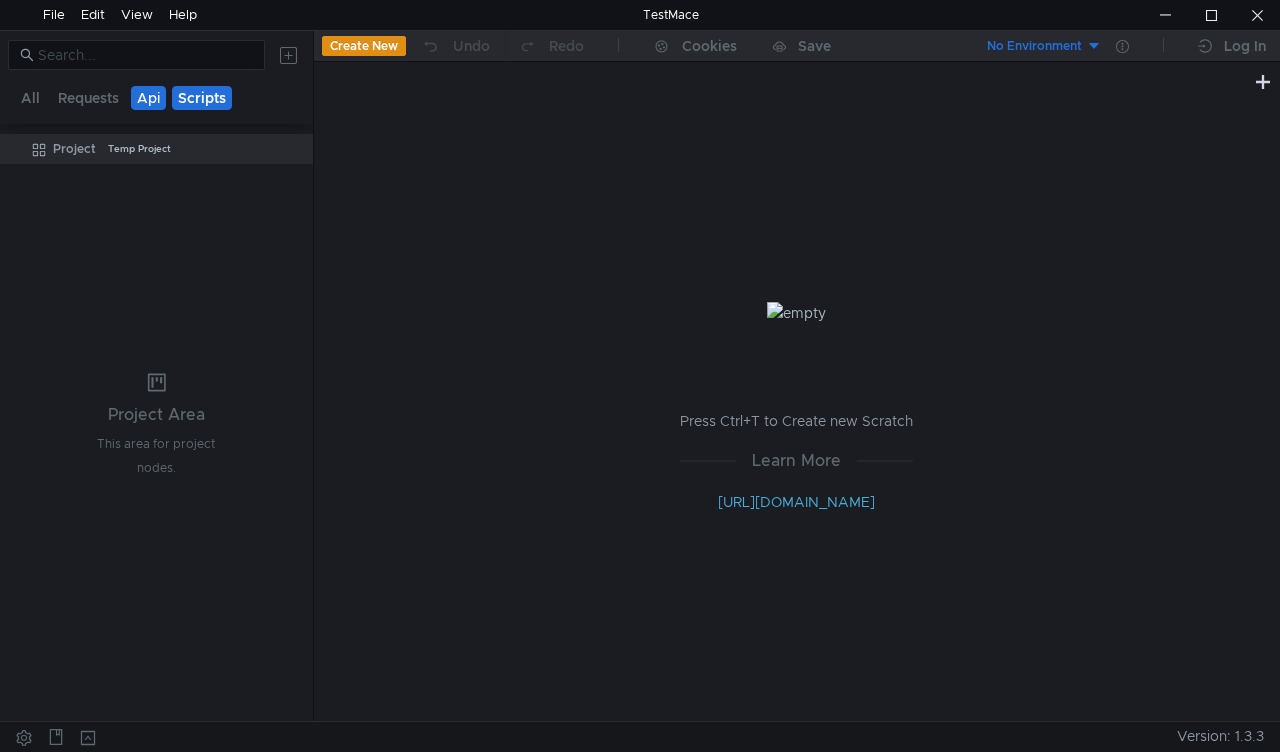 click on "Scripts" at bounding box center [202, 98] 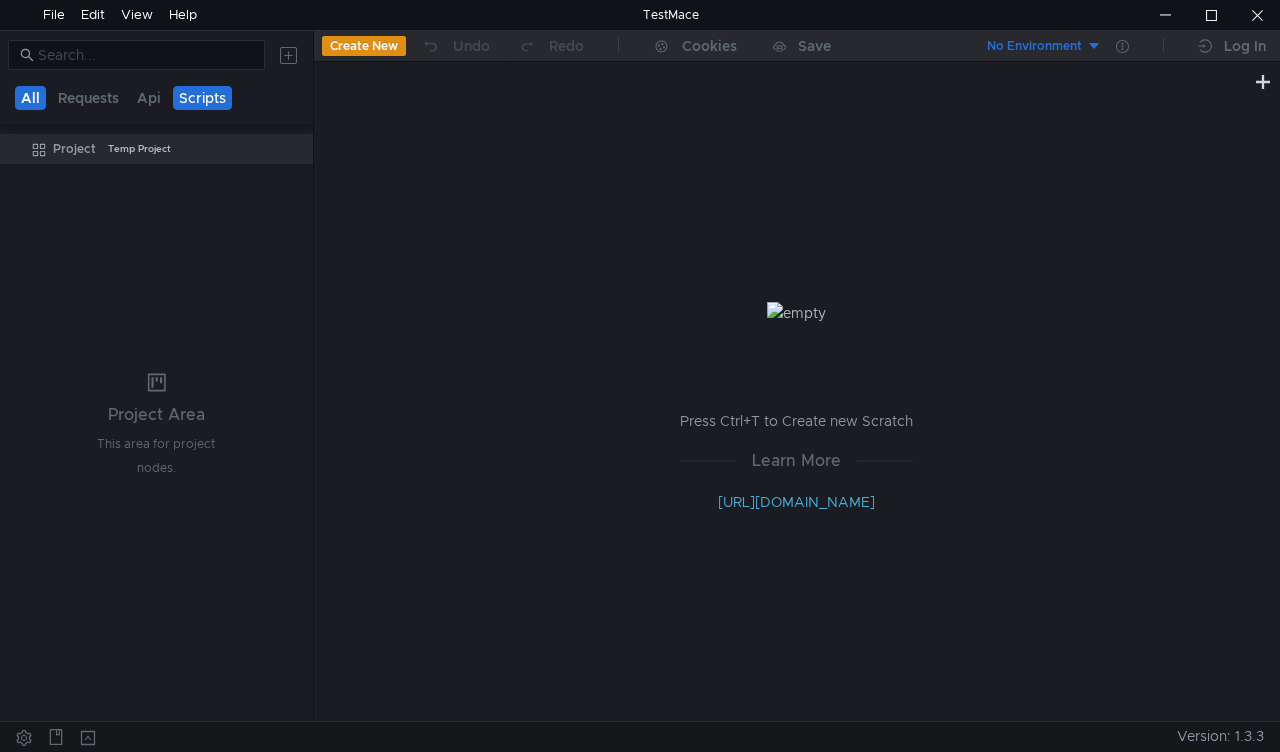click on "All" at bounding box center (30, 98) 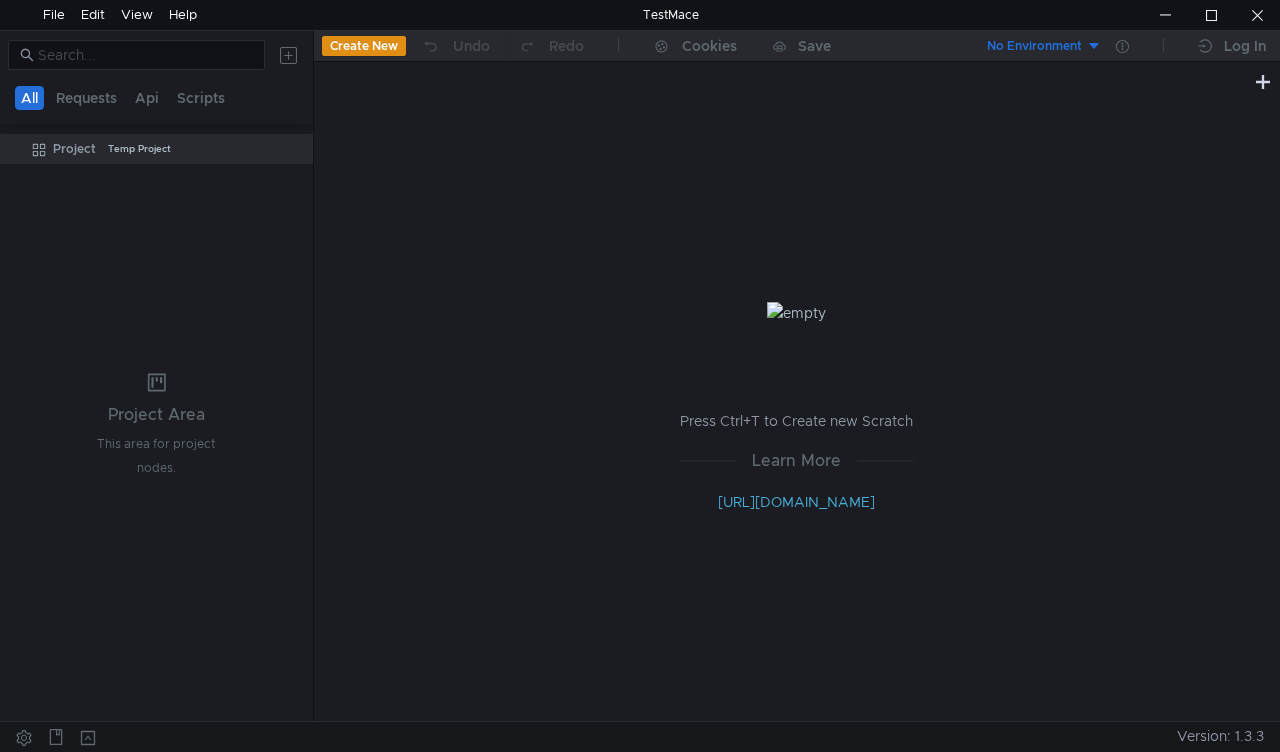 click on "No Environment" at bounding box center [1034, 46] 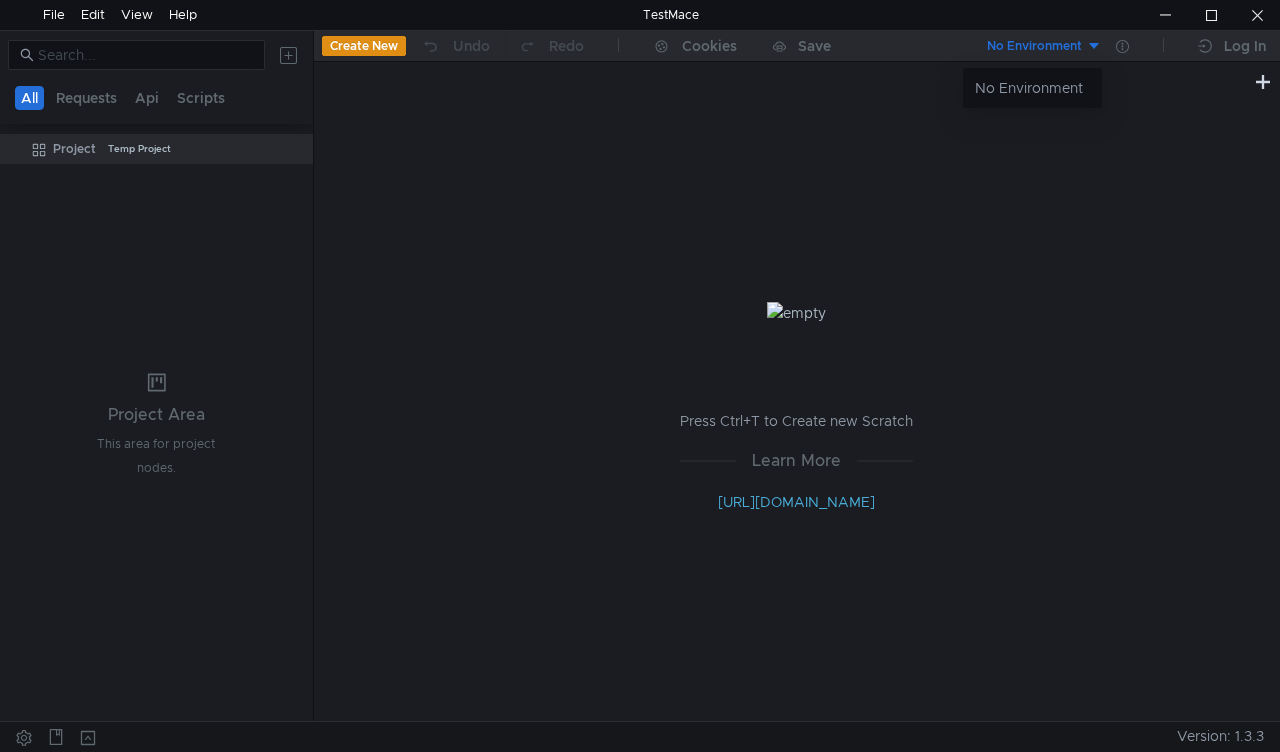 click at bounding box center [640, 376] 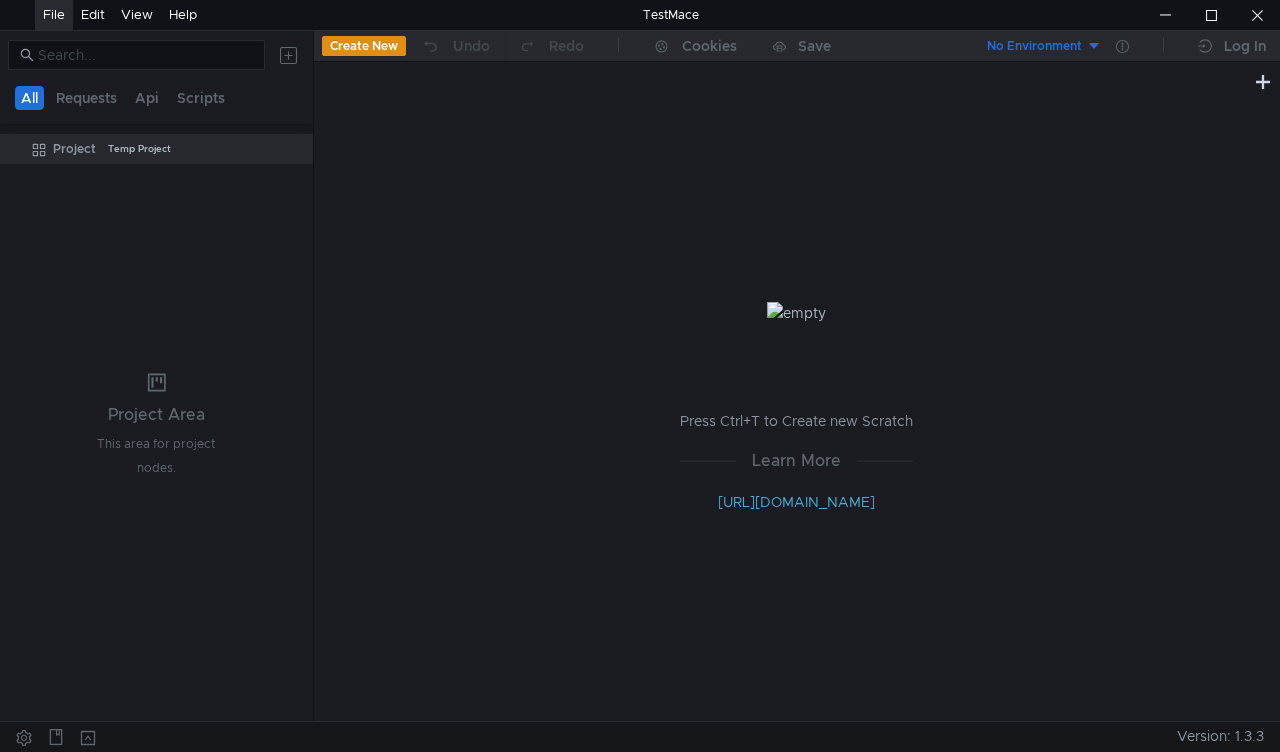 click on "File" at bounding box center [54, 15] 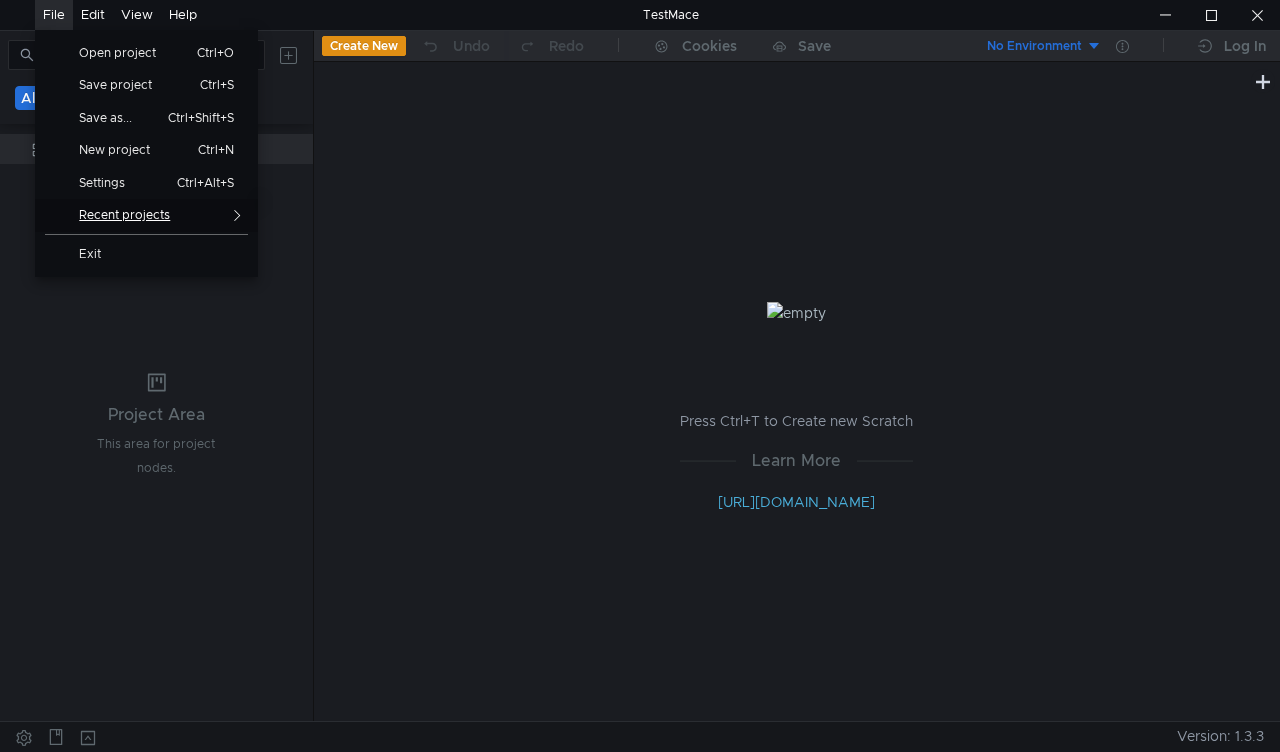 click on "Recent projects" at bounding box center (133, 215) 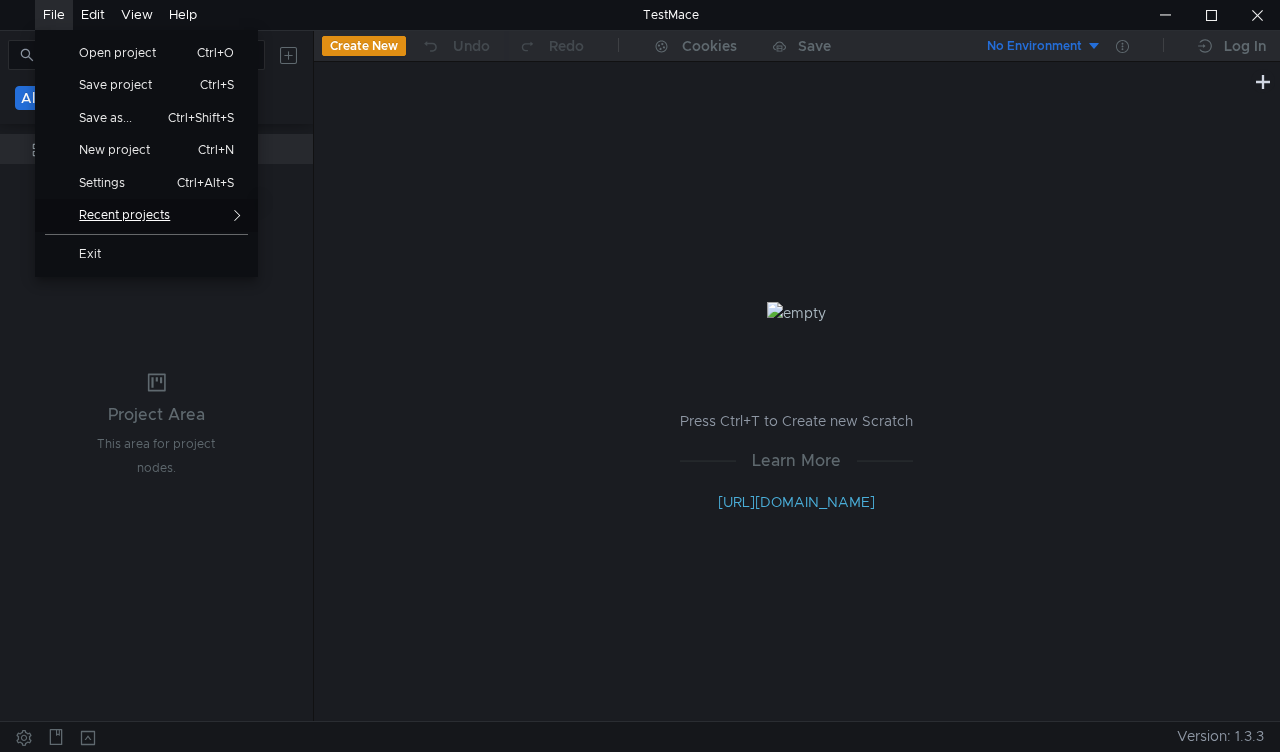 click on "Recent projects" at bounding box center (133, 215) 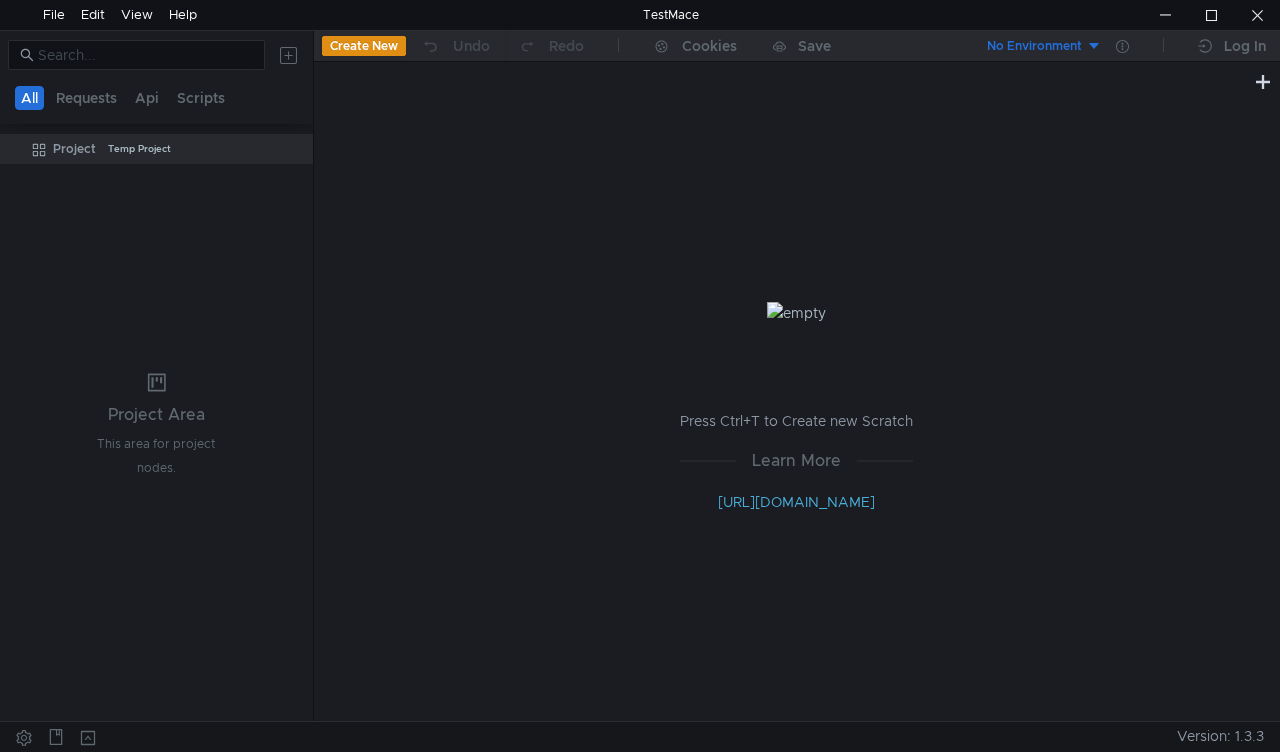 click on "Press Ctrl+T to Create new Scratch  Learn More http://docs.testmace.com" at bounding box center (797, 407) 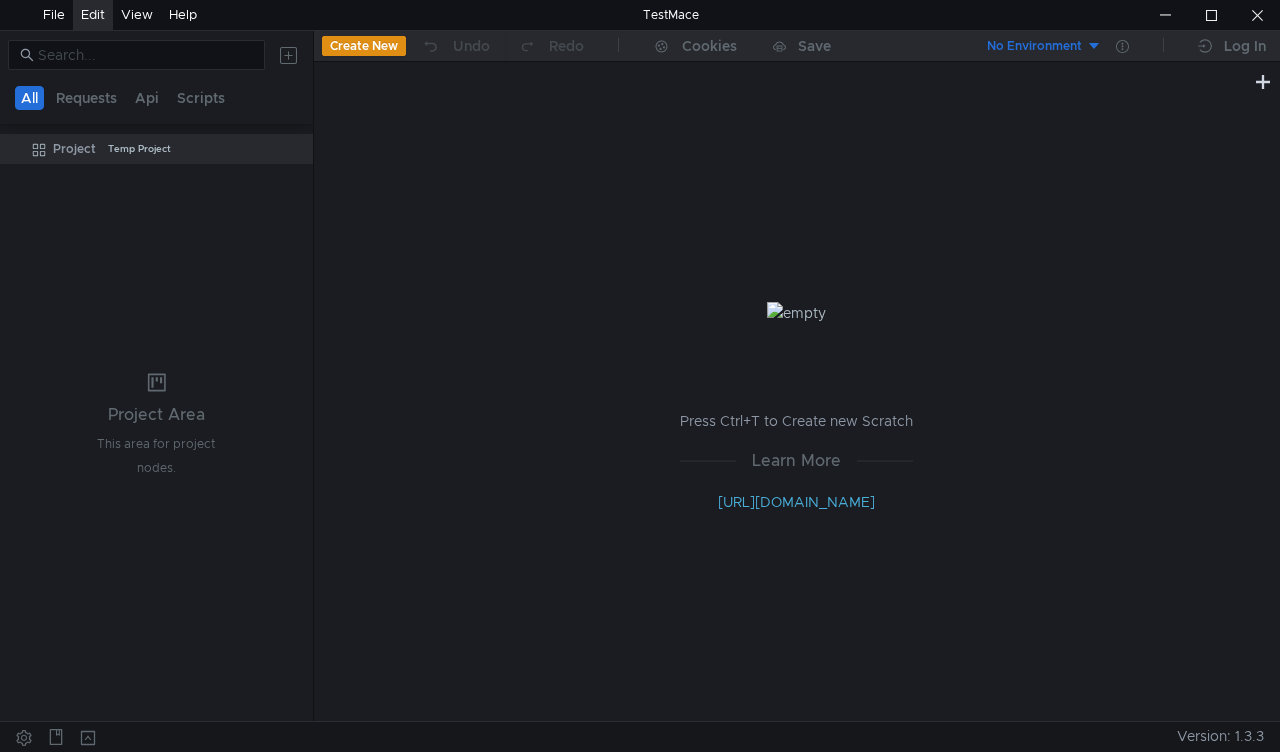 click on "Edit" at bounding box center [93, 15] 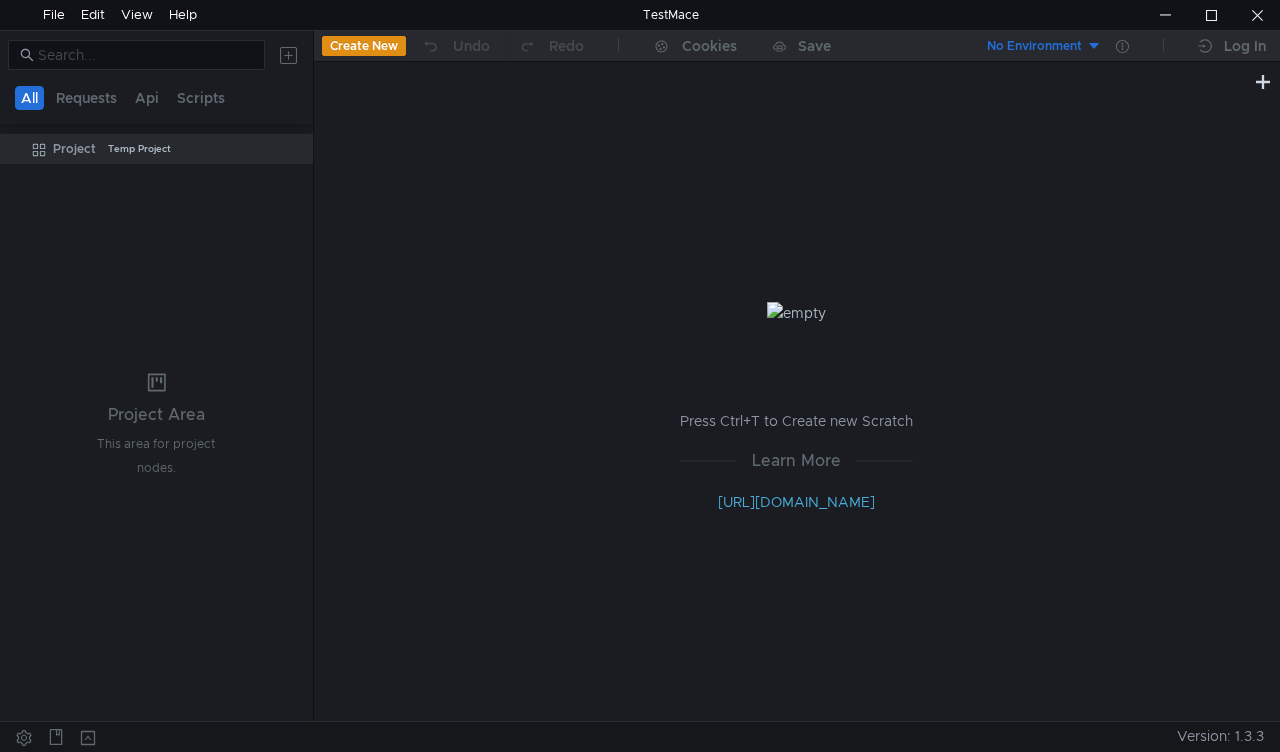 click on "Project  Temp Project" at bounding box center [156, 426] 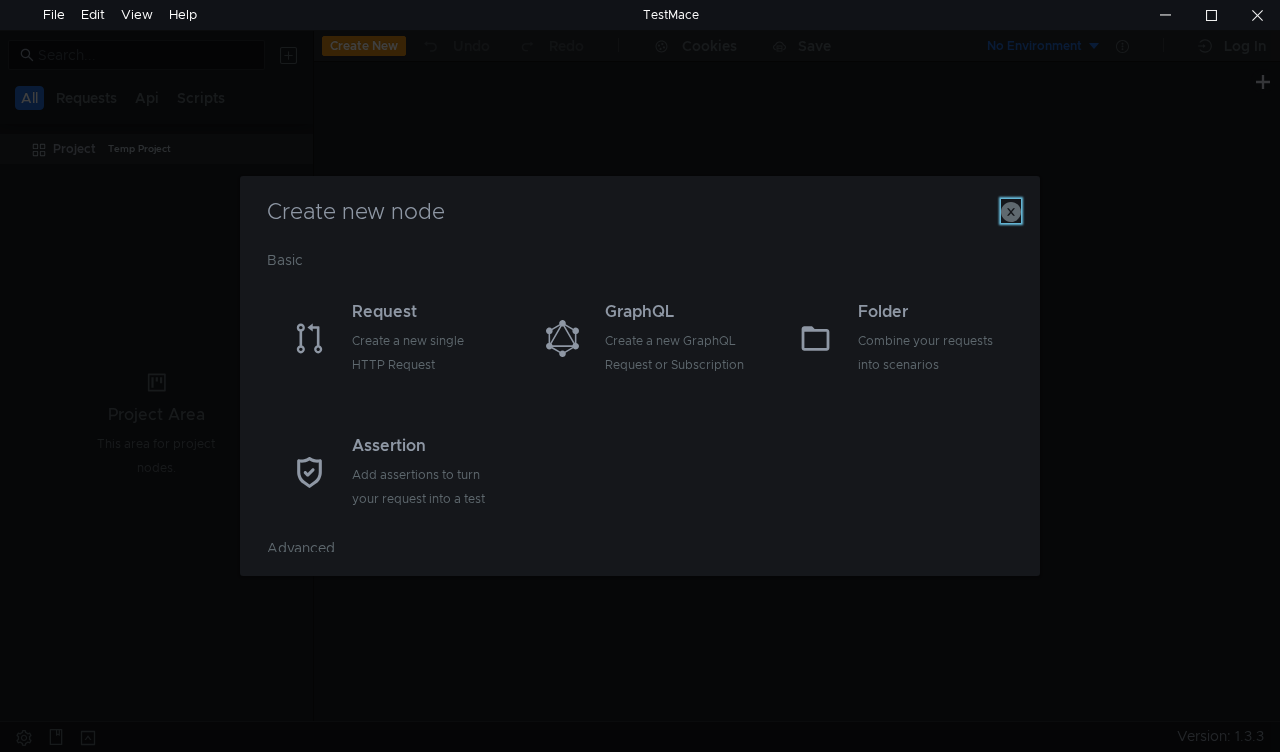 click 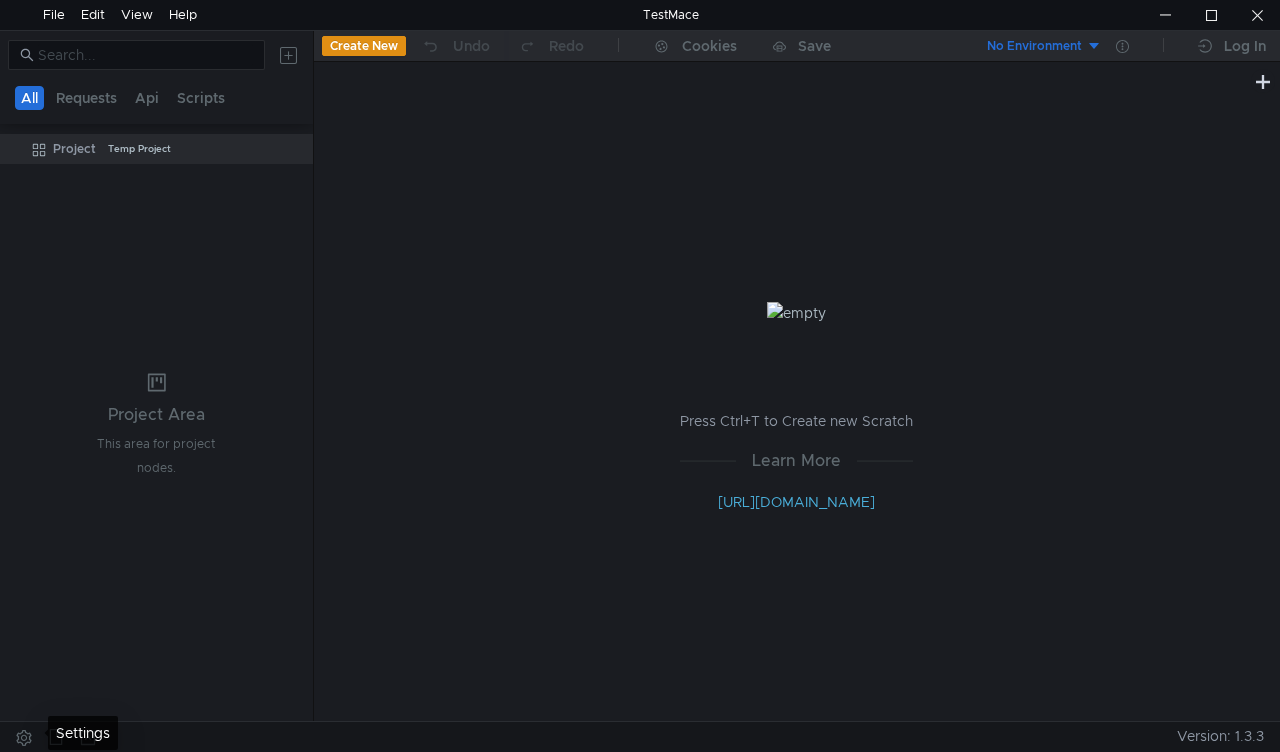 click at bounding box center [24, 737] 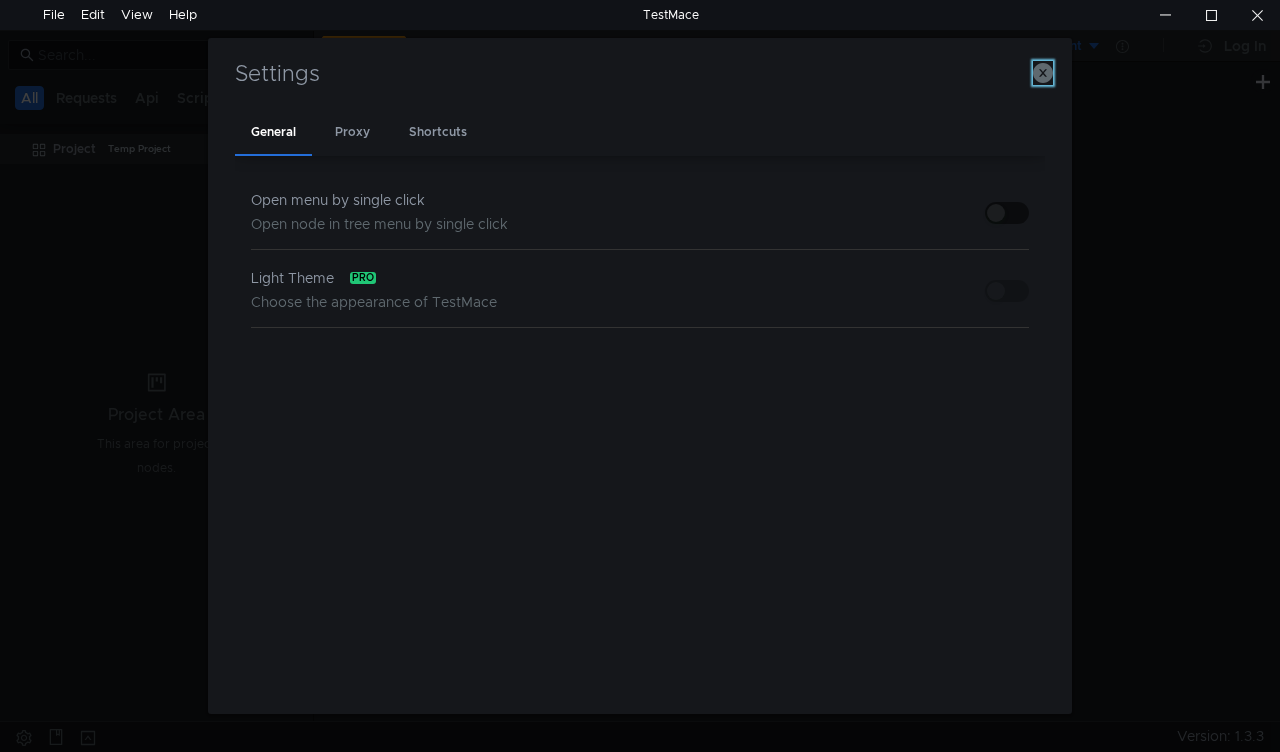 click 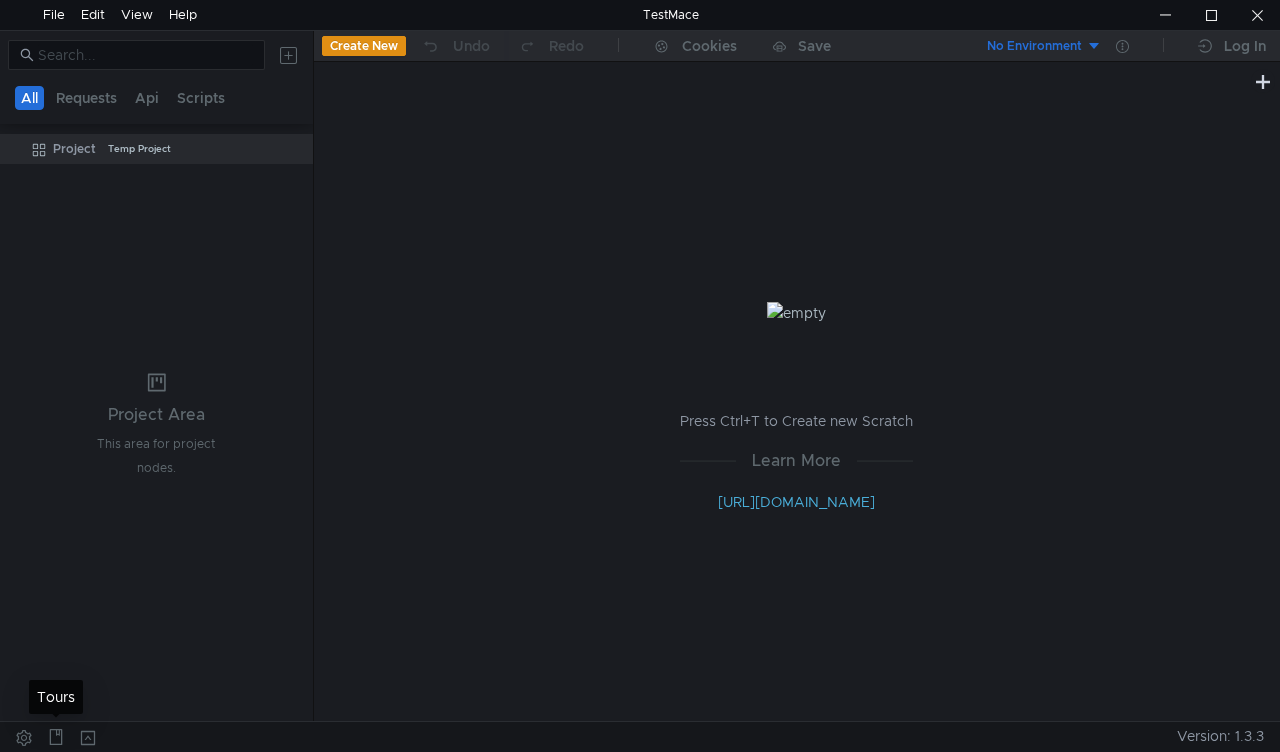 click 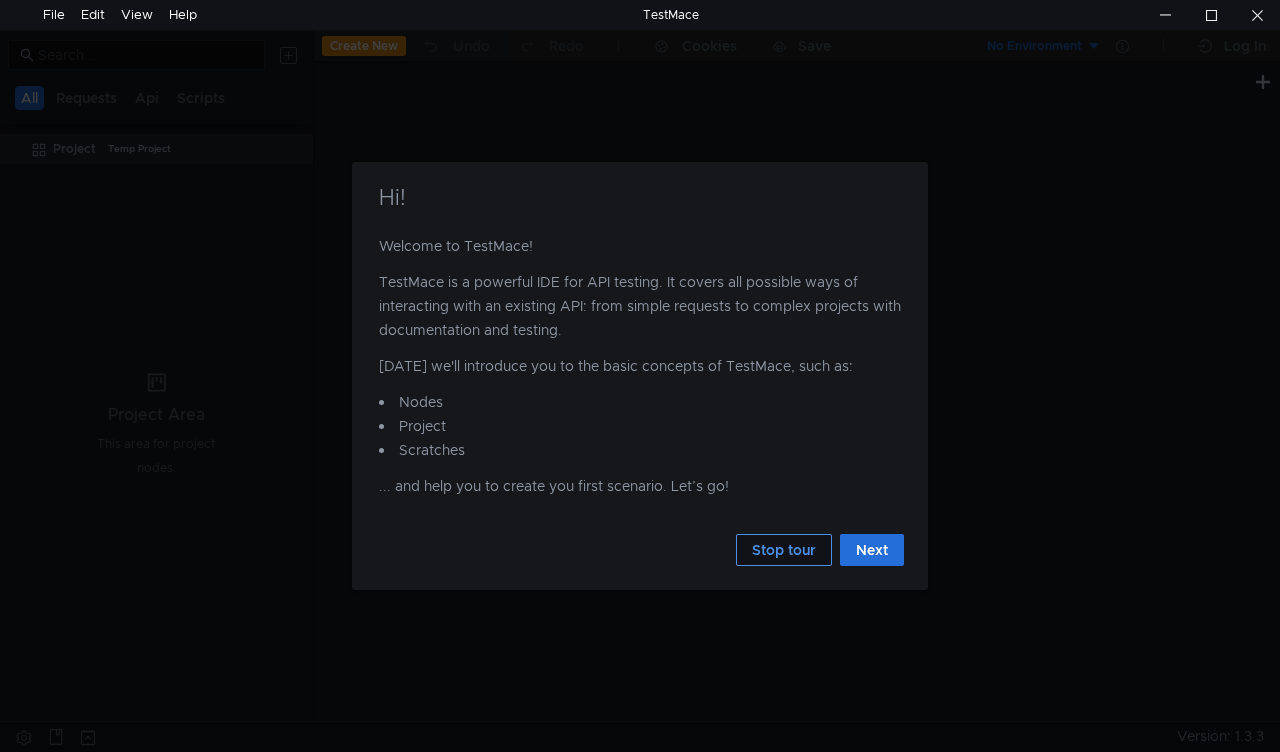 click on "Stop tour" 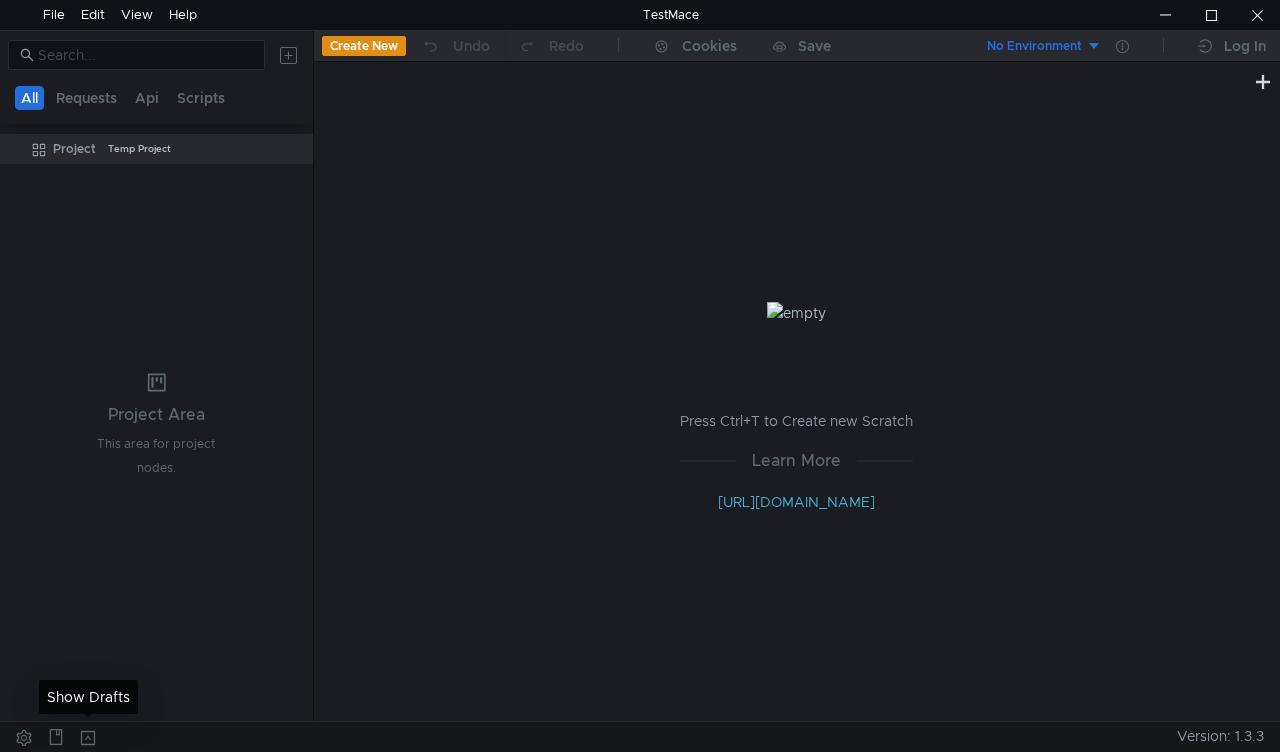 click at bounding box center [88, 737] 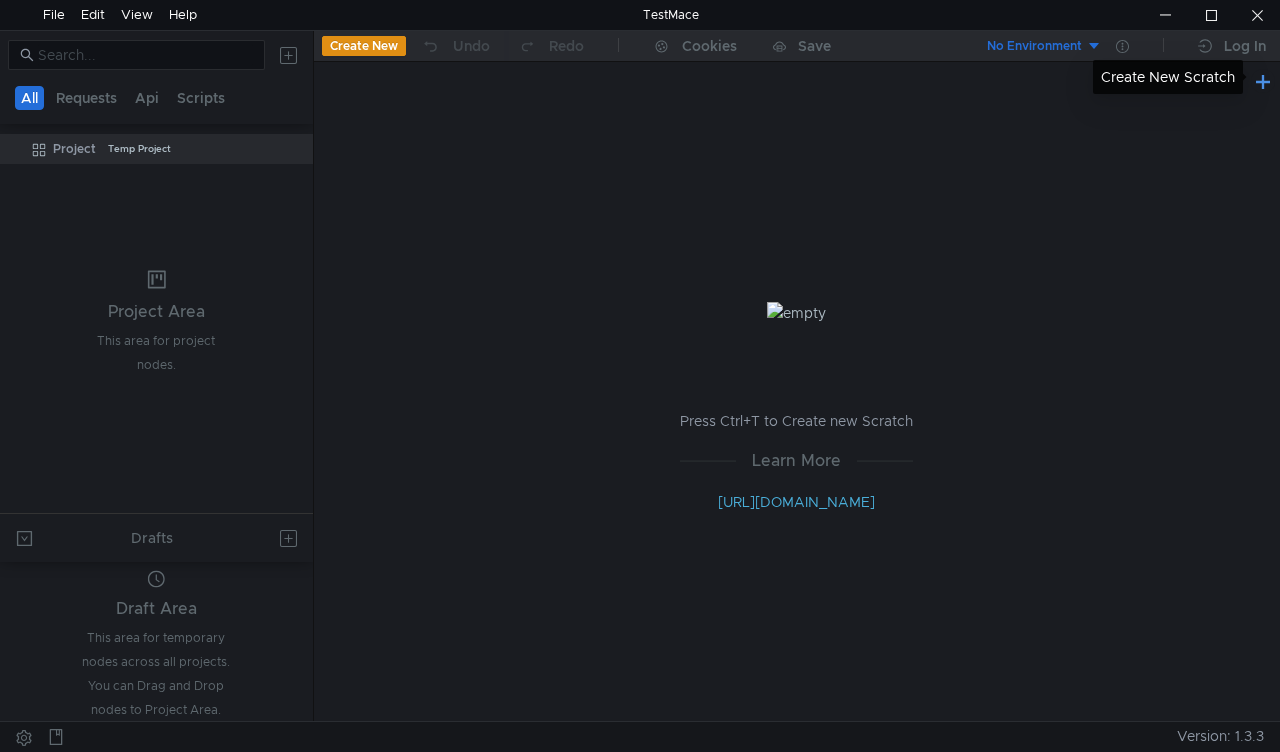 click at bounding box center [1263, 81] 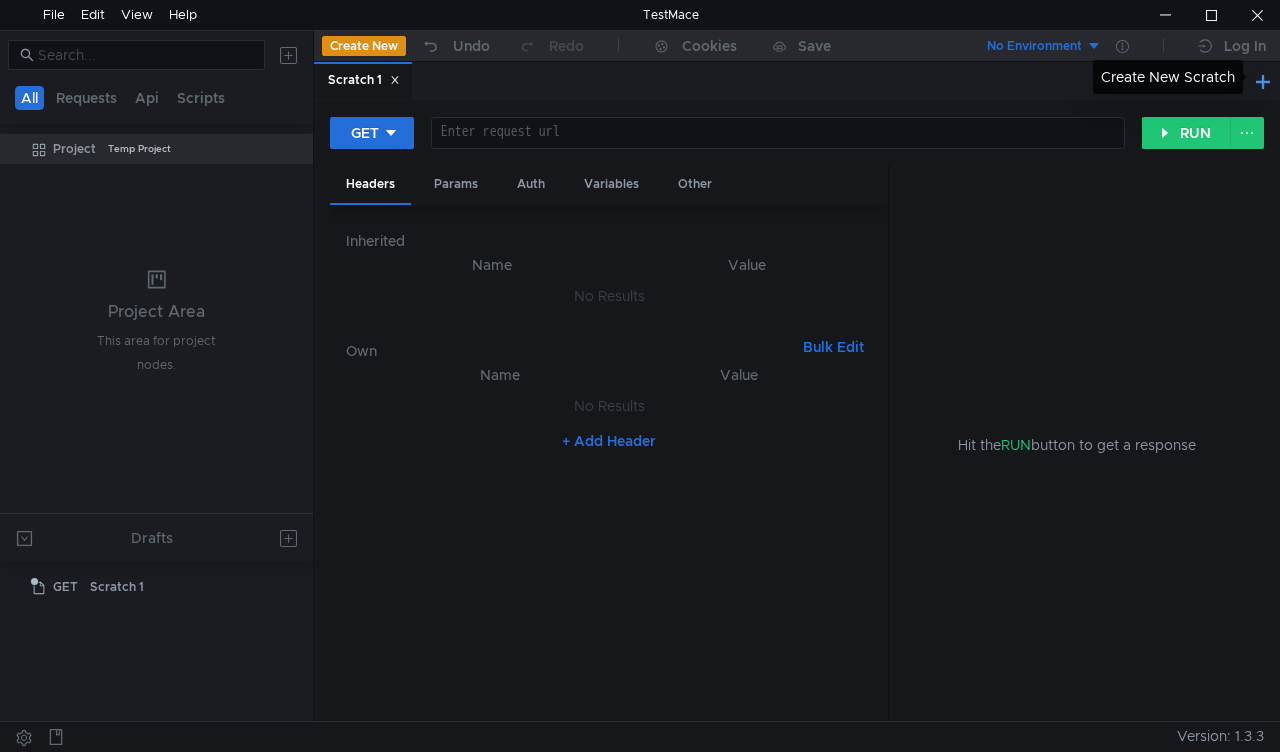 click at bounding box center (1263, 81) 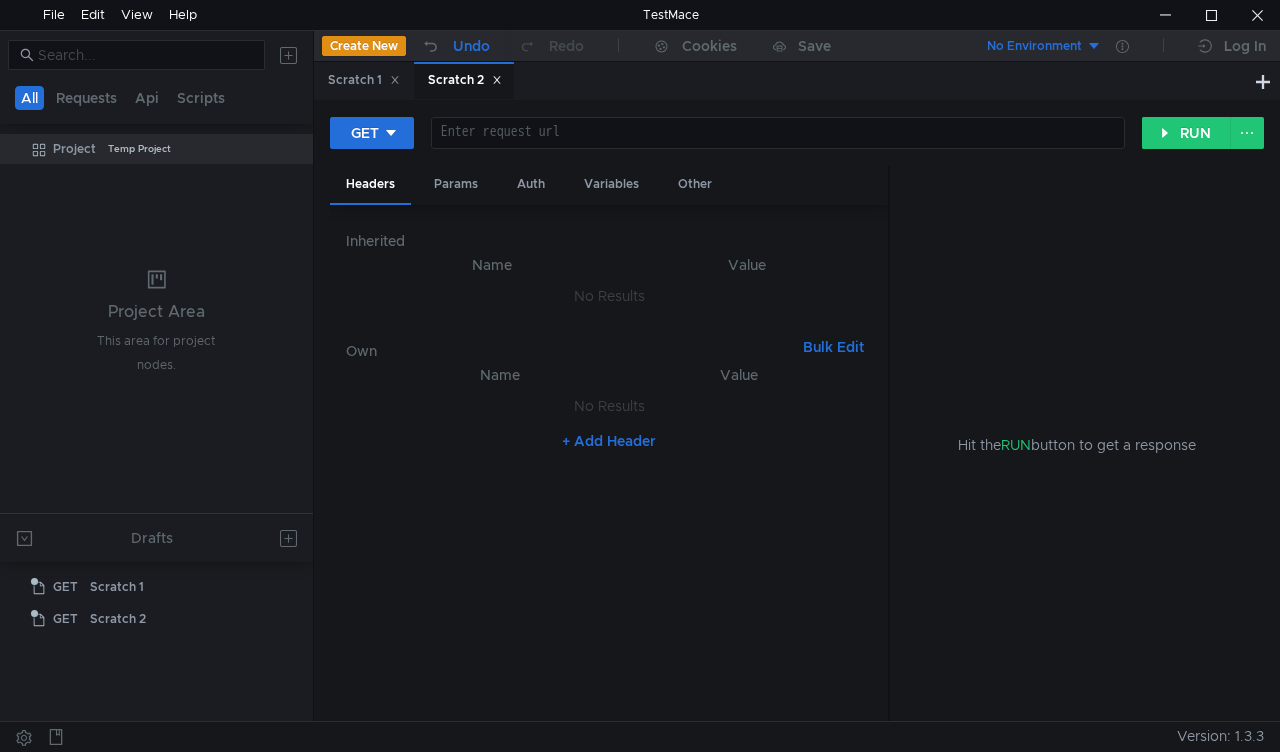 click 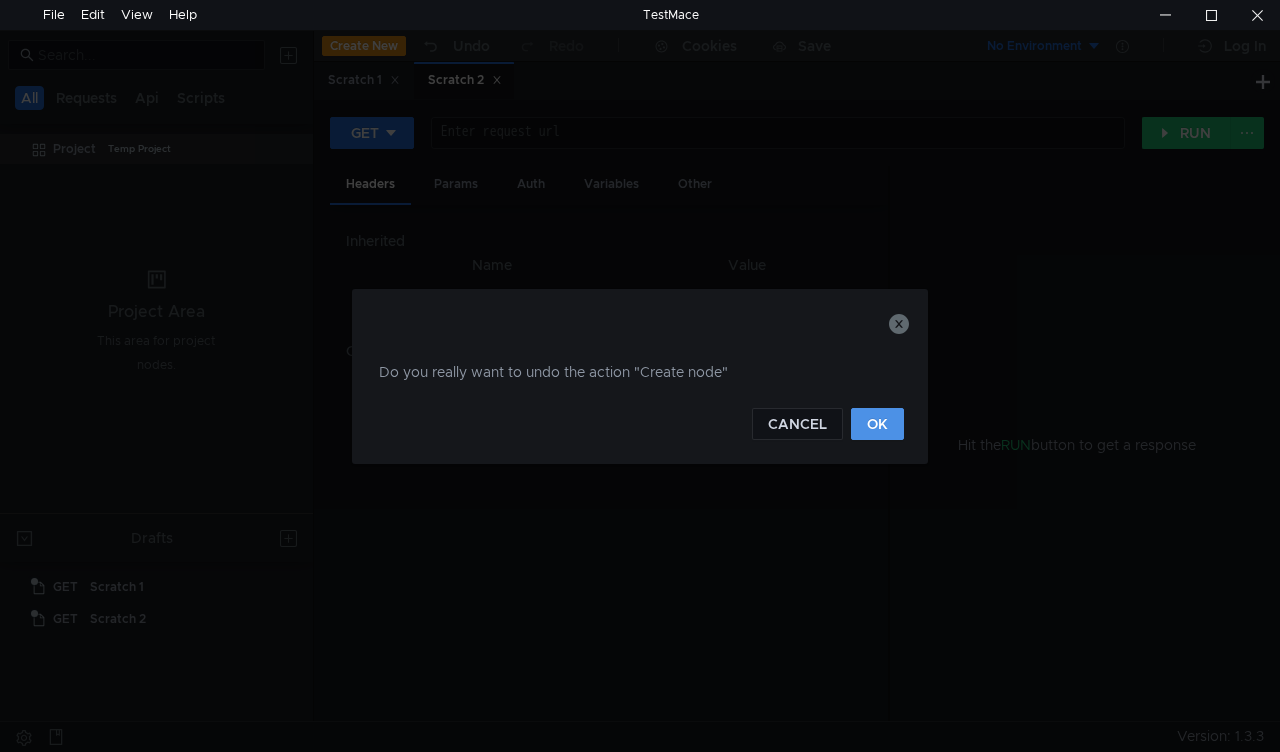 click on "OK" 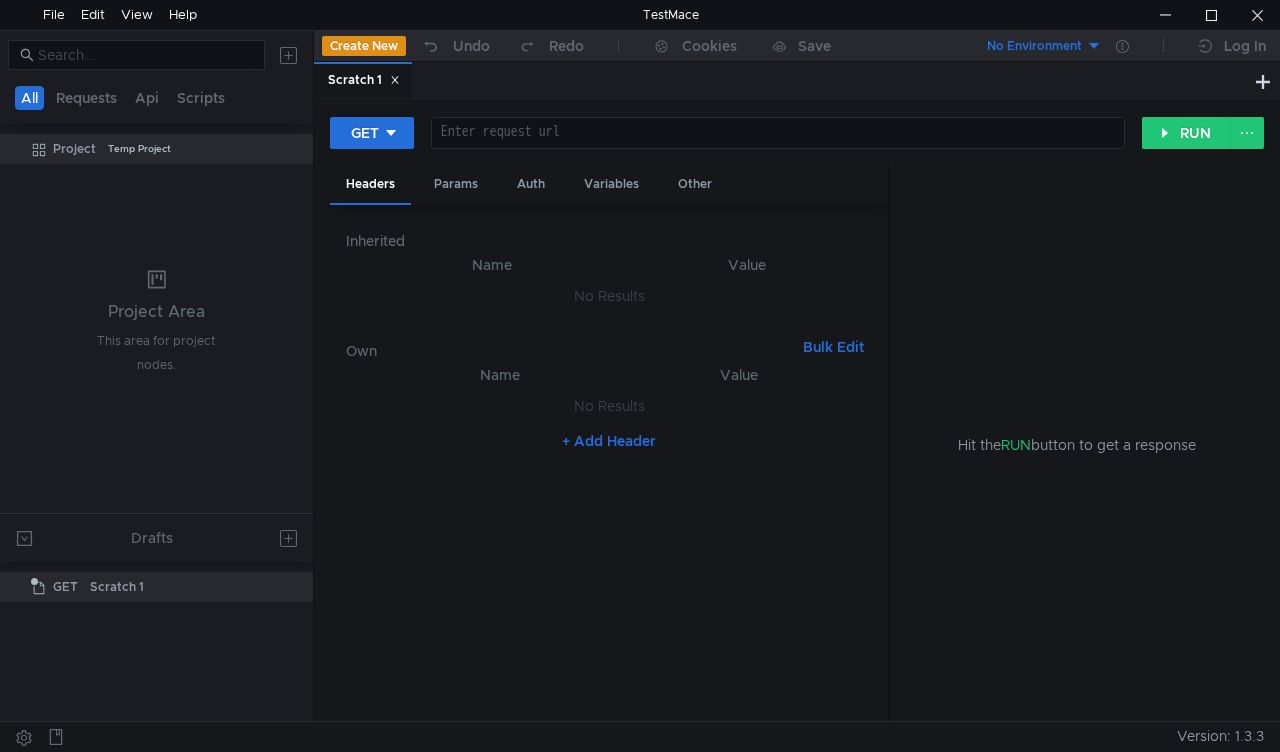 click 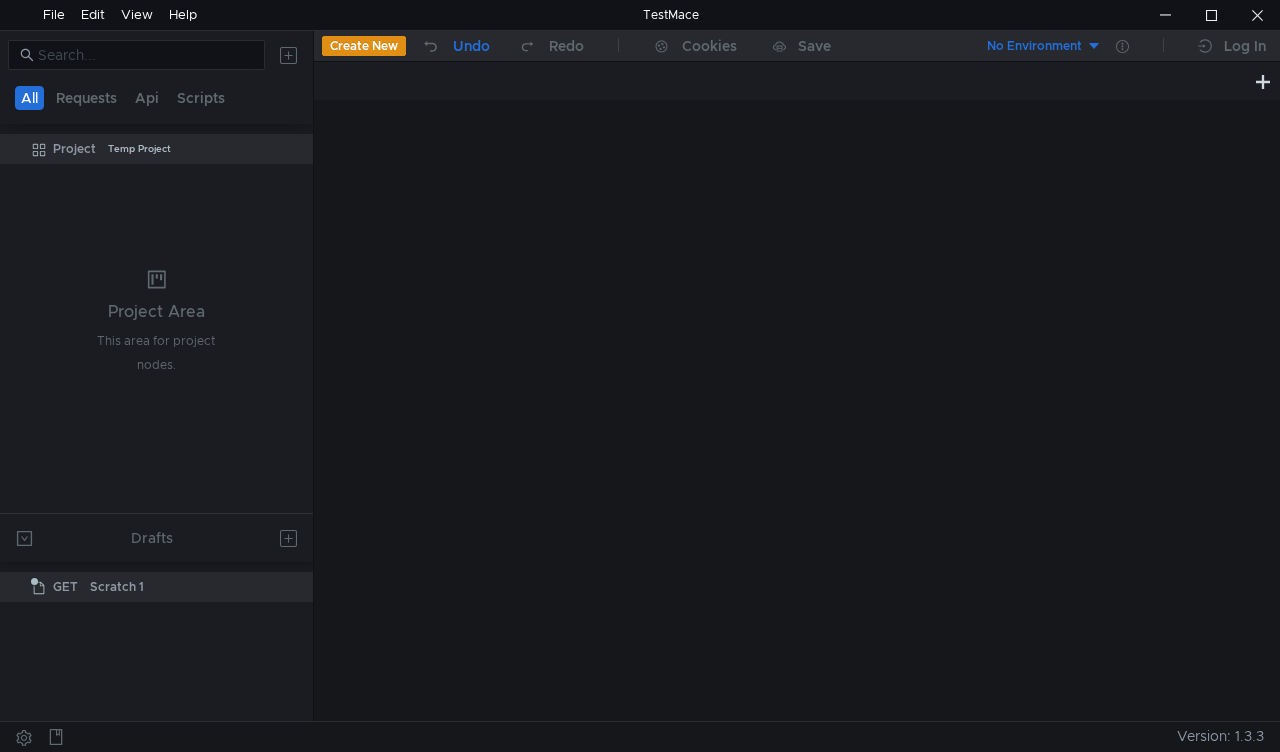 click 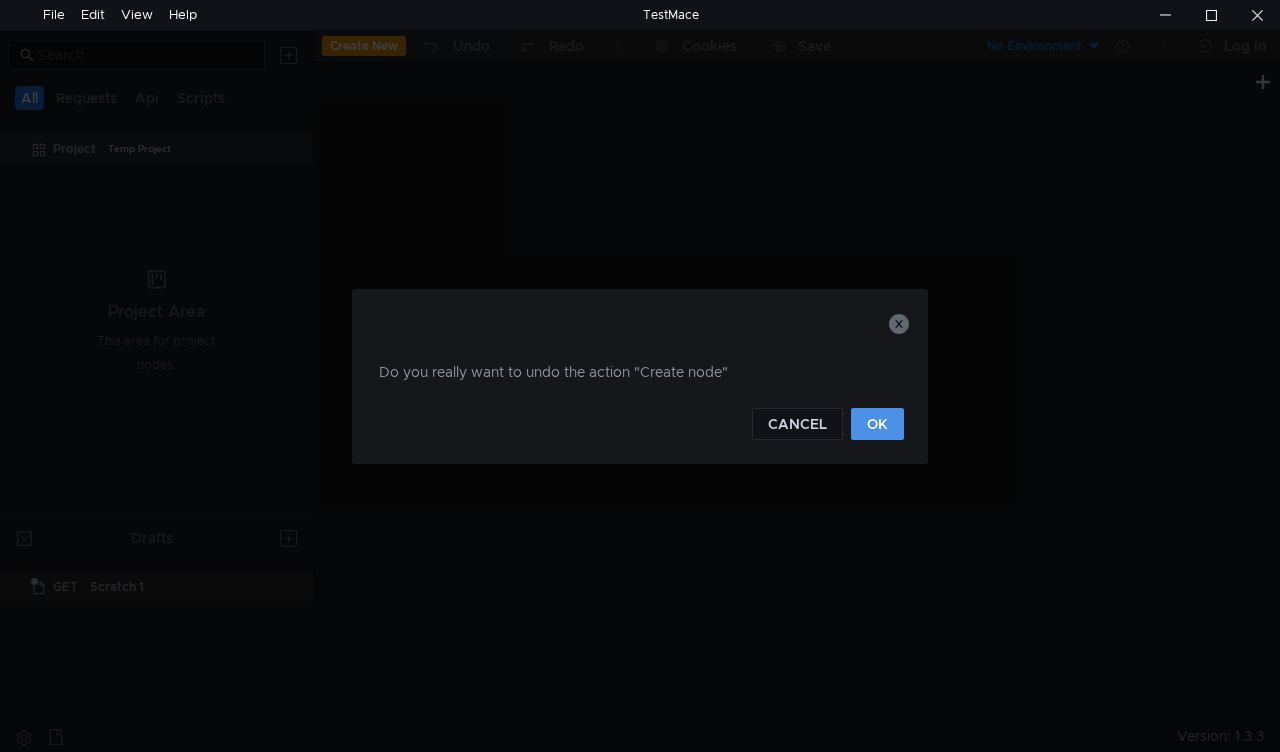 click on "OK" 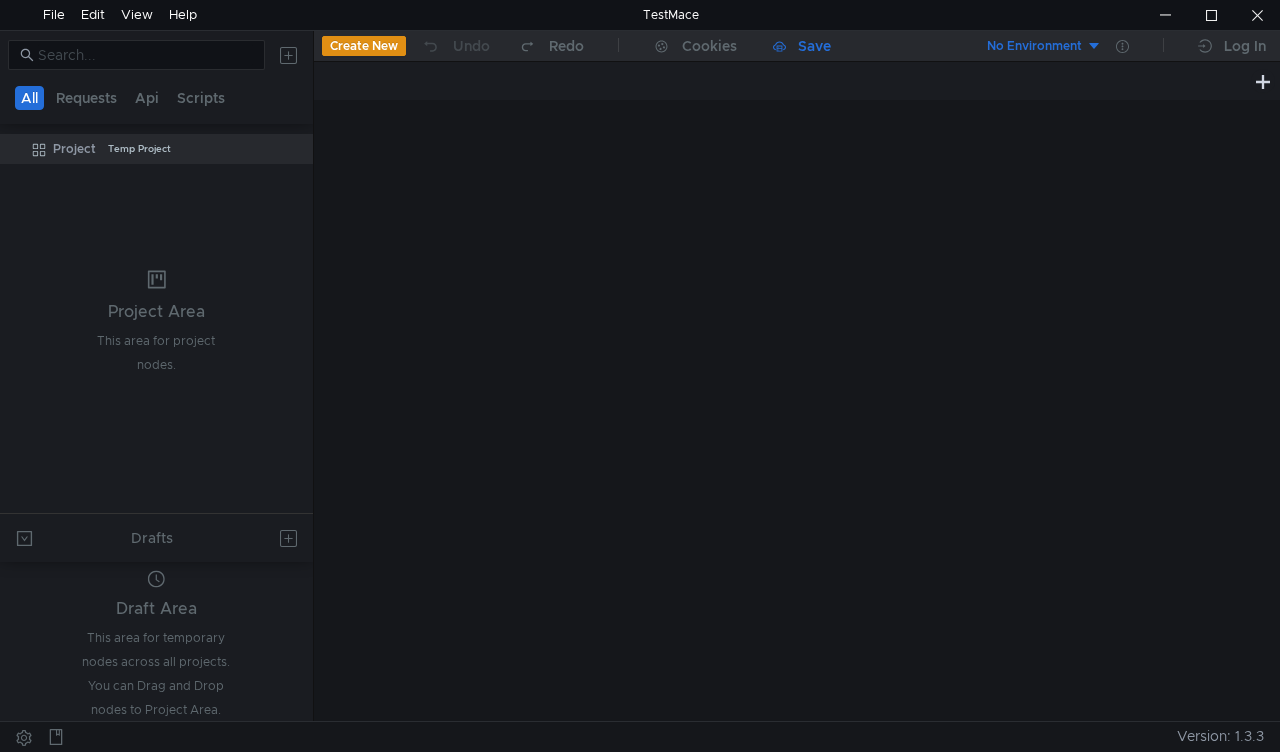click 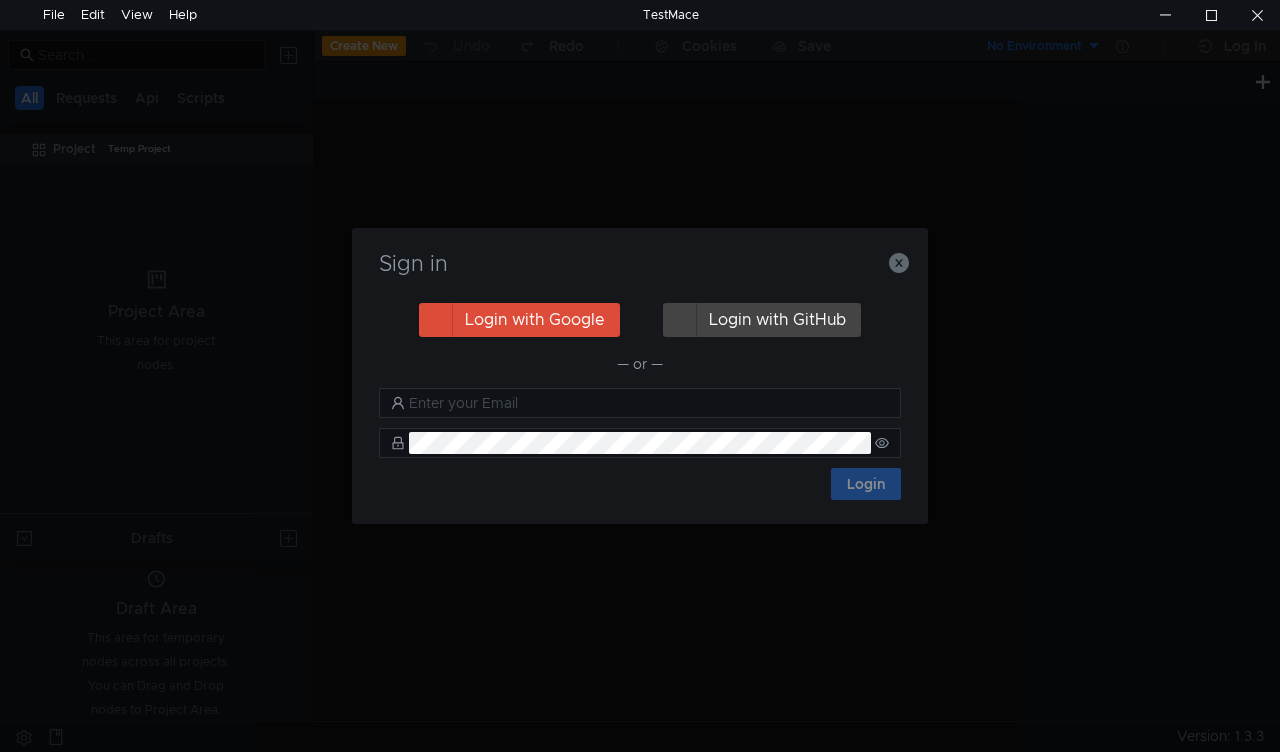 click on "Sign in  Login with Google   Login with GitHub  — or — Login" 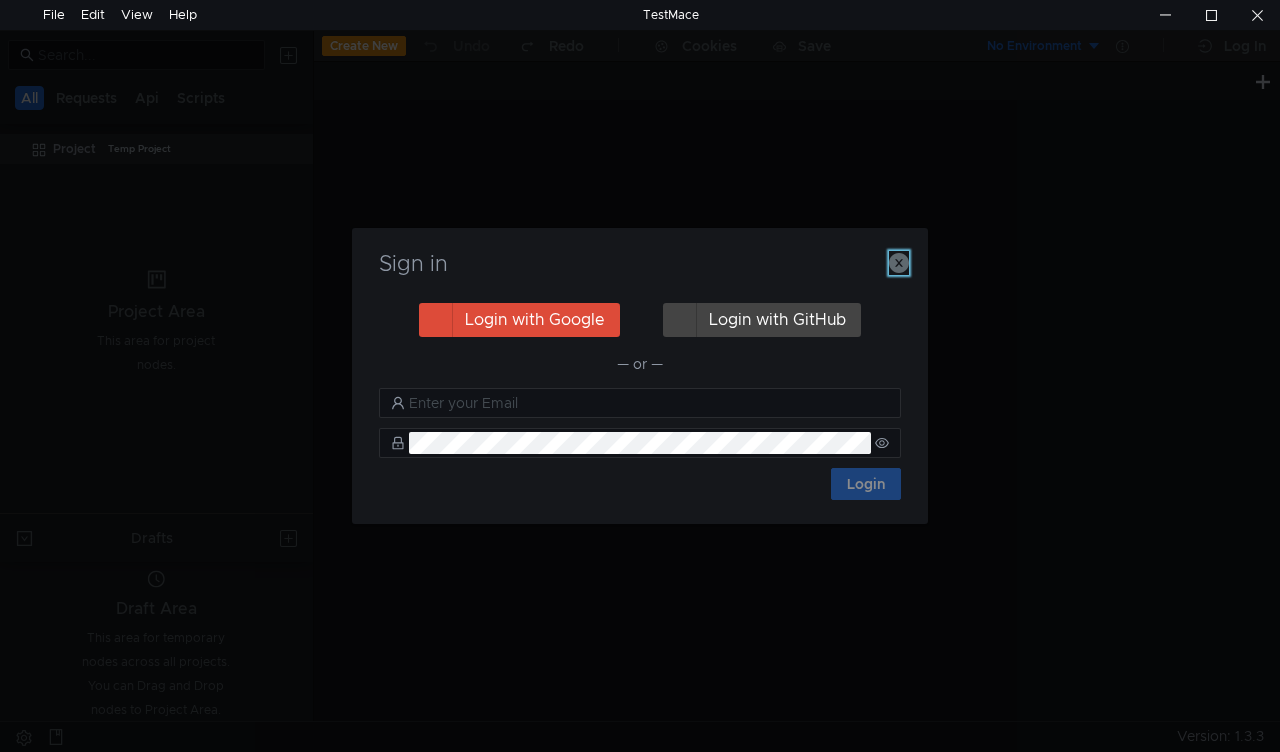 click 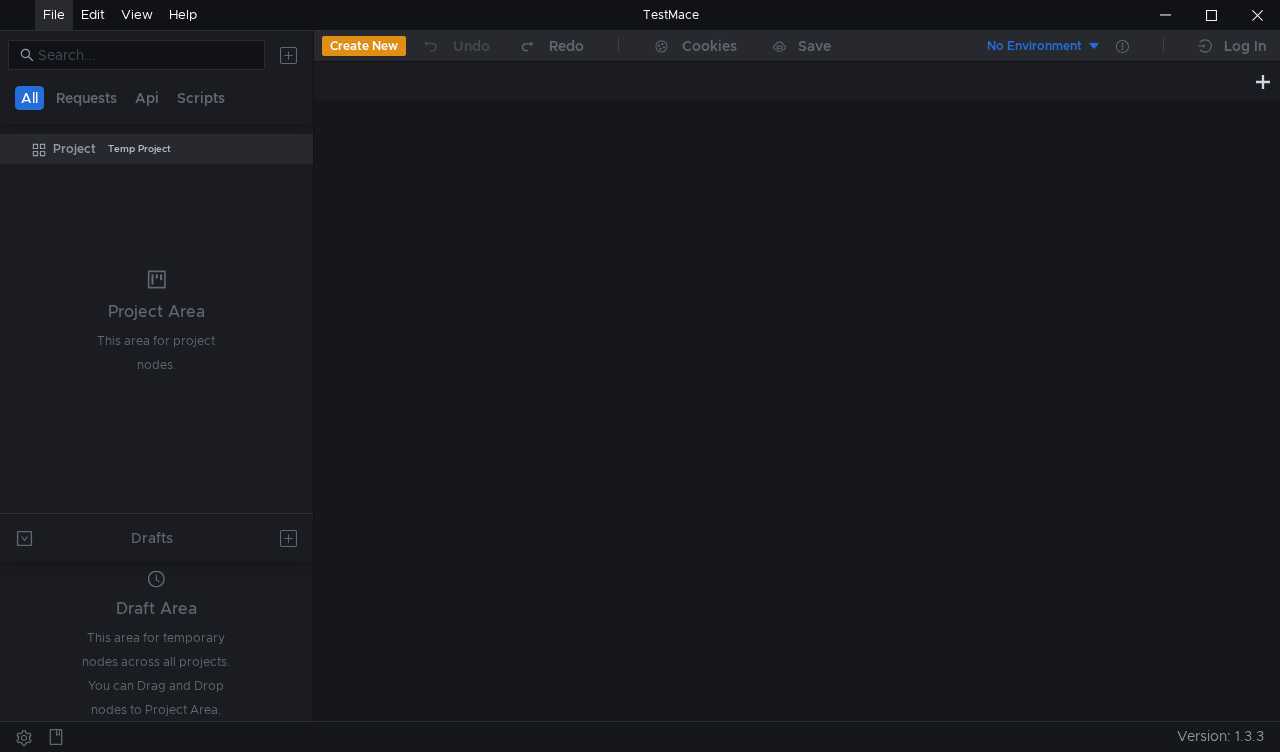 click on "File" at bounding box center (54, 15) 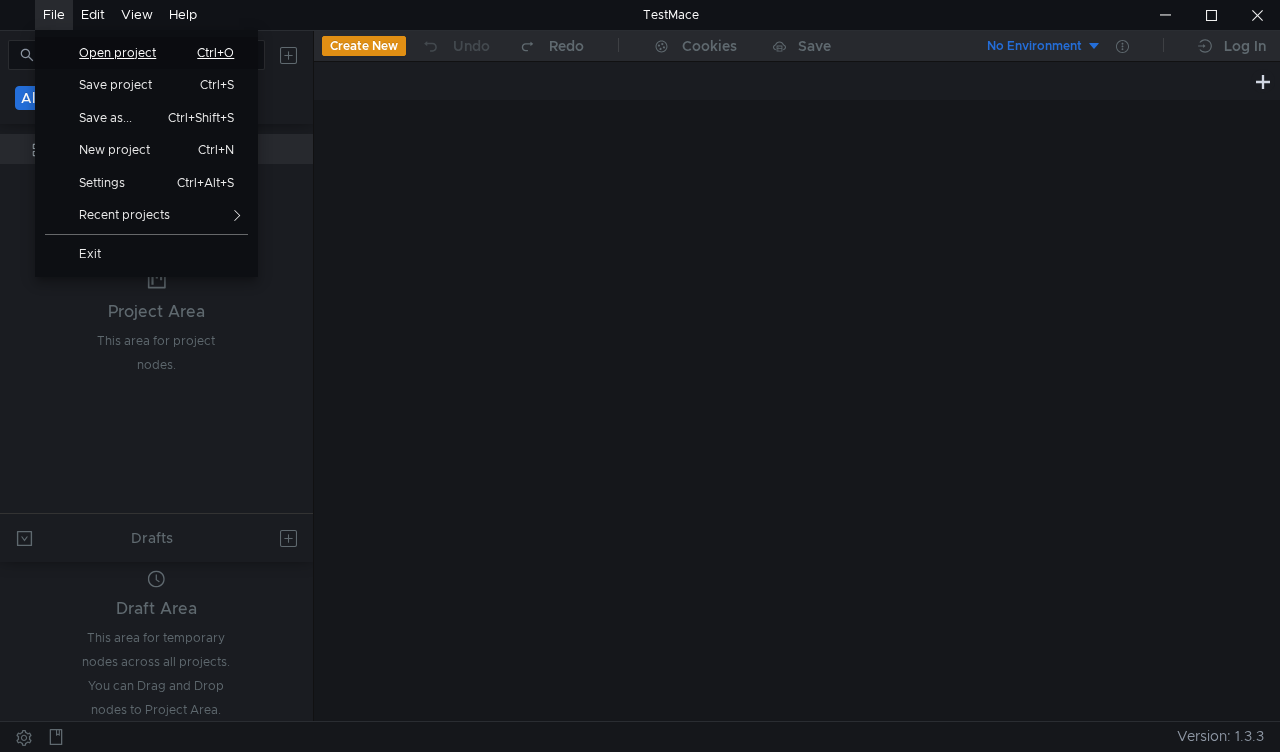 click on "Open project" at bounding box center [124, 53] 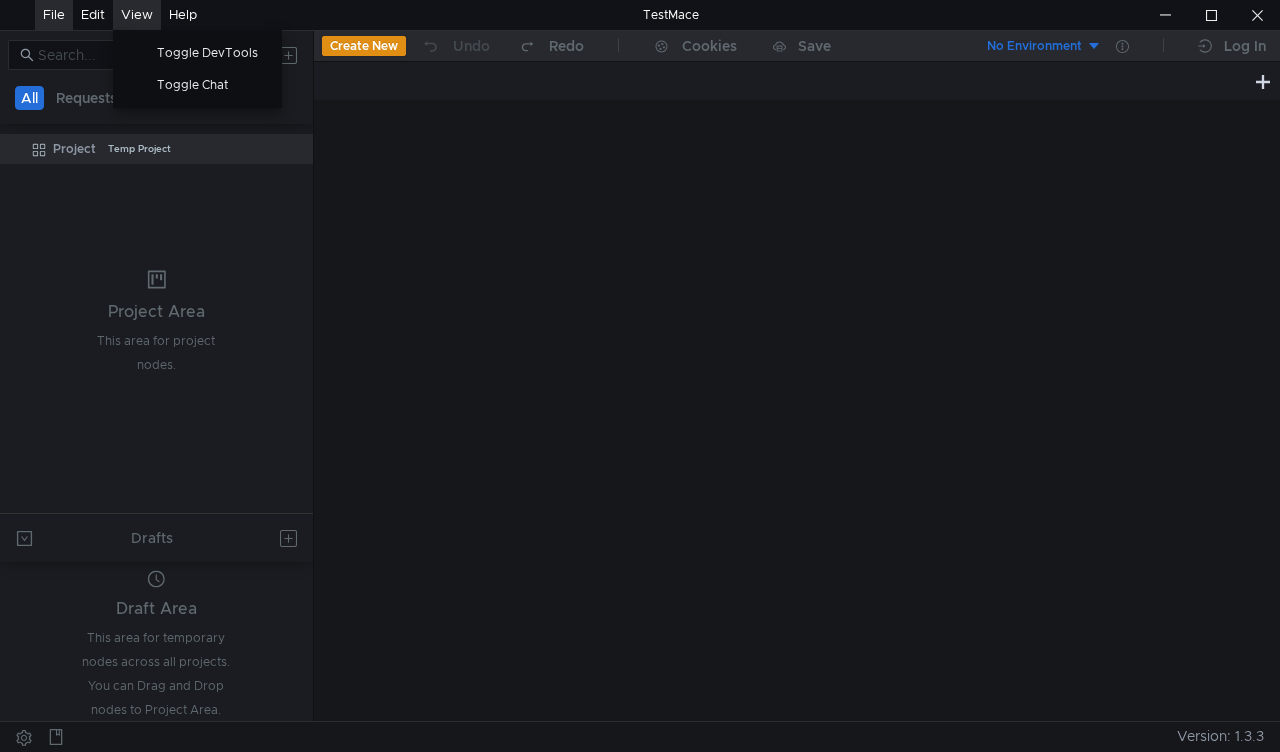 click on "View" at bounding box center [137, 15] 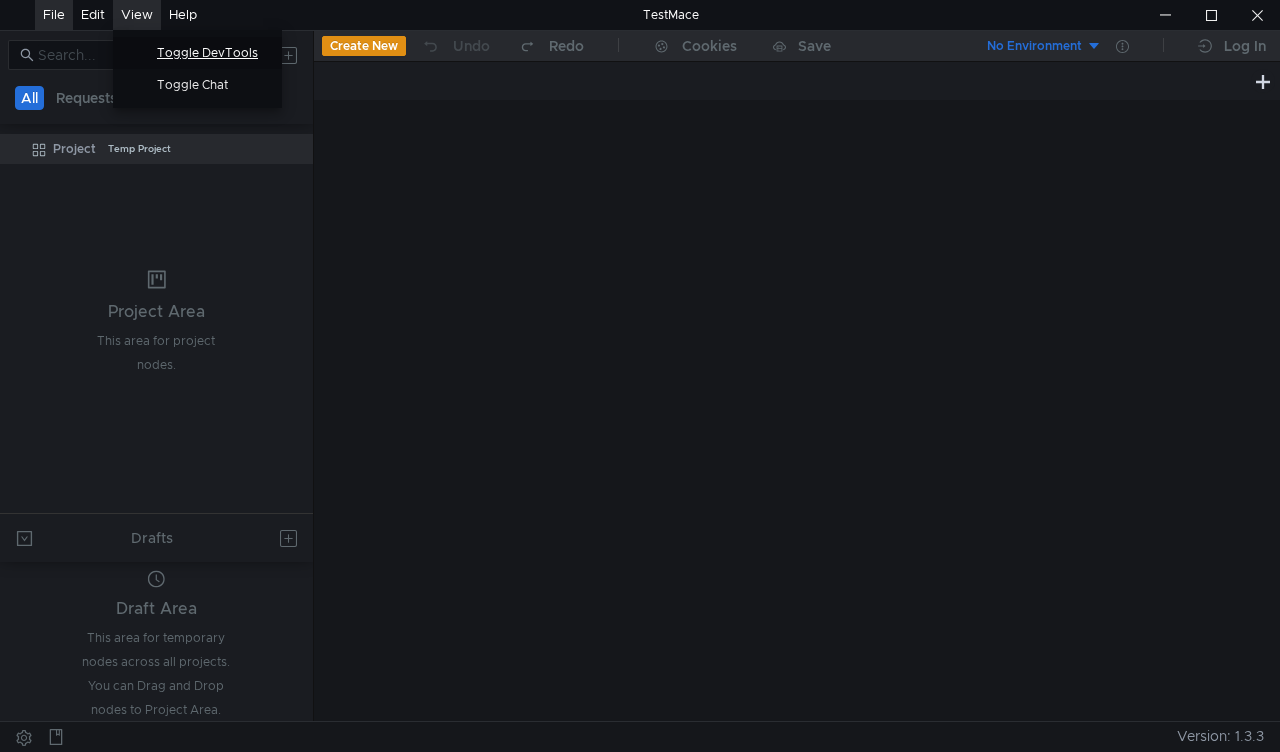 click on "Toggle DevTools" at bounding box center [213, 53] 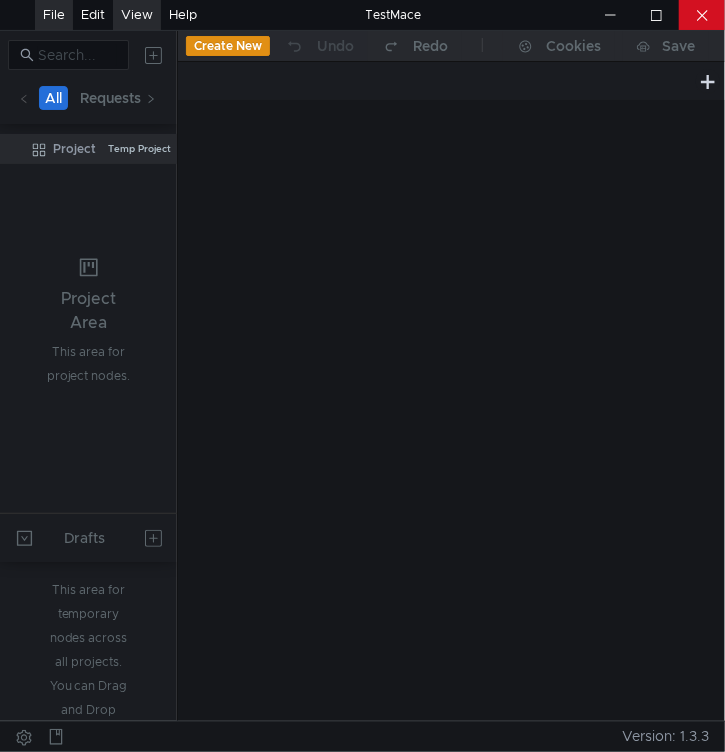 click at bounding box center (702, 15) 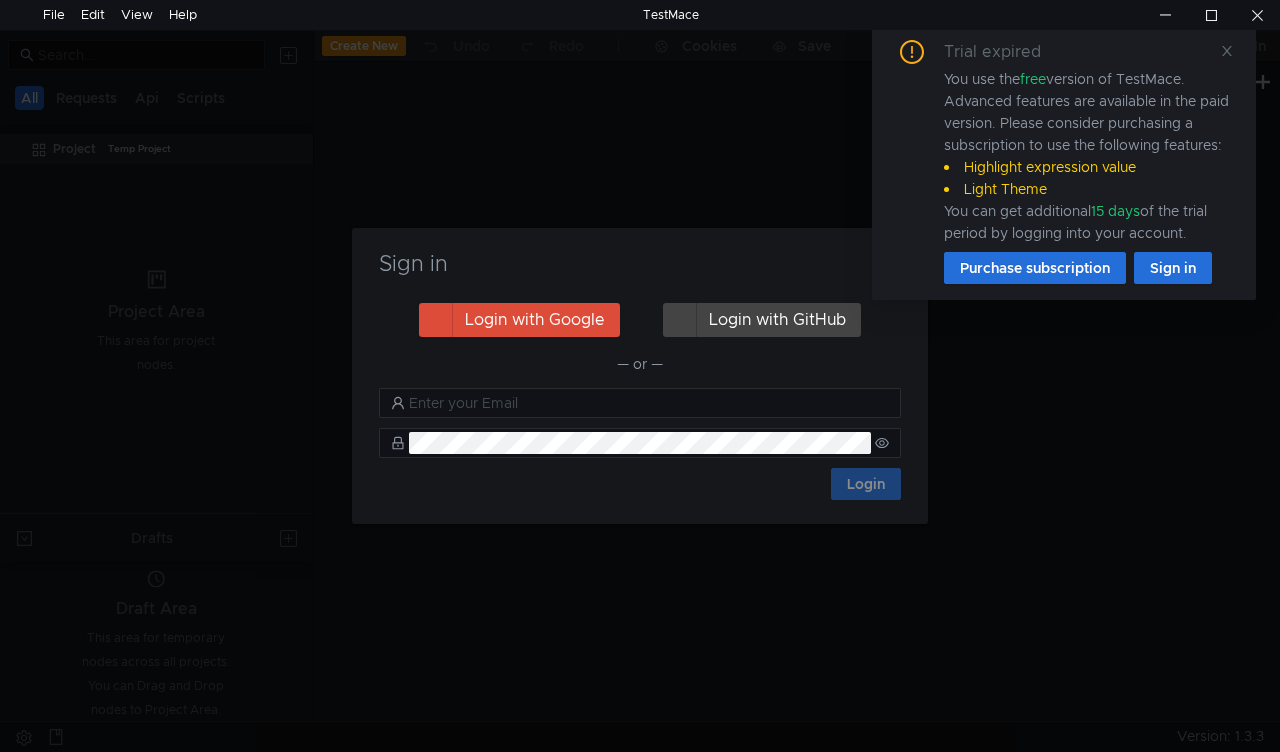scroll, scrollTop: 0, scrollLeft: 0, axis: both 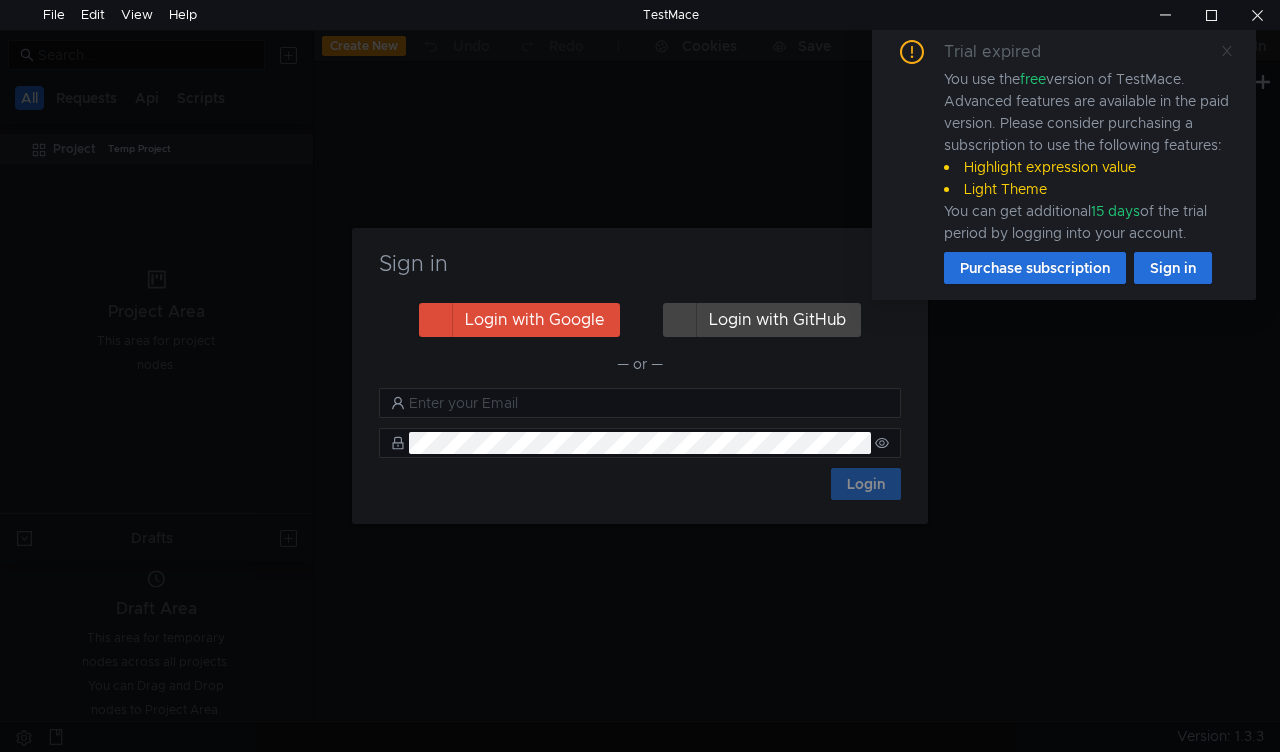click 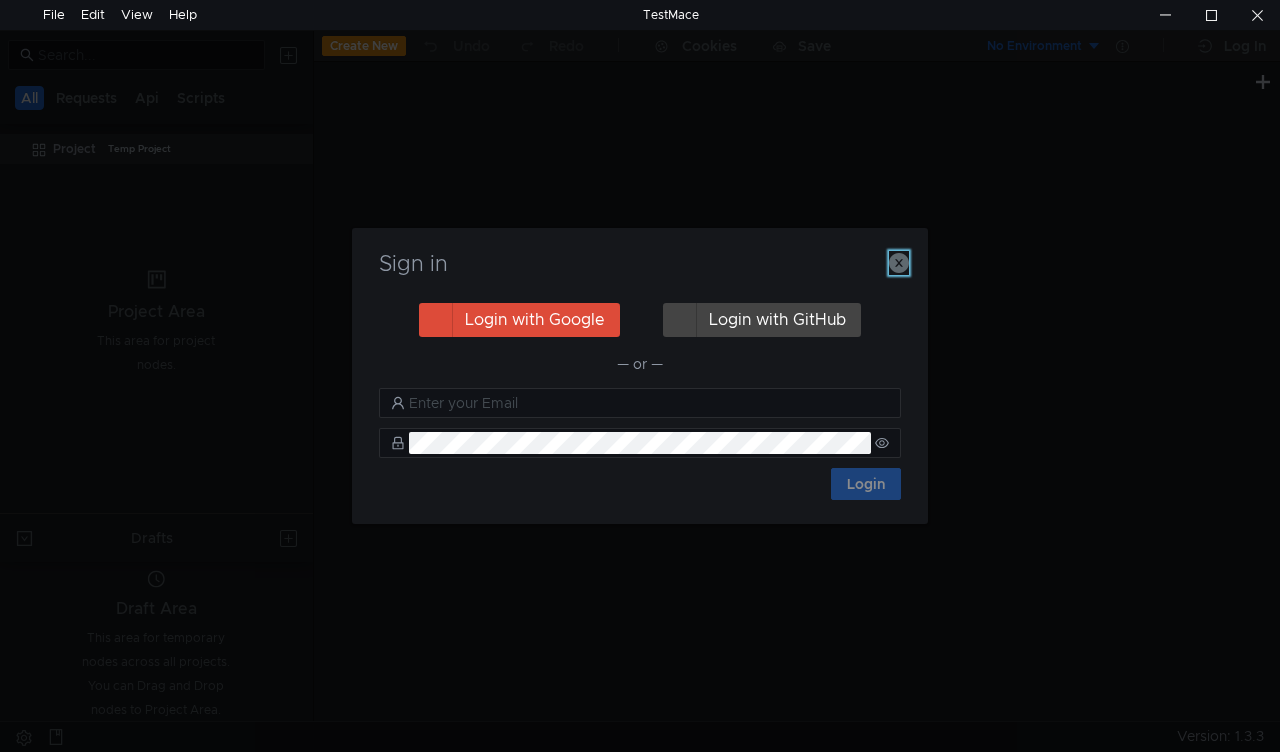 click 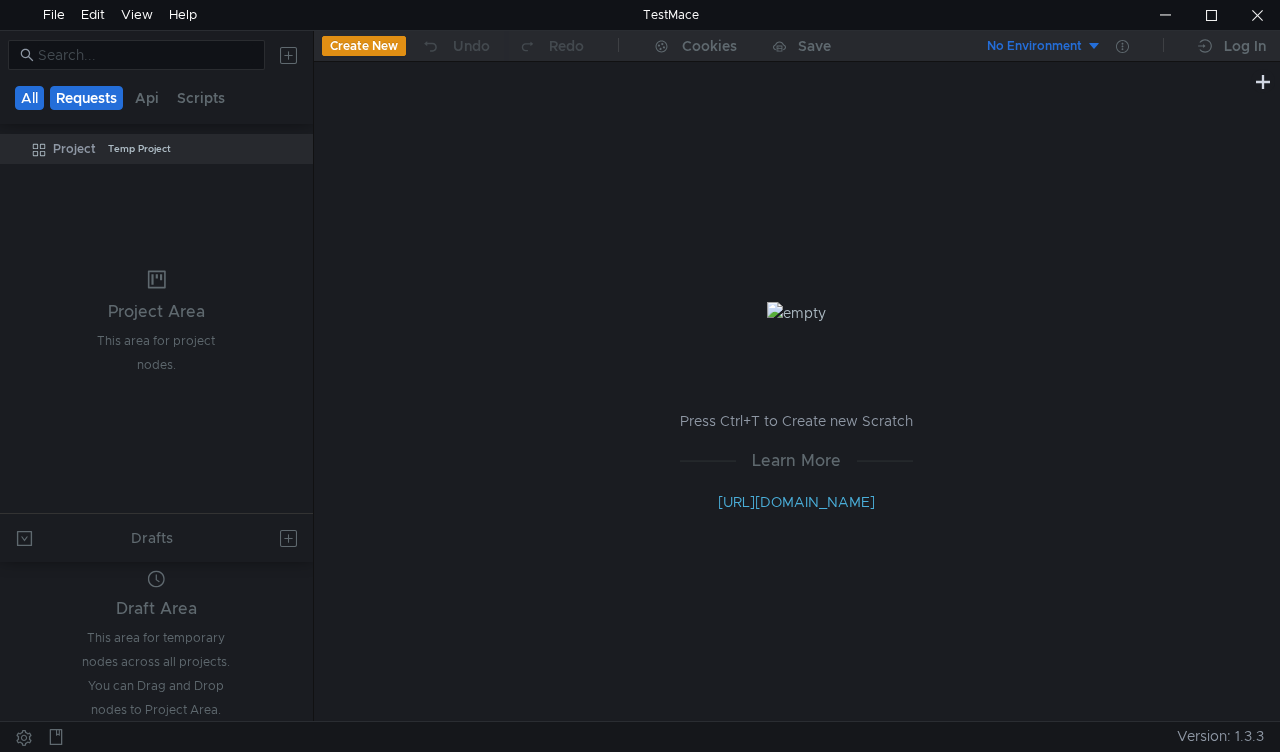 click on "Requests" at bounding box center [86, 98] 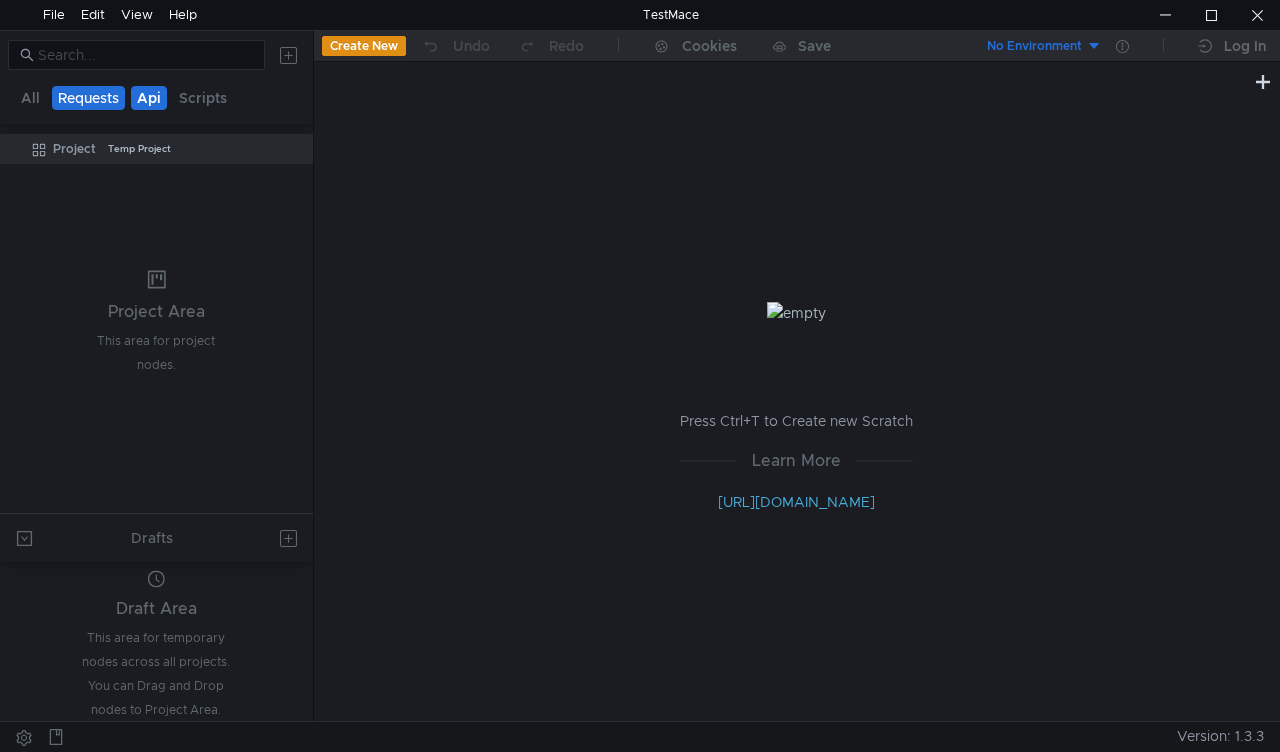 click on "Api" at bounding box center [149, 98] 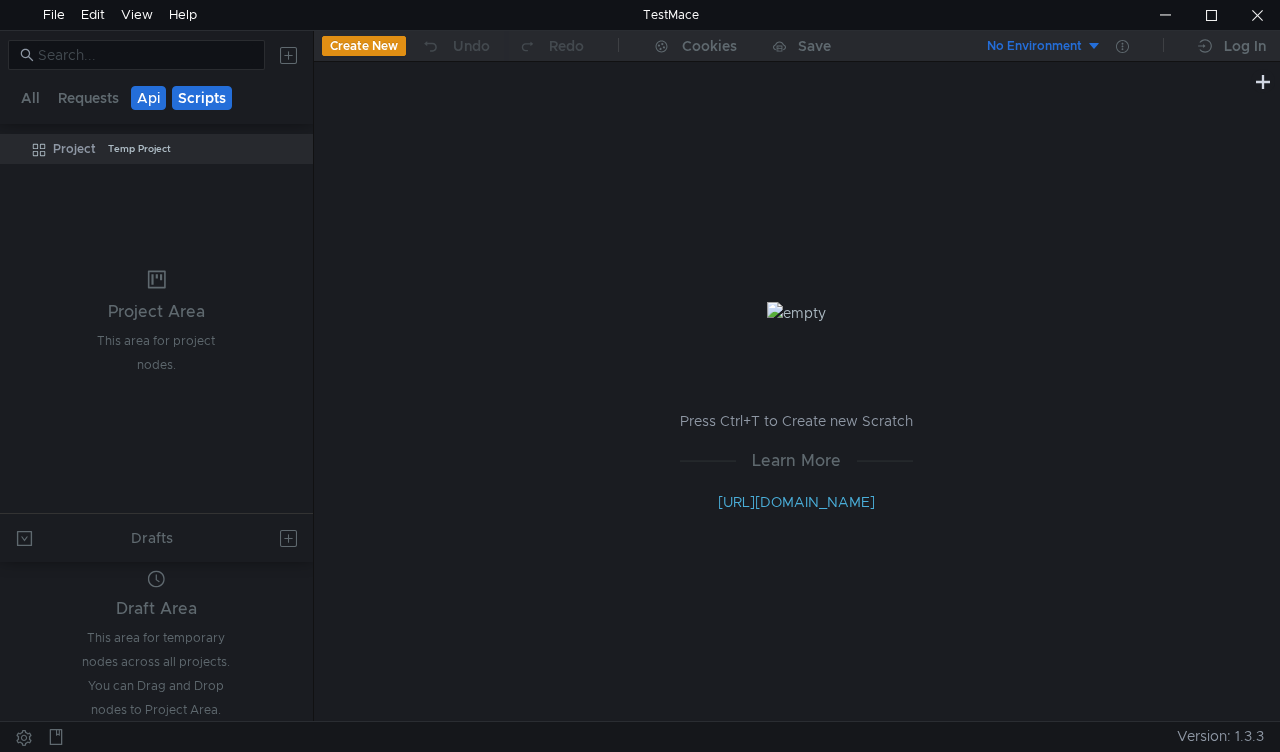 click on "Scripts" at bounding box center [202, 98] 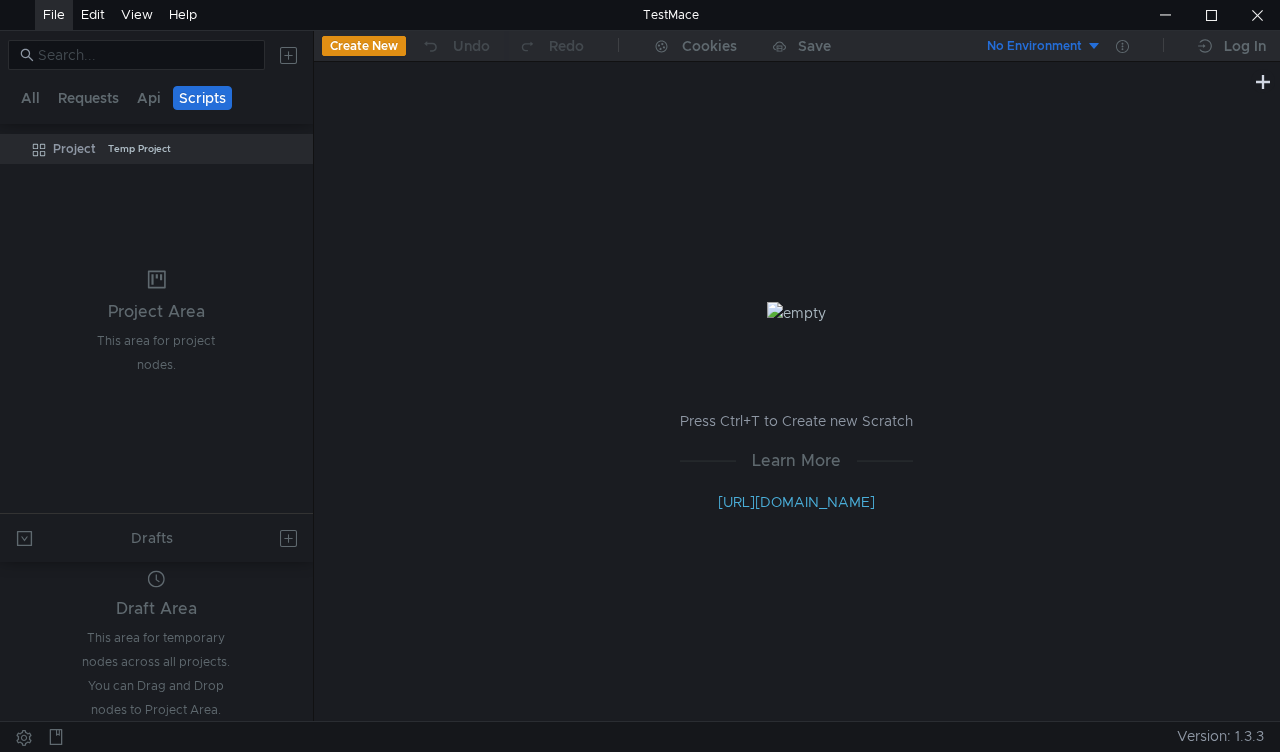 click on "File" at bounding box center (54, 15) 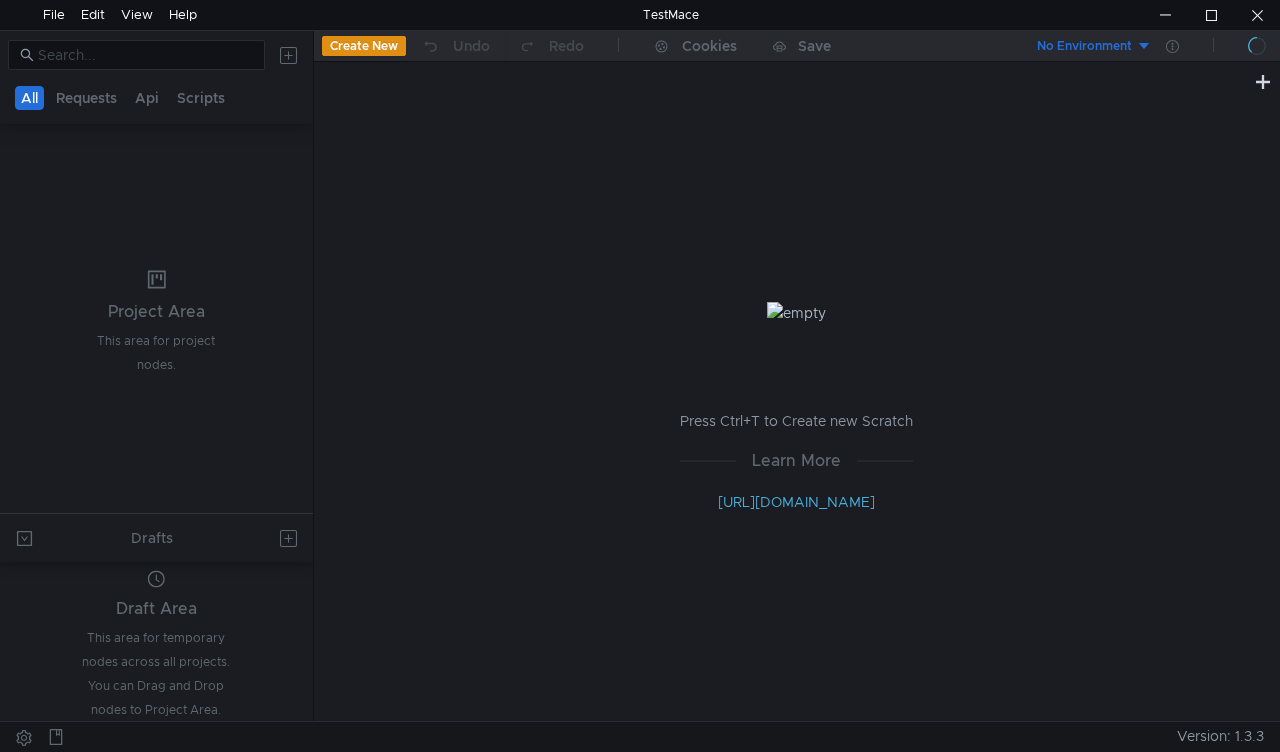 scroll, scrollTop: 0, scrollLeft: 0, axis: both 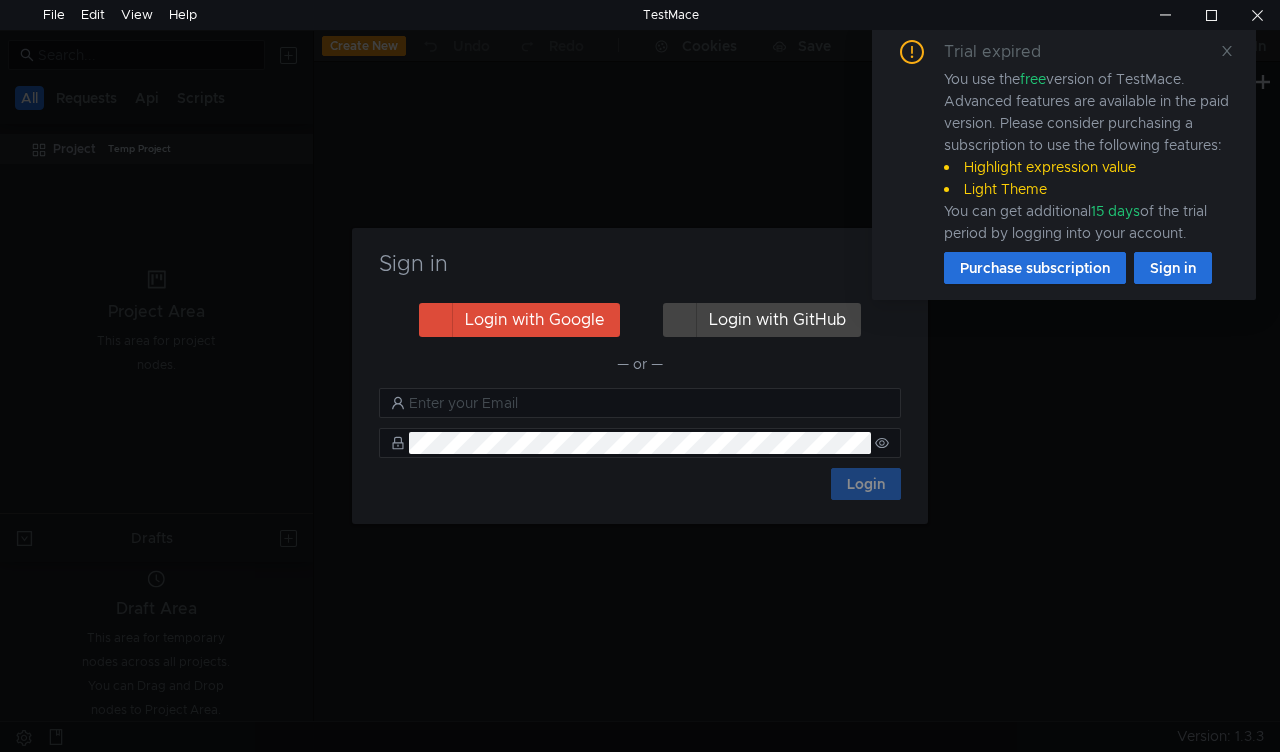 click on "Sign in  Login with Google   Login with GitHub  — or — Login" 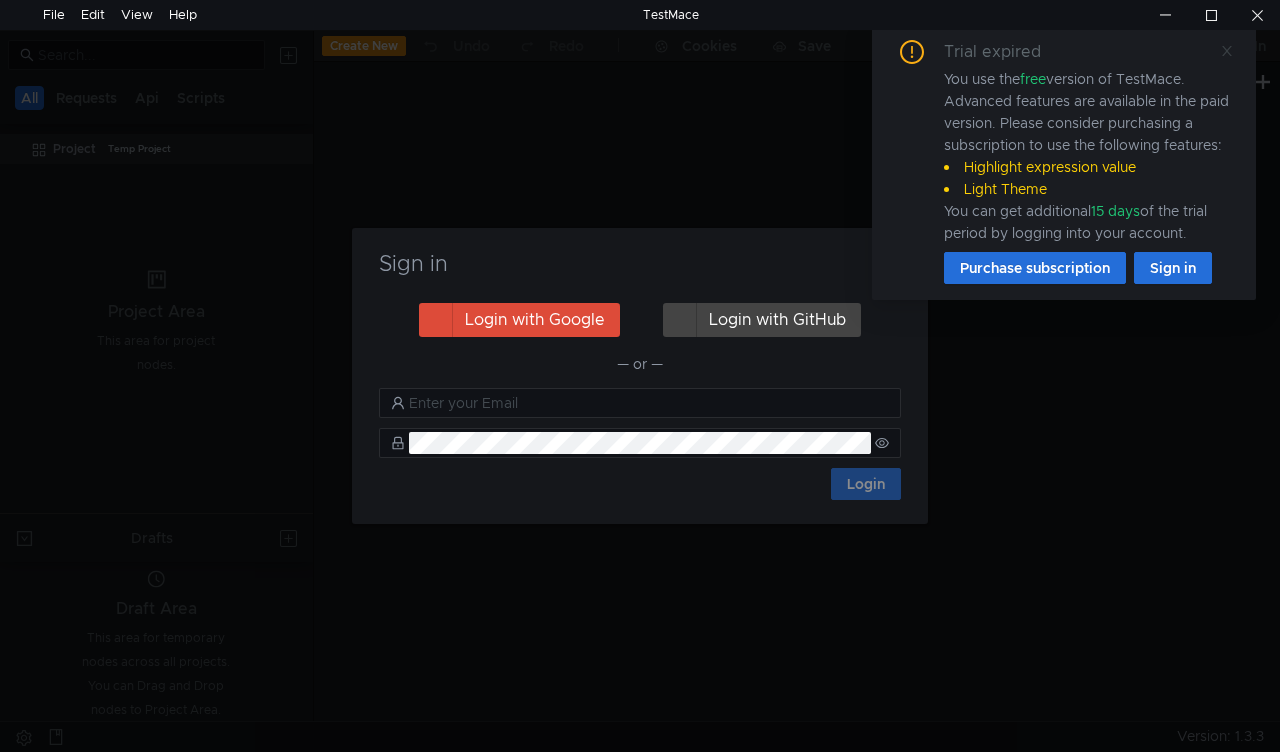 click 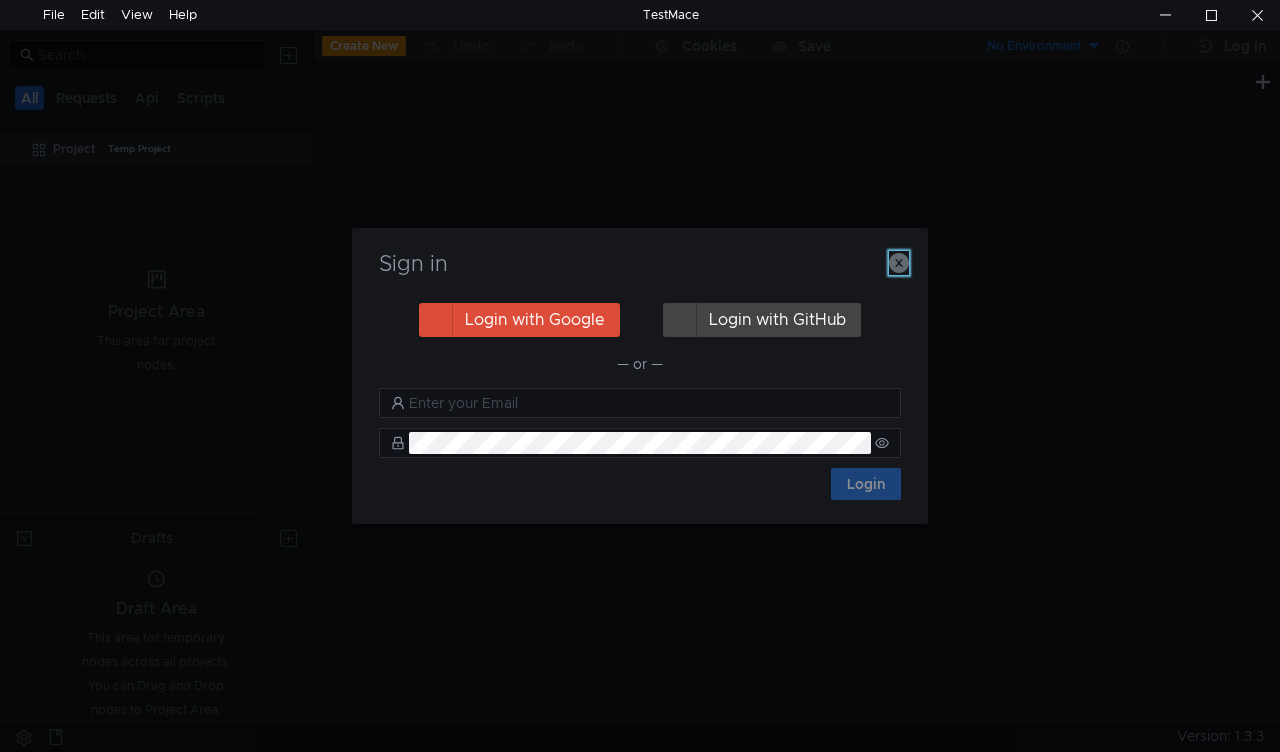 click 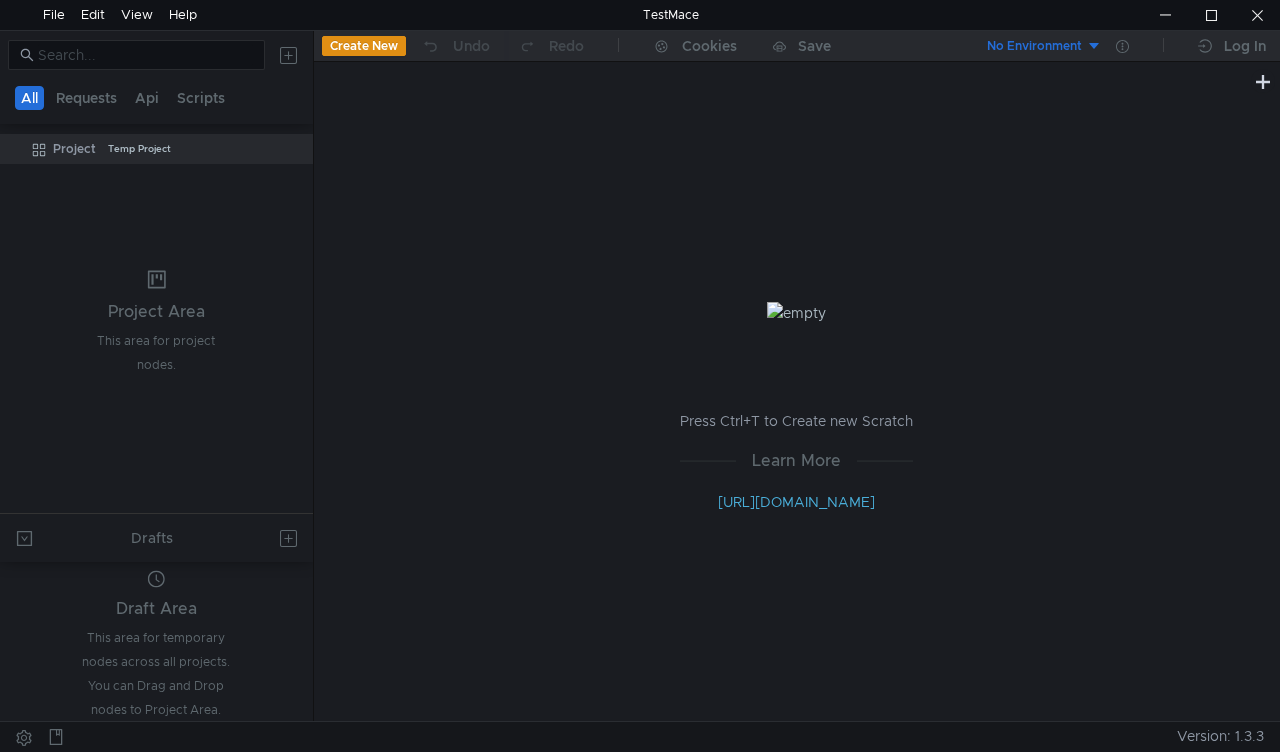 click 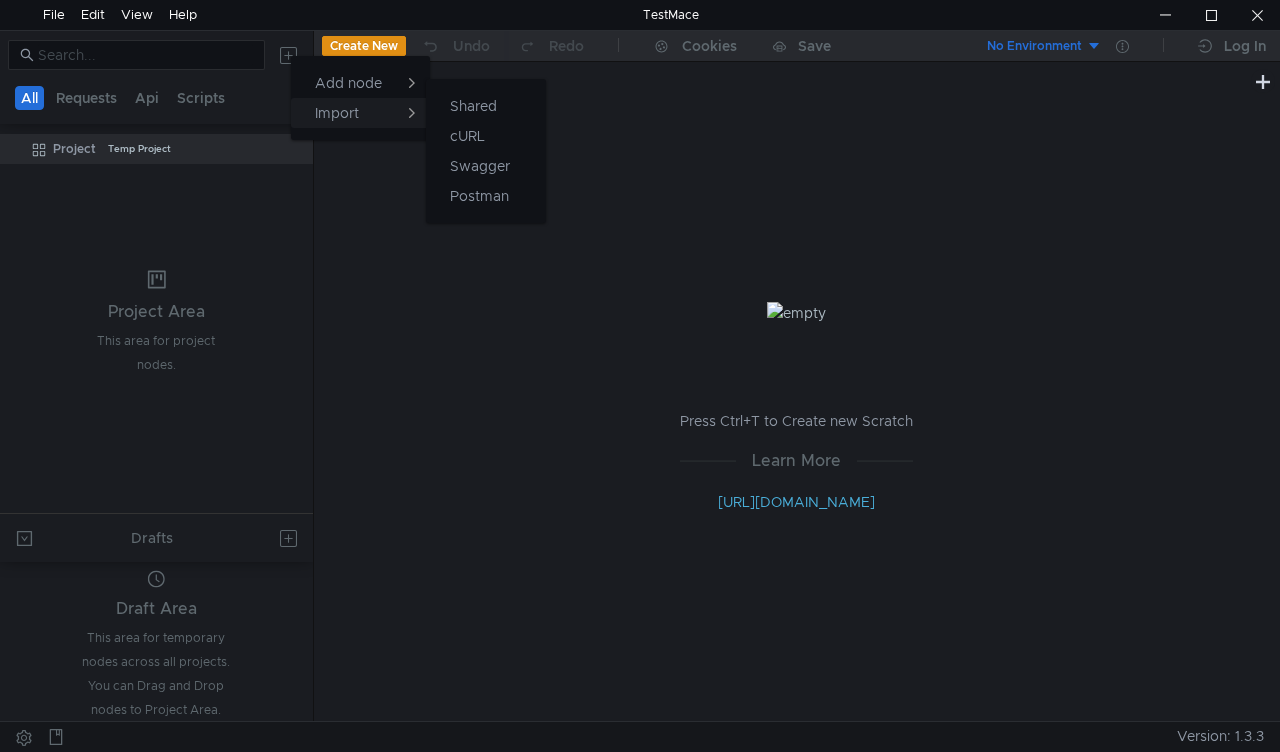 scroll, scrollTop: 0, scrollLeft: 0, axis: both 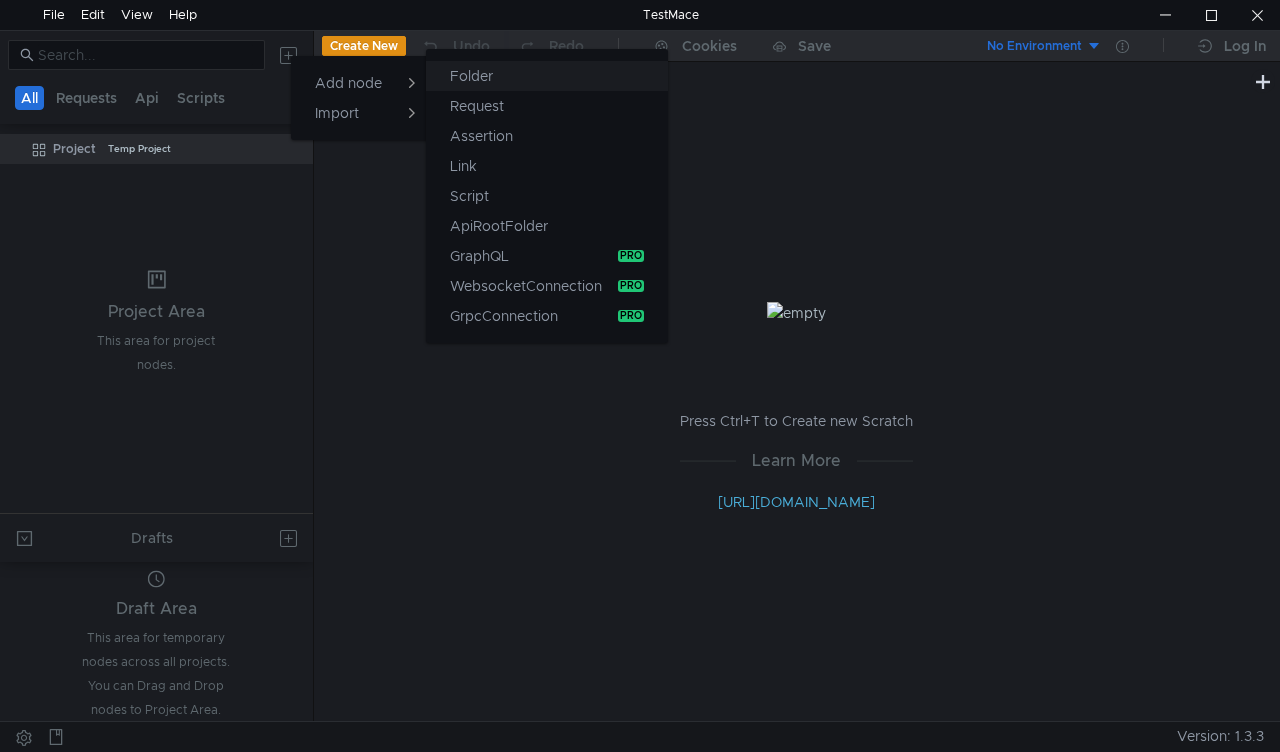 click on "Folder" at bounding box center [471, 76] 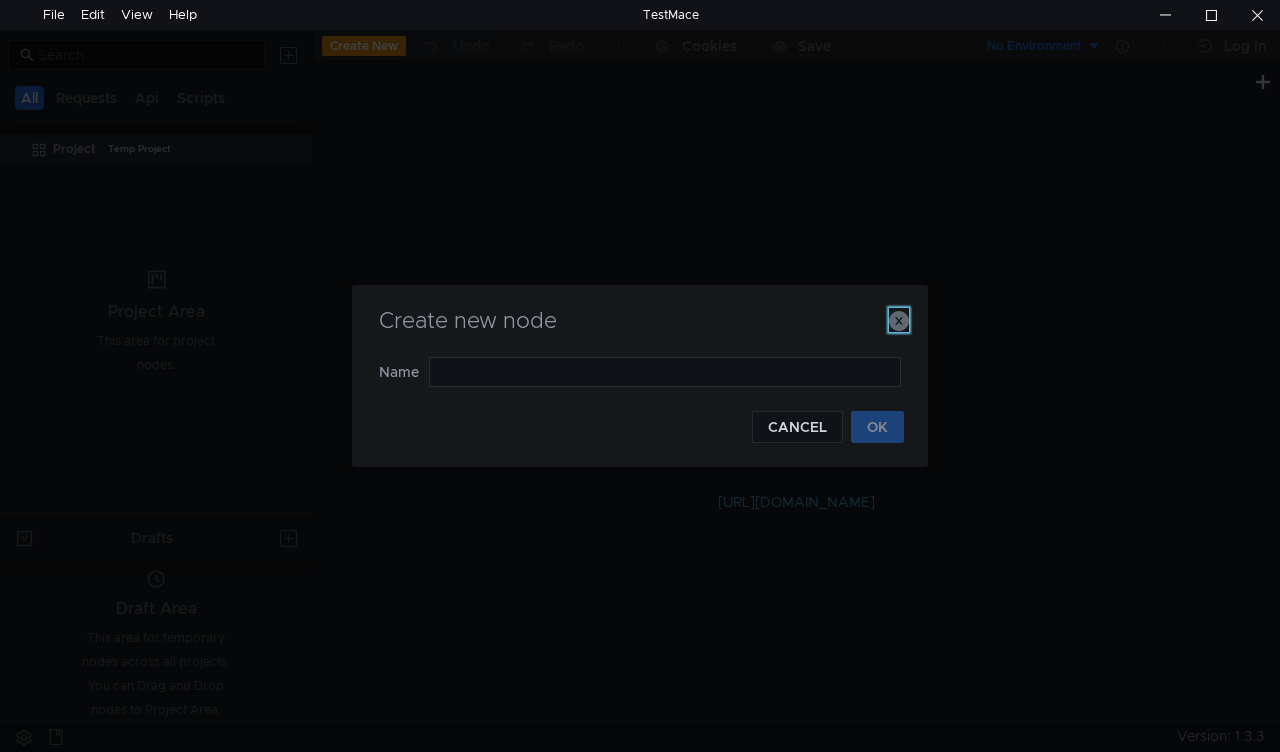 click 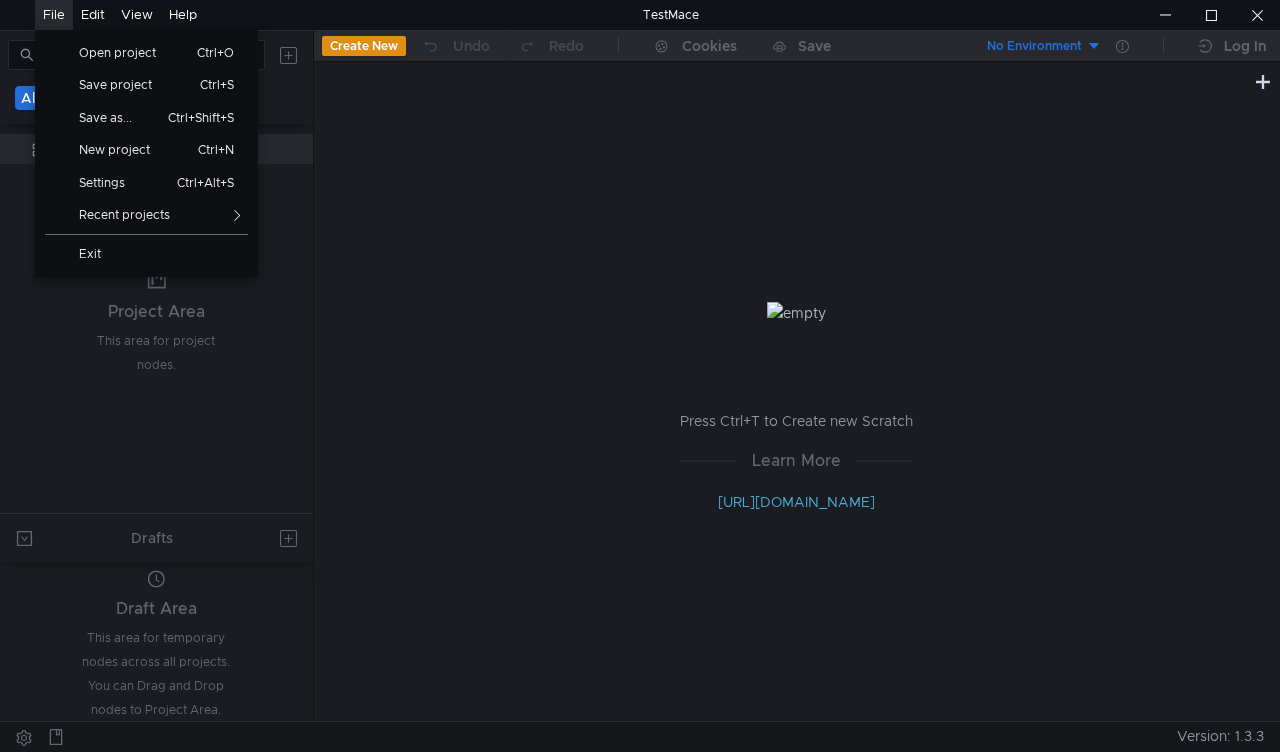 click on "File" at bounding box center (54, 15) 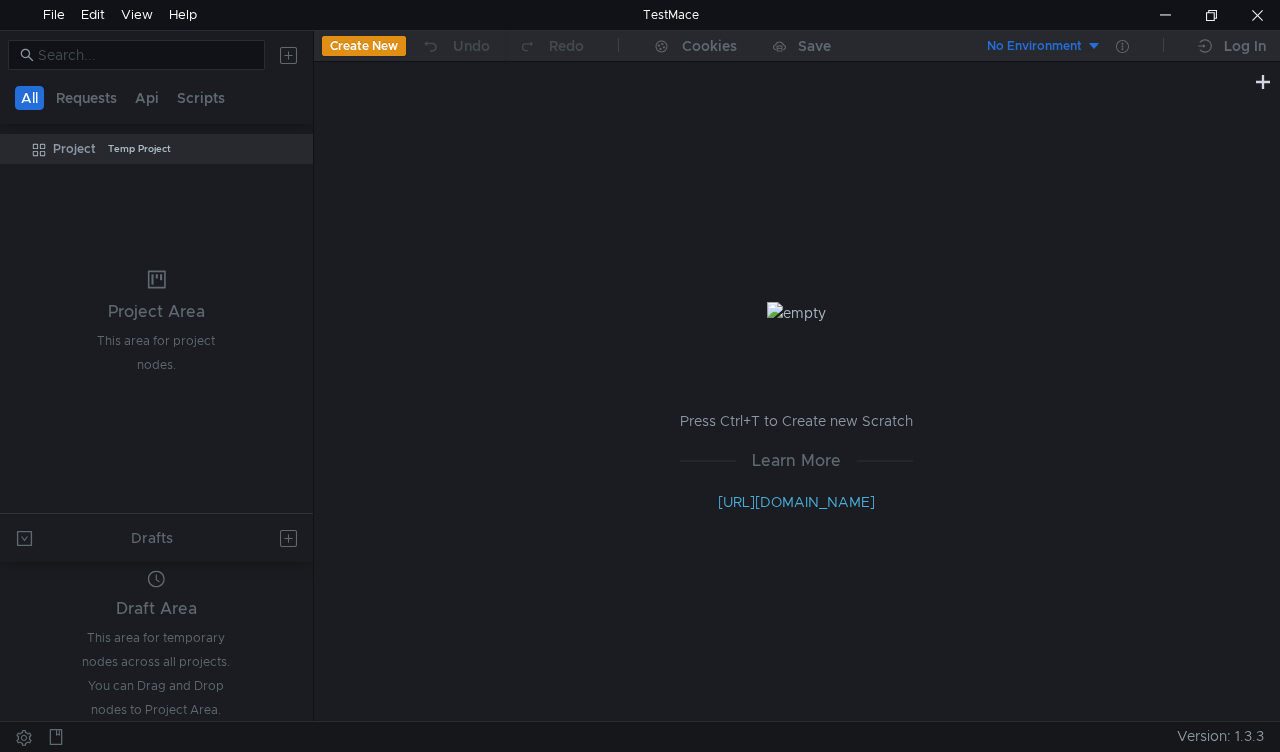 click 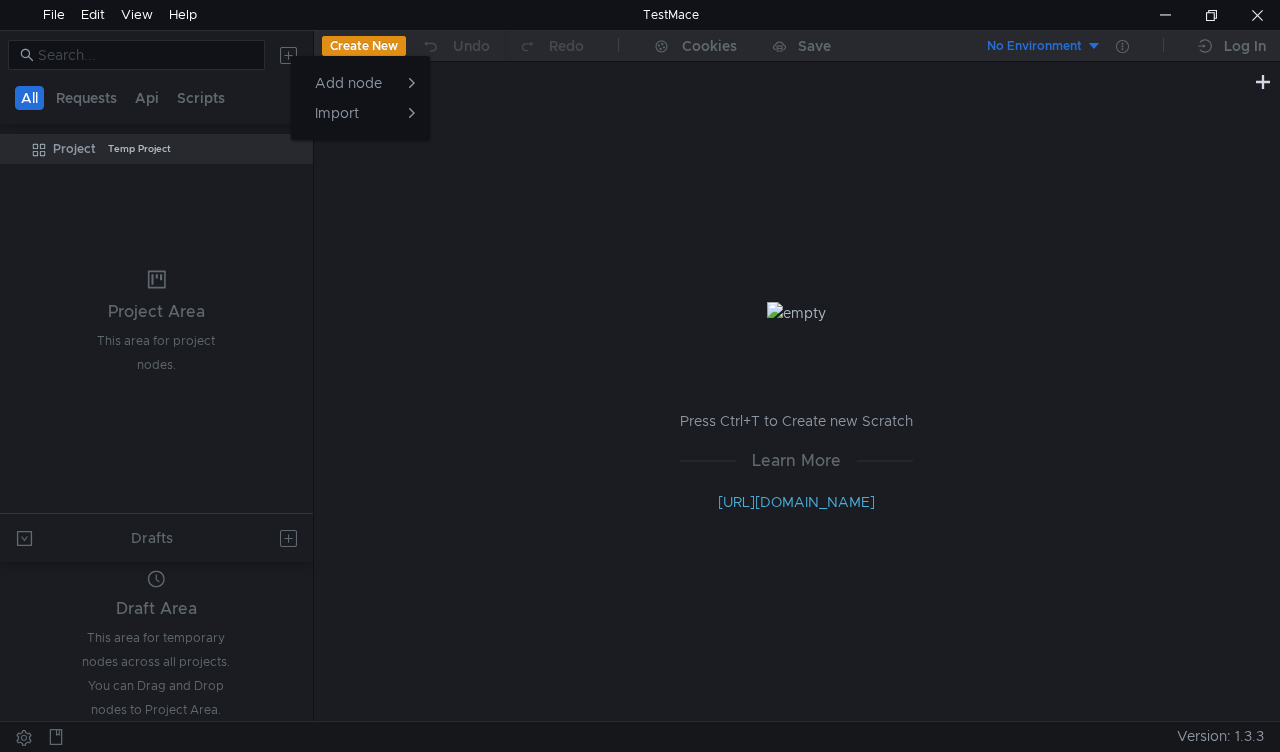 click at bounding box center [640, 376] 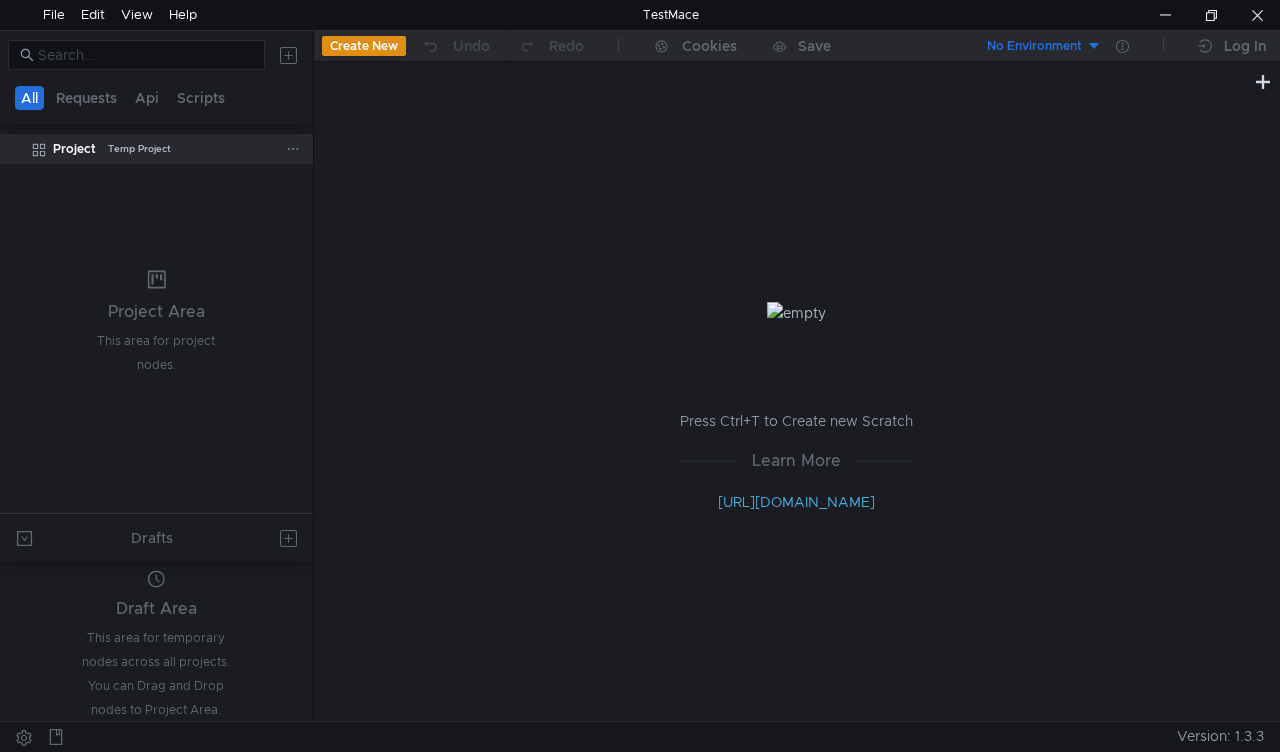 click 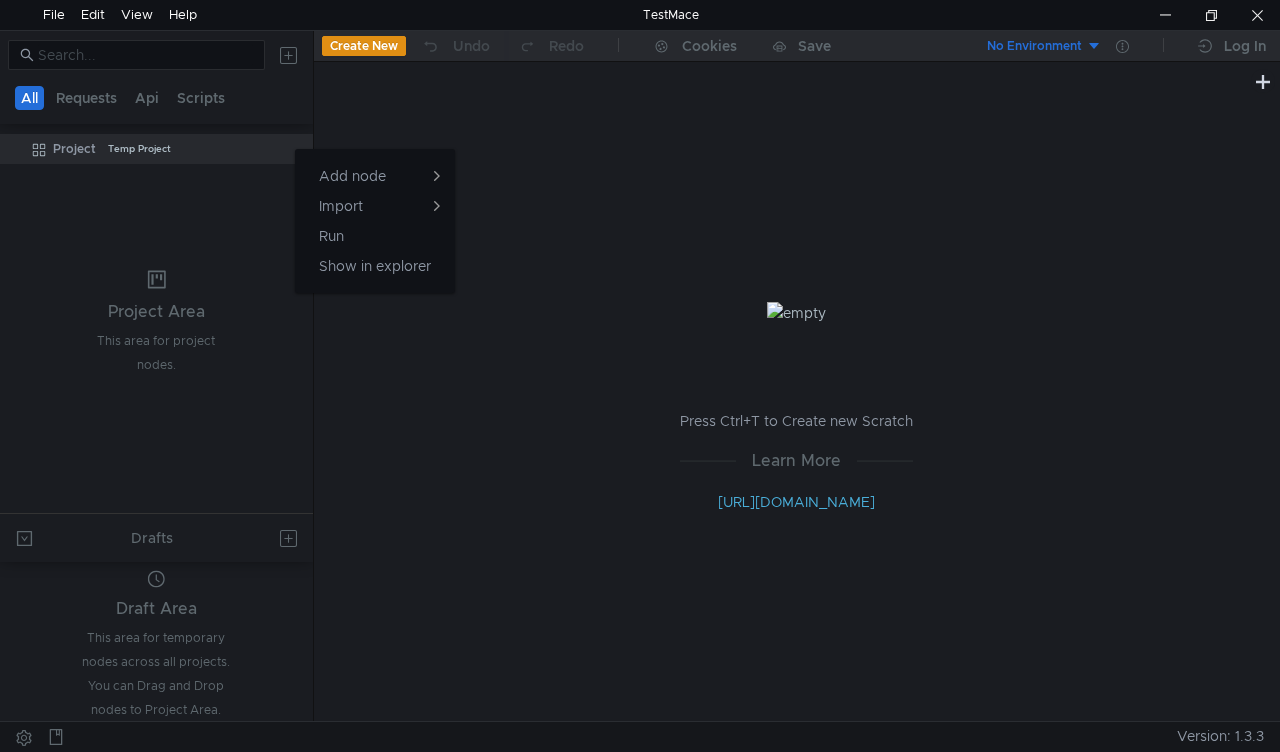click at bounding box center (640, 376) 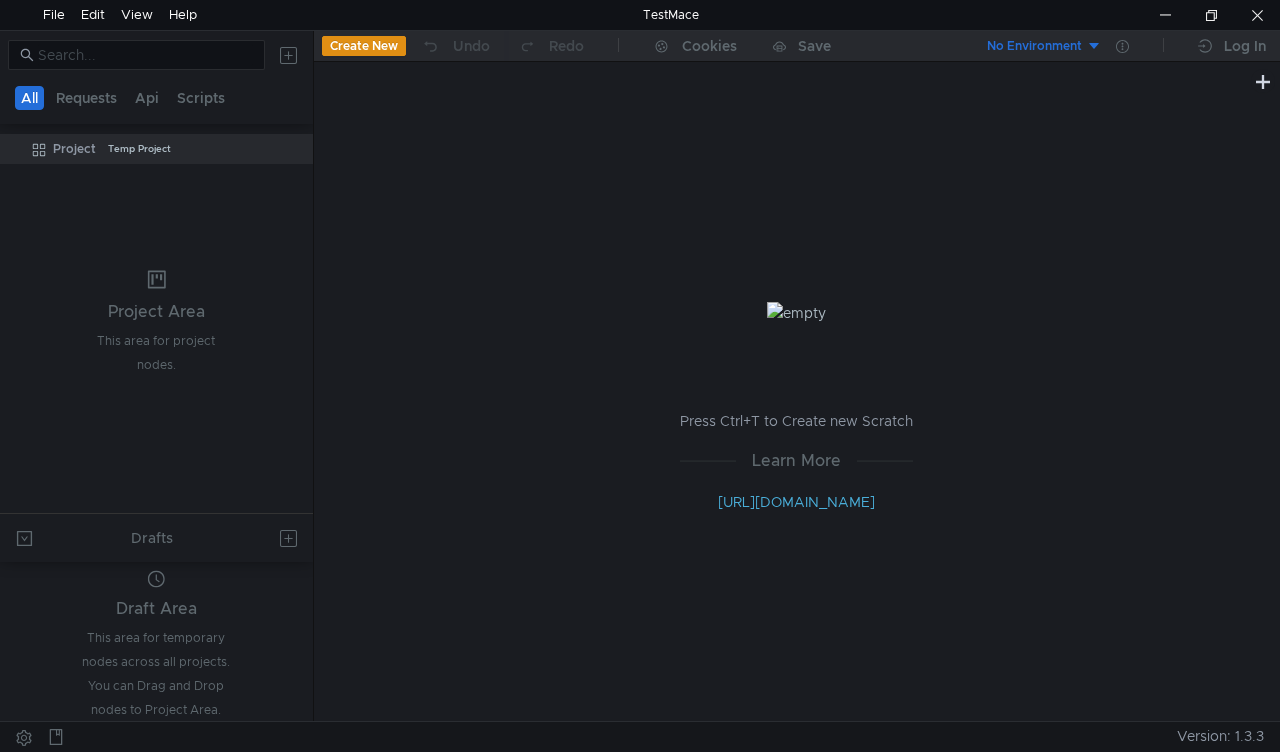 click 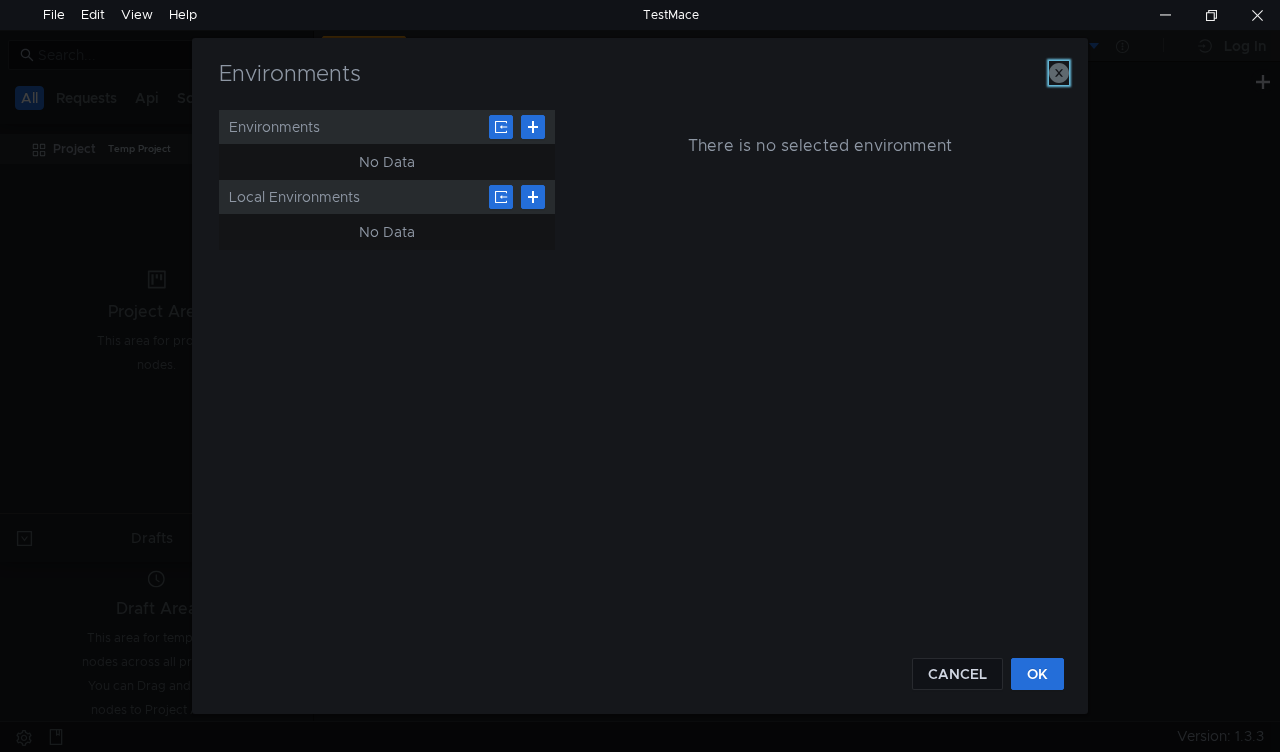 click 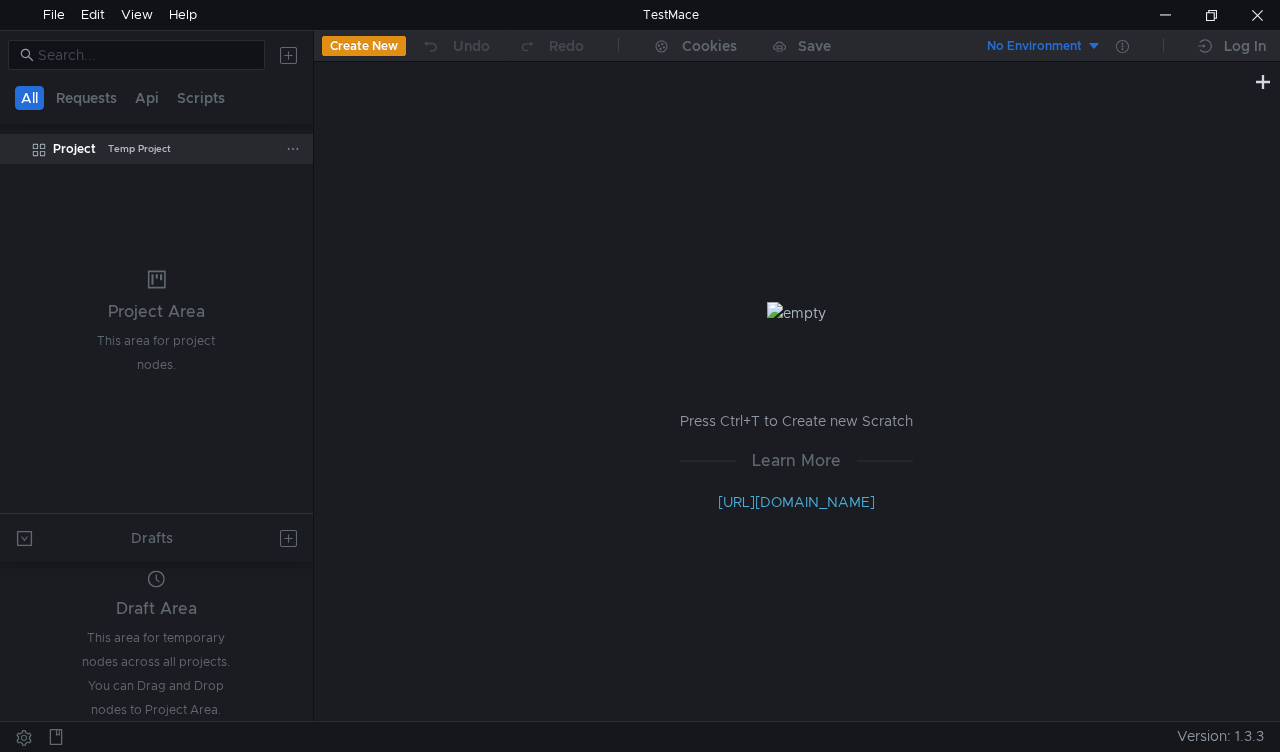 click 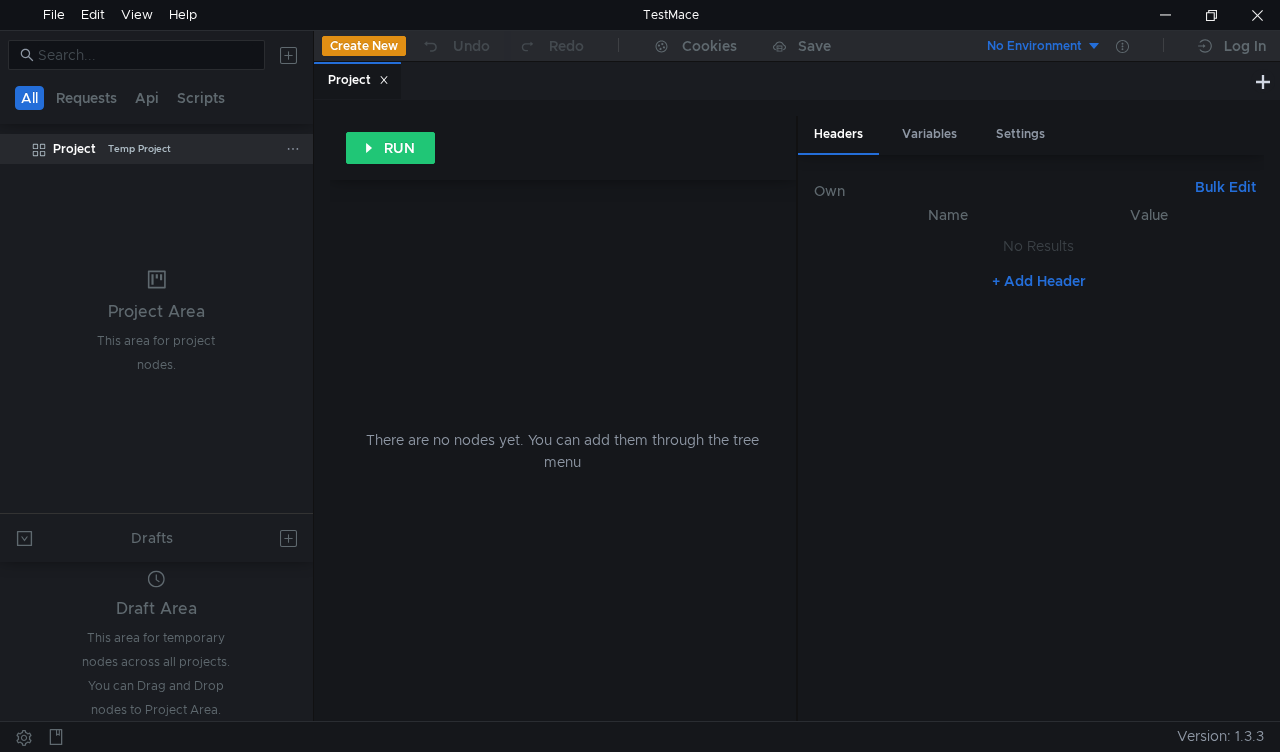 click on "Project  Temp Project" 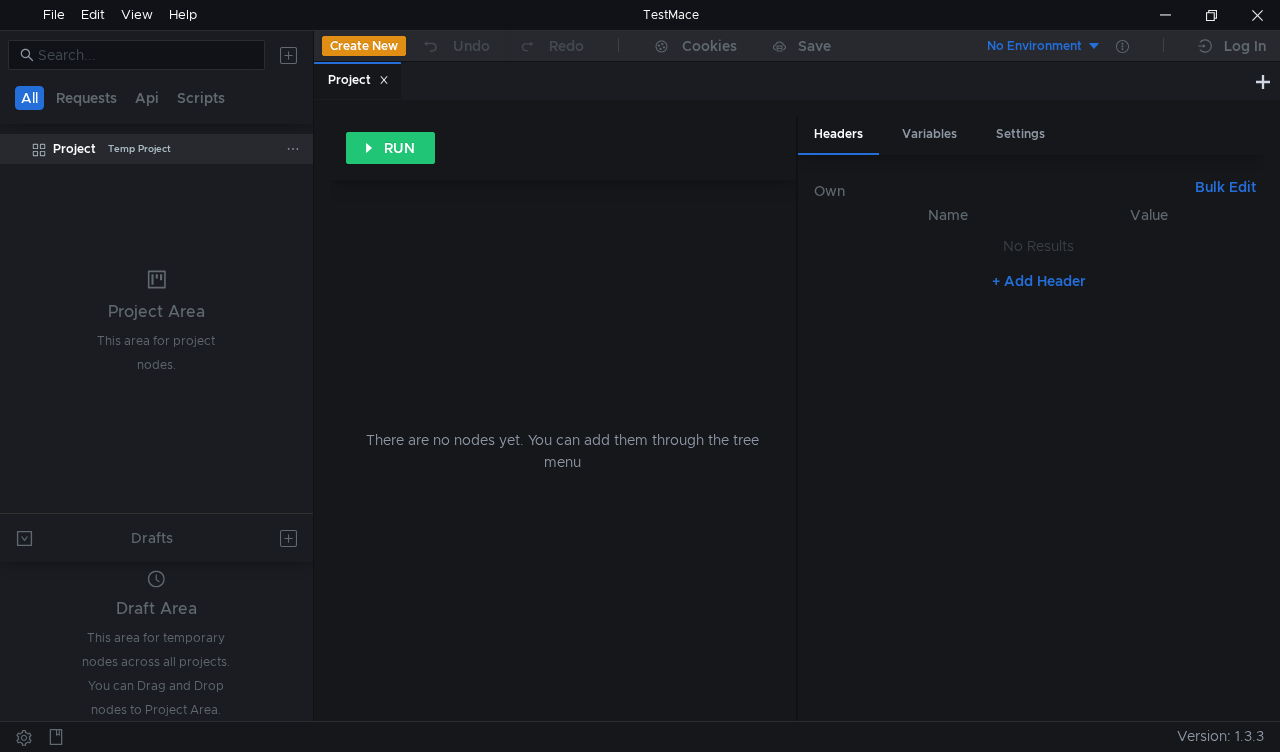 click 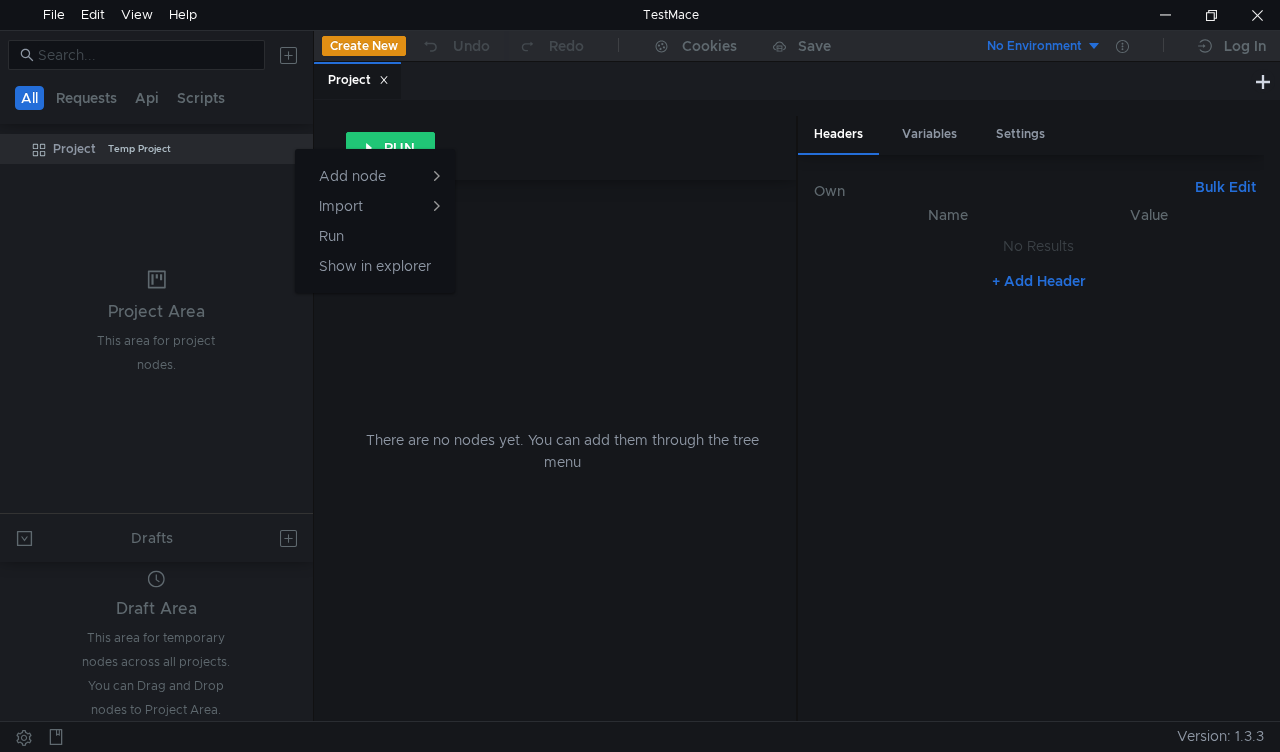 click at bounding box center [640, 376] 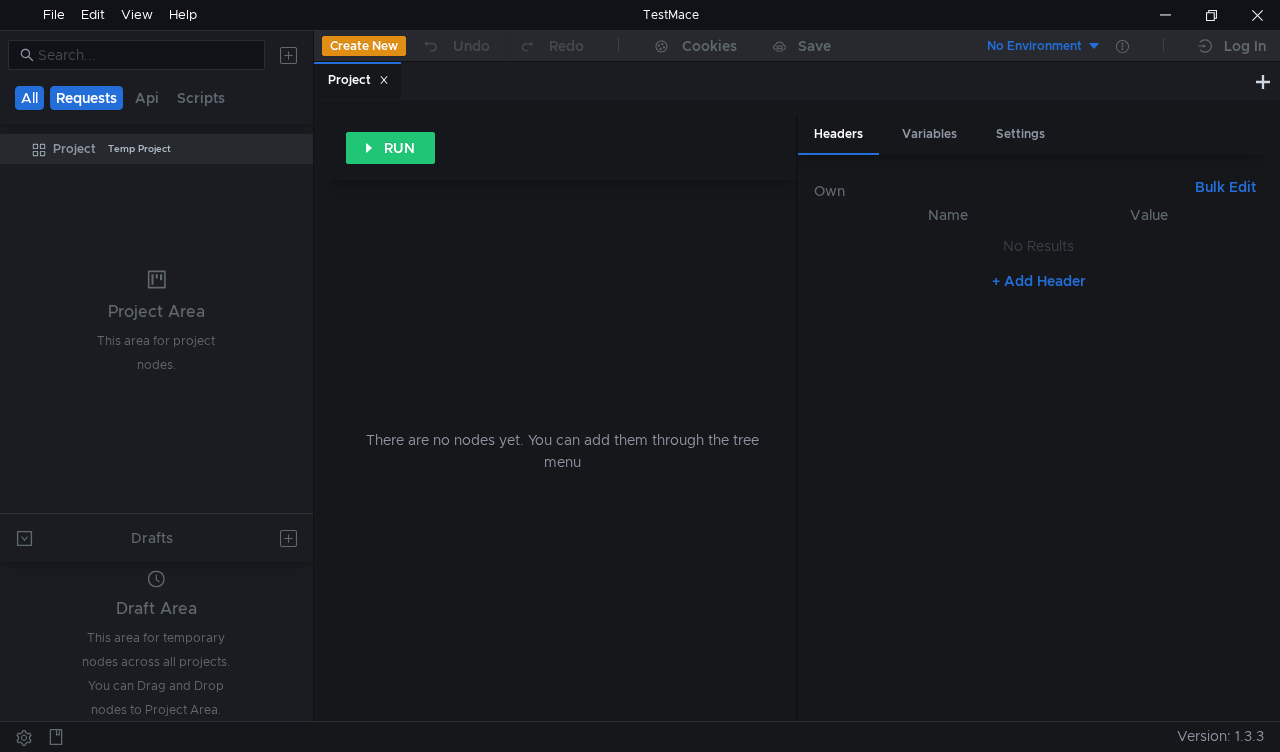 click on "Requests" at bounding box center (86, 98) 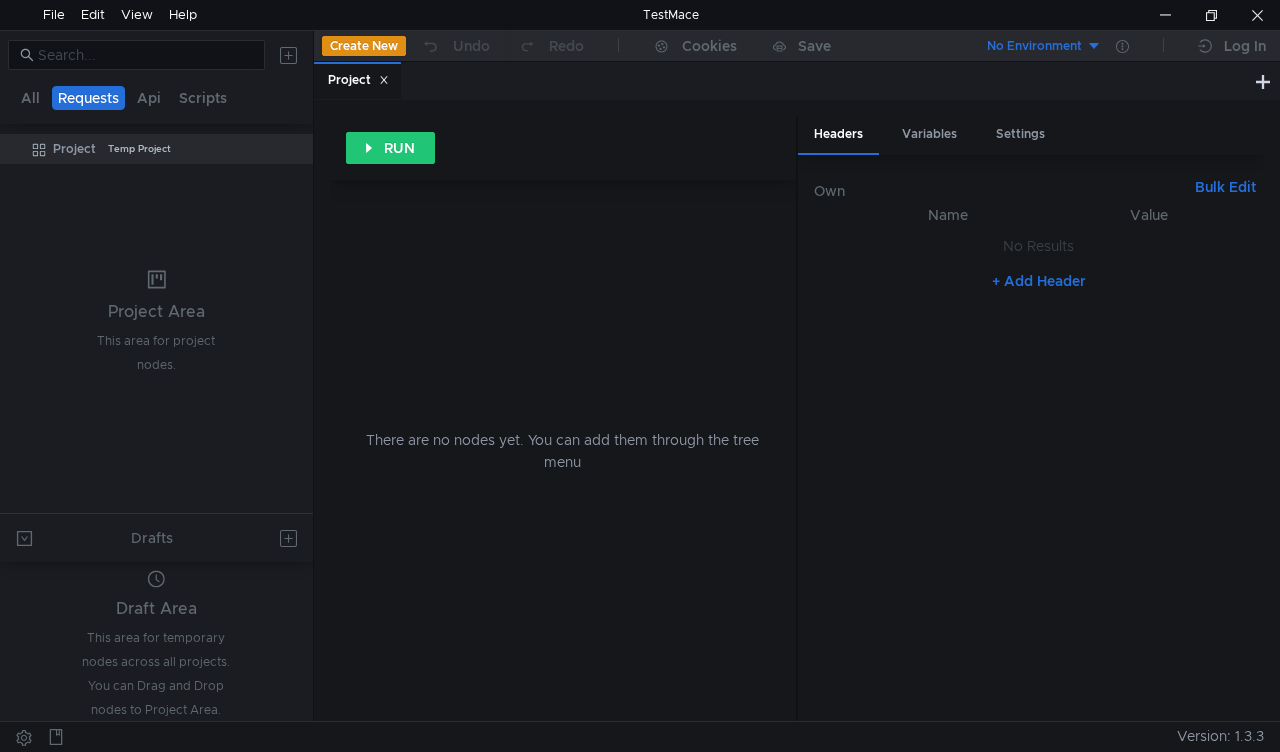 click on "All Requests Api Scripts" at bounding box center (124, 98) 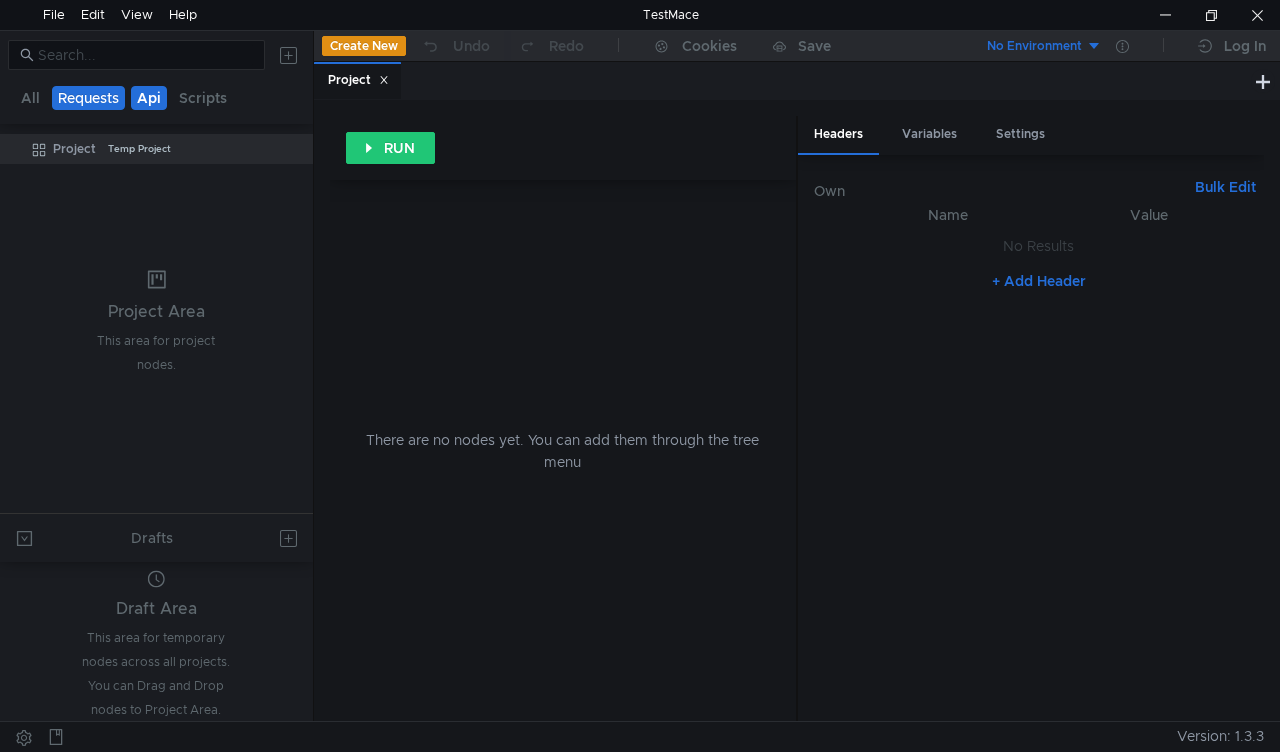 click on "Api" at bounding box center (149, 98) 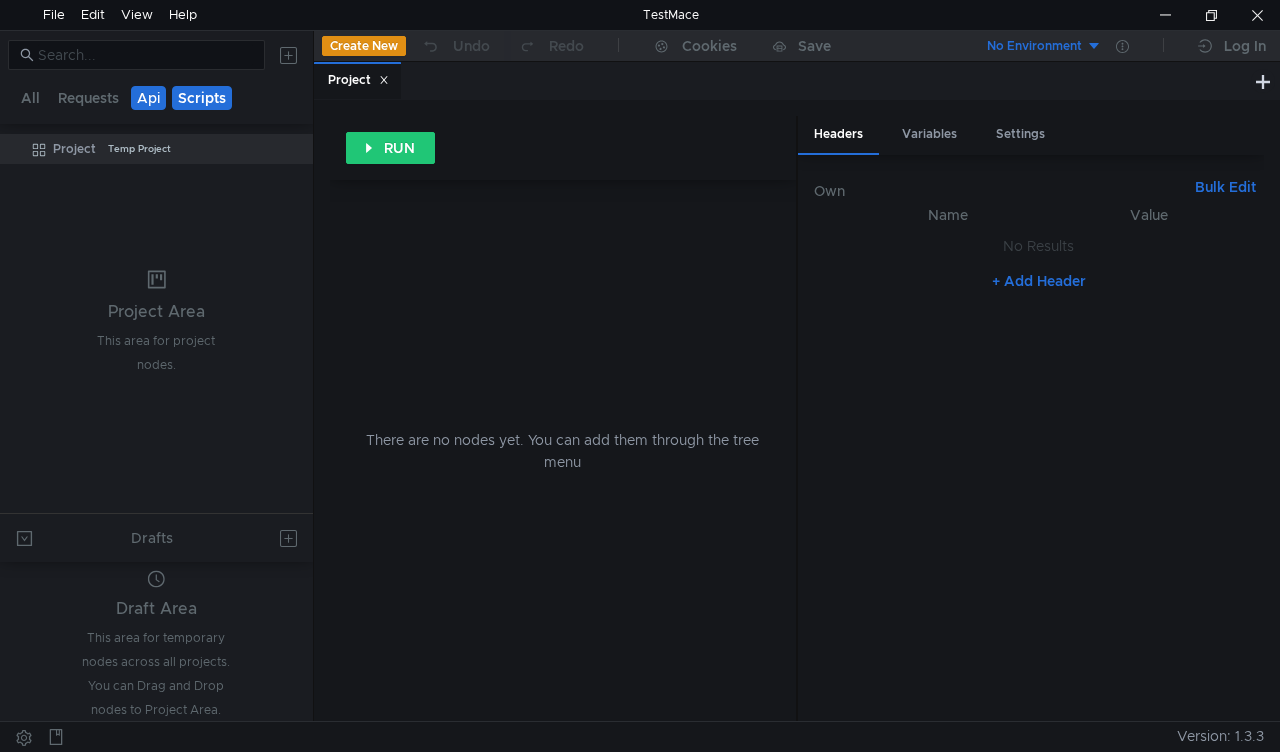 click on "Scripts" at bounding box center [202, 98] 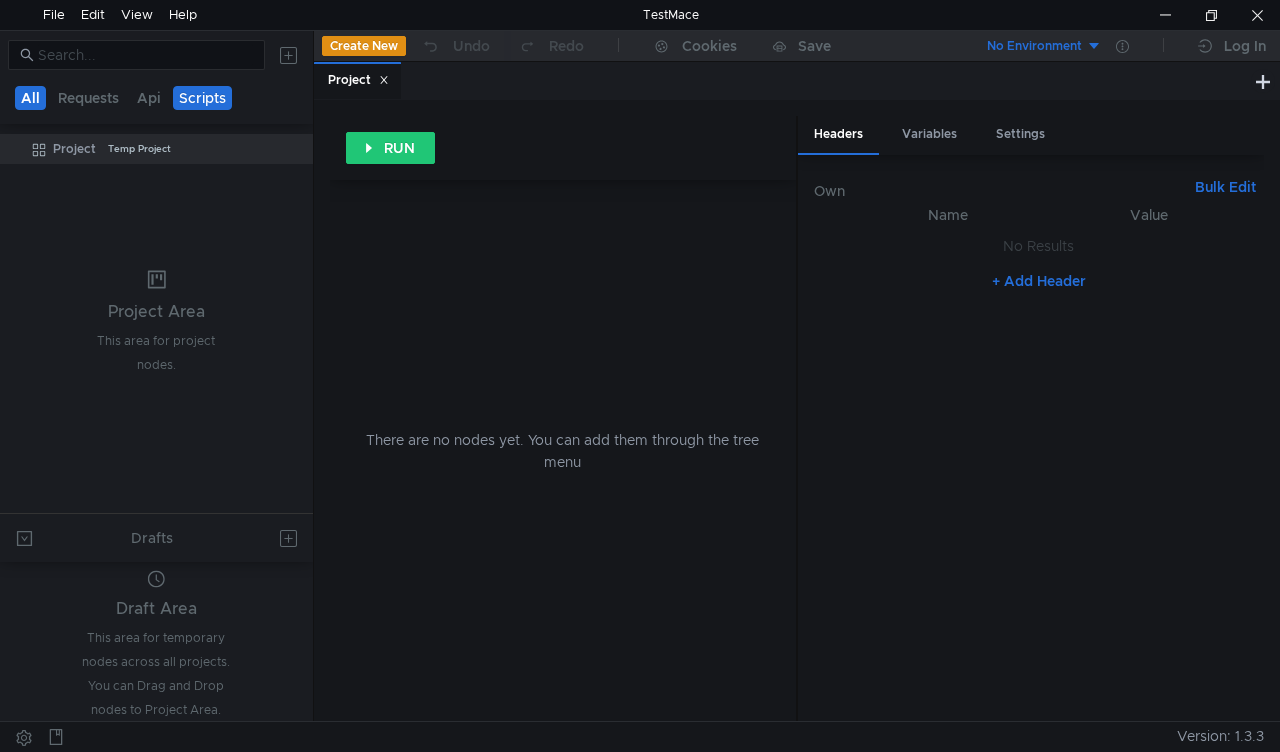 click on "All" at bounding box center [30, 98] 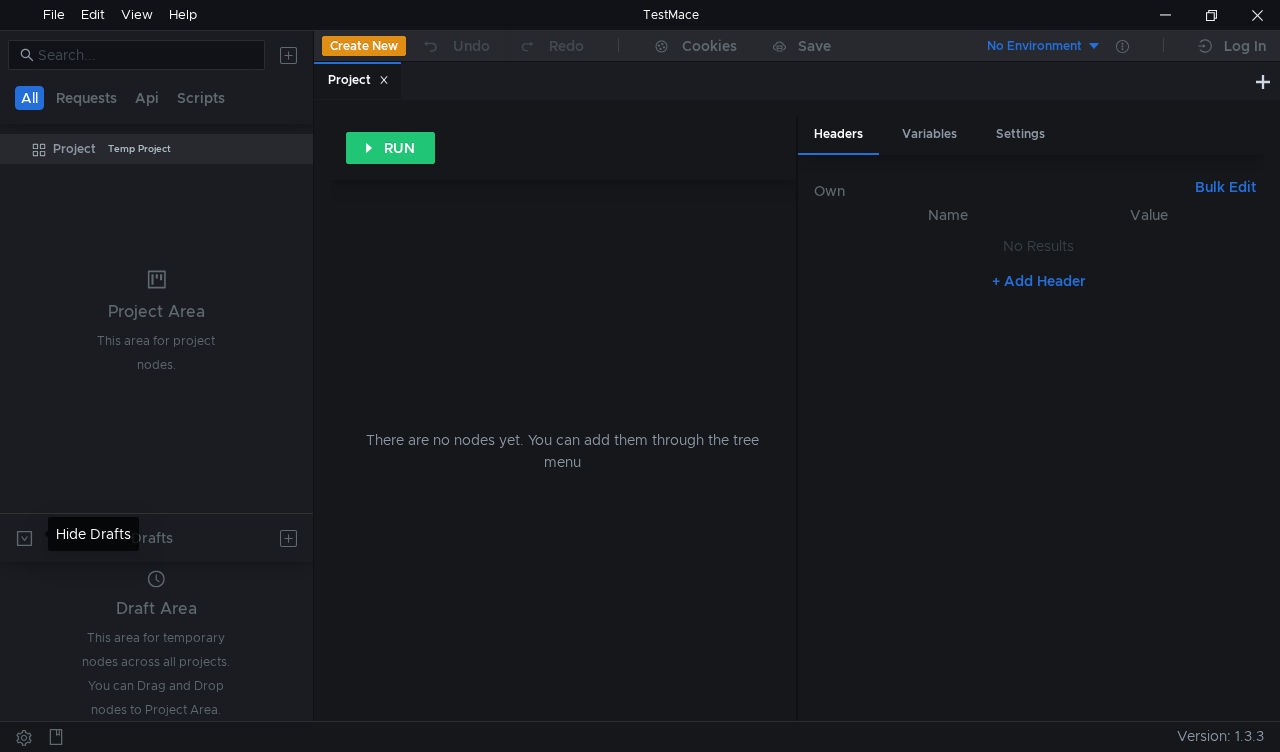 click at bounding box center [24, 538] 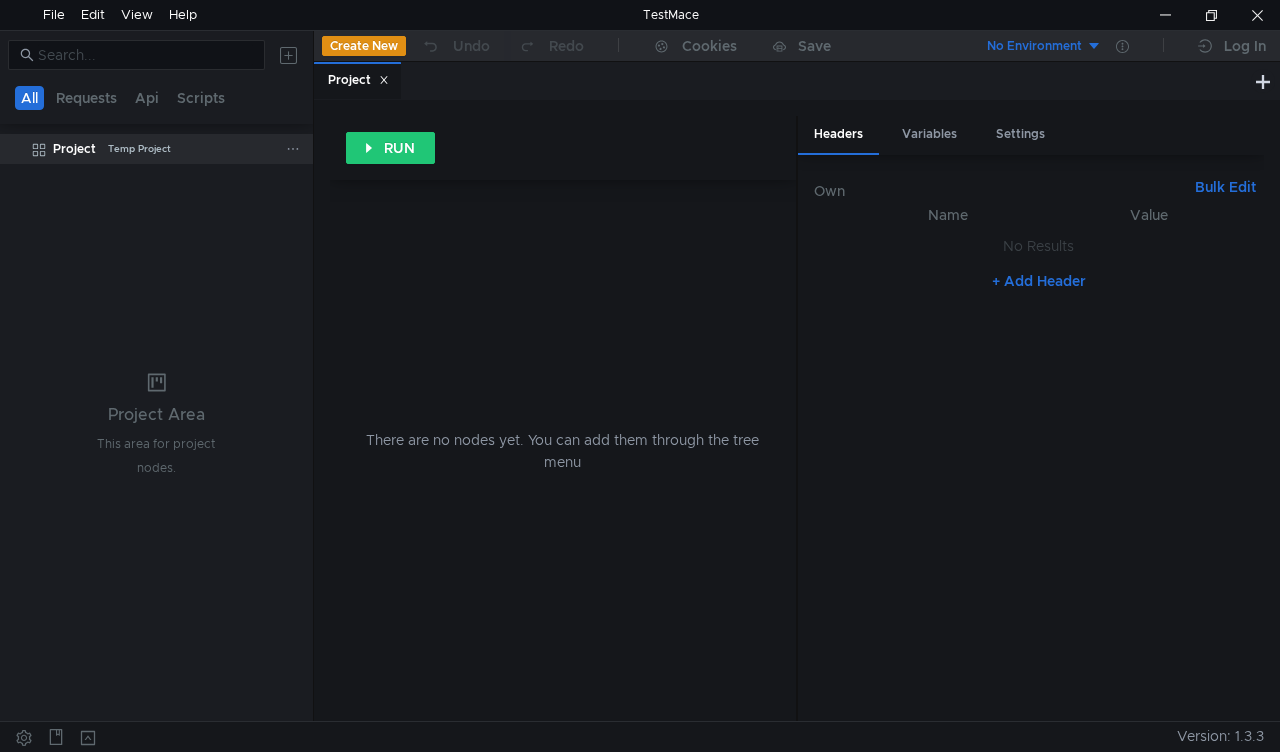 click on "Project  Temp Project" 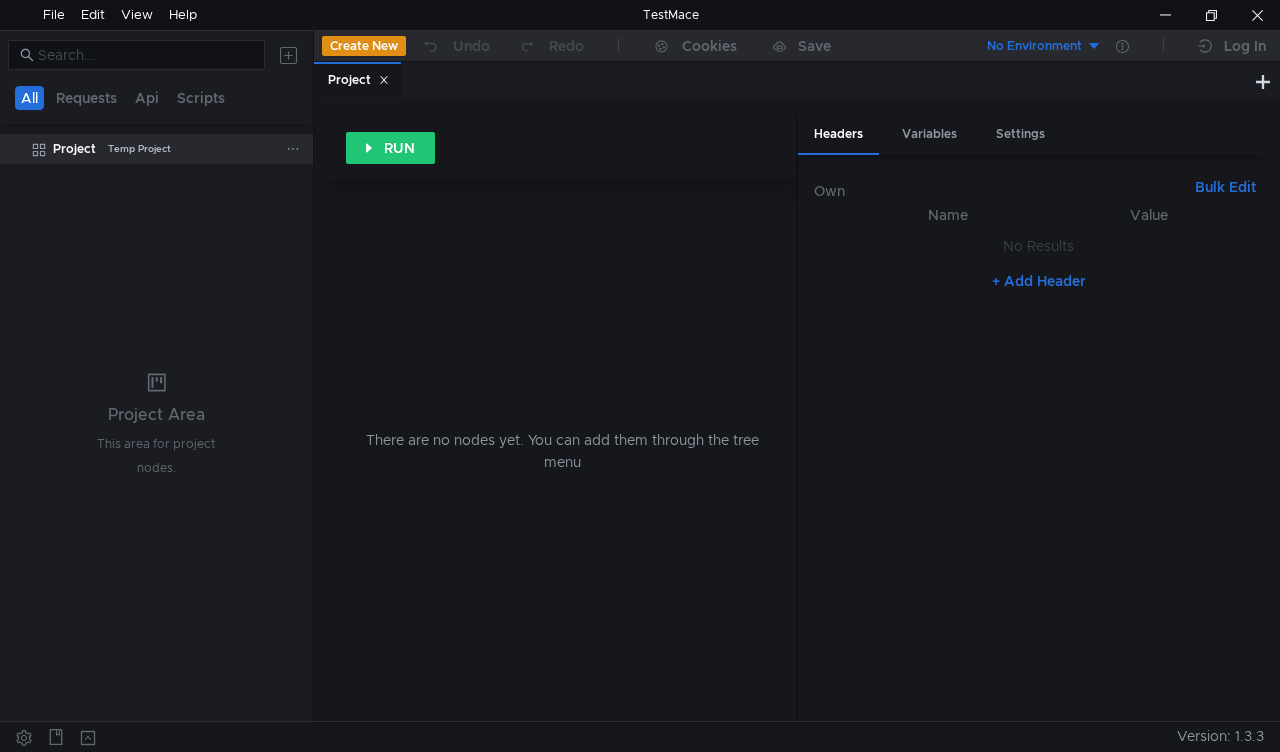 click on "Temp Project" 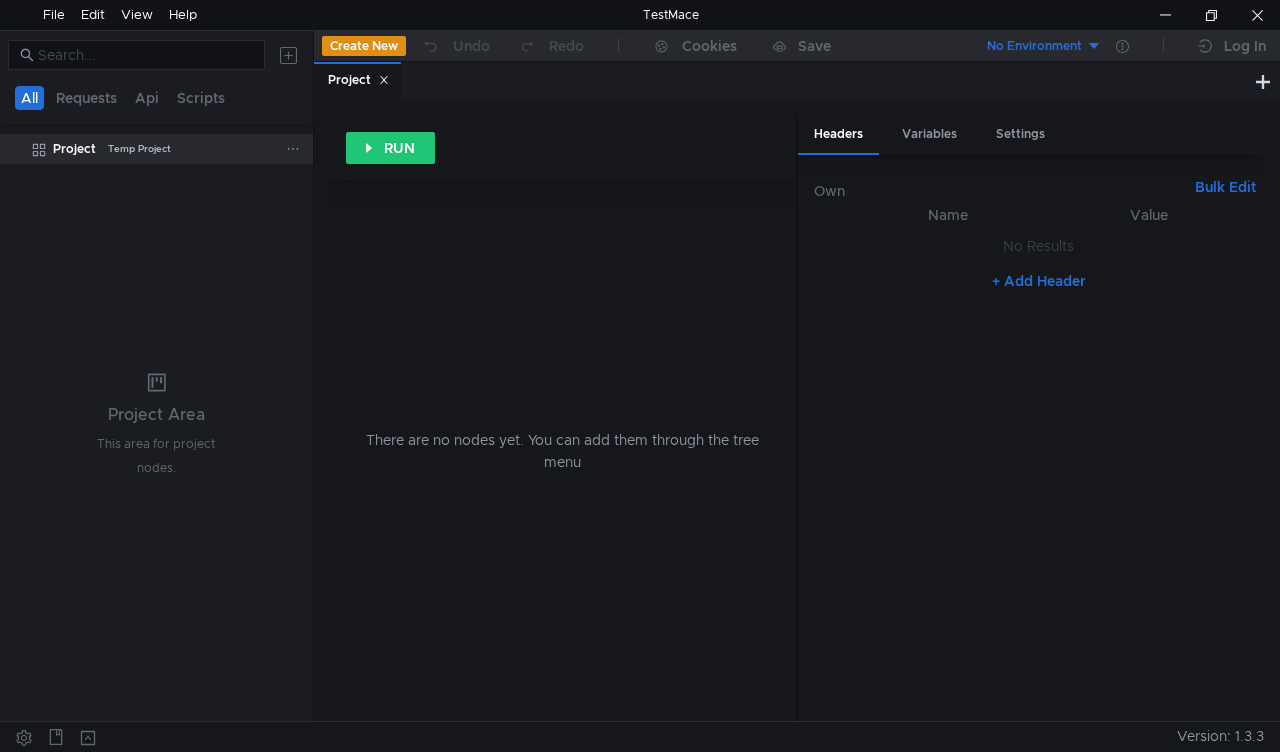 click on "Temp Project" 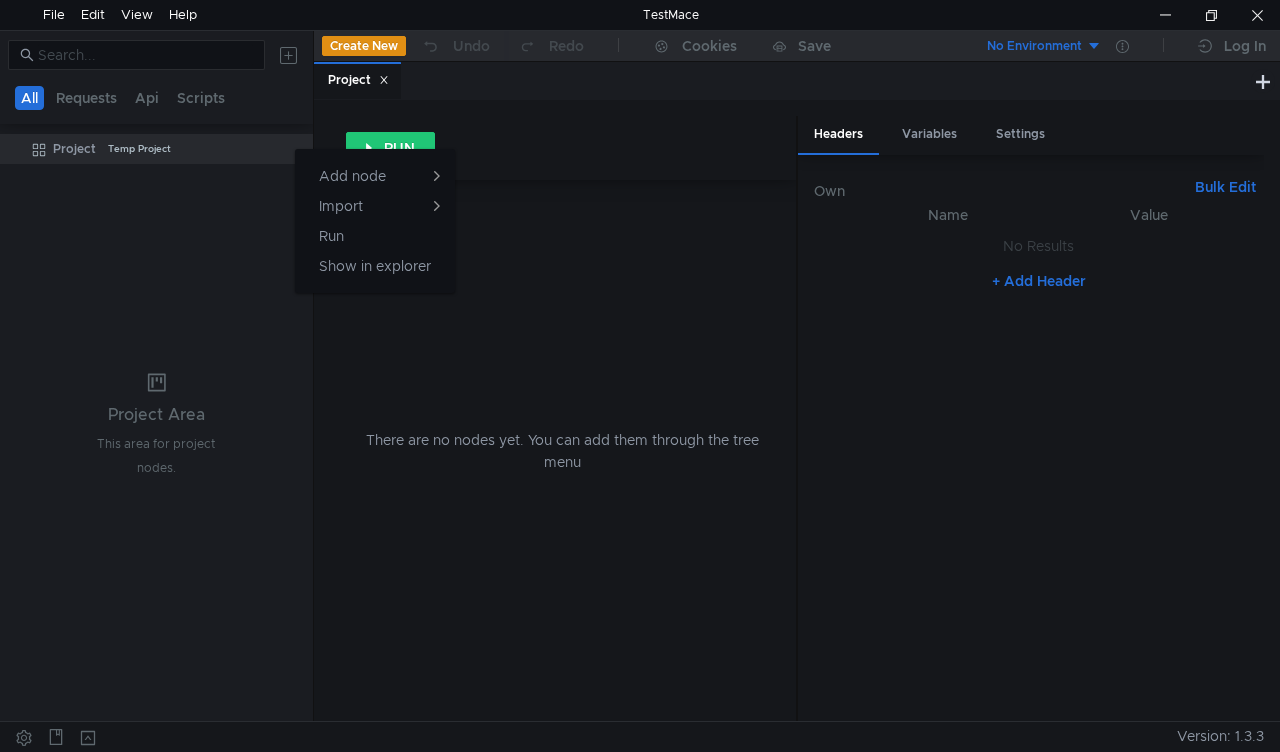 click at bounding box center (640, 376) 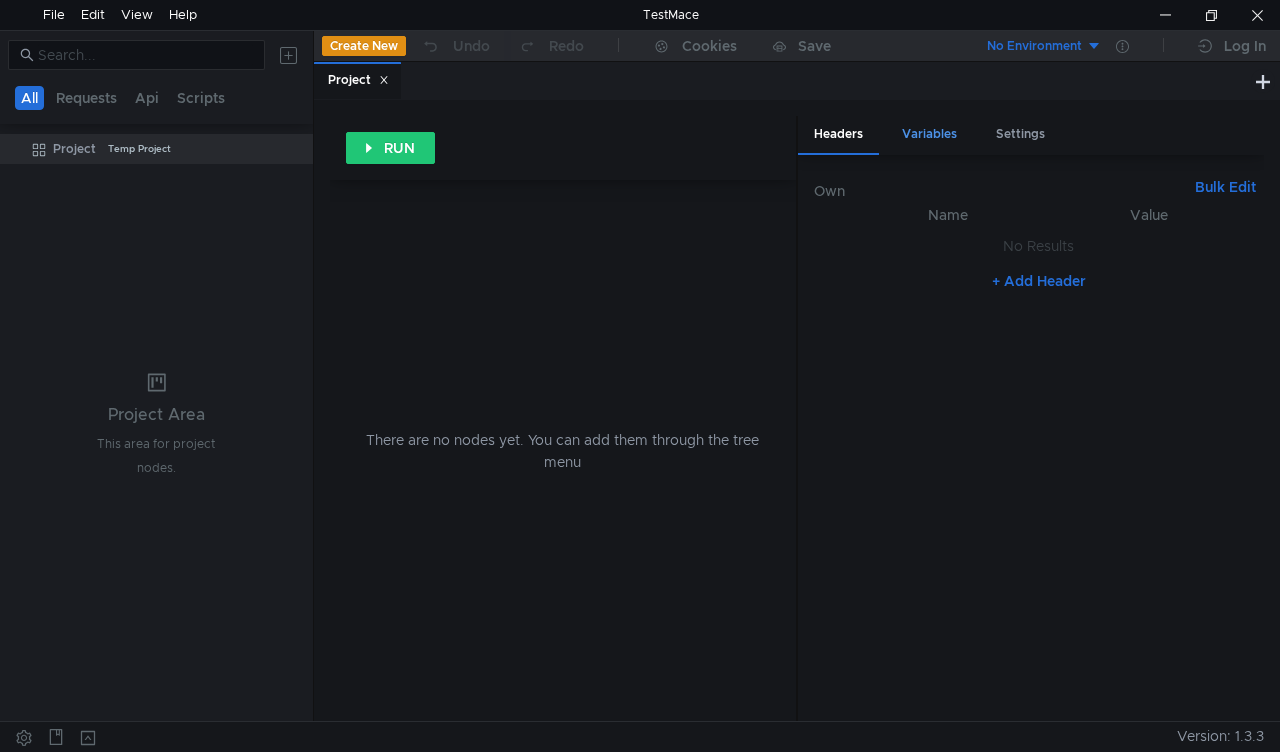 click on "Variables" at bounding box center (929, 134) 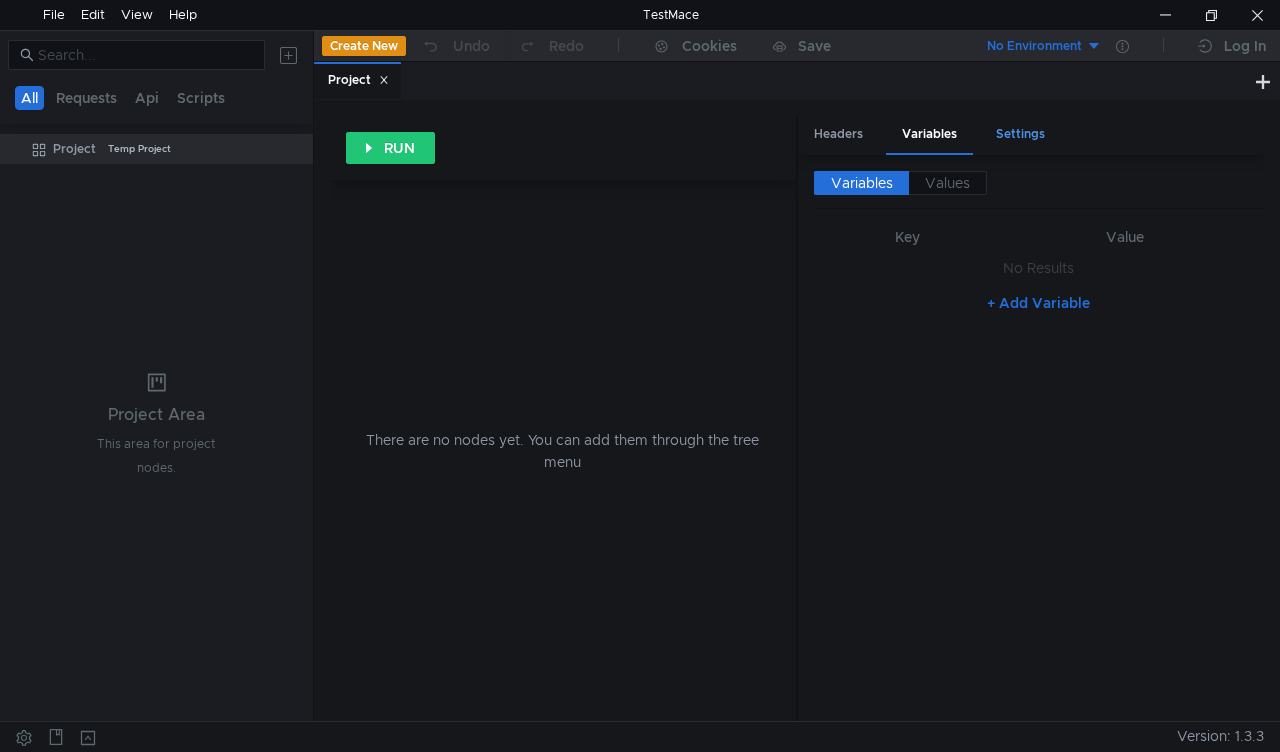 click on "Settings" at bounding box center (1020, 134) 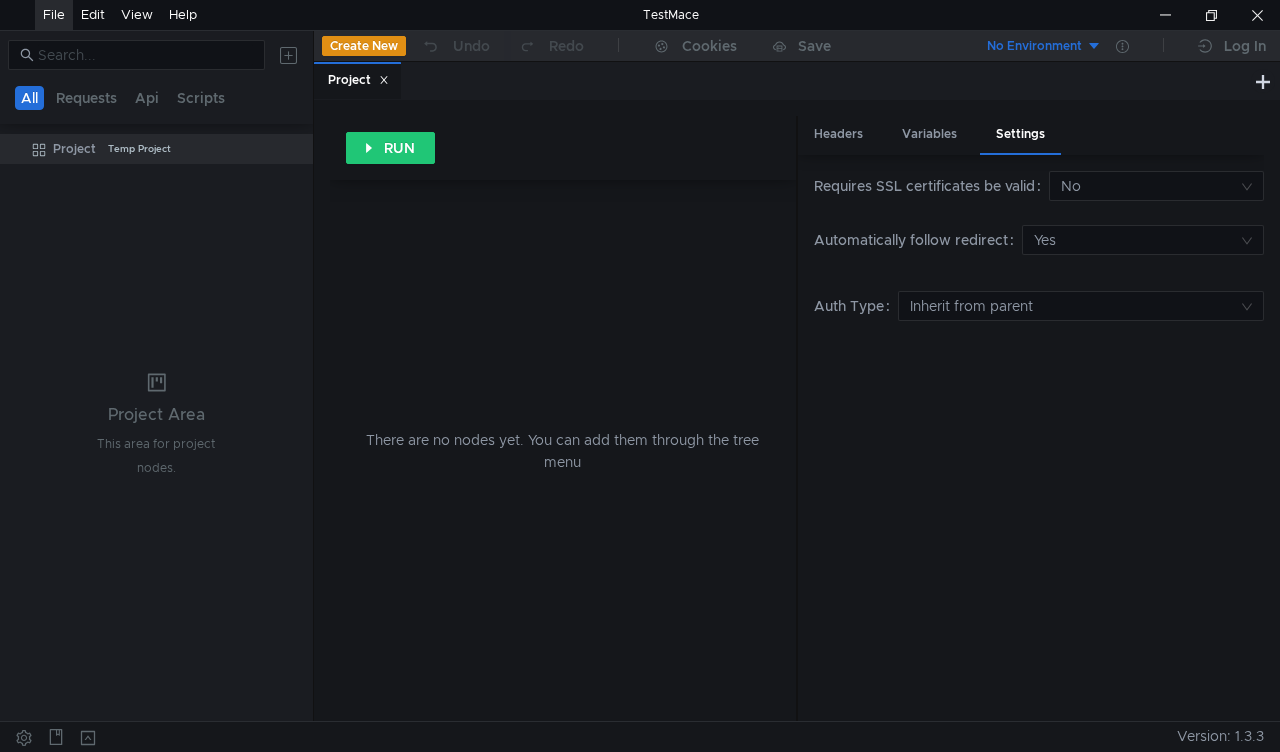 click on "File" at bounding box center [54, 15] 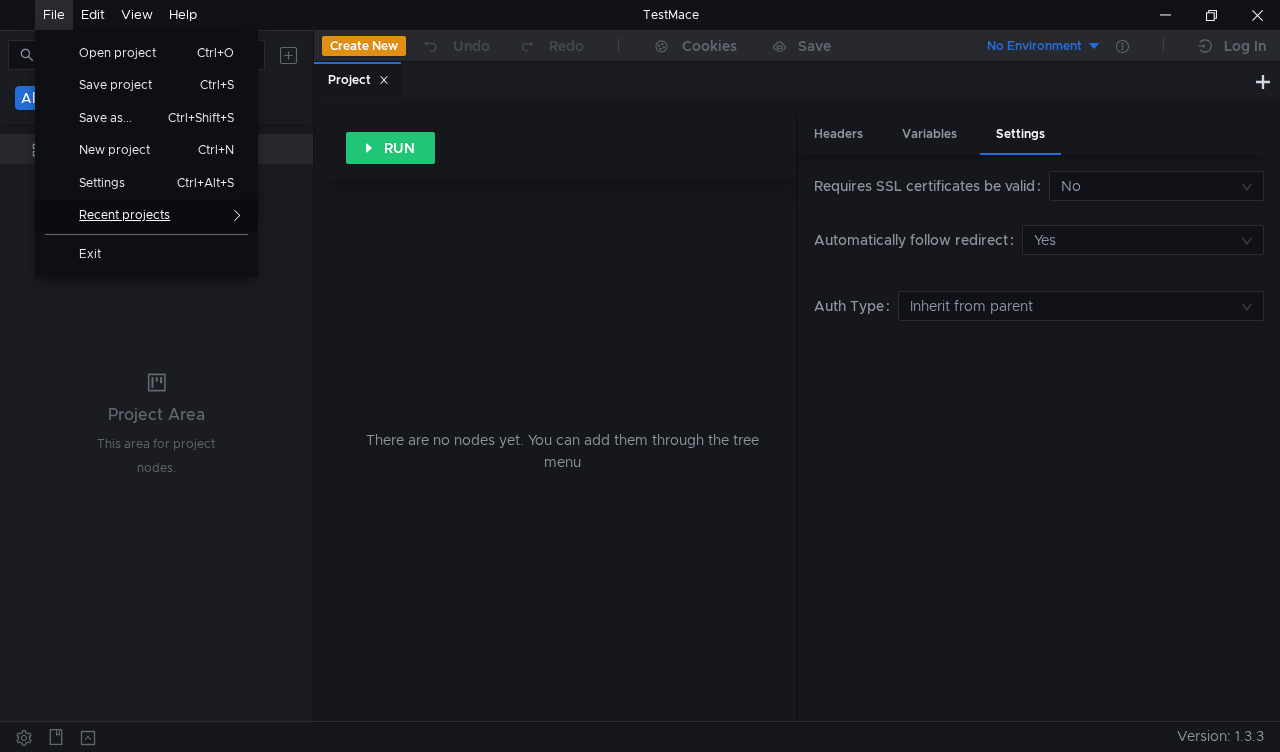 click on "Recent projects" at bounding box center [146, 215] 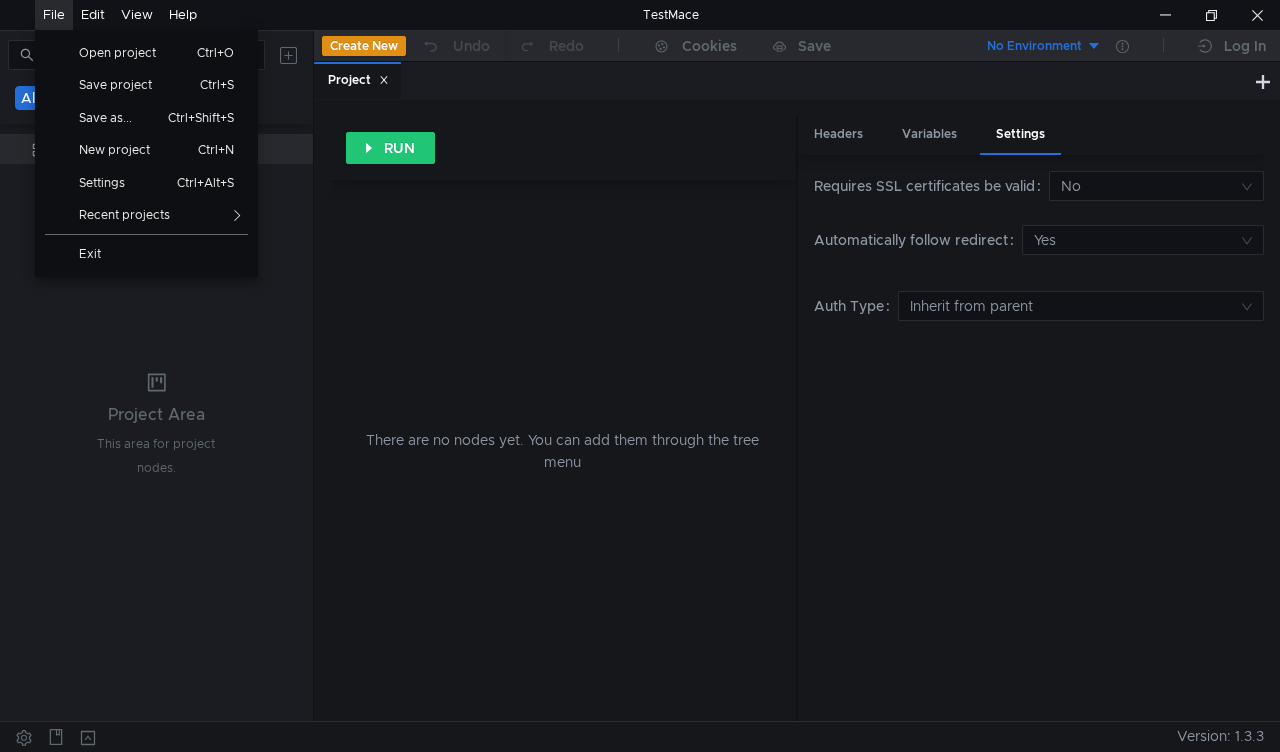 click on "Project  Temp Project" at bounding box center [156, 426] 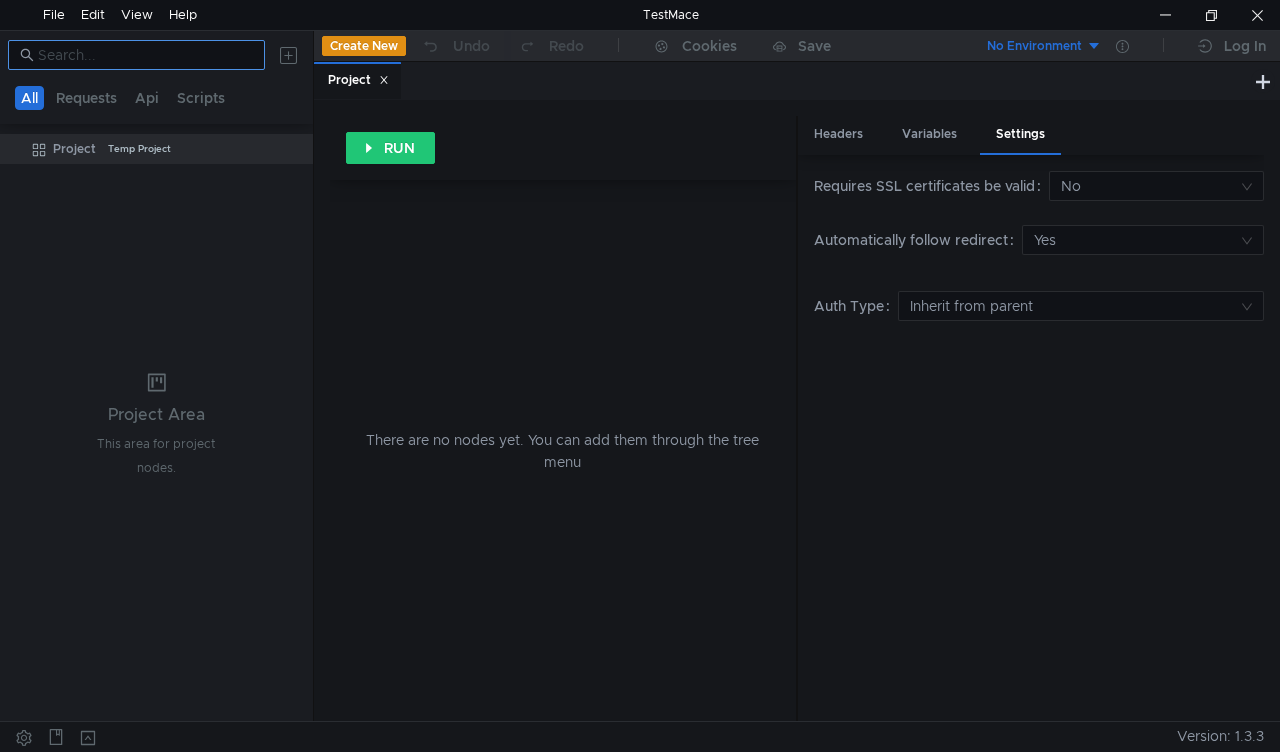click at bounding box center (145, 55) 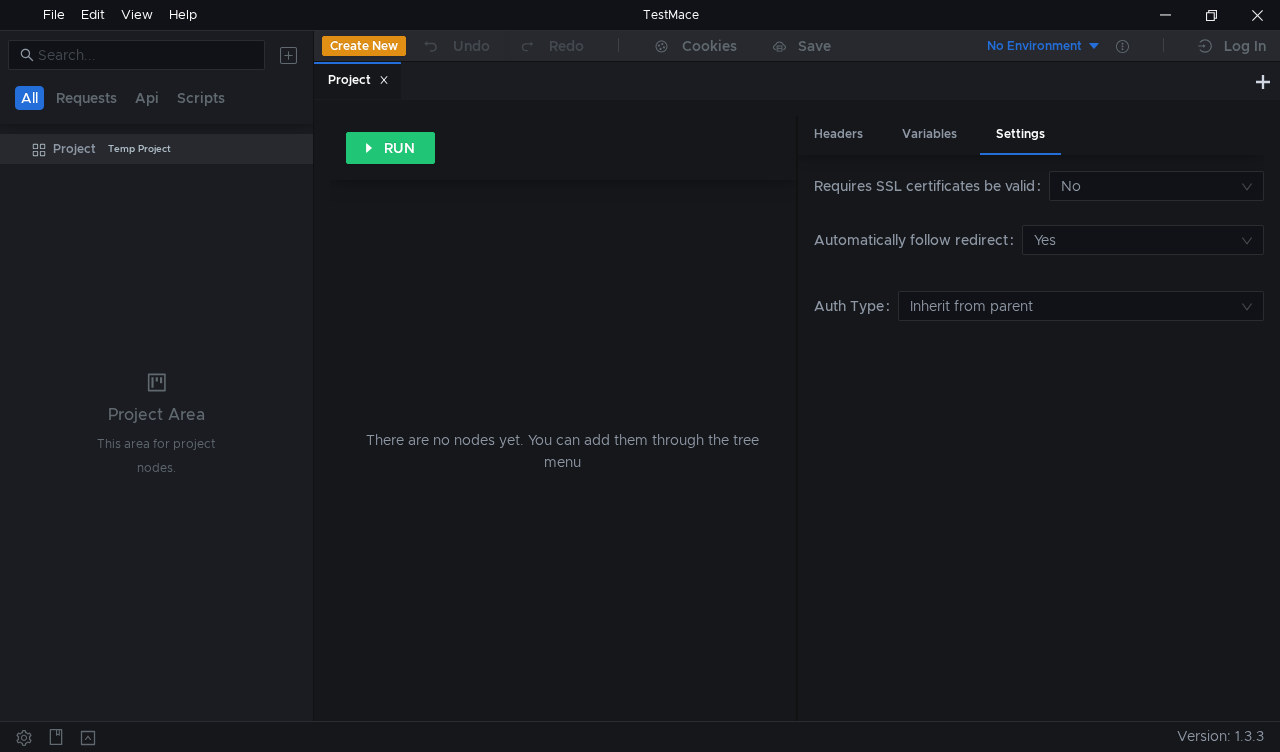 click 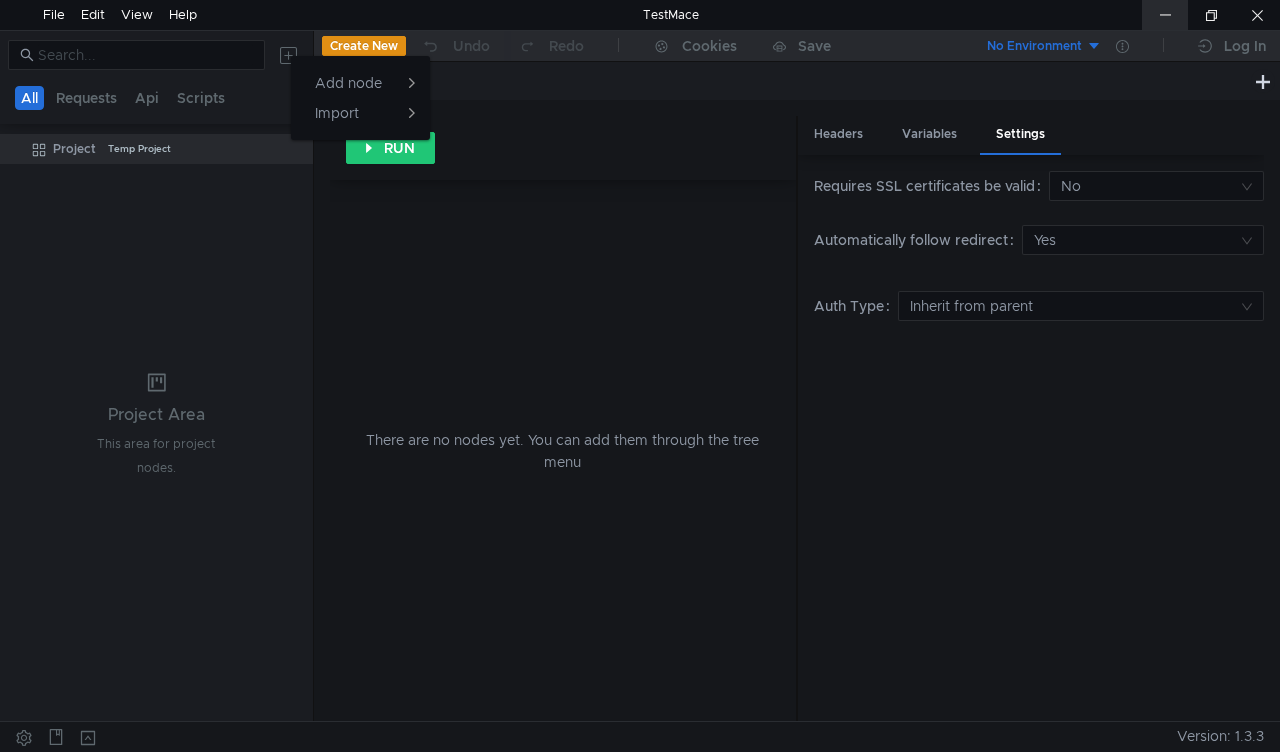 click at bounding box center [1165, 15] 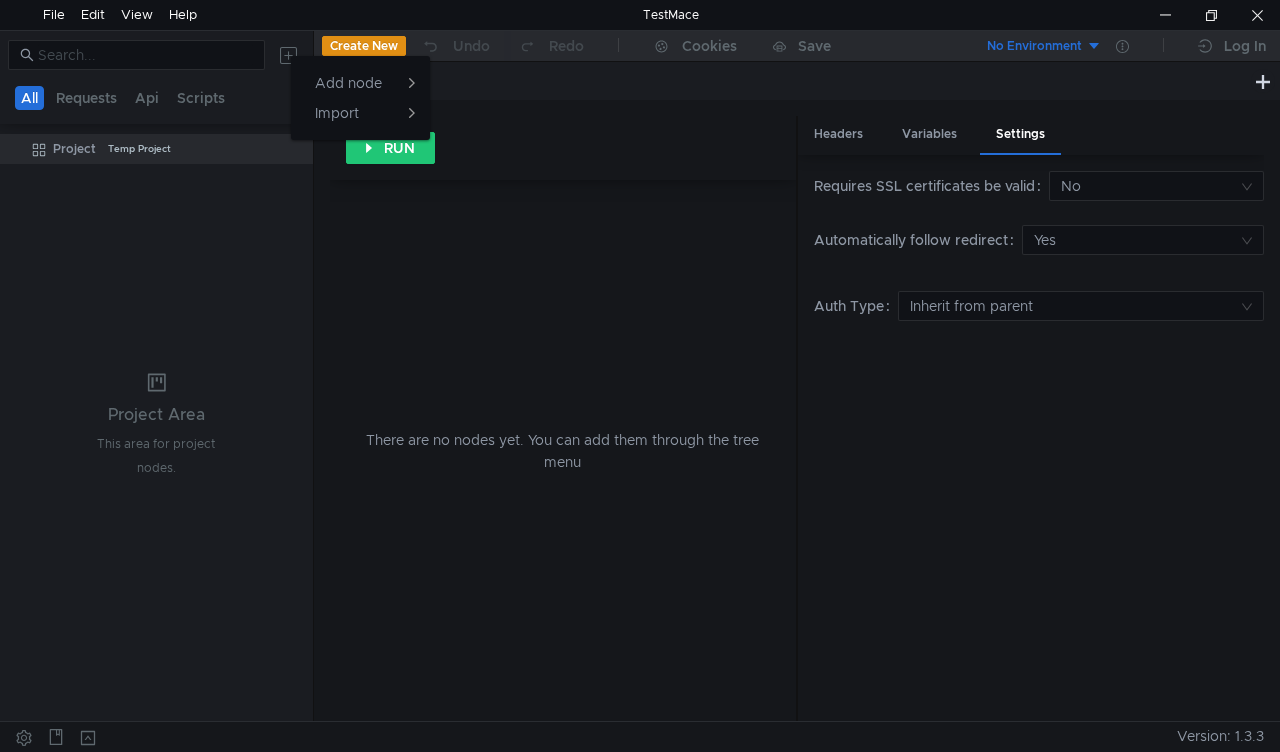 click at bounding box center (640, 376) 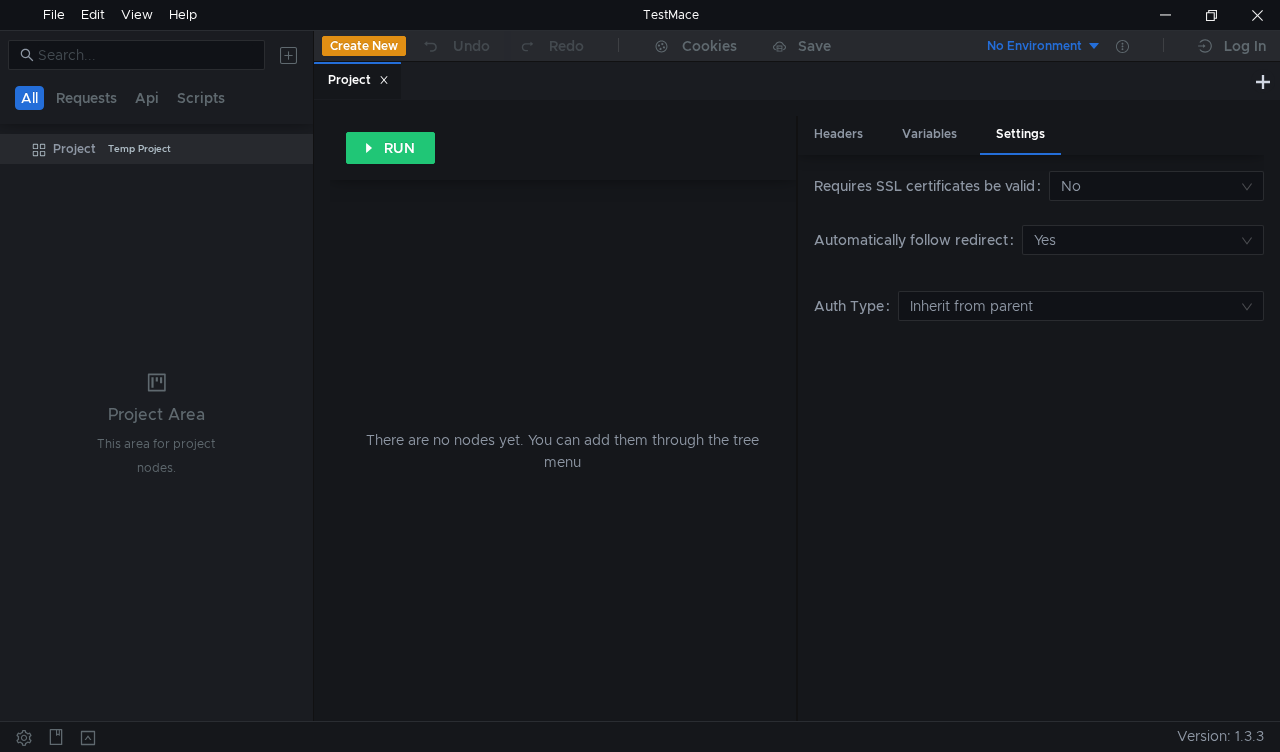 click on "All" at bounding box center (29, 98) 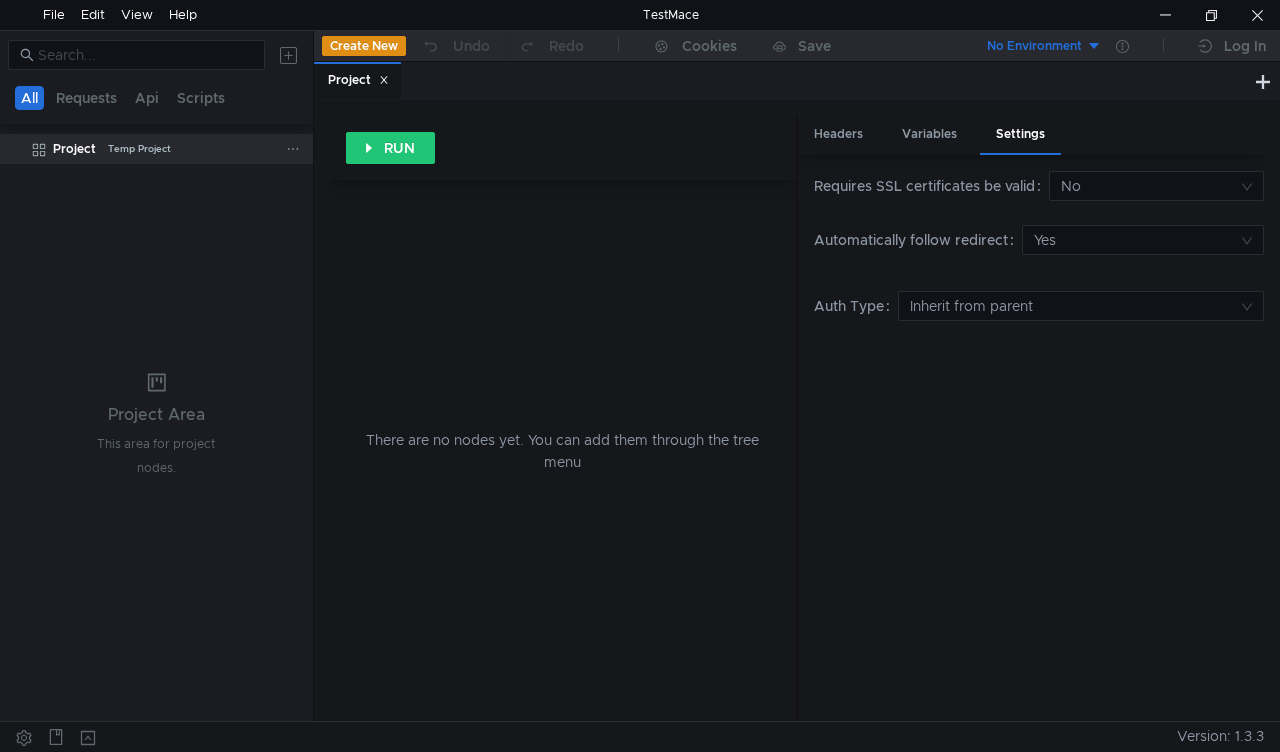 click 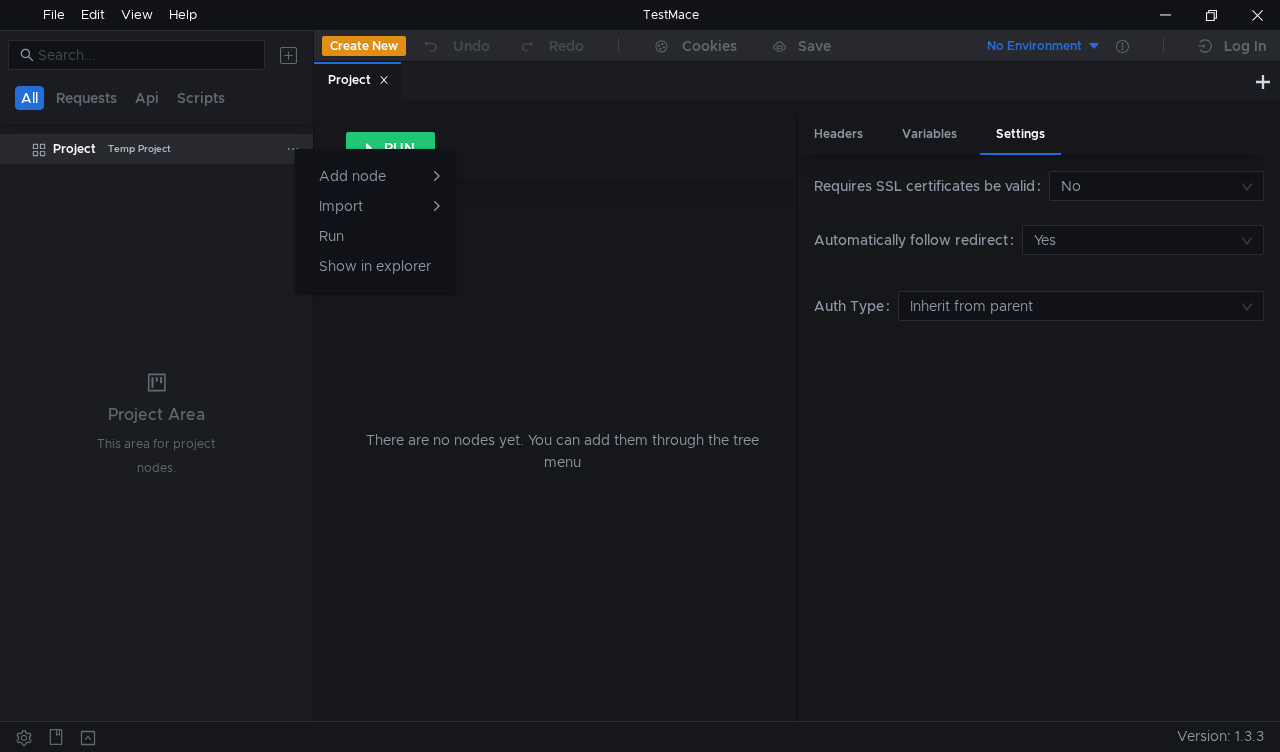 click at bounding box center [640, 376] 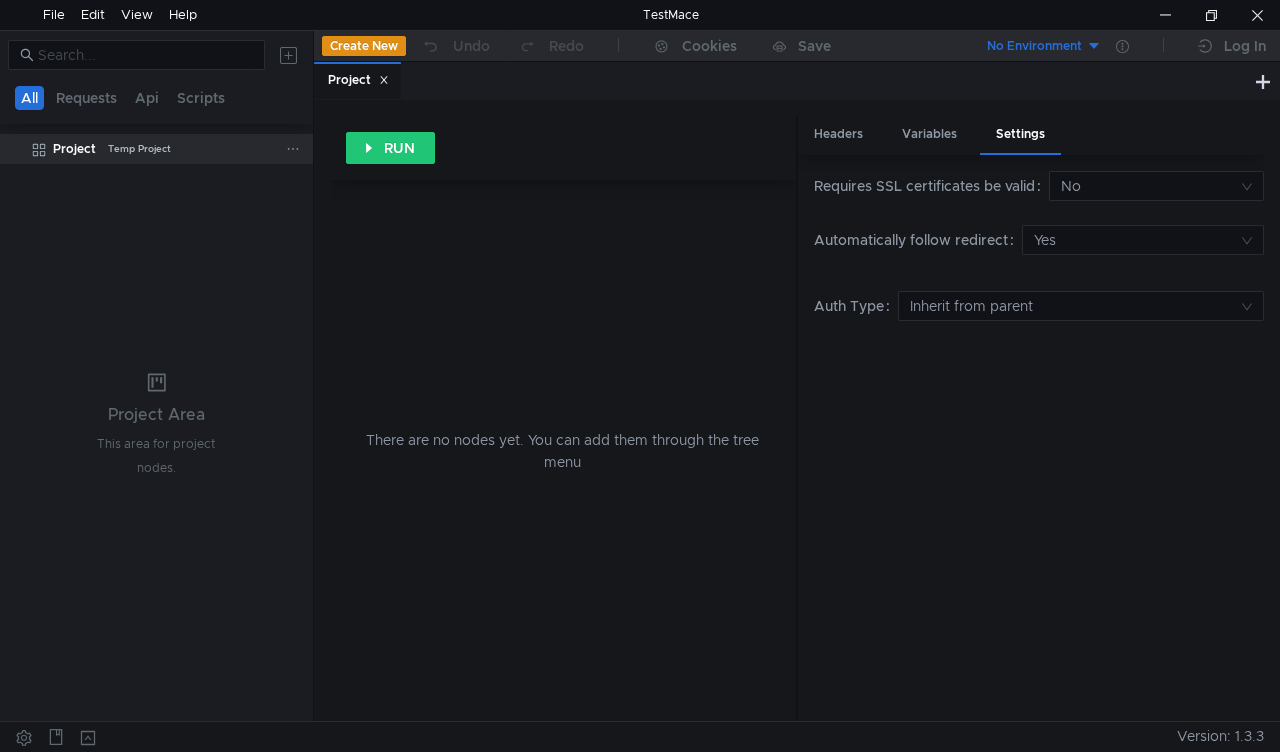 click 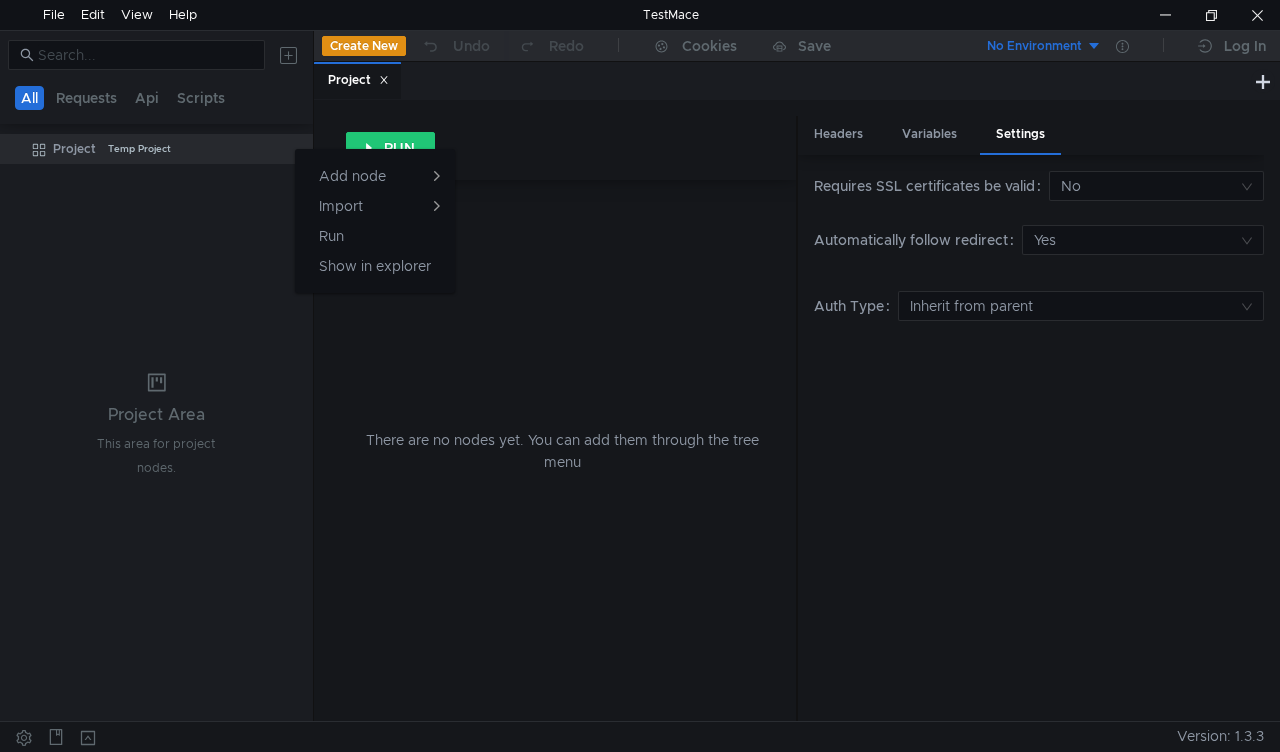 click at bounding box center (640, 376) 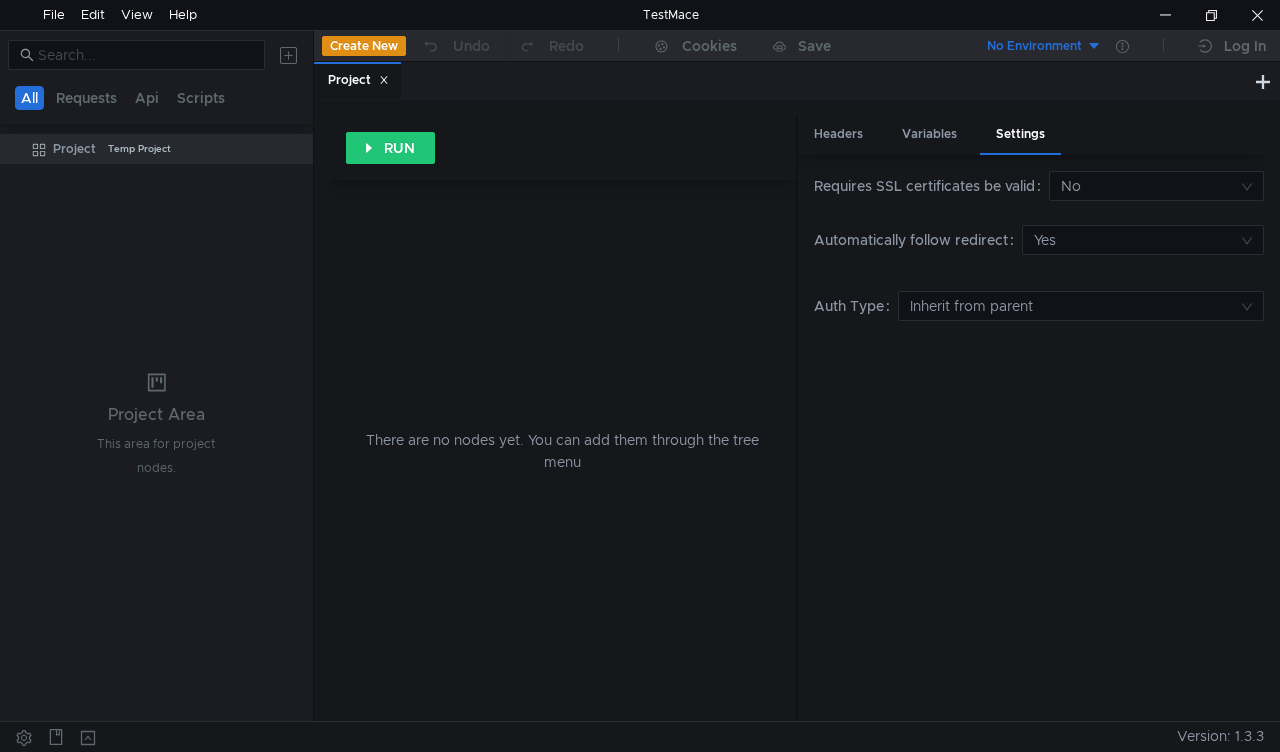 click on "All" at bounding box center [29, 98] 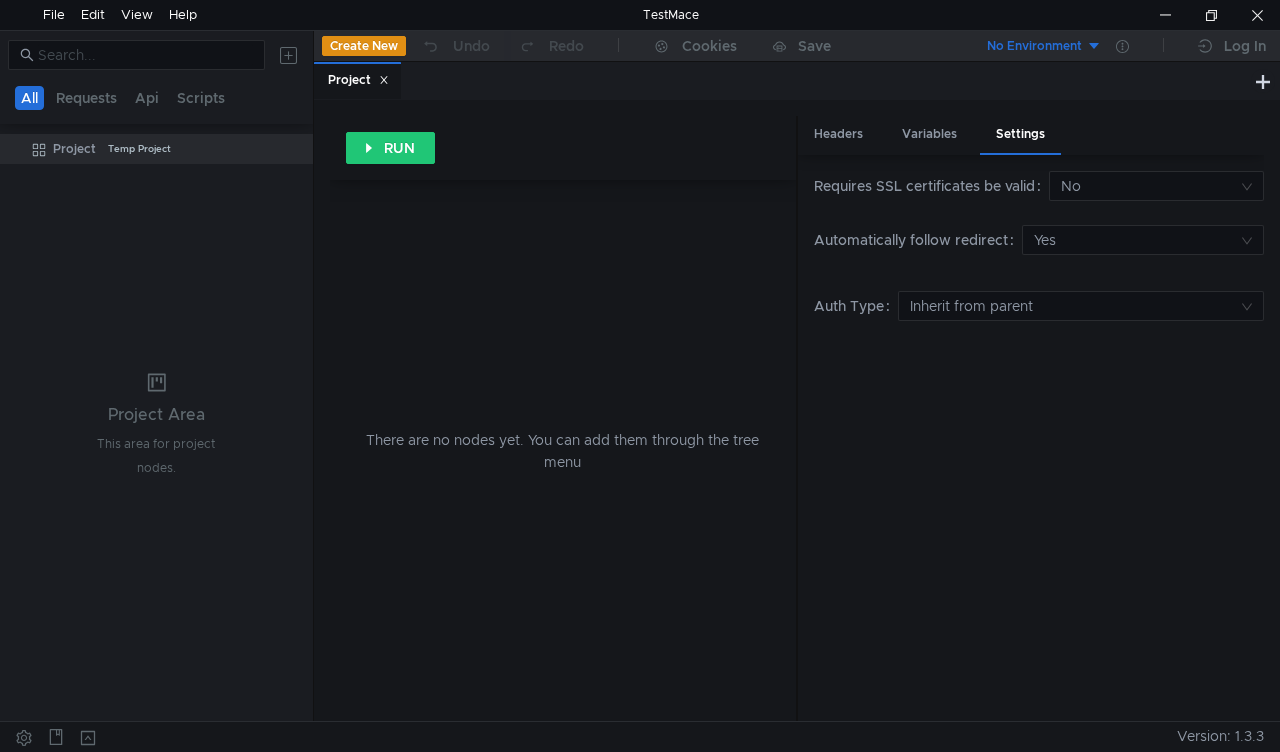 click on "Project" at bounding box center (358, 80) 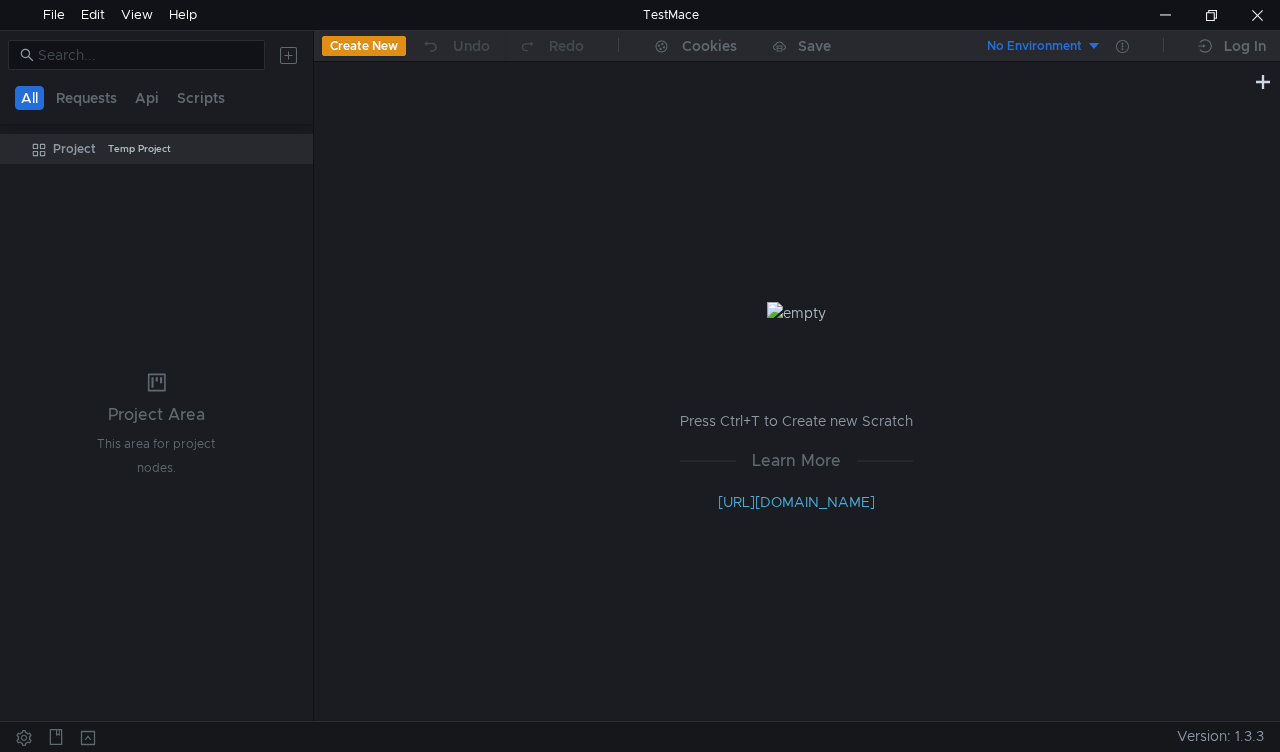 click on "Create New" at bounding box center [364, 46] 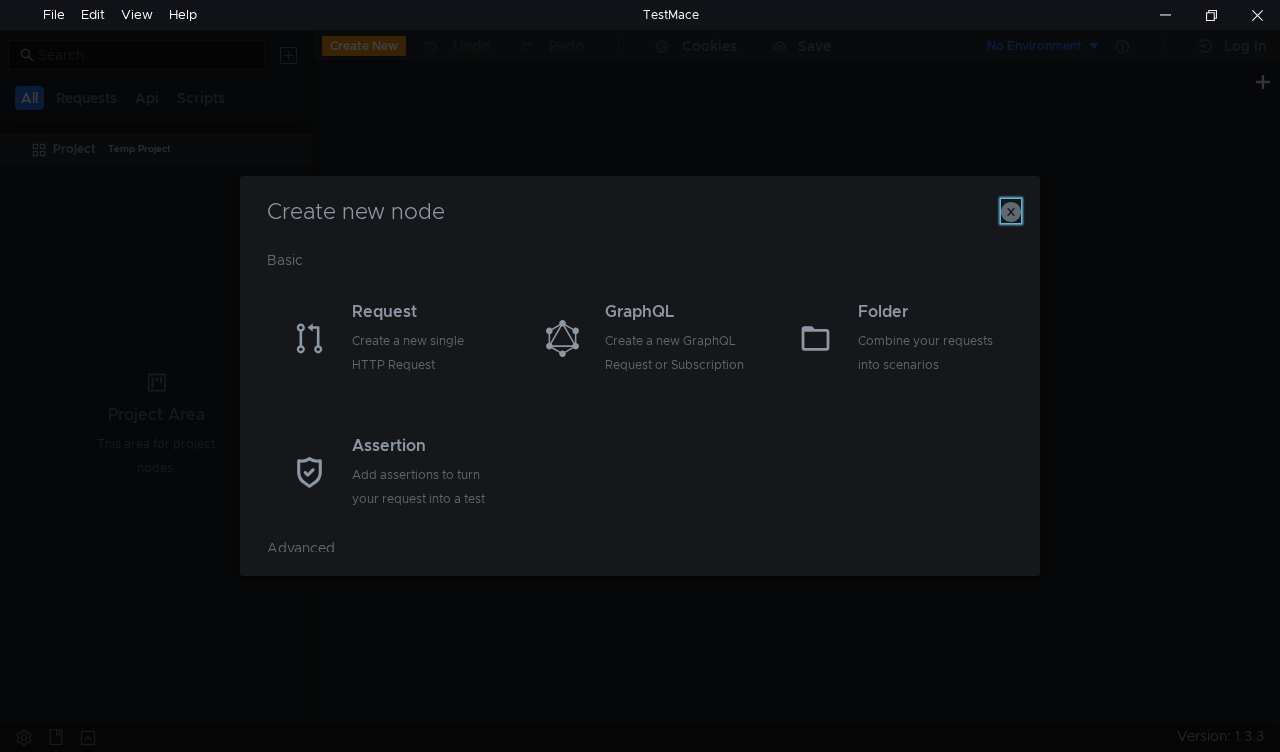 click 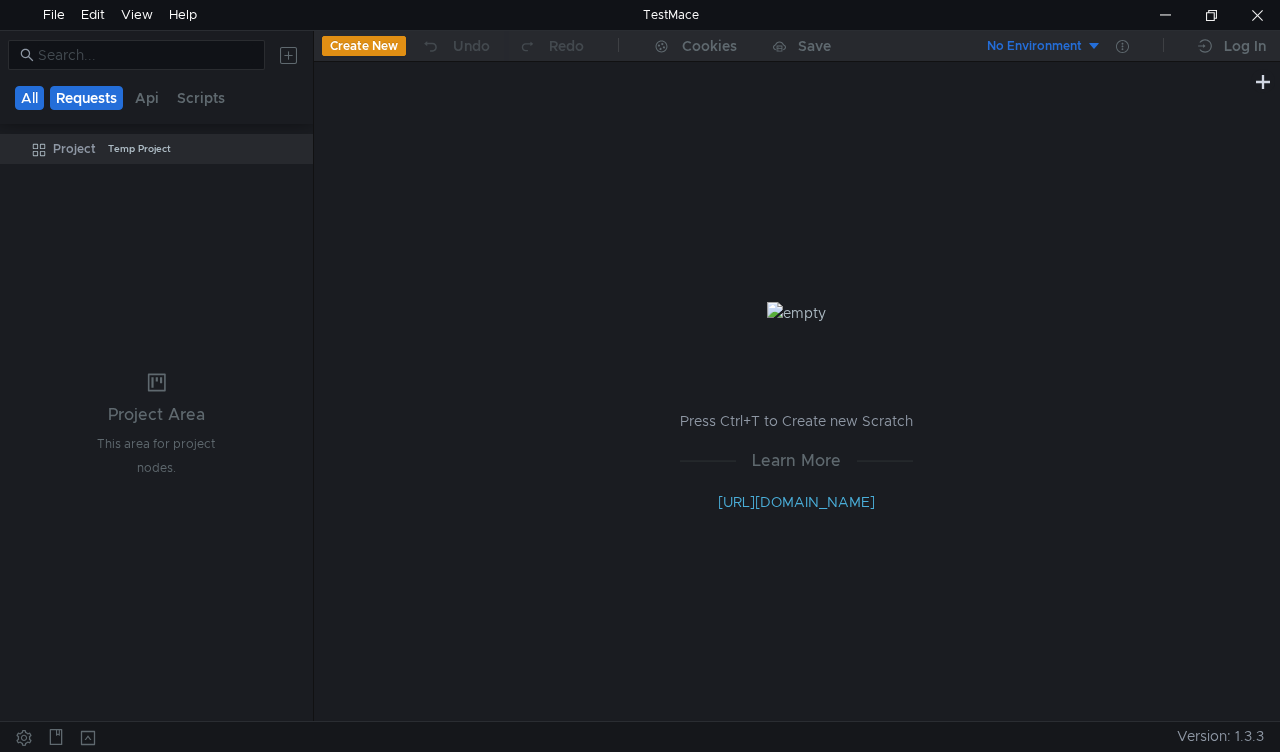 click on "Requests" at bounding box center (86, 98) 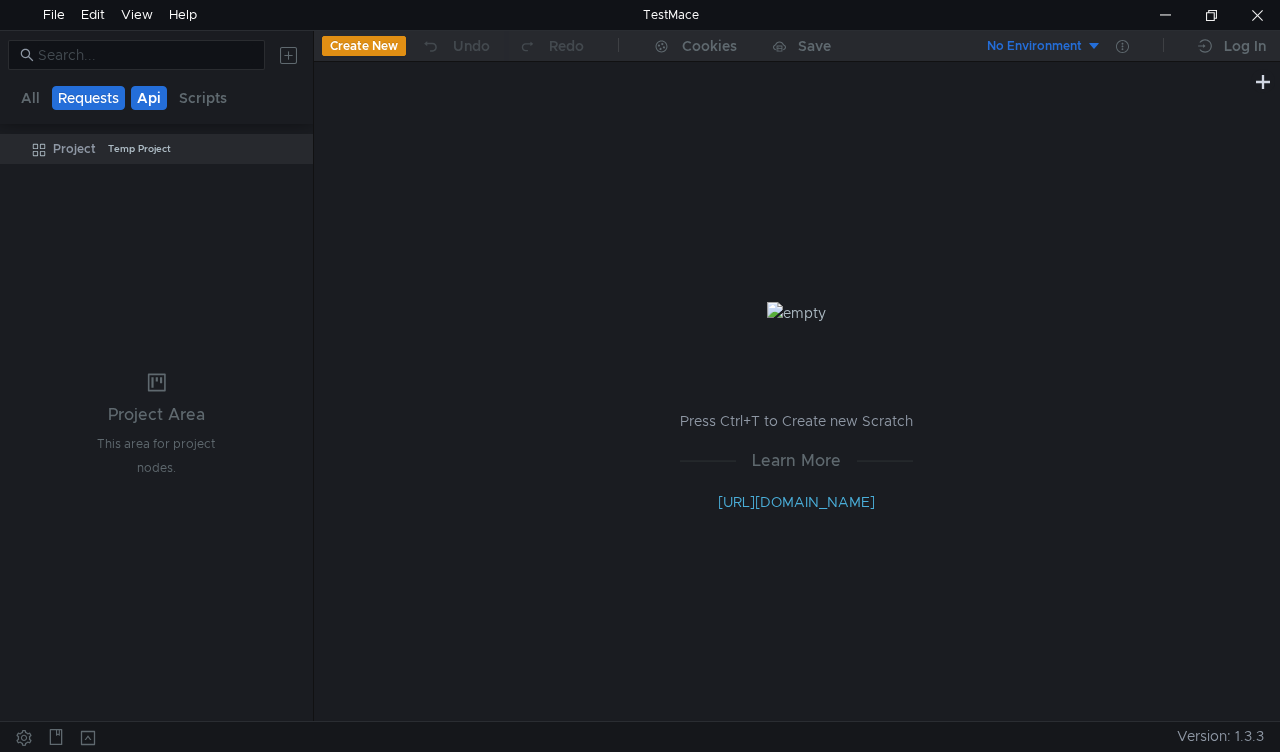 click on "Api" at bounding box center [149, 98] 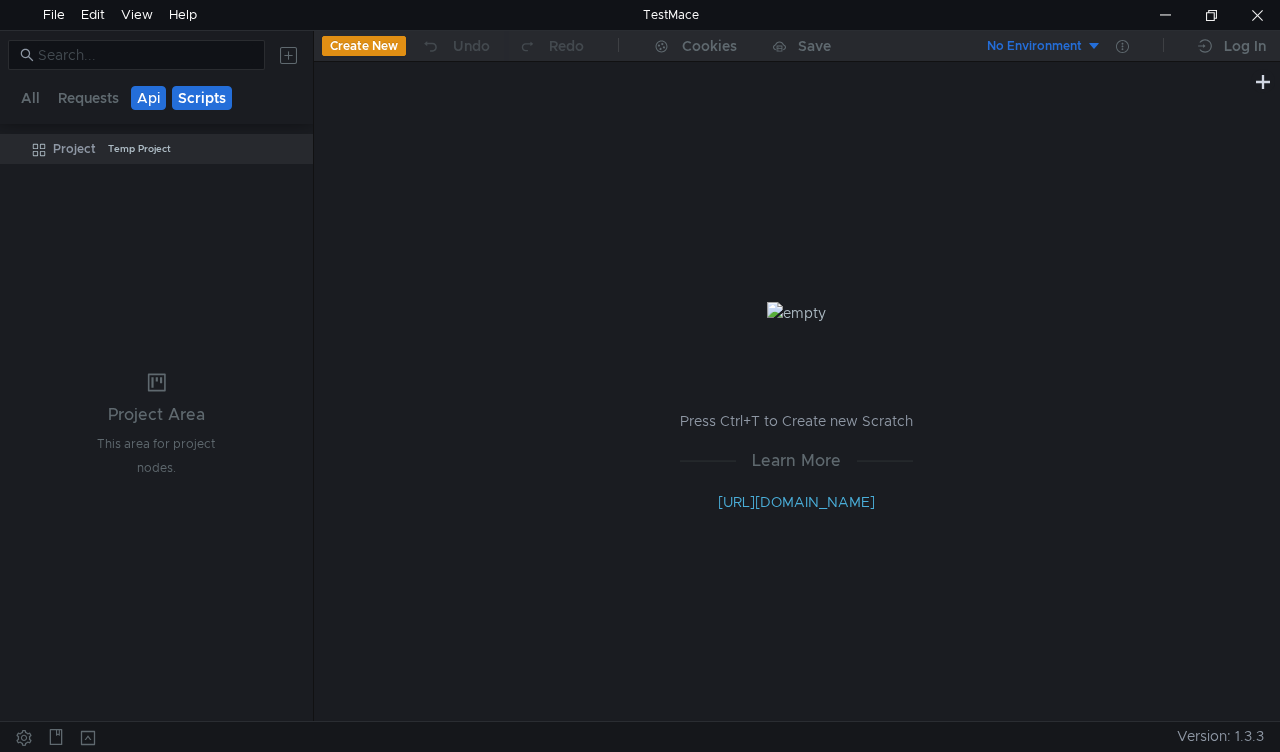 click on "Scripts" at bounding box center (202, 98) 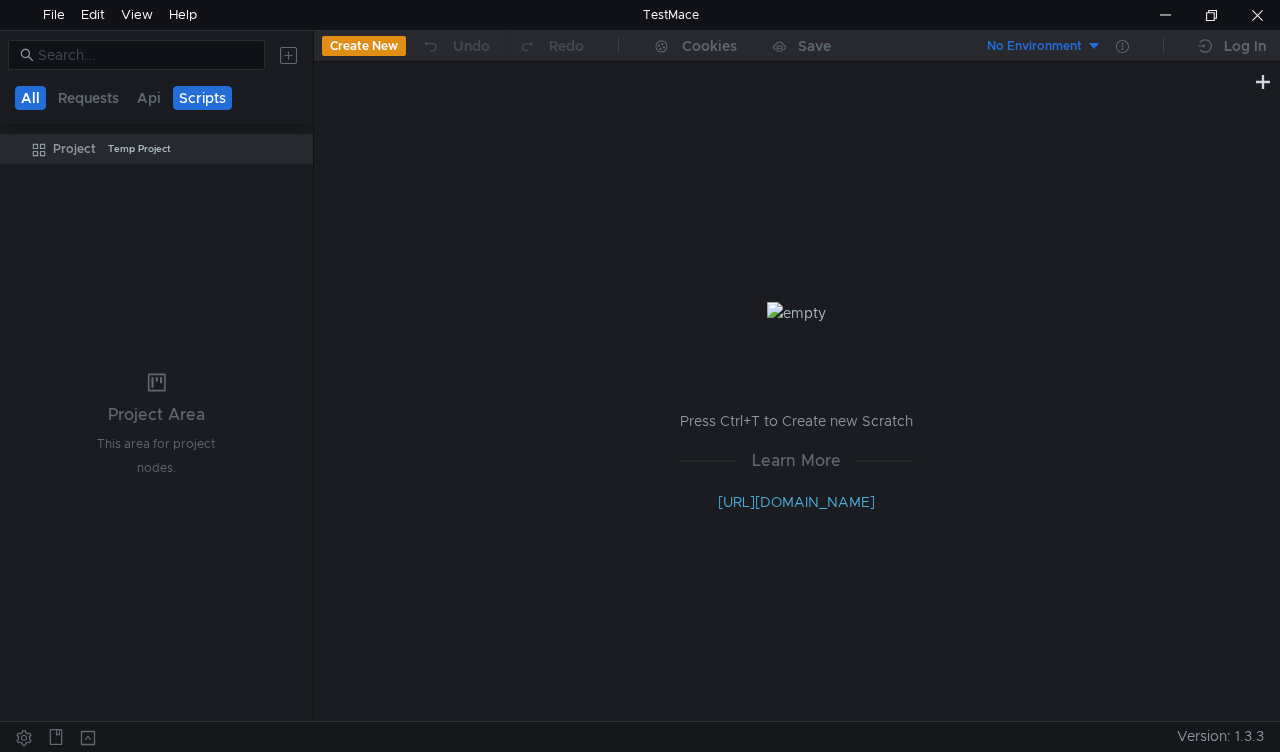 click on "All" at bounding box center (30, 98) 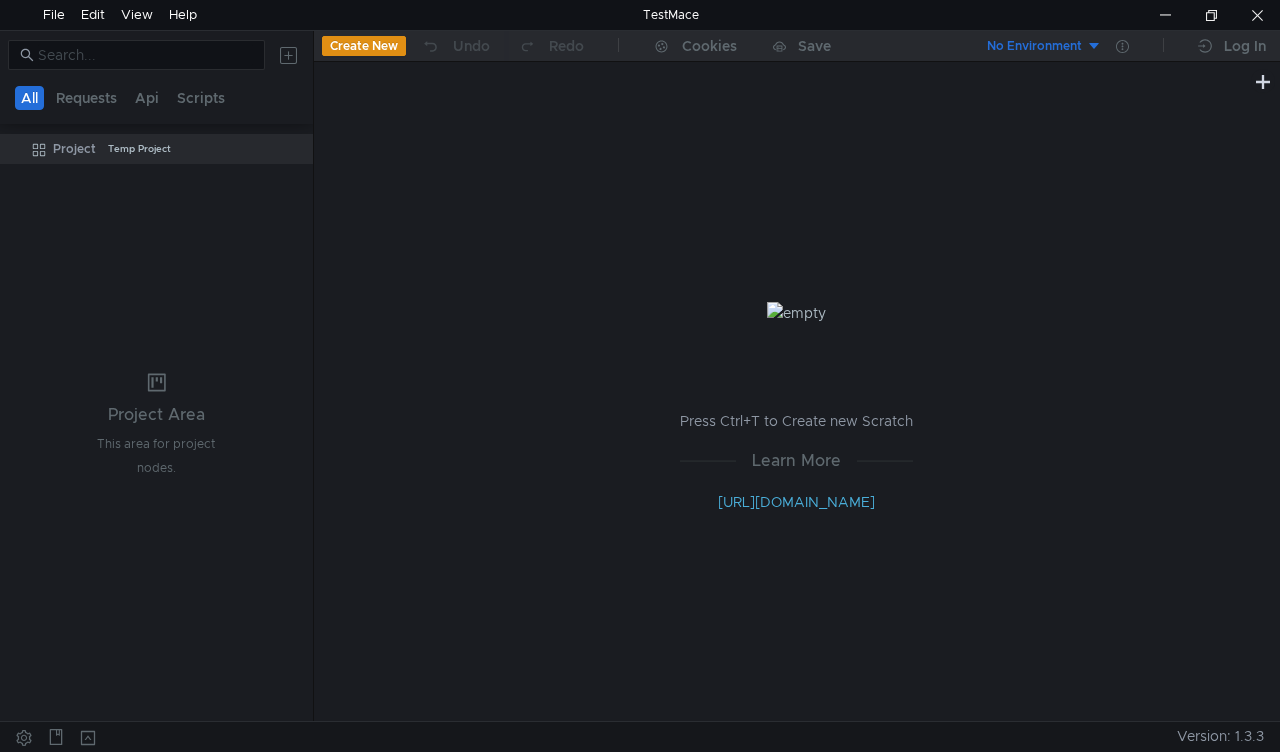 click on "All" at bounding box center (29, 98) 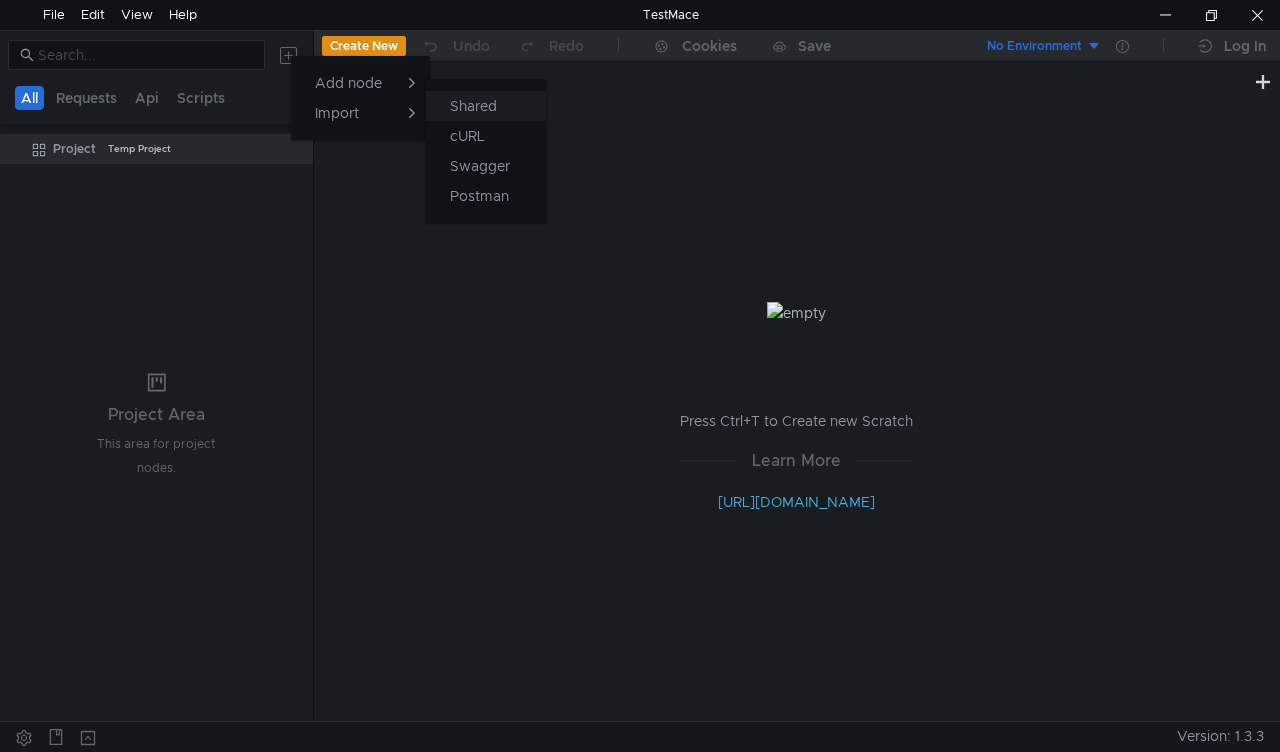 click on "Shared" at bounding box center (473, 106) 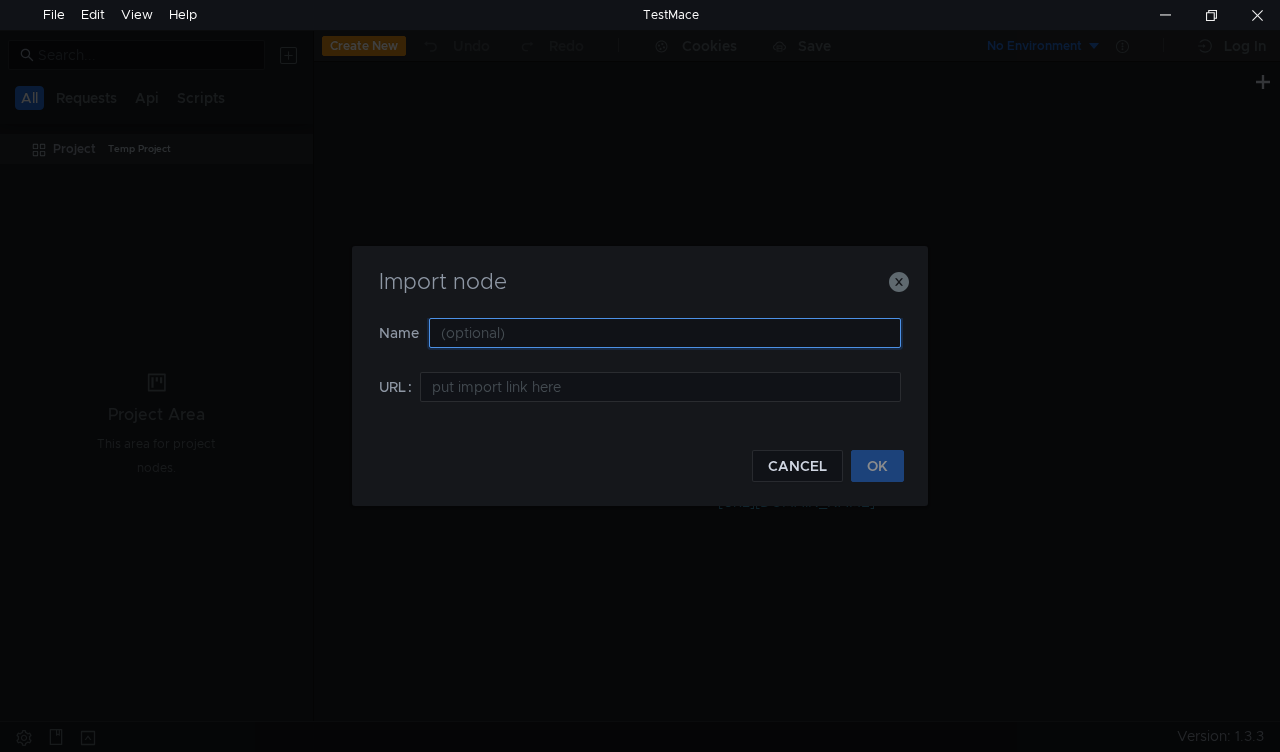 click at bounding box center [665, 333] 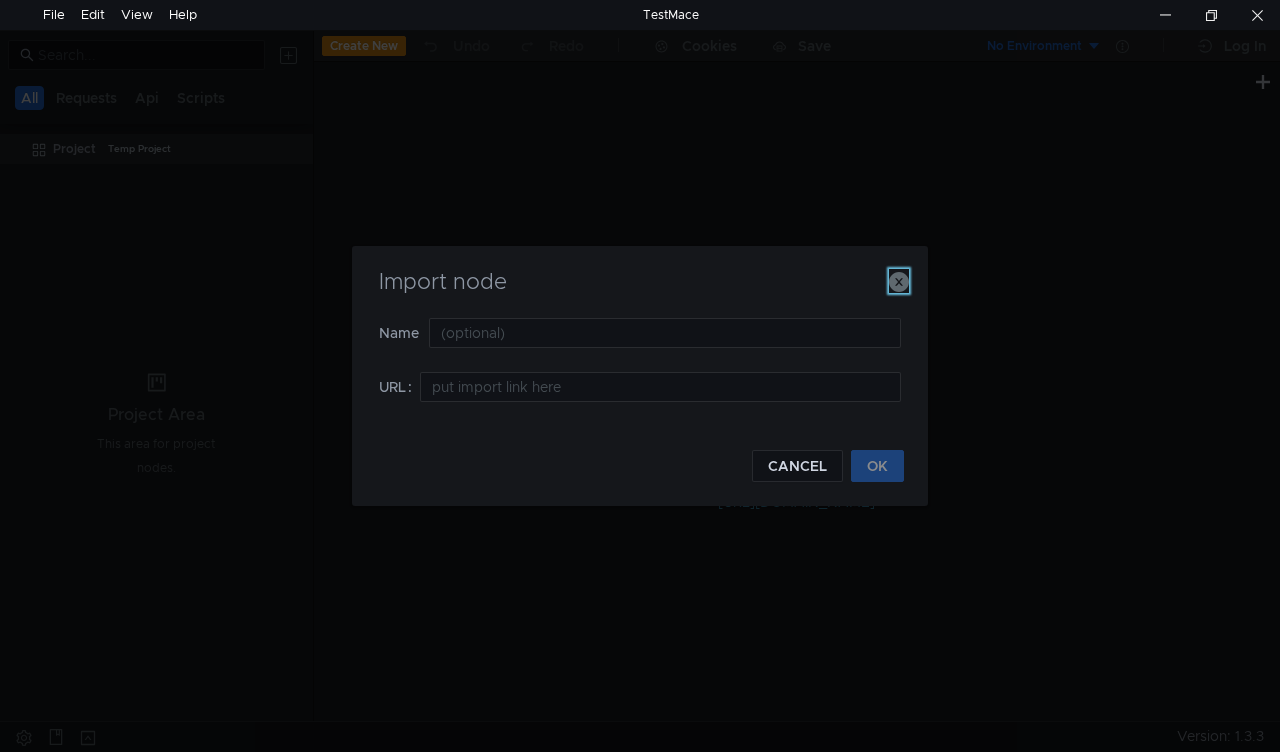 click 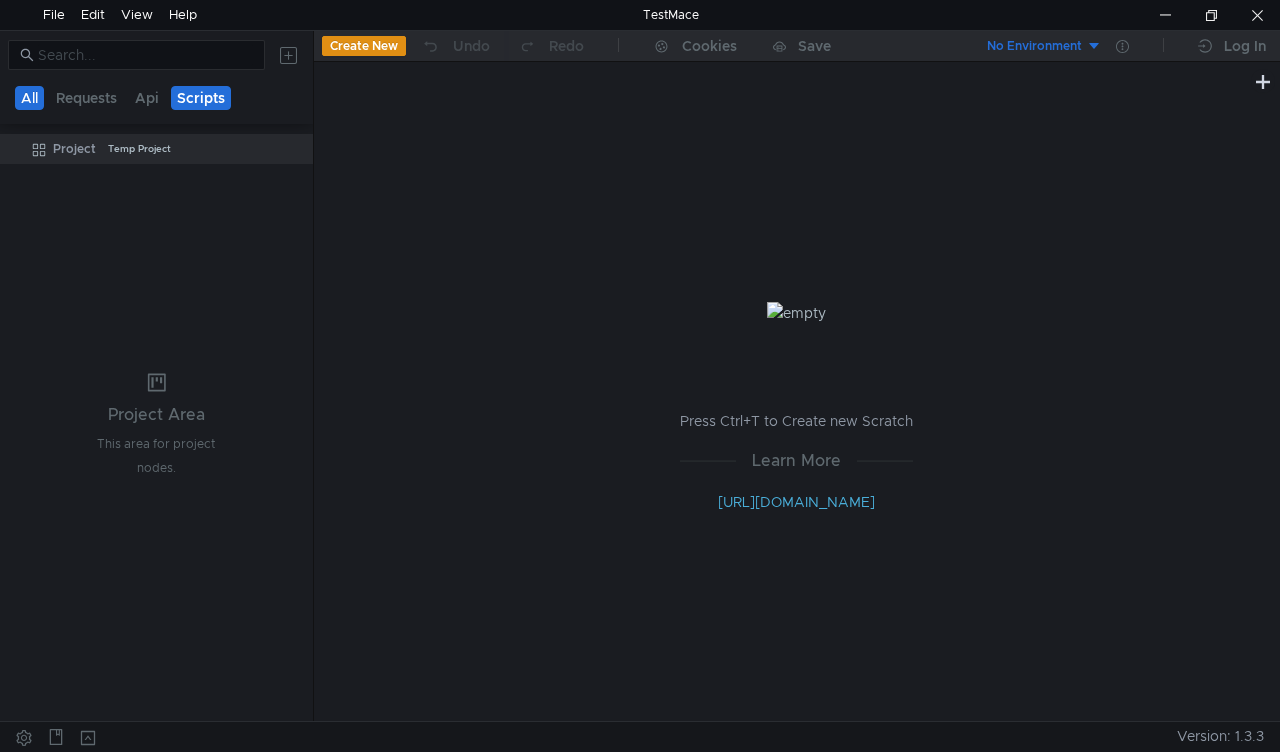 click on "Scripts" at bounding box center [201, 98] 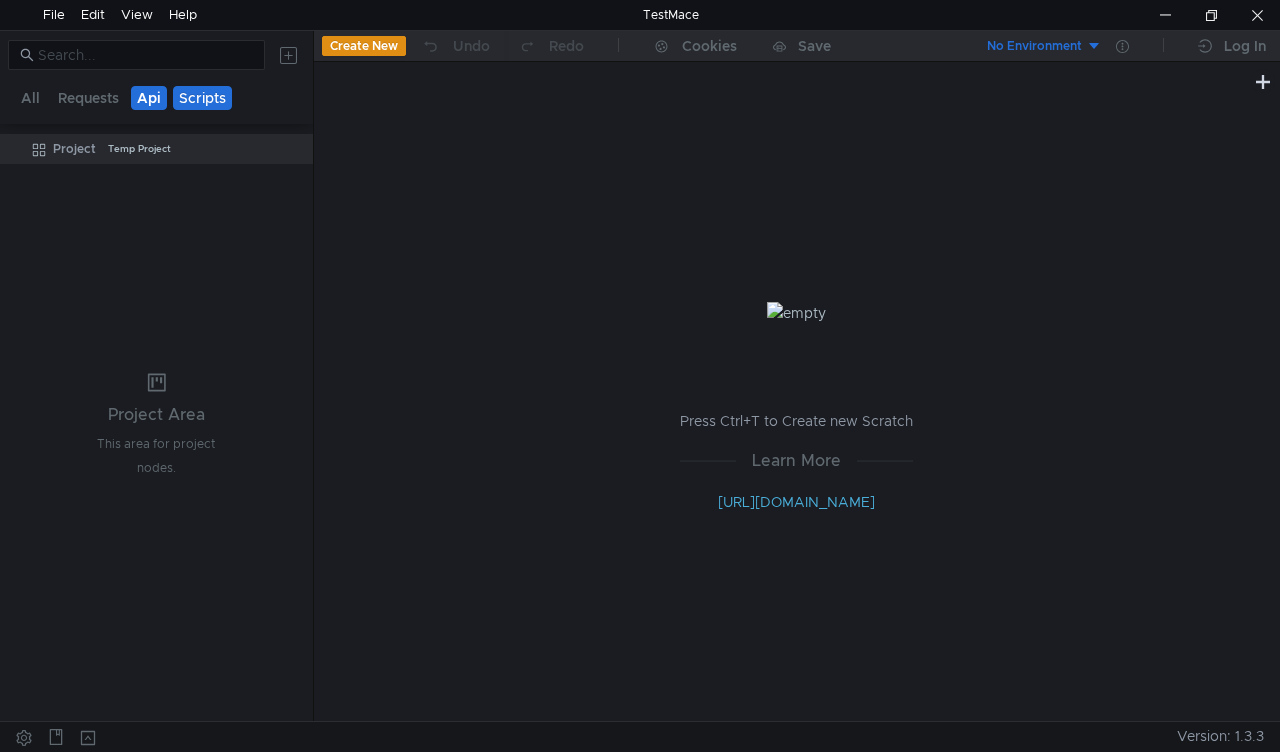 click on "Api" at bounding box center (149, 98) 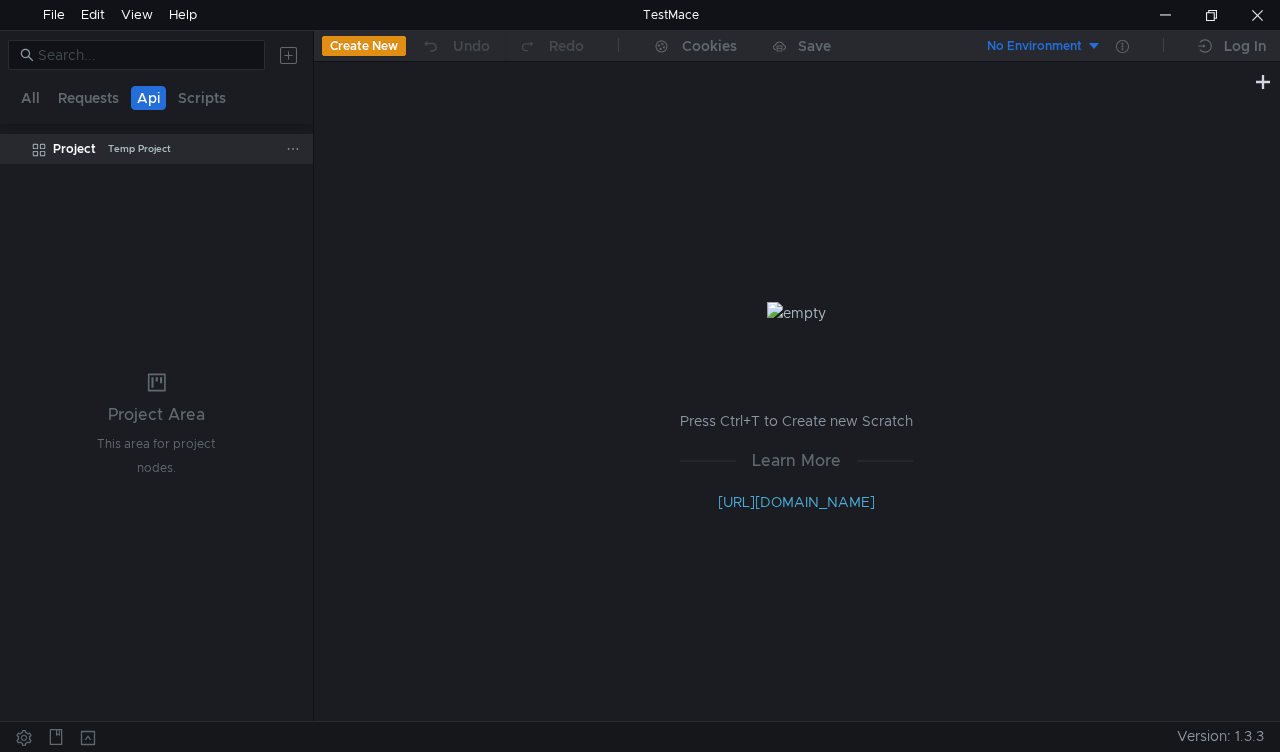 click on "Project  Temp Project" 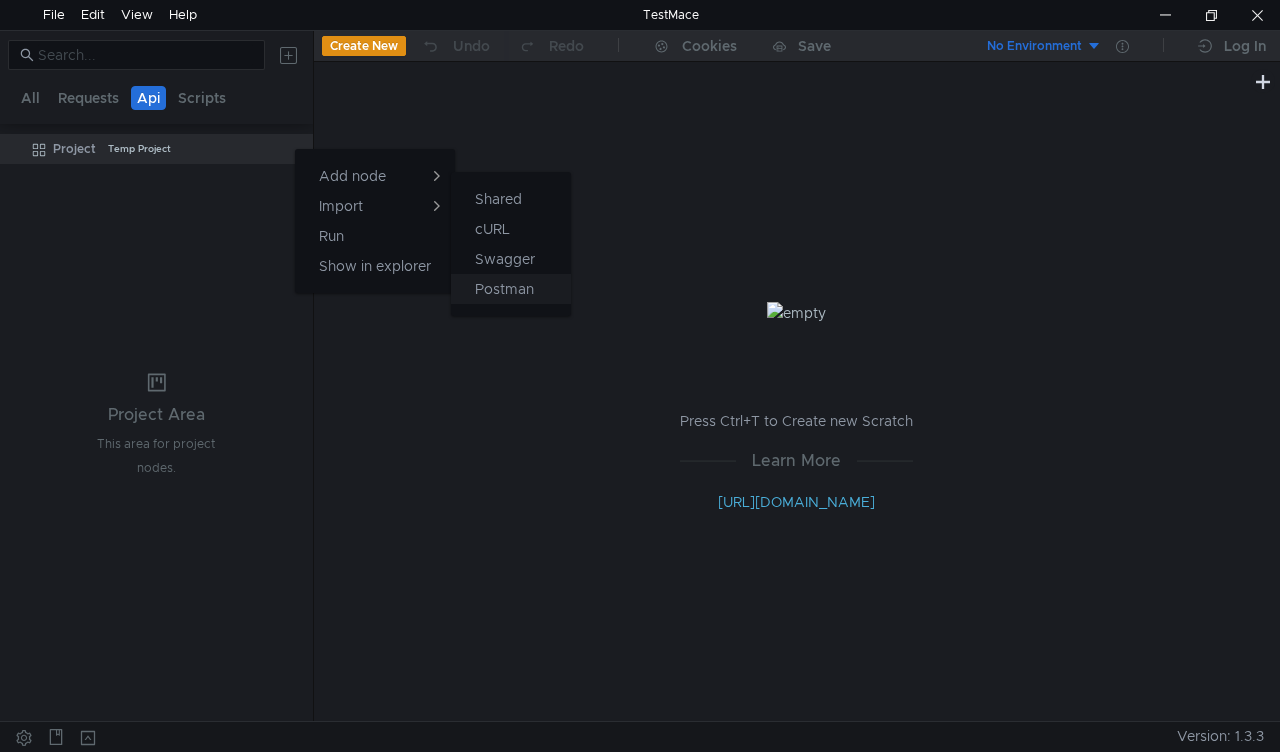click on "Postman" at bounding box center (504, 289) 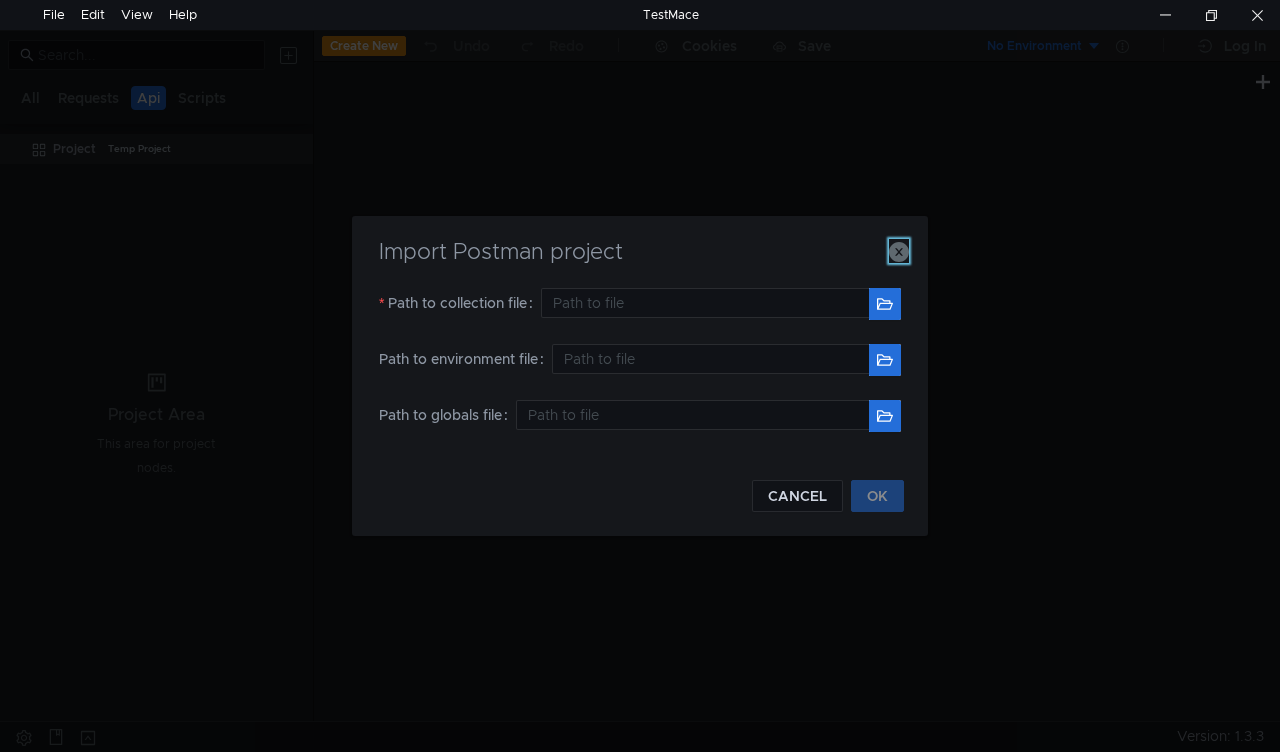click 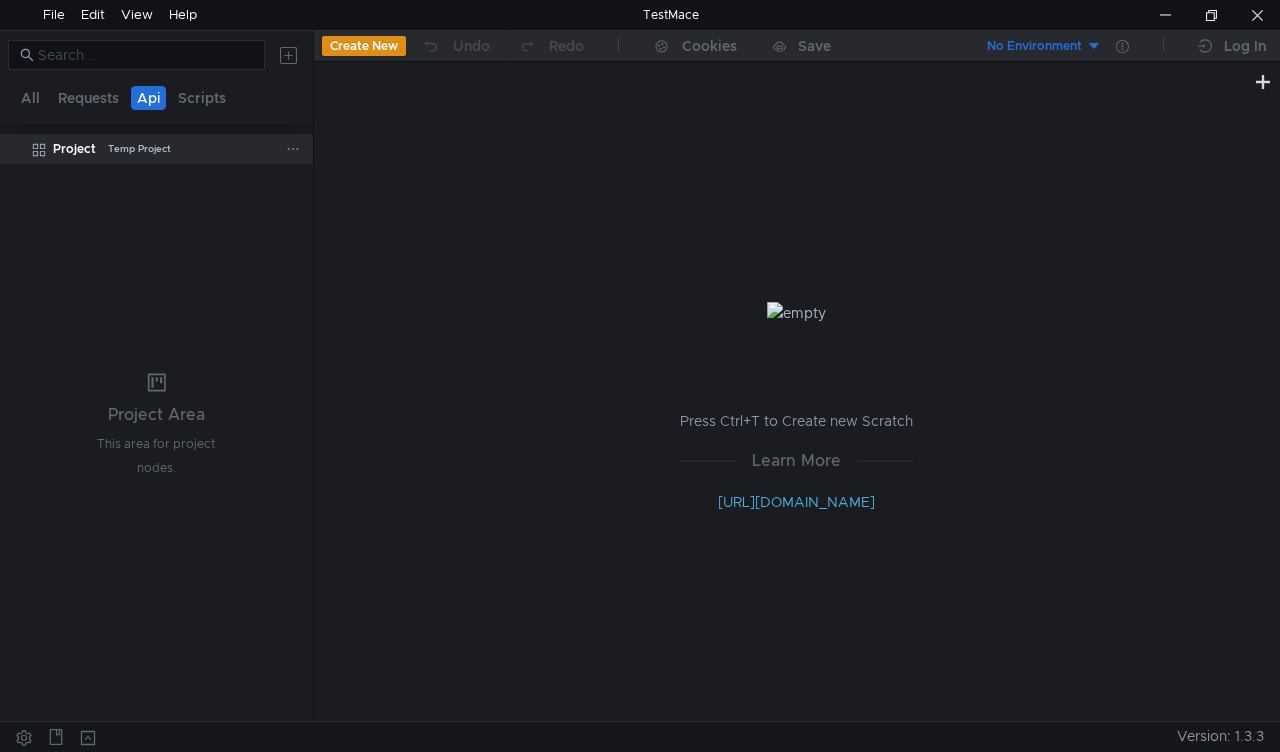 click 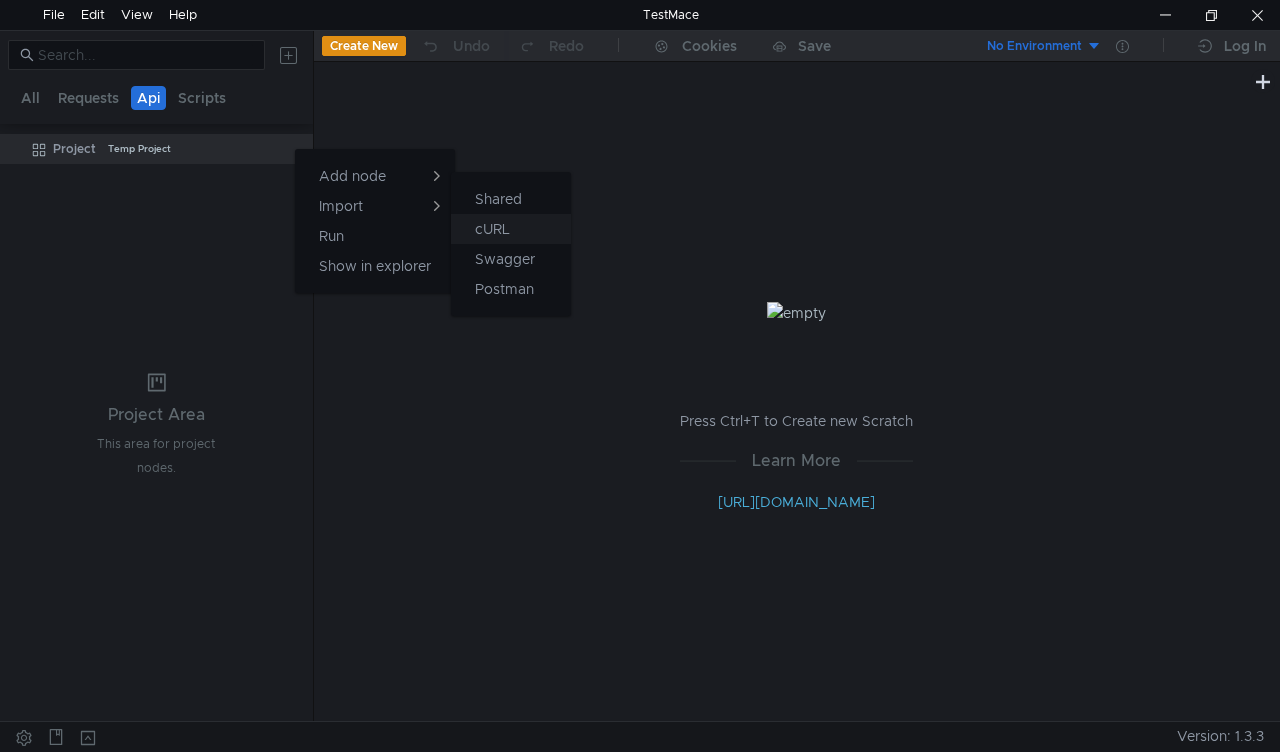 click on "cURL" at bounding box center [492, 229] 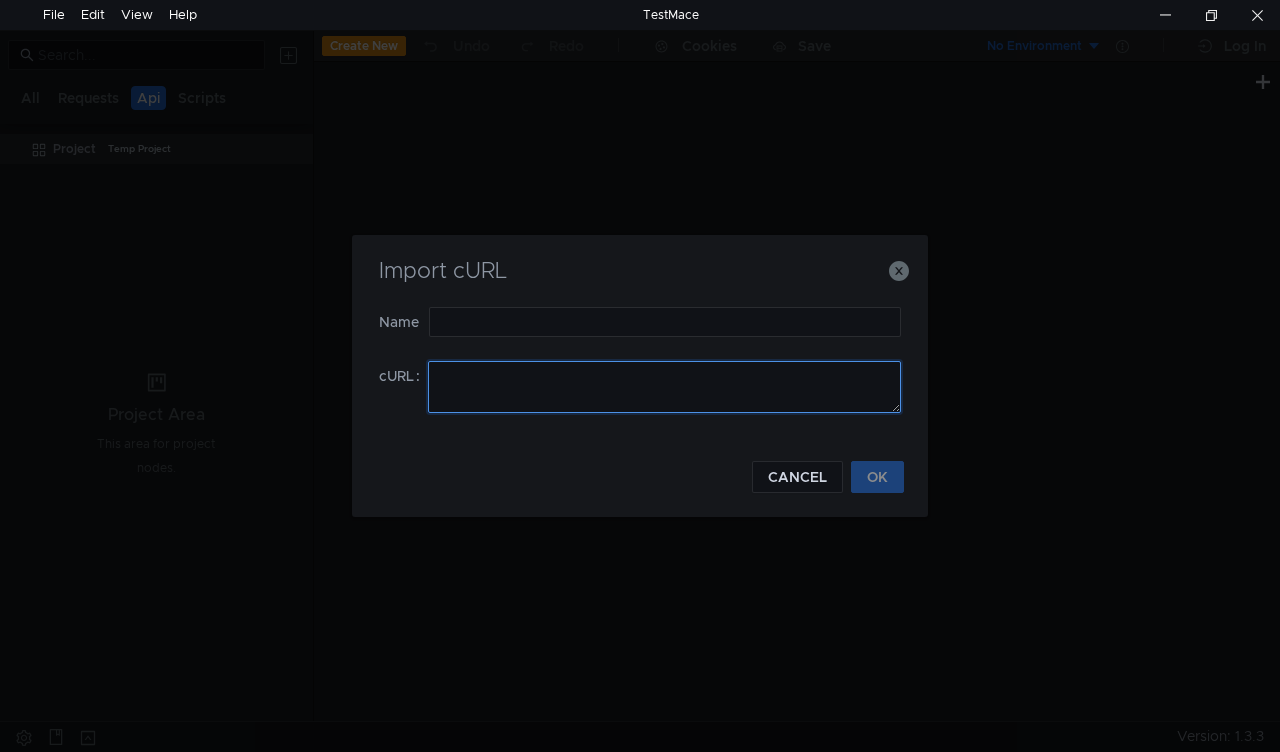 click 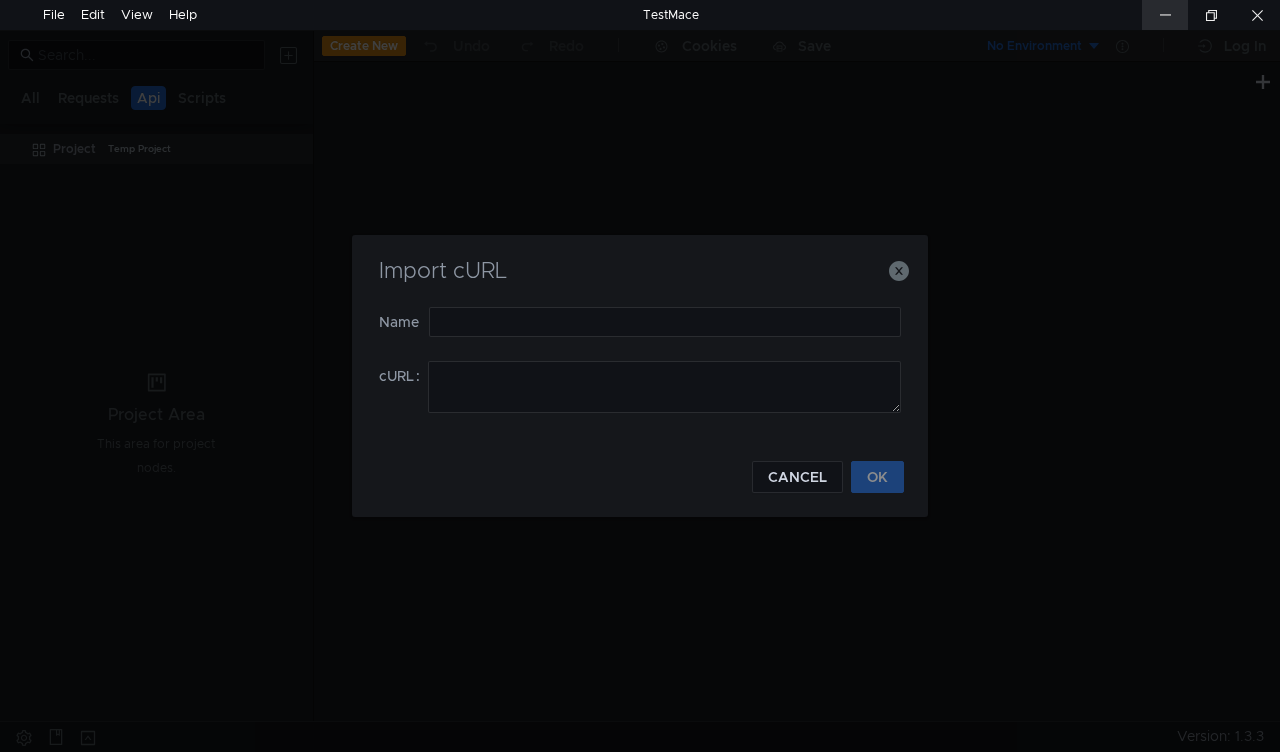 click at bounding box center (1165, 15) 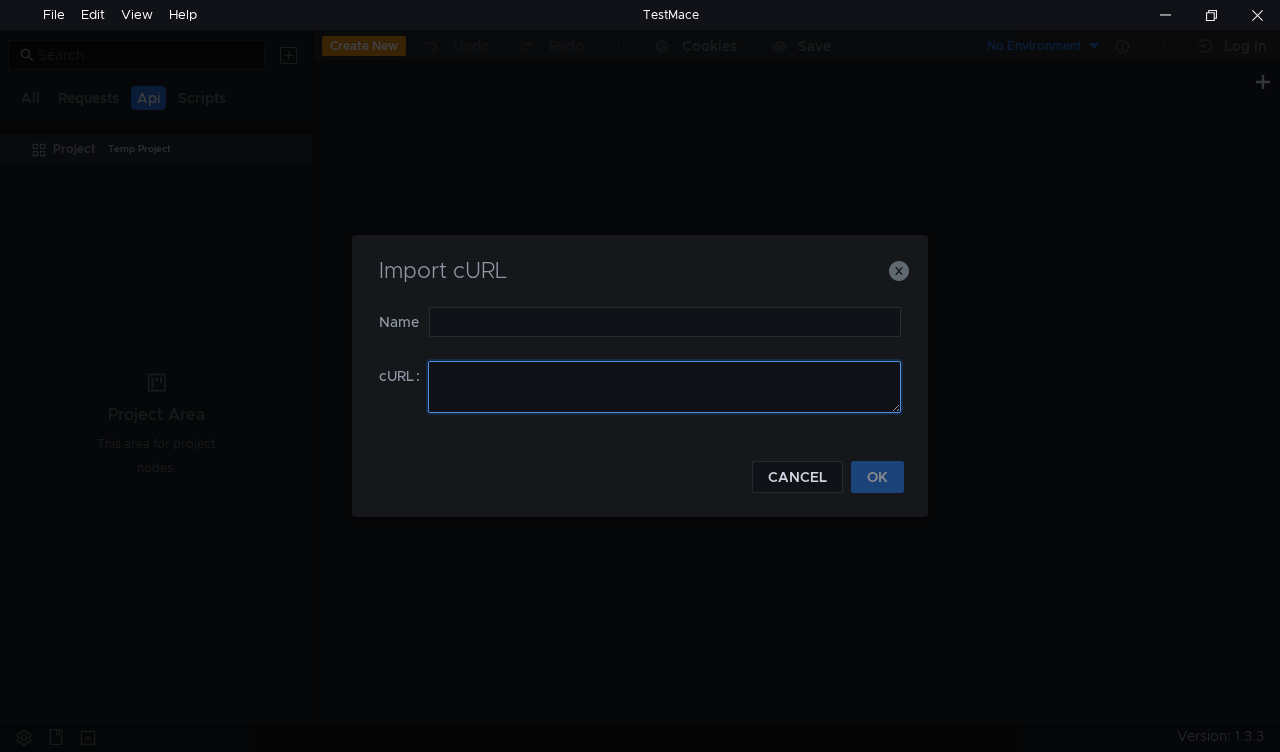 click 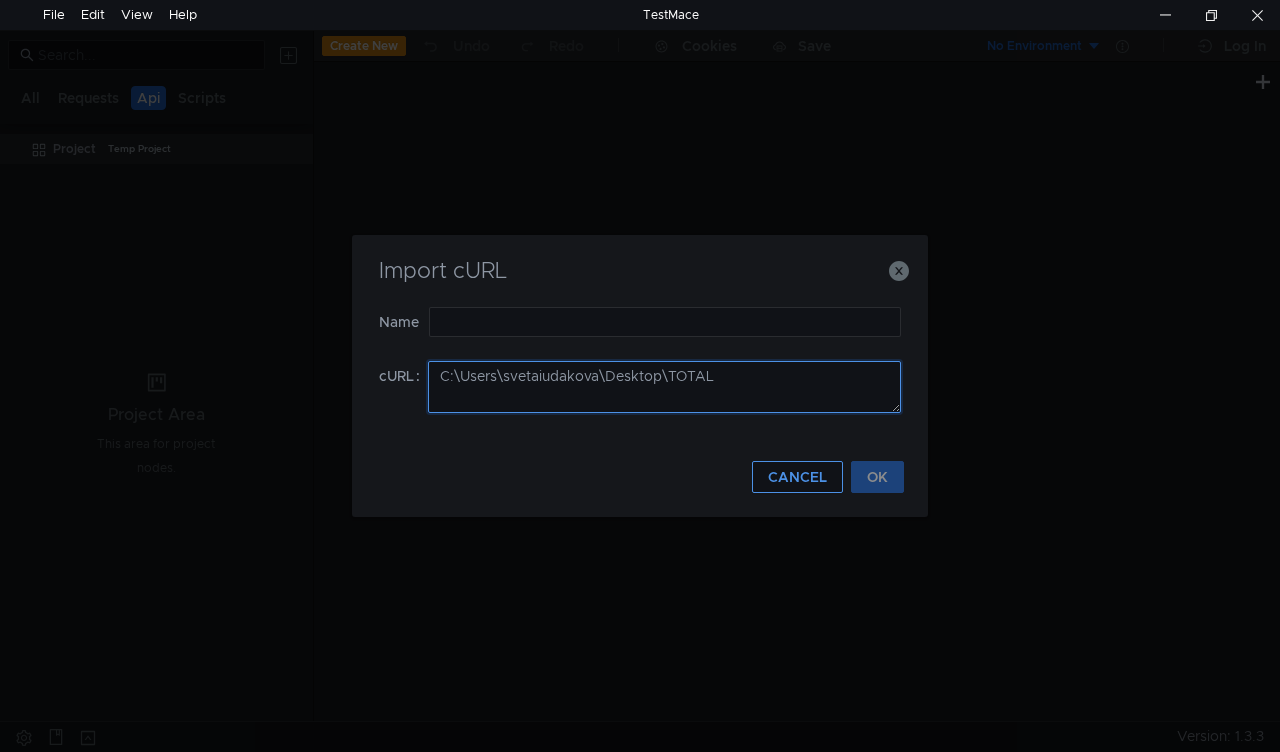 type on "C:\Users\svetaiudakova\Desktop\TOTAL" 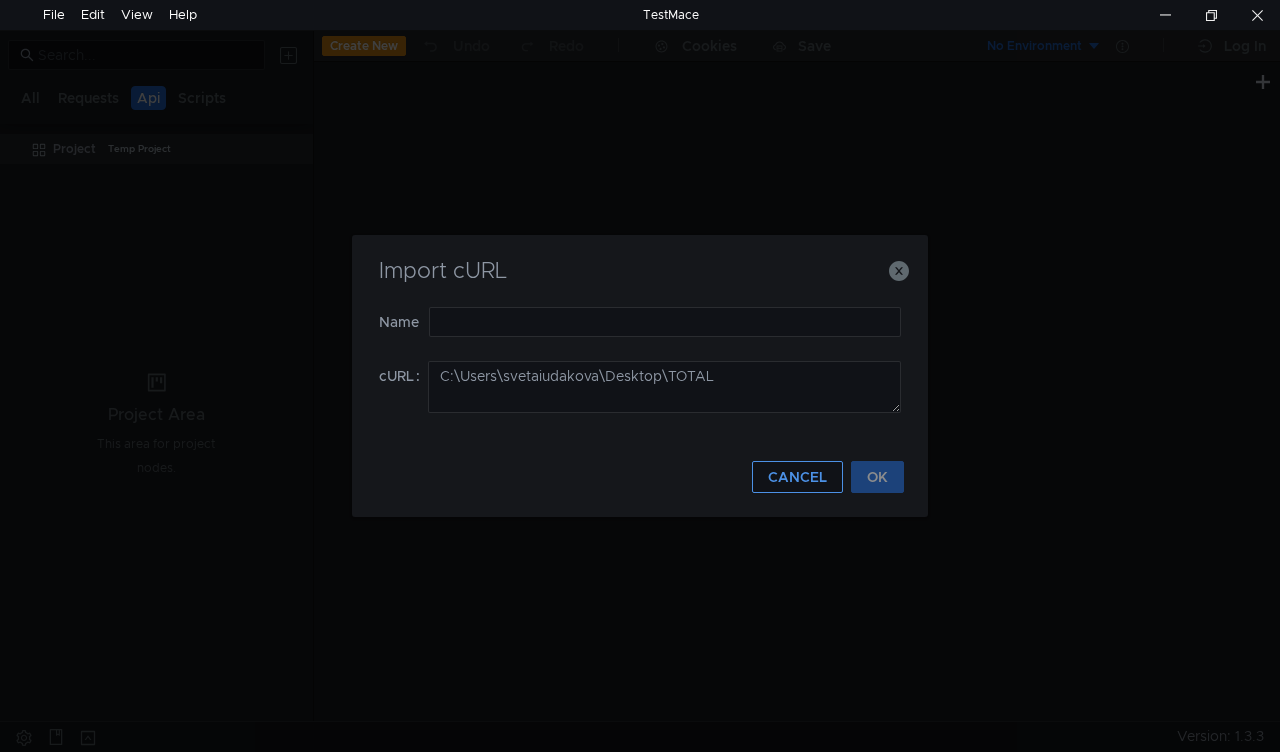 click on "CANCEL" 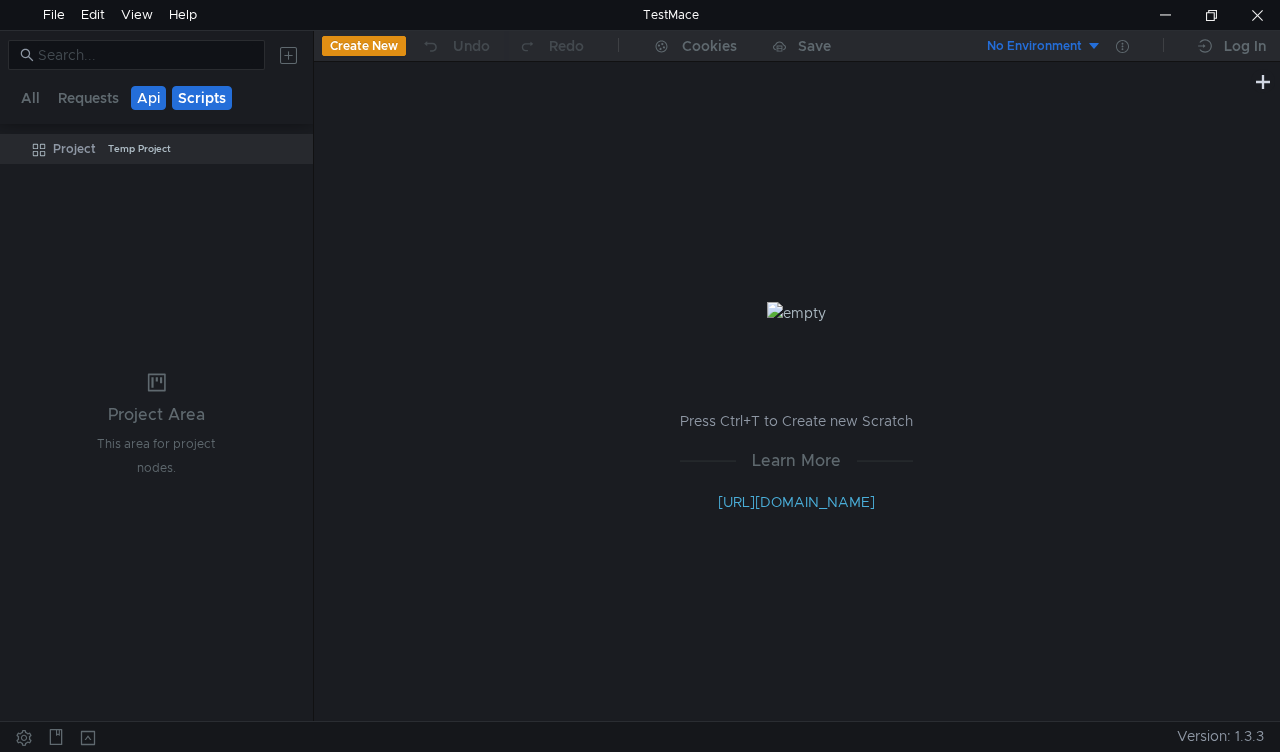 click on "Scripts" at bounding box center (202, 98) 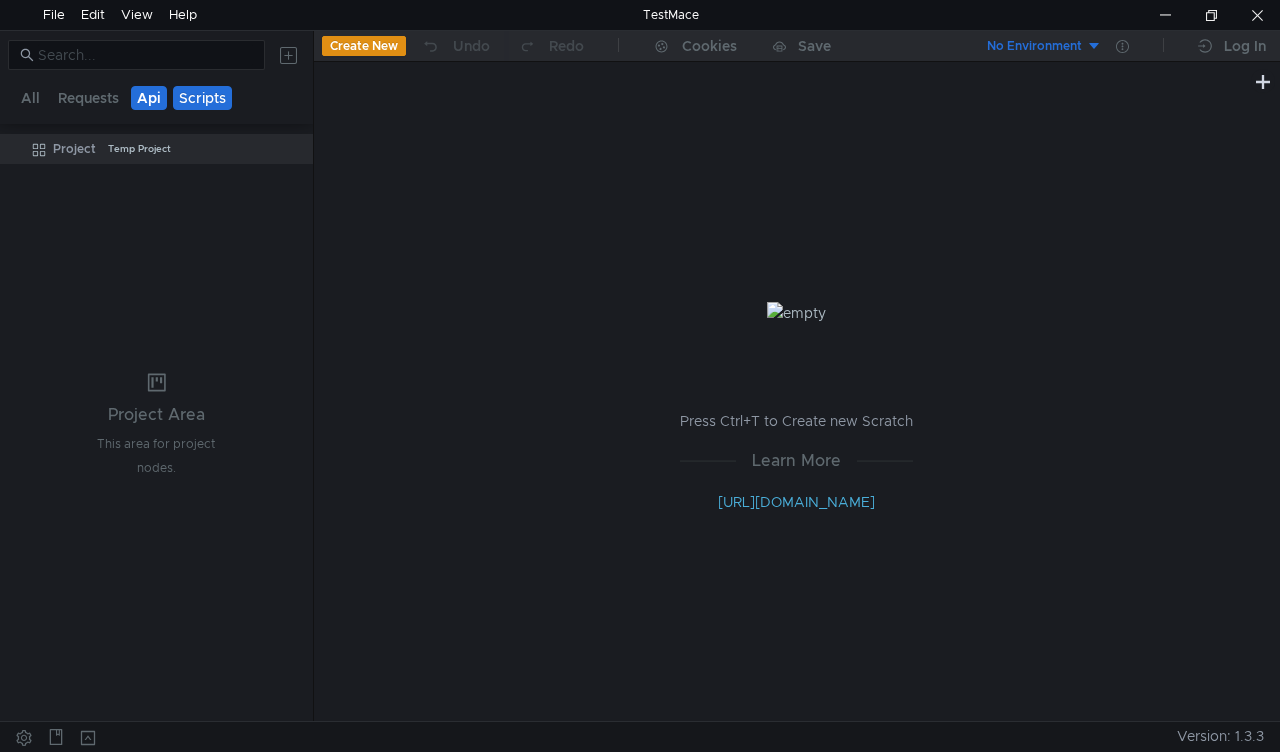 click on "Api" at bounding box center [149, 98] 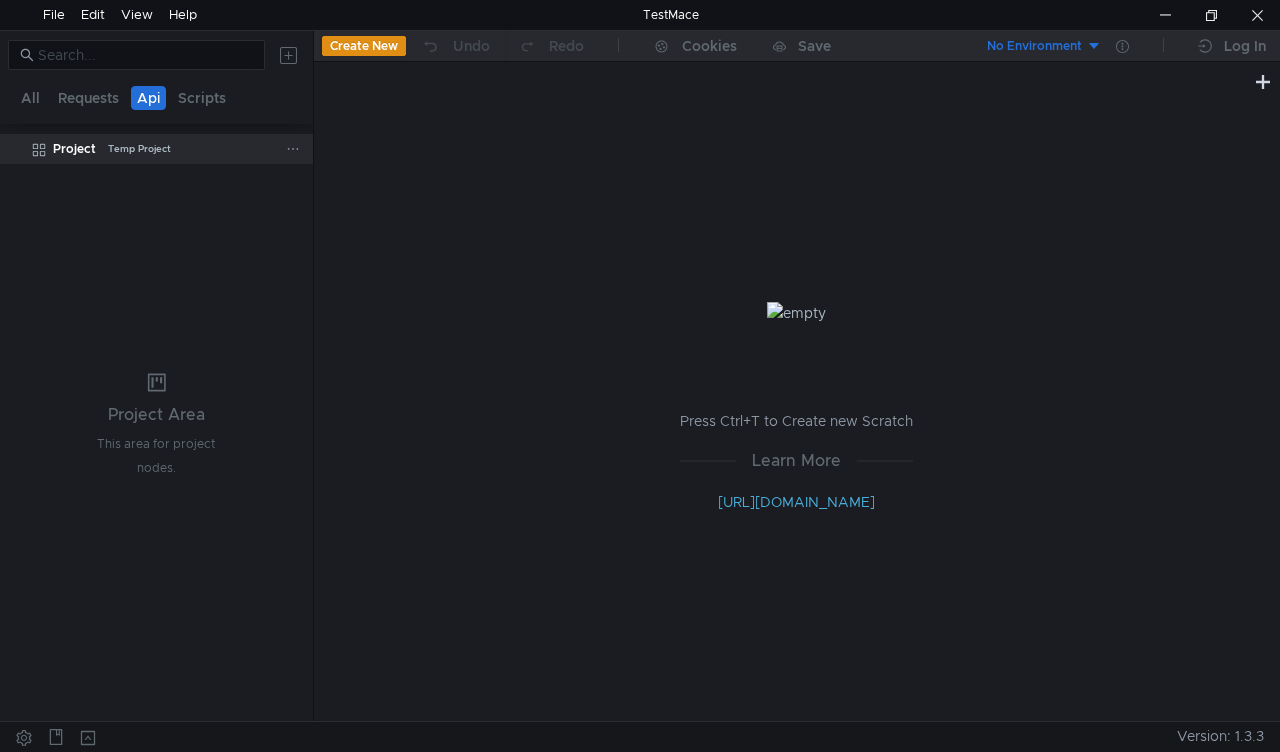 click on "Project  Temp Project" 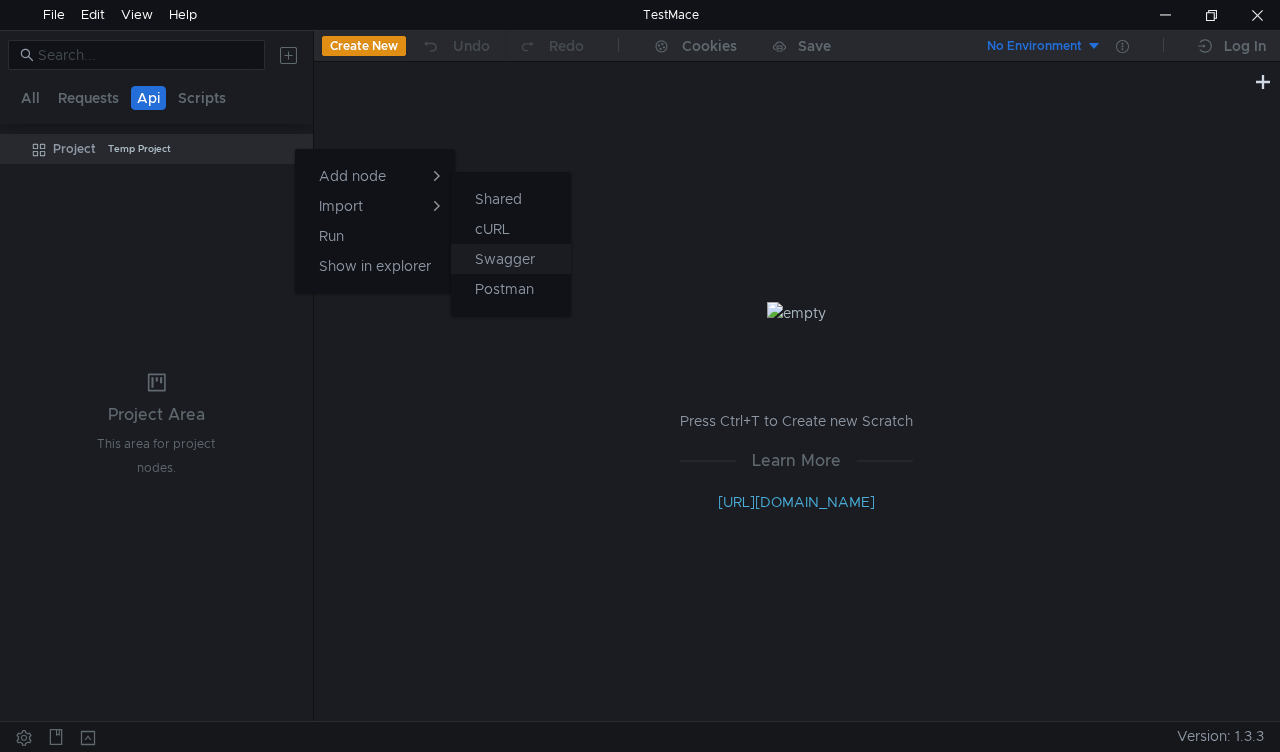 click on "Swagger" at bounding box center (505, 259) 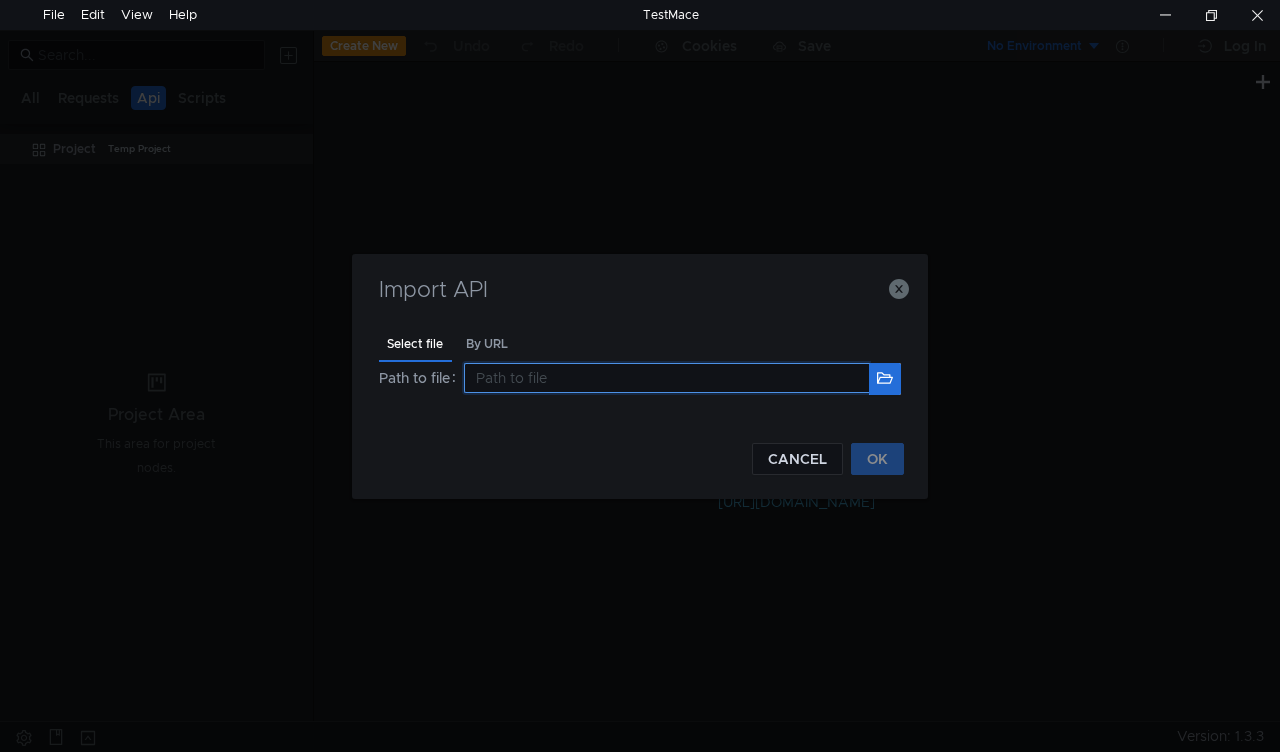 click 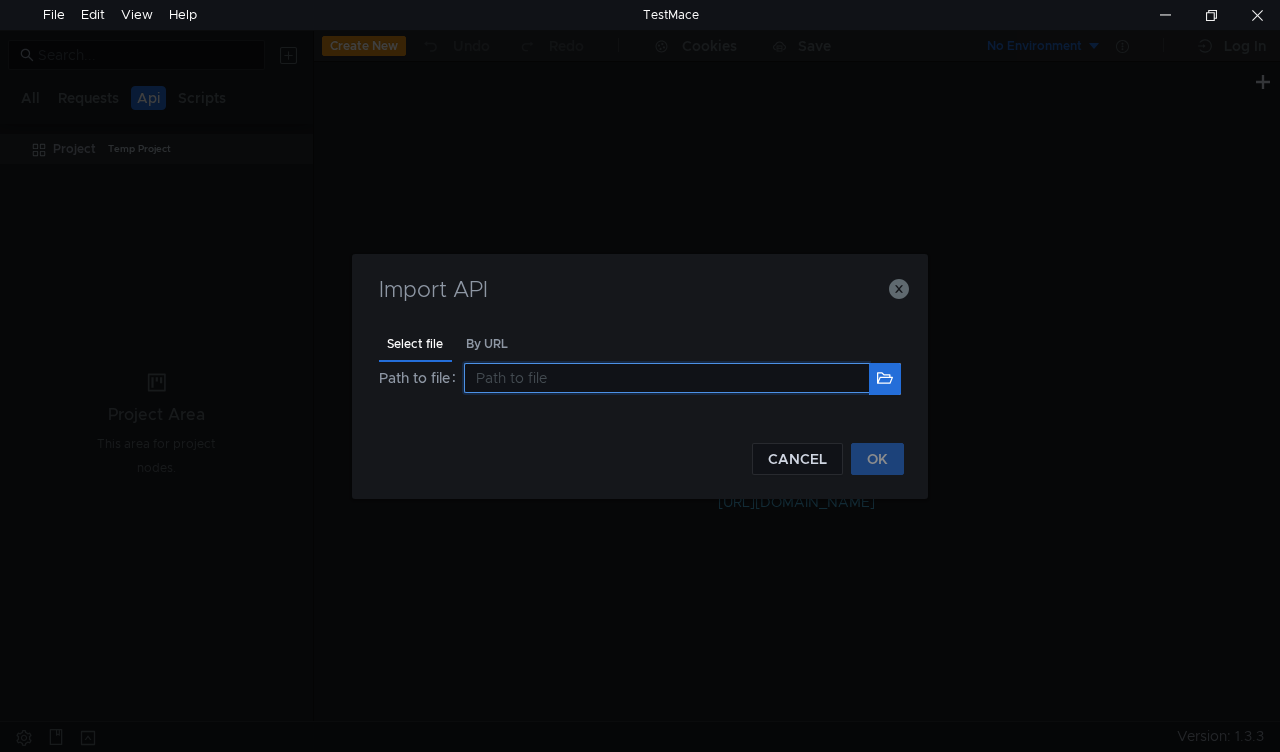 paste on "C:\Users\svetaiudakova\Desktop\TOTAL" 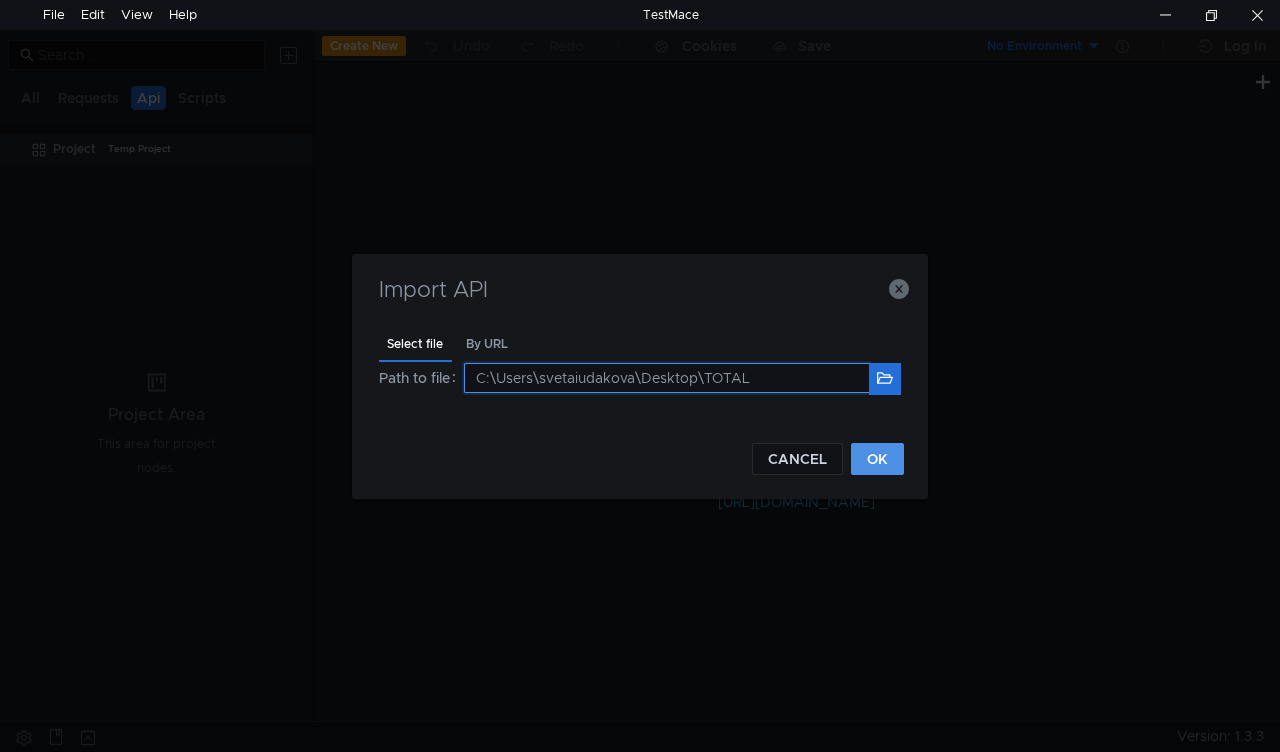 type on "C:\Users\svetaiudakova\Desktop\TOTAL" 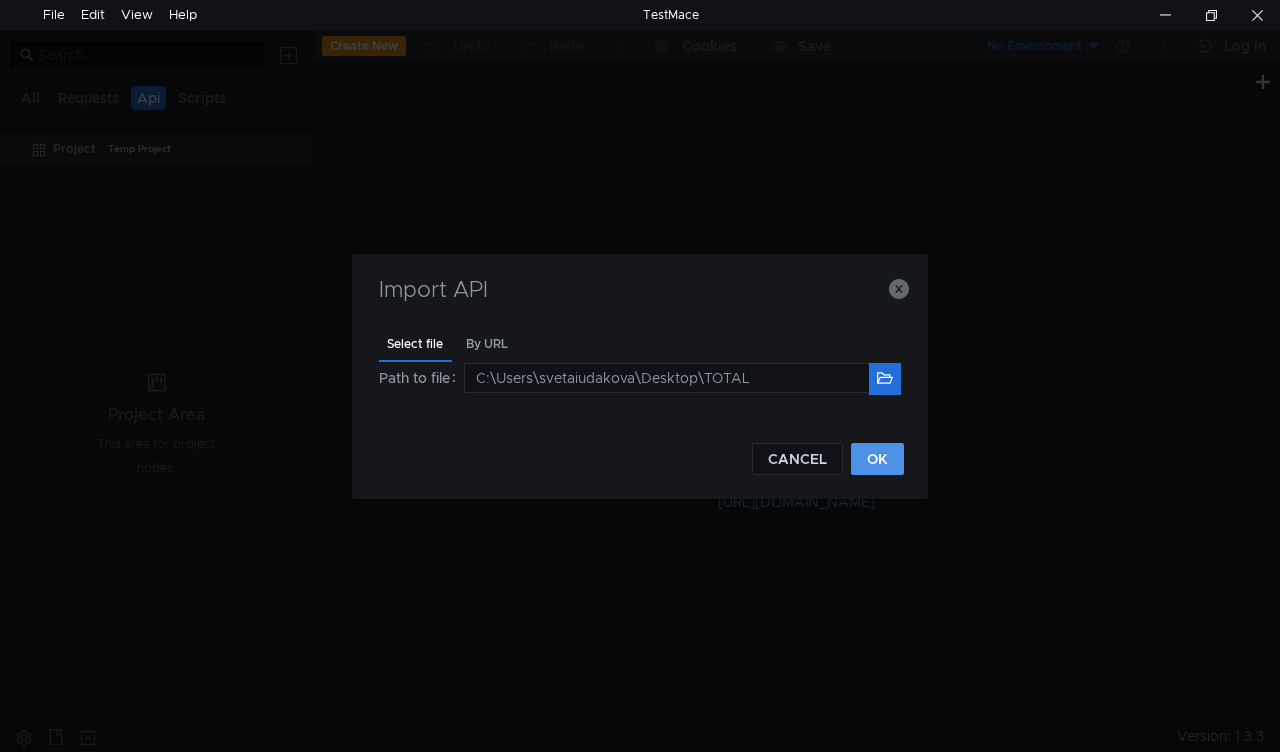 click on "OK" 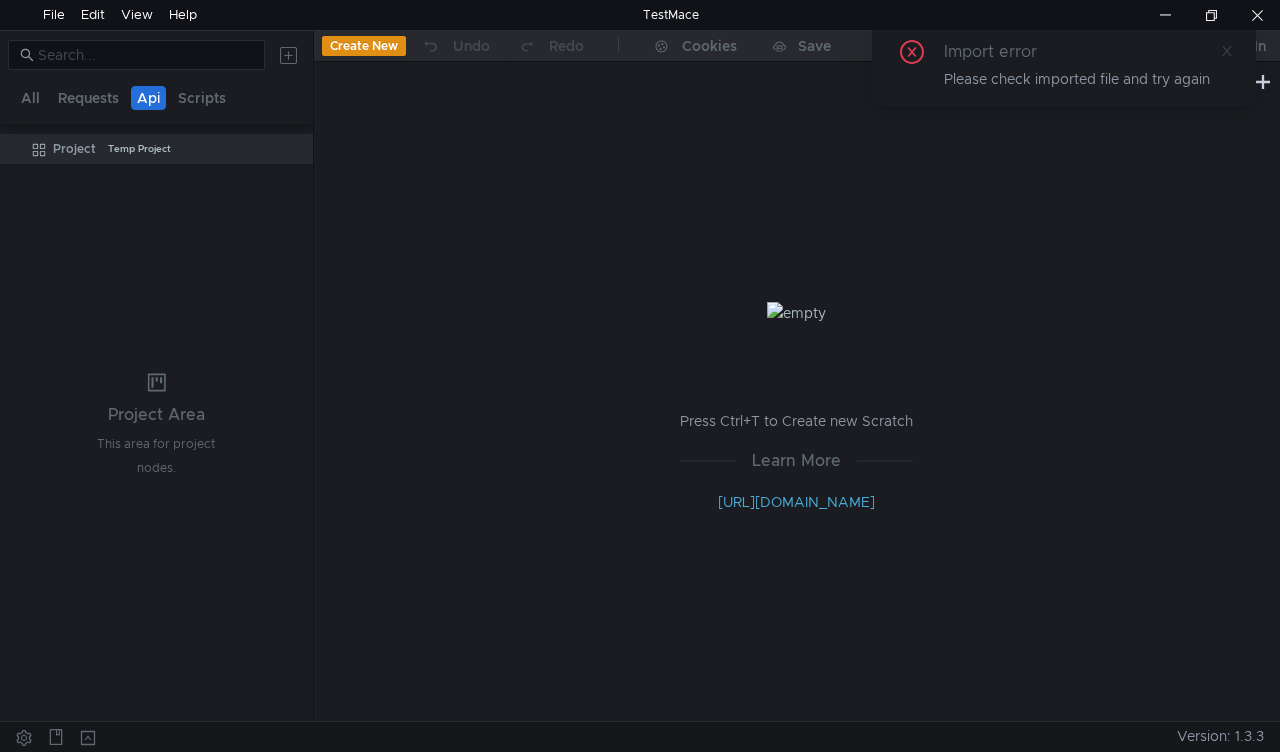 click 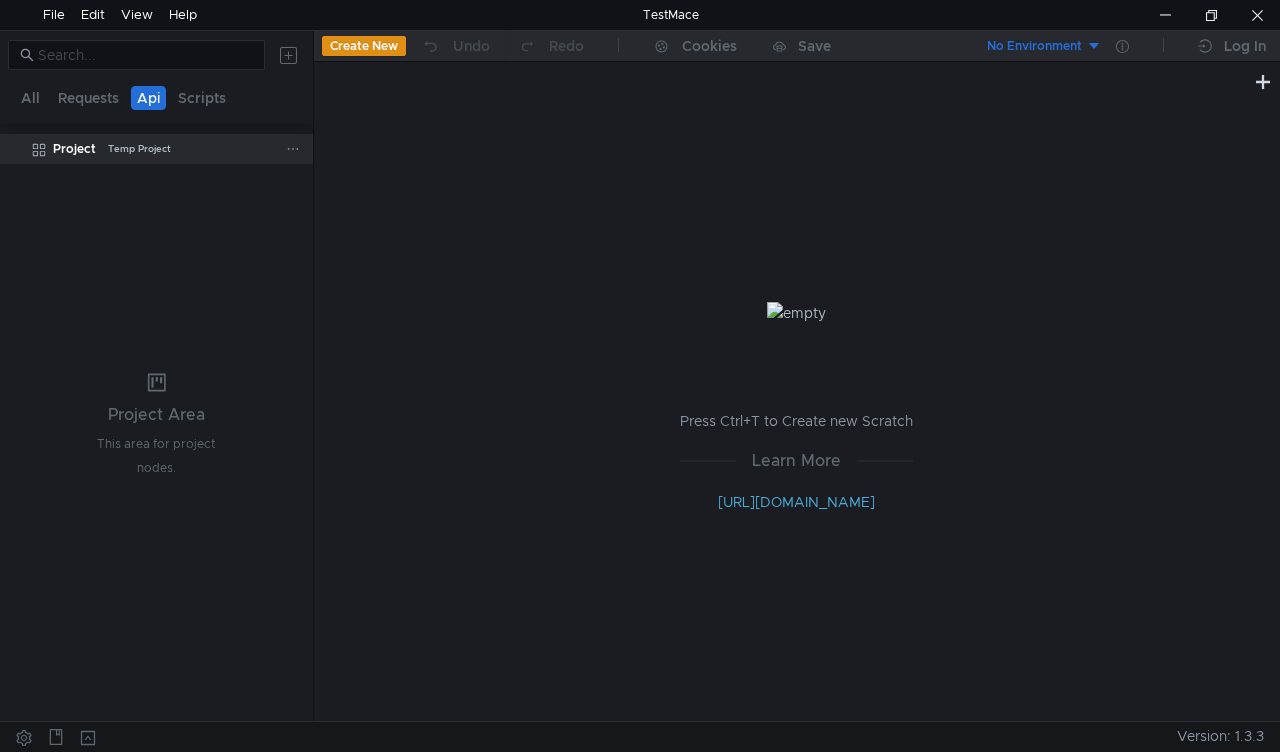 click 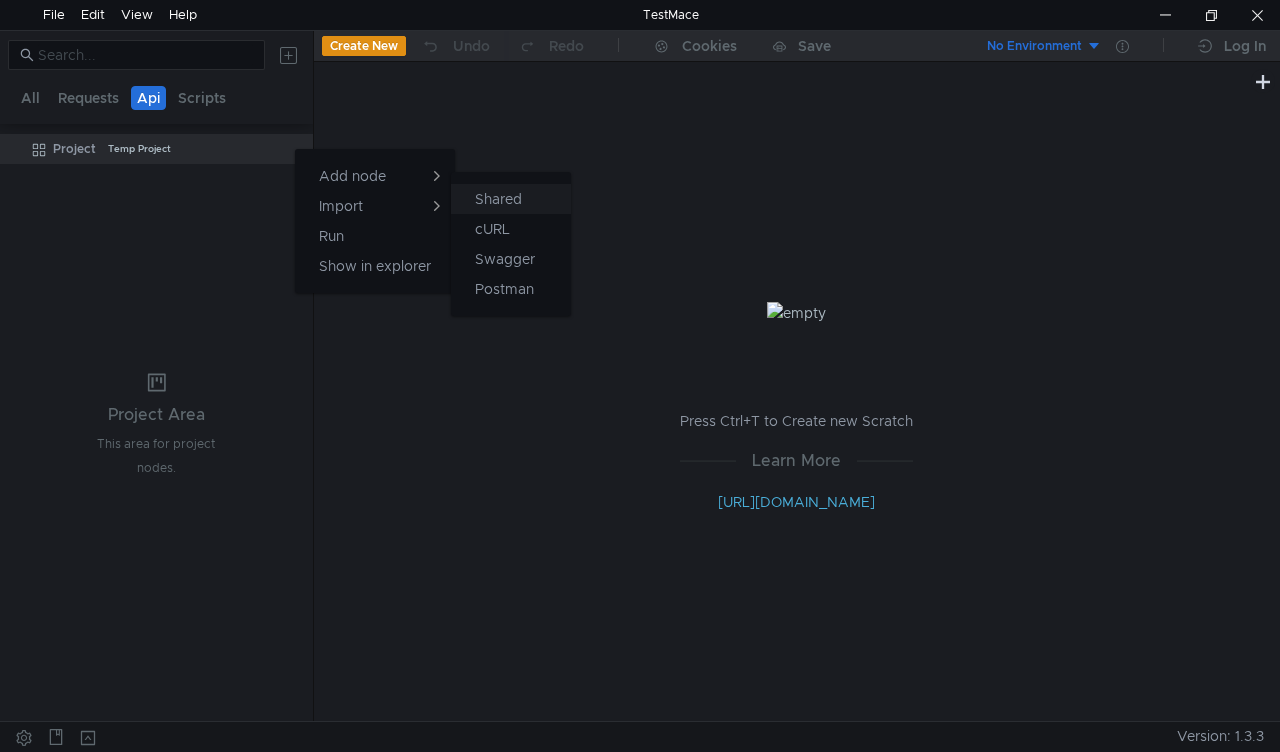 click on "Shared" at bounding box center [498, 199] 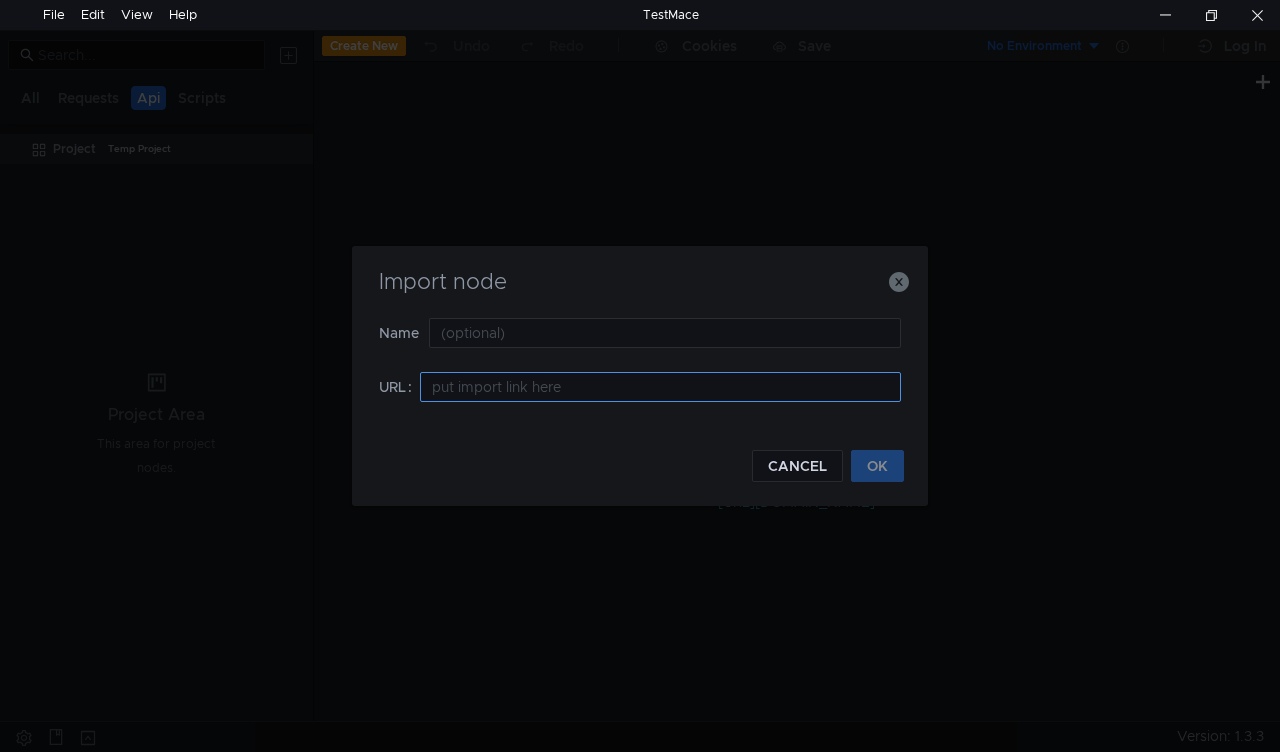 click 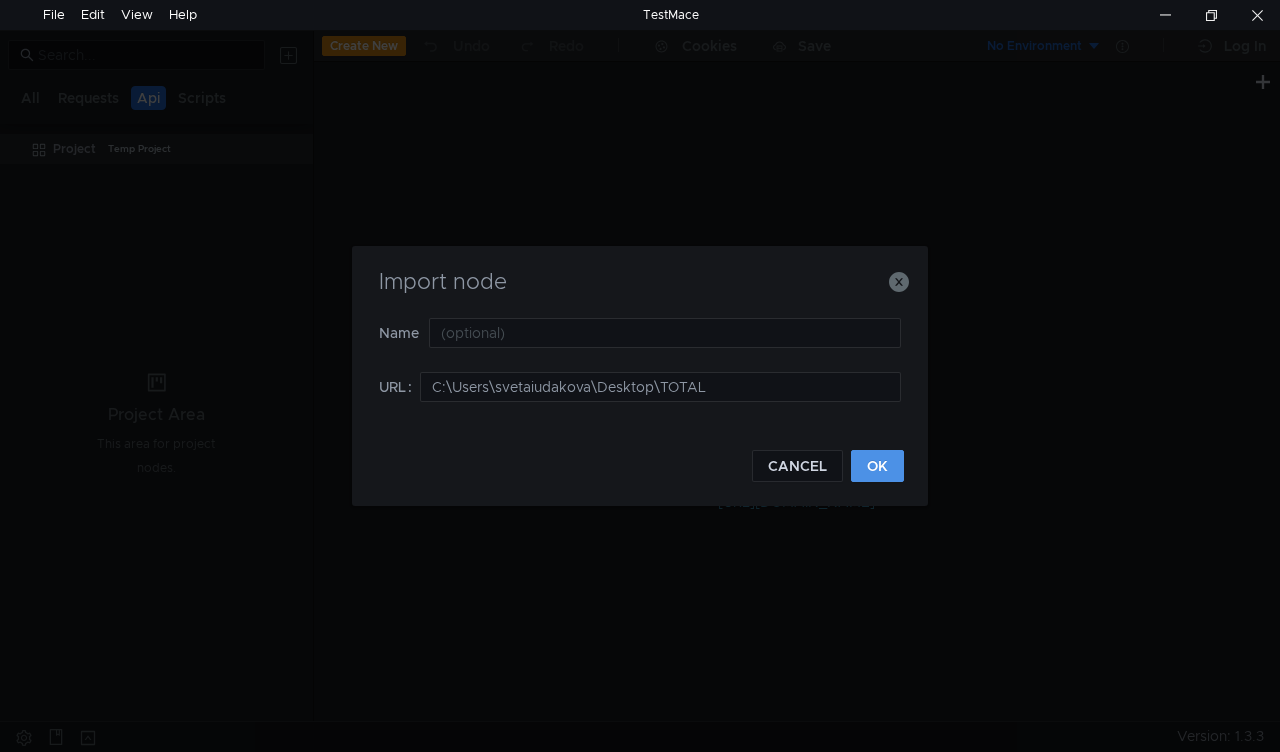 type on "C:\Users\svetaiudakova\Desktop\TOTAL" 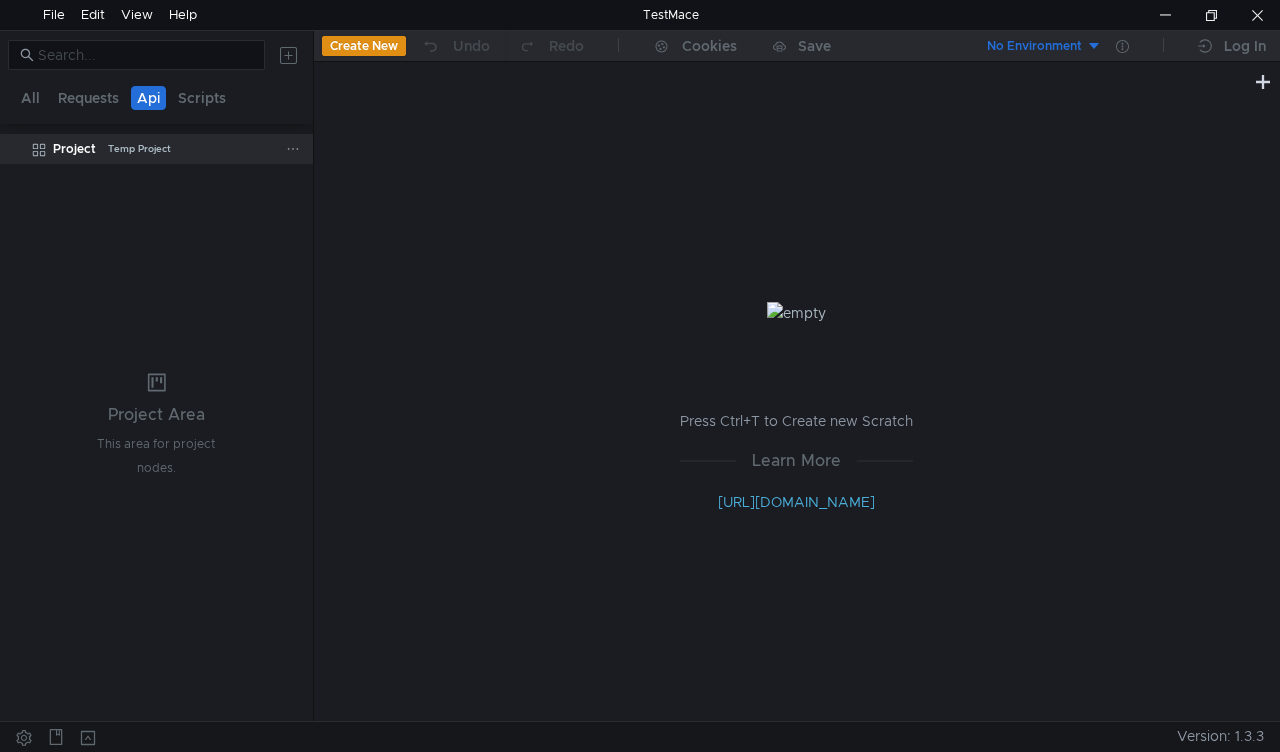 click 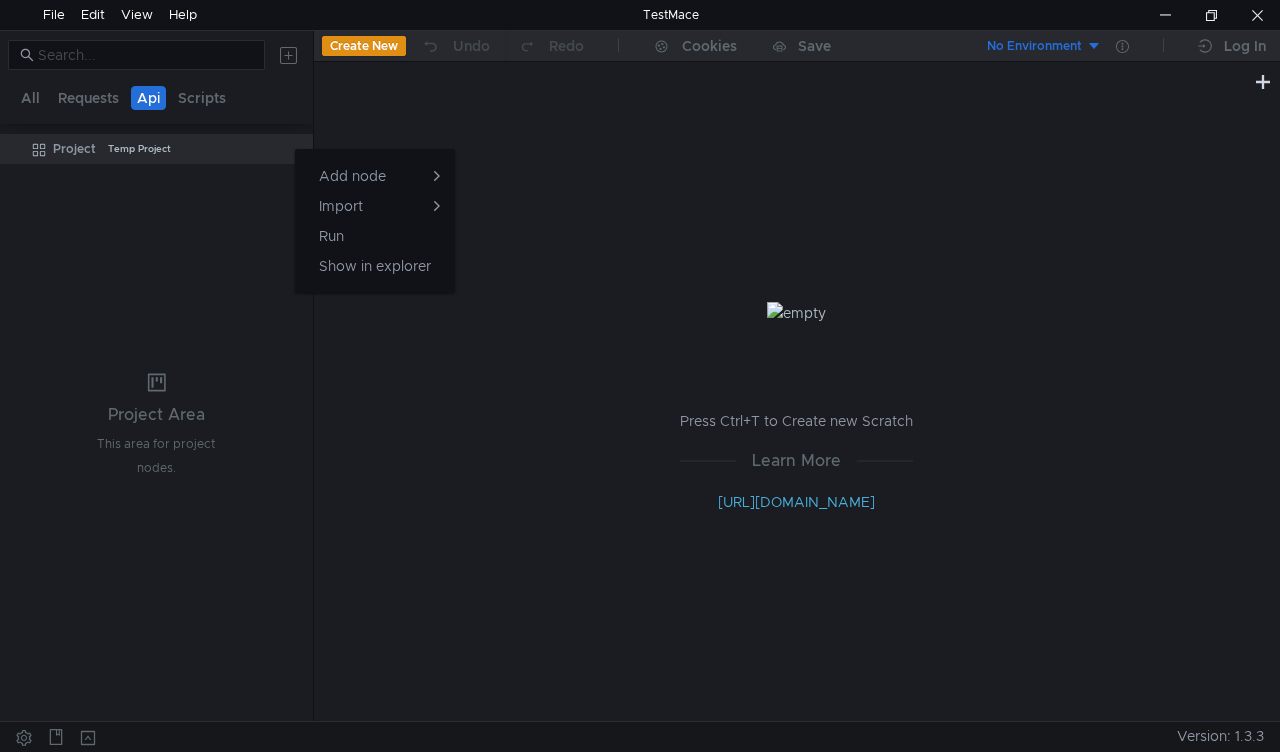click at bounding box center (640, 376) 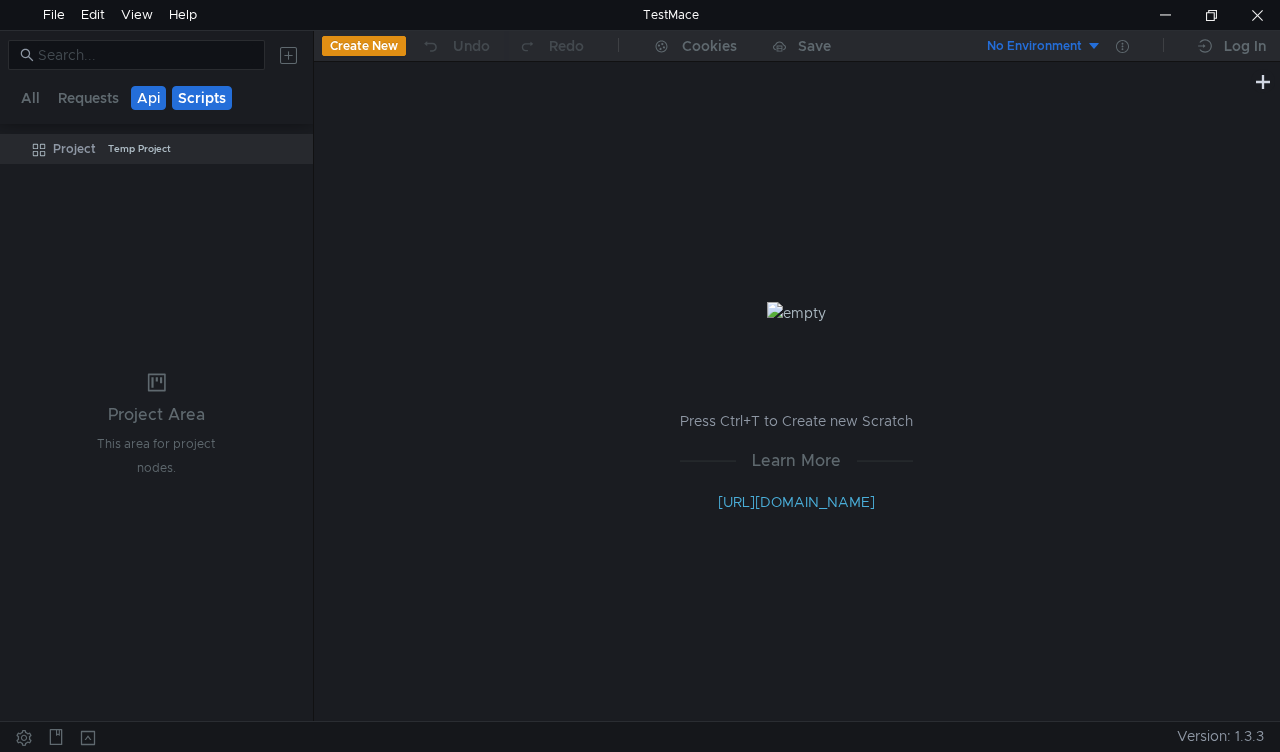 click on "Scripts" at bounding box center (202, 98) 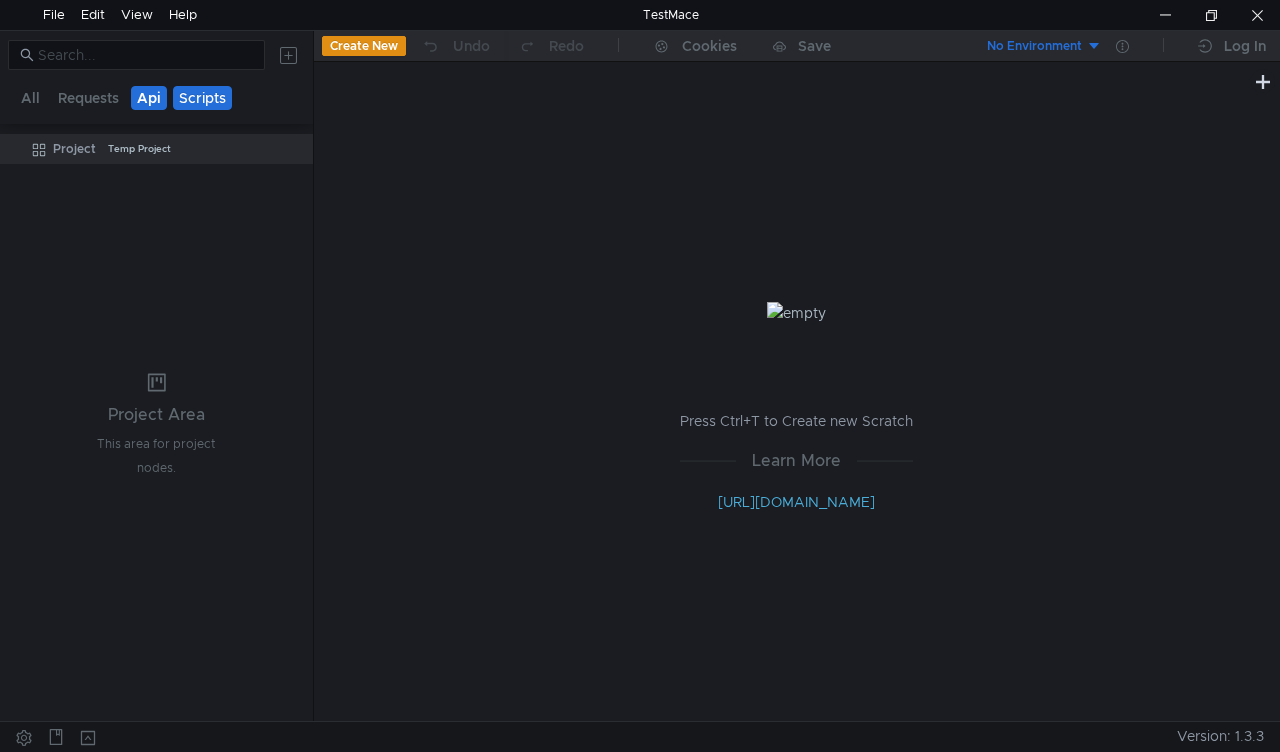click on "Api" at bounding box center [149, 98] 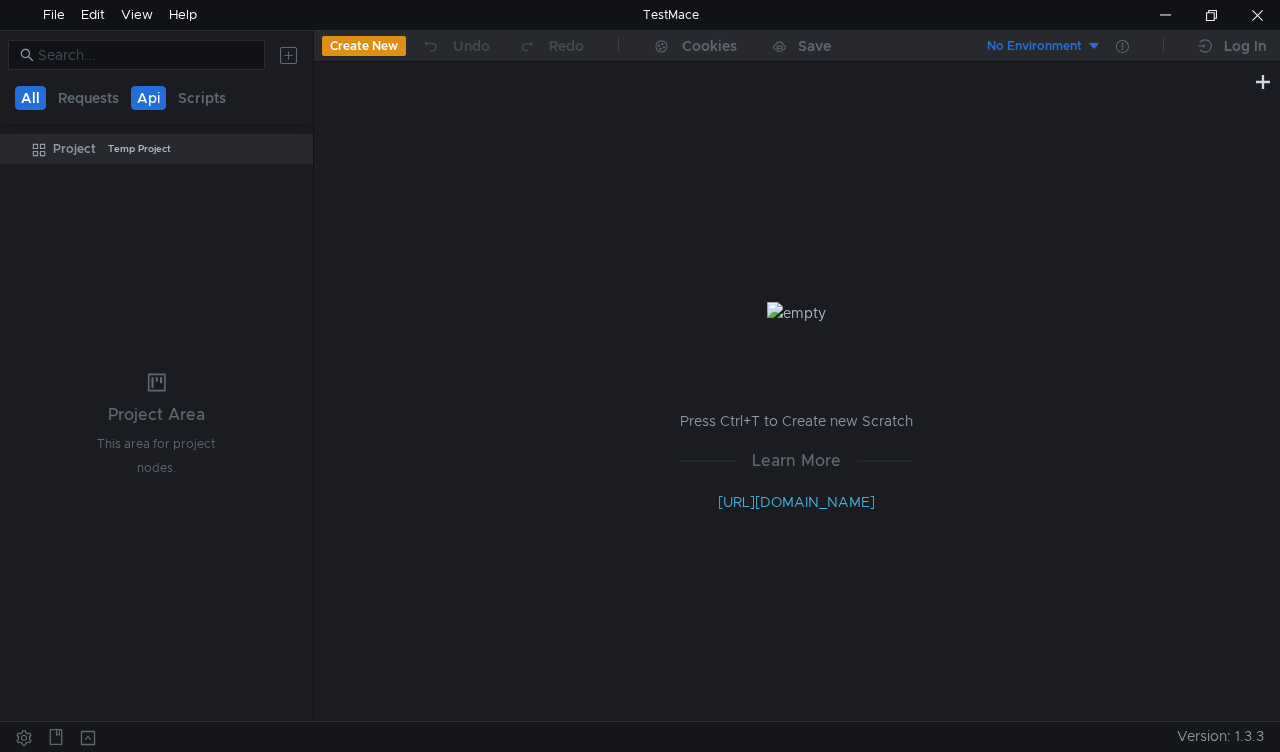 click on "All" at bounding box center [30, 98] 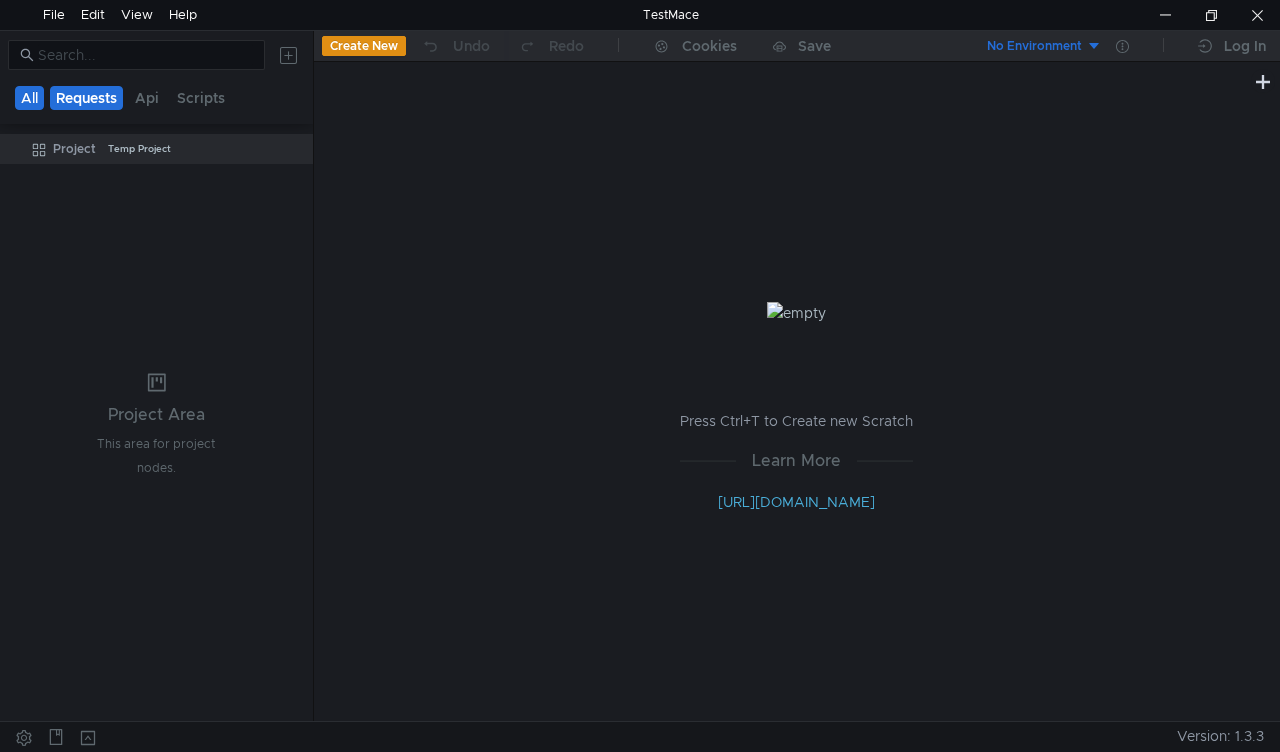 click on "Requests" at bounding box center (86, 98) 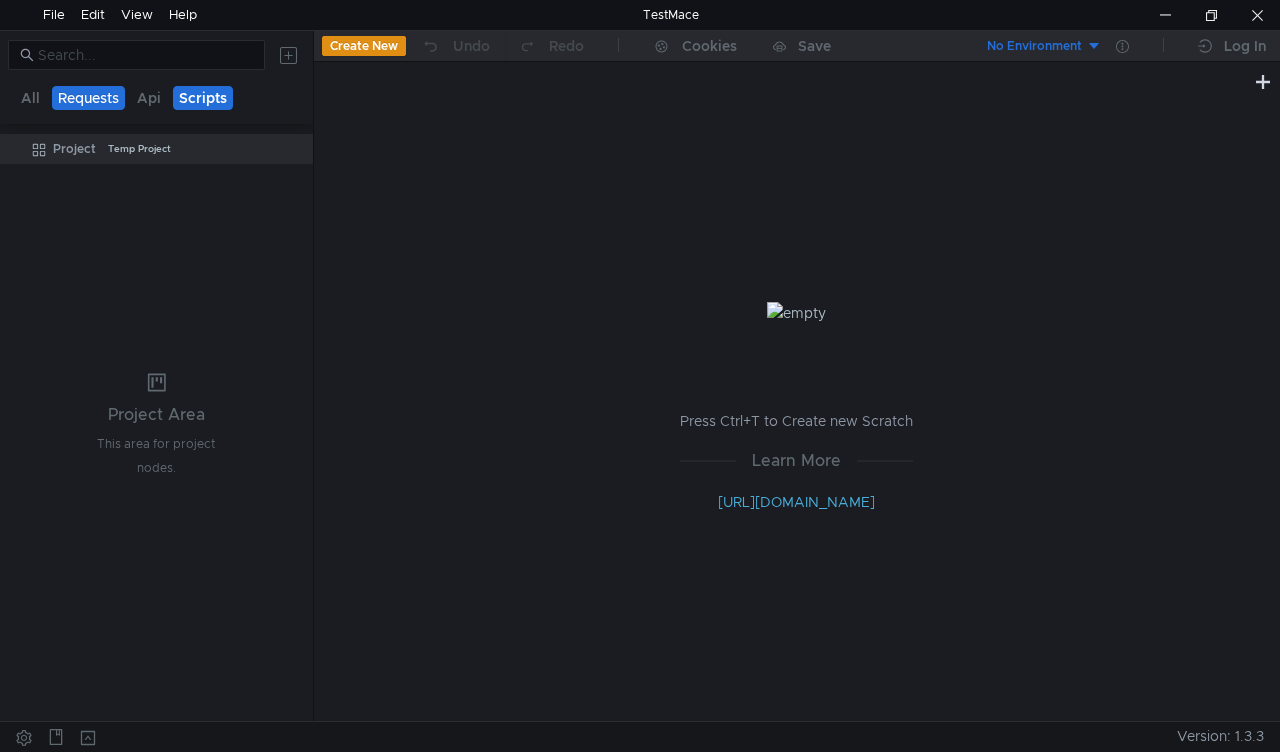 click on "Scripts" at bounding box center (203, 98) 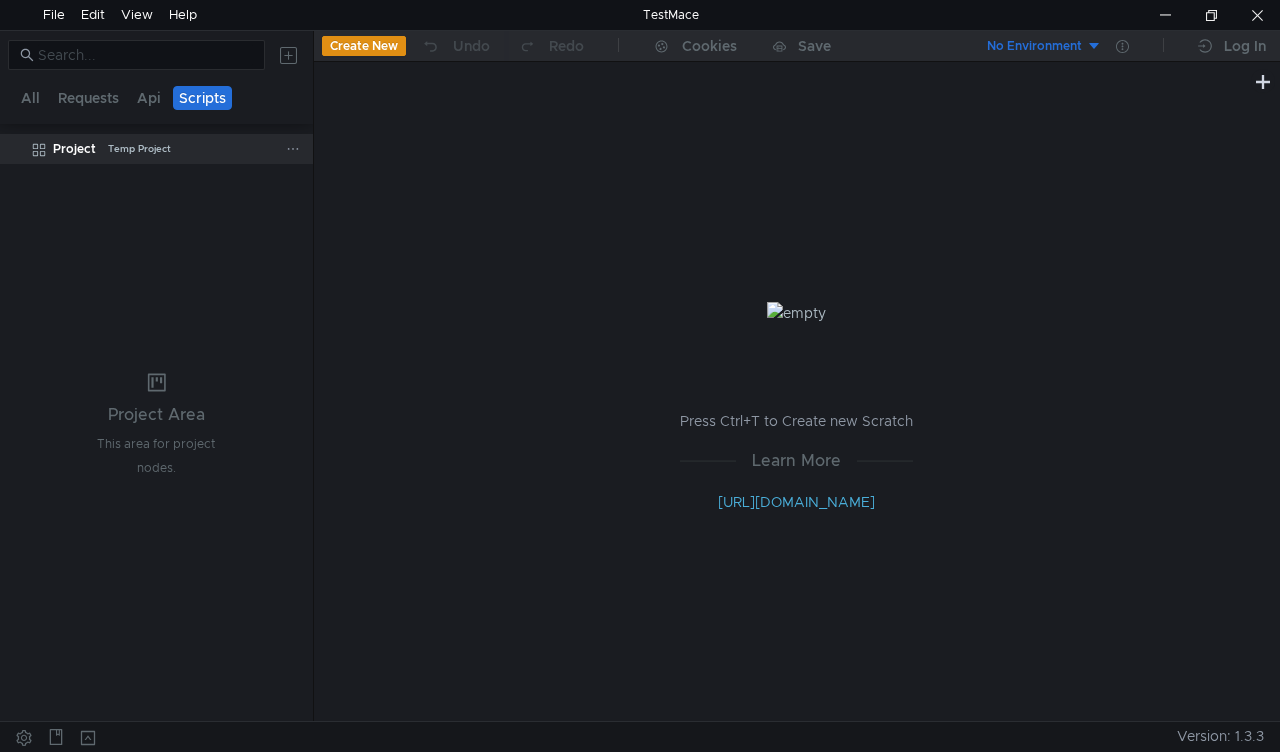 click on "Temp Project" 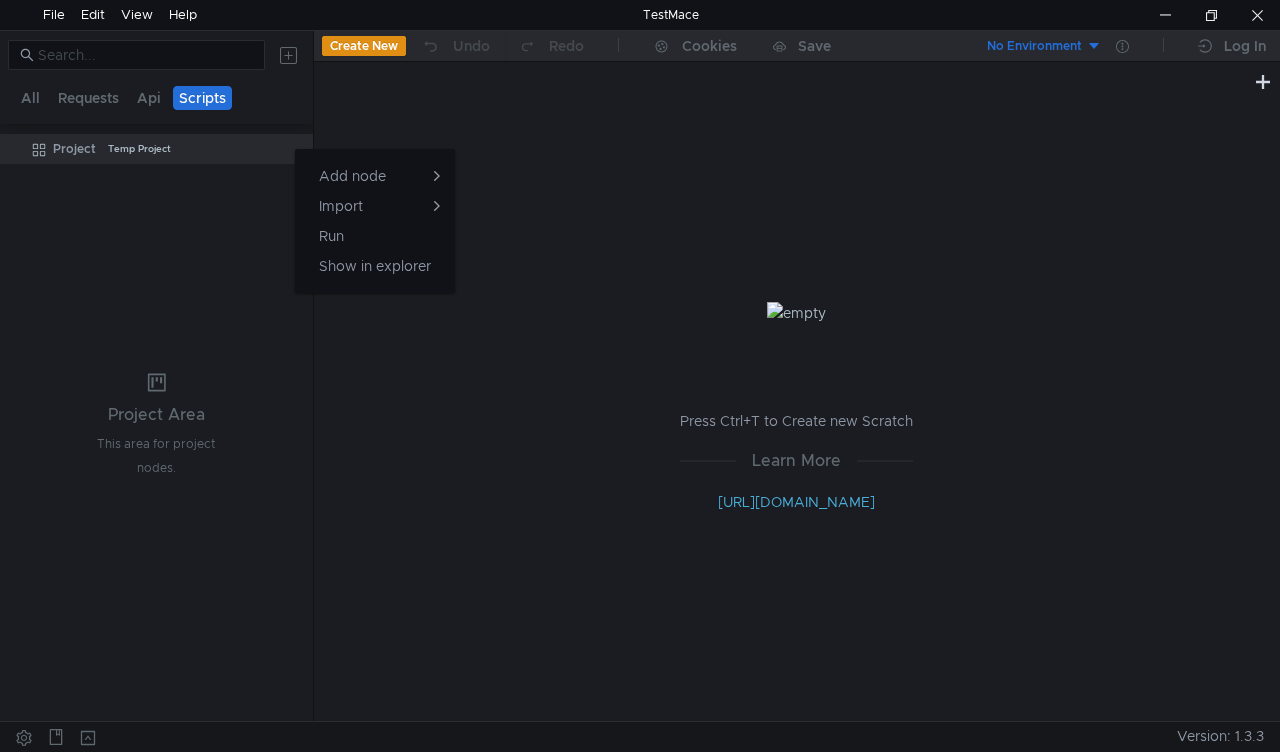 click at bounding box center (640, 376) 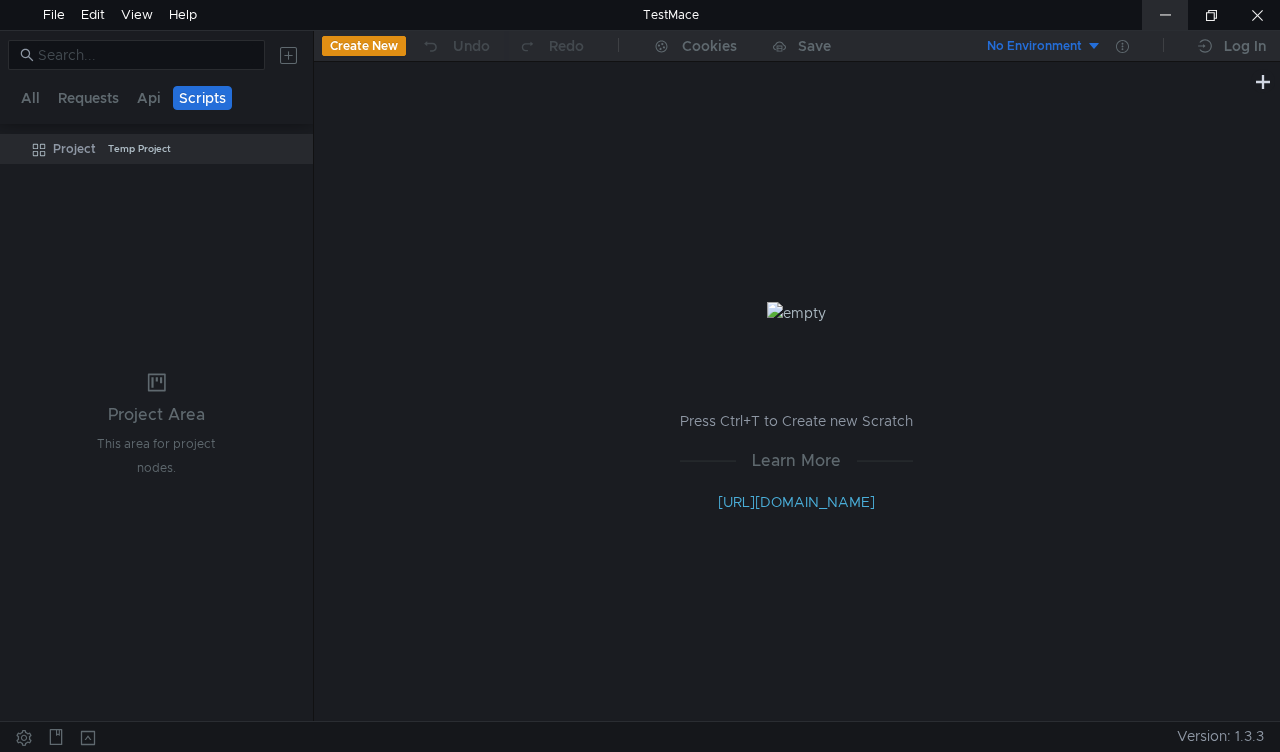click at bounding box center [1165, 15] 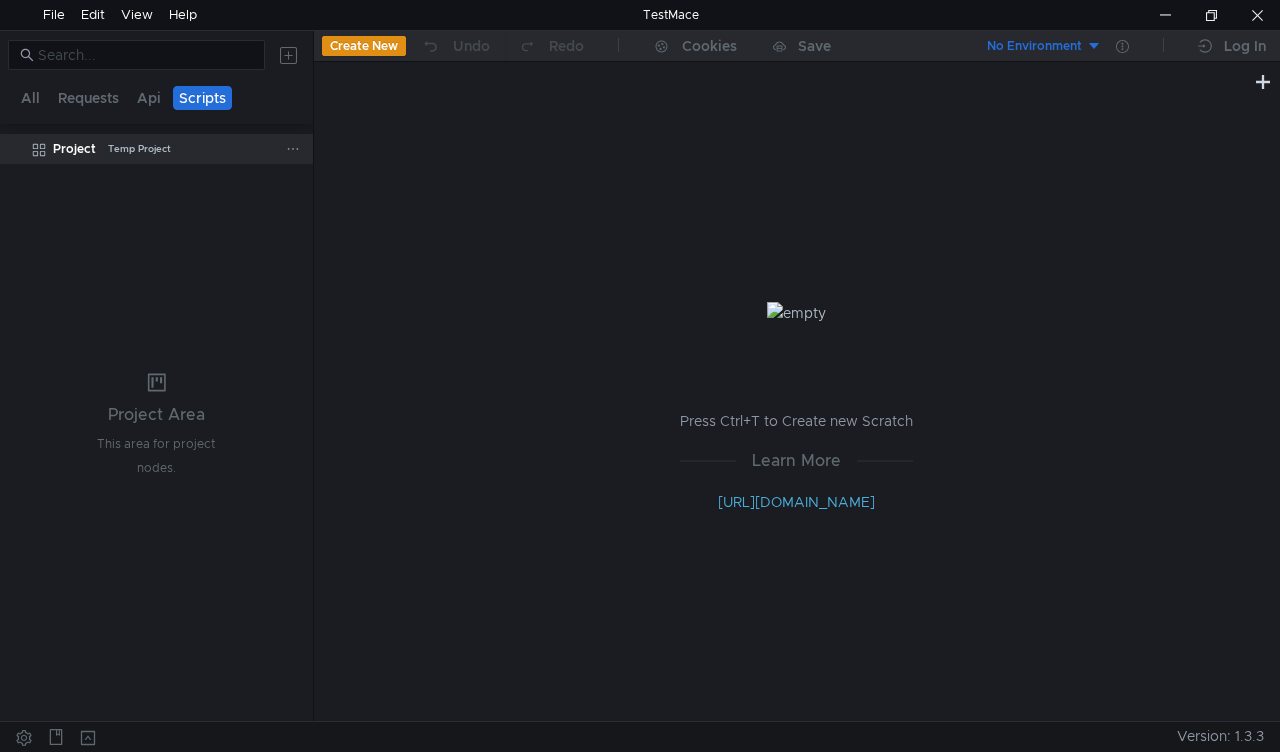 click 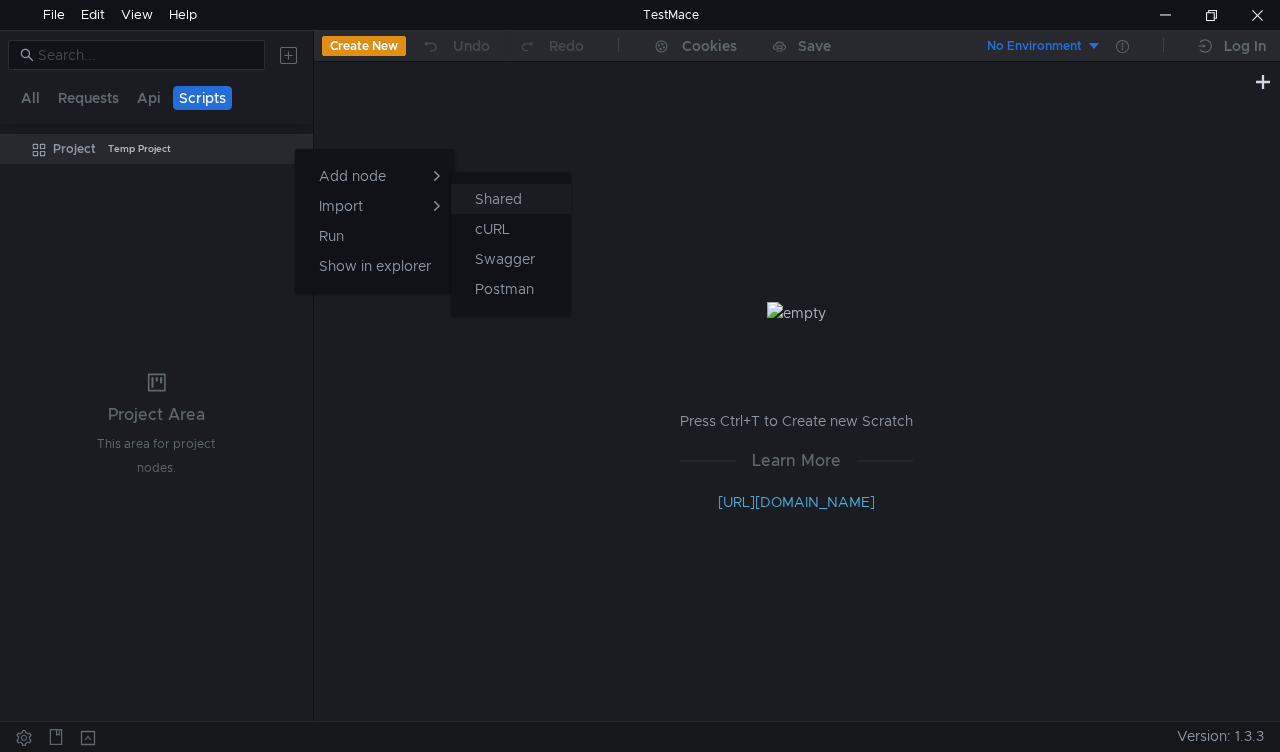 click on "Shared" at bounding box center (498, 199) 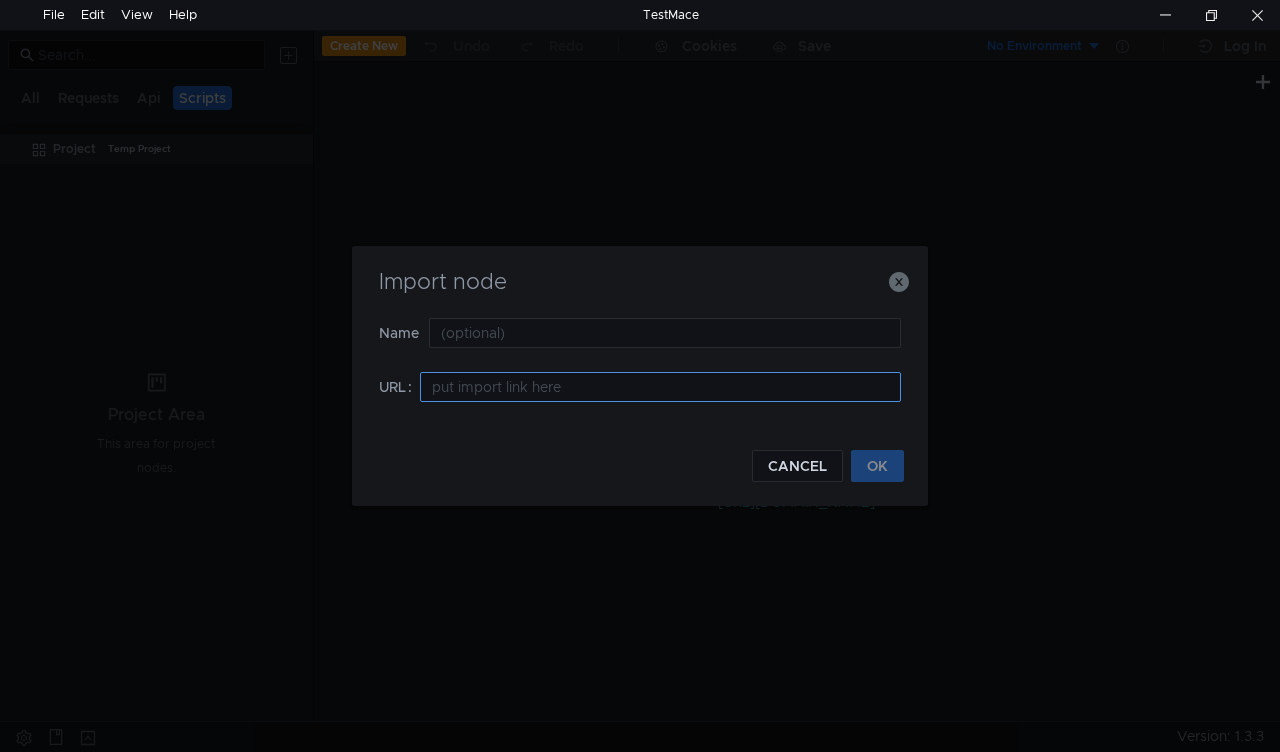 click 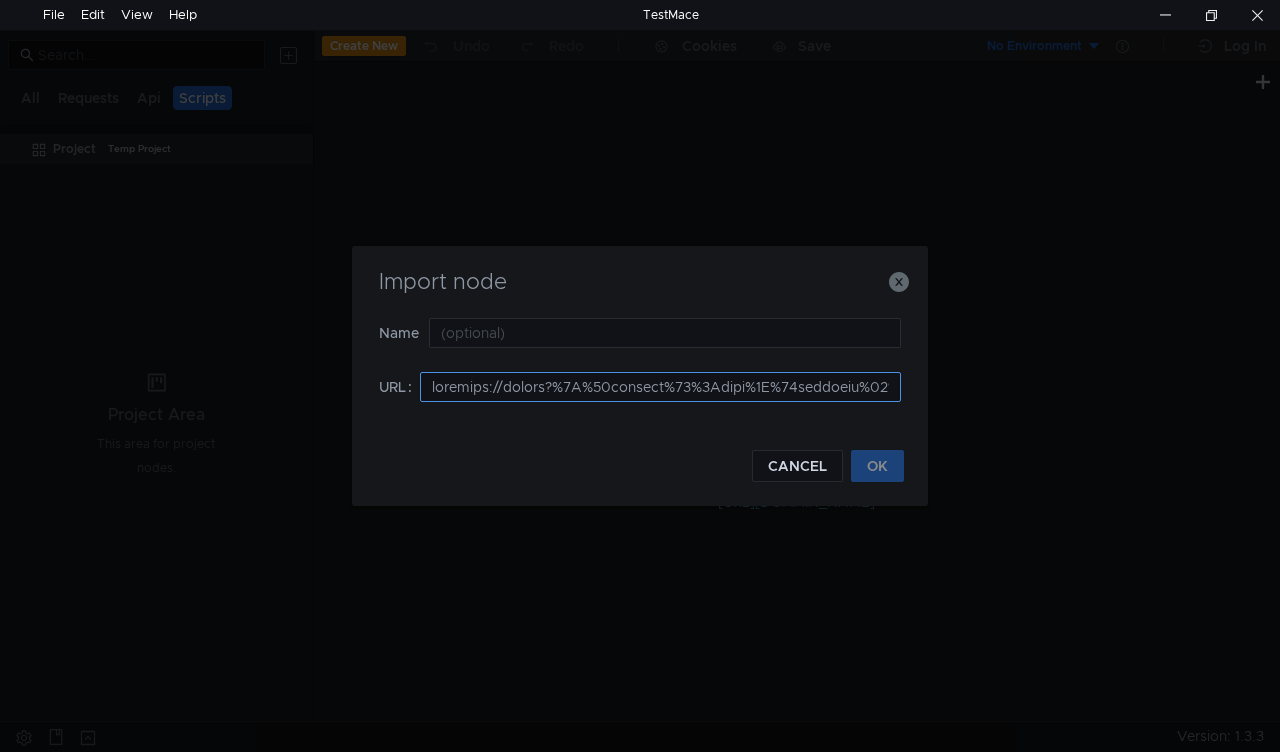scroll, scrollTop: 0, scrollLeft: 63030, axis: horizontal 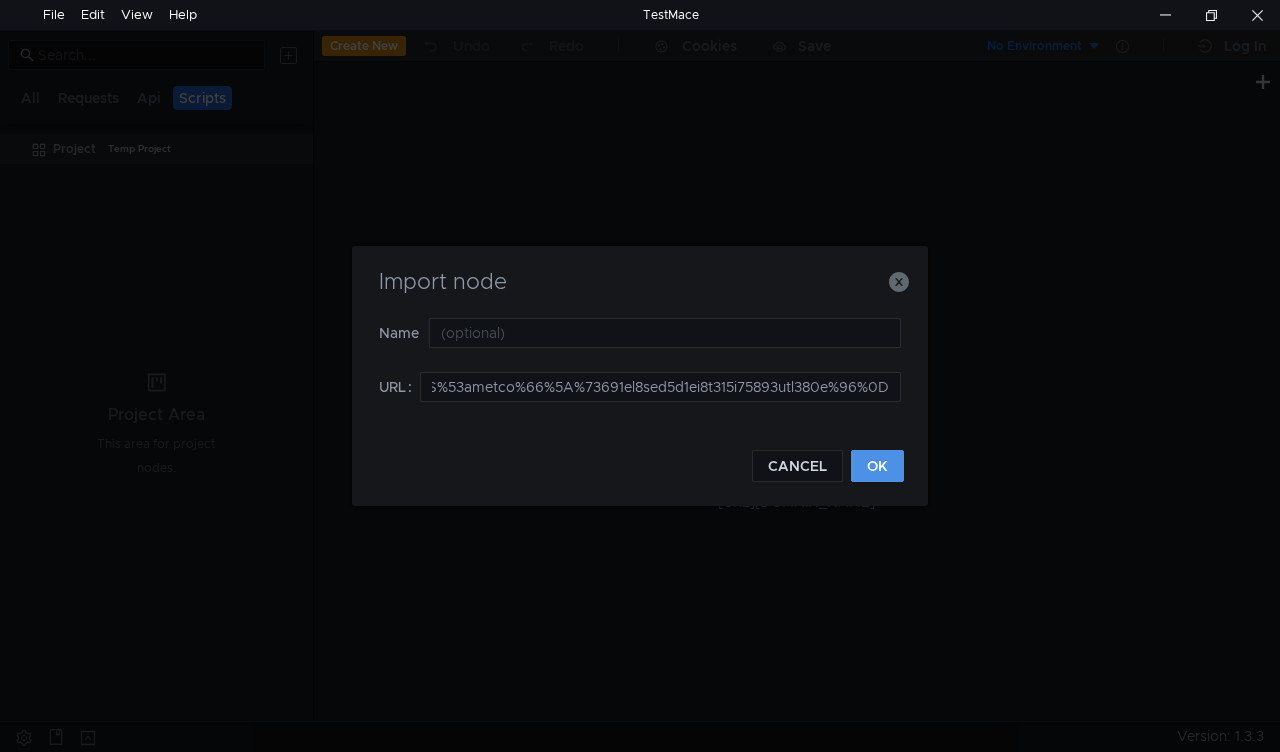 type on "testmace://export?%7B%22enabled%22%3Atrue%2C%22children%22%3A%5B%7B%22enabled%22%3Atrue%2C%22children%22%3A%5B%5D%2C%22variablesArray%22%3A%5B%5D%2C%22type%22%3A%22RequestStep%22%2C%22requestData%22%3A%7B%22request%22%3A%7B%22method%22%3A%22POST%22%2C%22url%22%3A%22%24%7B%24env.schema%7D%3A%2F%2F%24%7B%[DOMAIN_NAME]%7D%2Frisk%2Fcalculation%2Ftps_instruction%3Fformat%3Dfull%26dump%3Deventlog%22%7D%2C%22headers%22%3A%5B%5D%2C%22disabledInheritedHeaders%22%3A%5B%5D%2C%22params%22%3A%5B%7B%22name%22%3A%22format%22%2C%22value%22%3A%22full%22%2C%22isChecked%22%3Atrue%7D%2C%7B%22name%22%3A%22dump%22%2C%22value%22%3A%22eventlog%22%2C%22isChecked%22%3Atrue%7D%5D%2C%22body%22%3A%7B%22type%22%3A%22Json%22%2C%22jsonBody%22%3A%22%7B%5Cn%20%20%5C%22timestamp%5C%22%3A%20%5C%22%7B%7B%24isoTimestamp%7D%7D%5C%22%2C%5Cn%20%20%5C%22instruction%5C%22%3A%20%7B%5Cn%20%20%20%20%5C%22debtor%5C%22%3A%20%7B%5Cn%20%20%20%20%20%20%5C%22accessors%5C%22%3A%20%5B%5Cn%20%20%20%20%20%20%20%20%7B%5Cn%20%20%20%20%20%20%20%20%20%20%5C%22value%5C..." 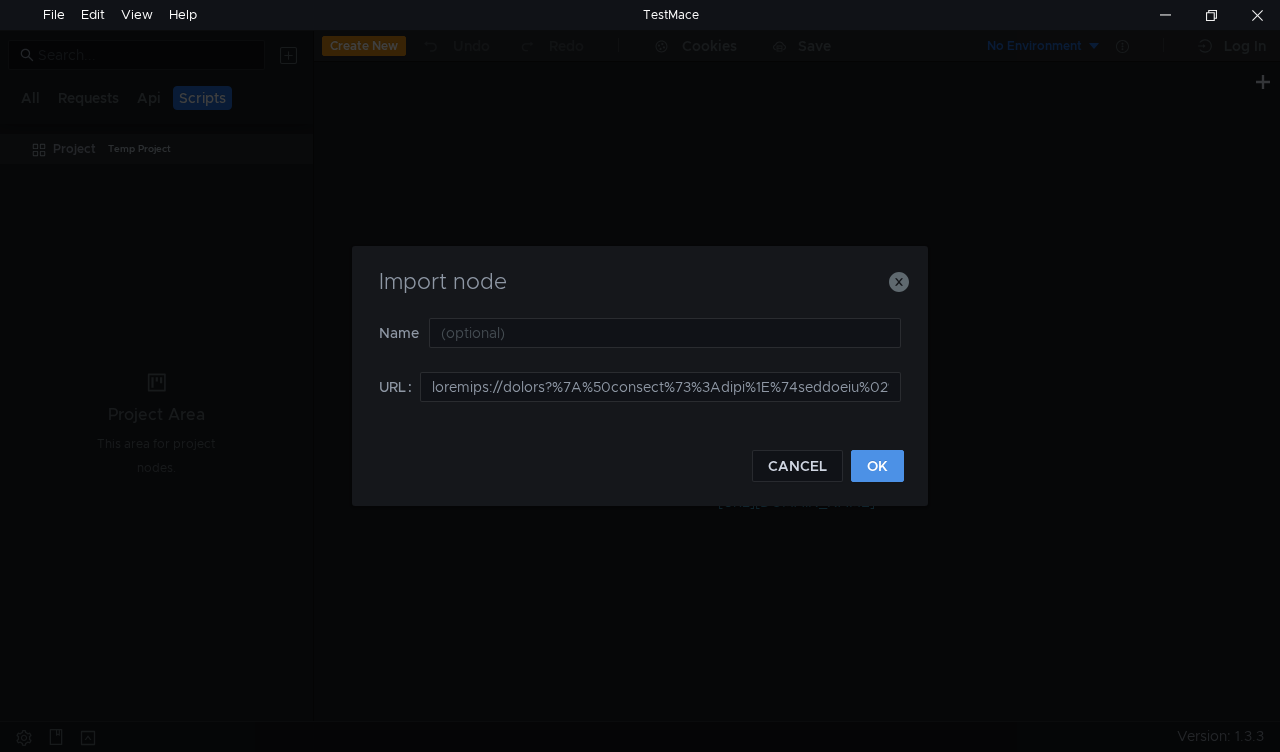 click on "OK" 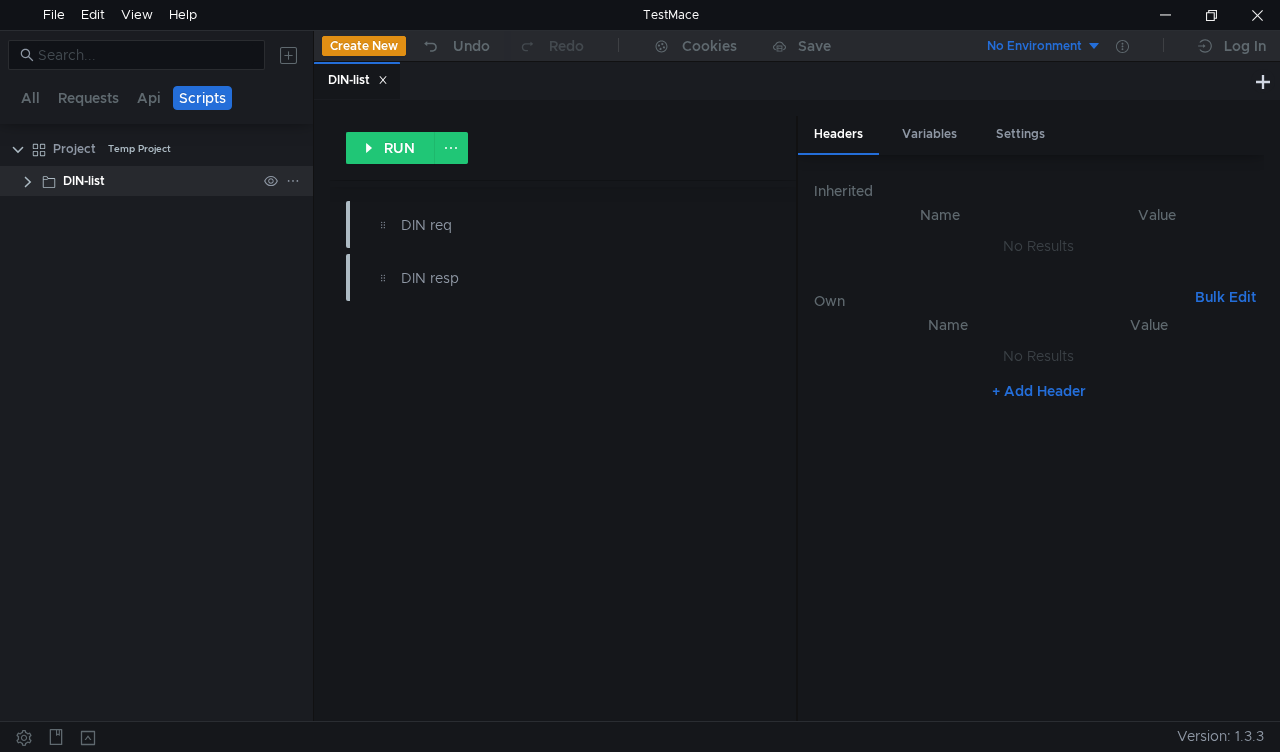 click 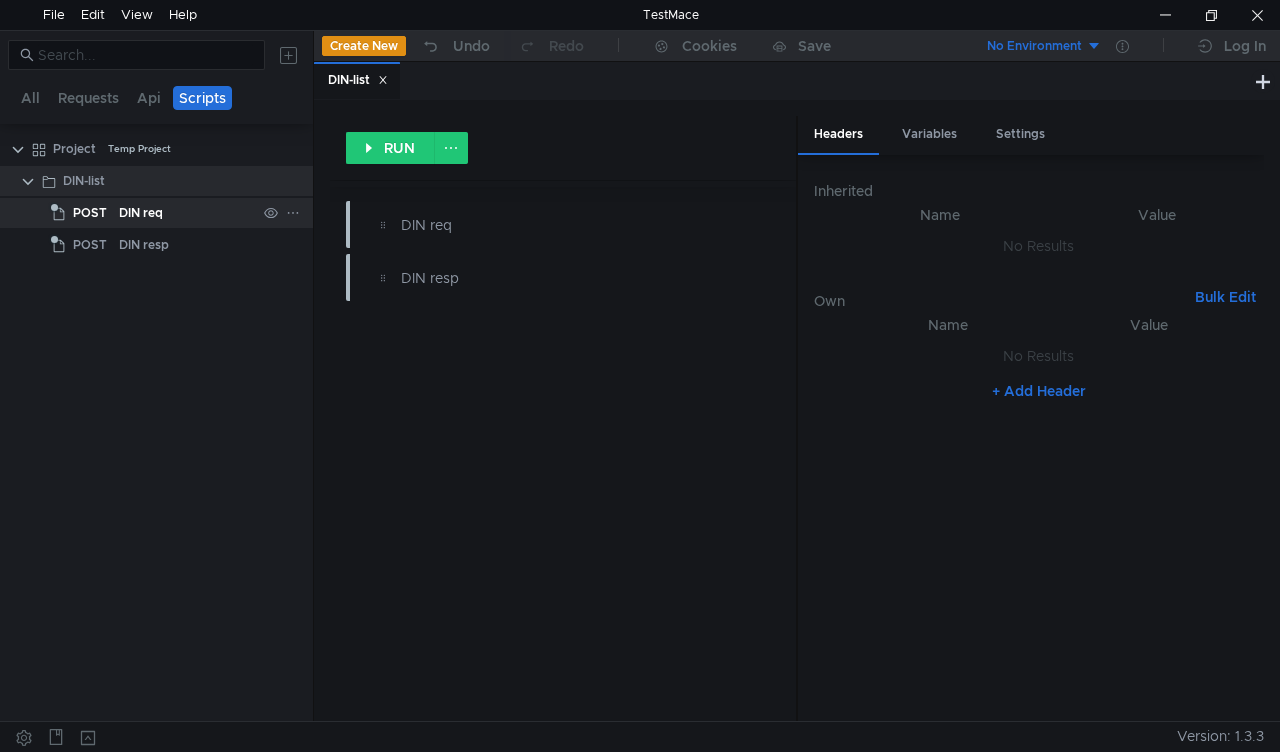 click on "DIN req" 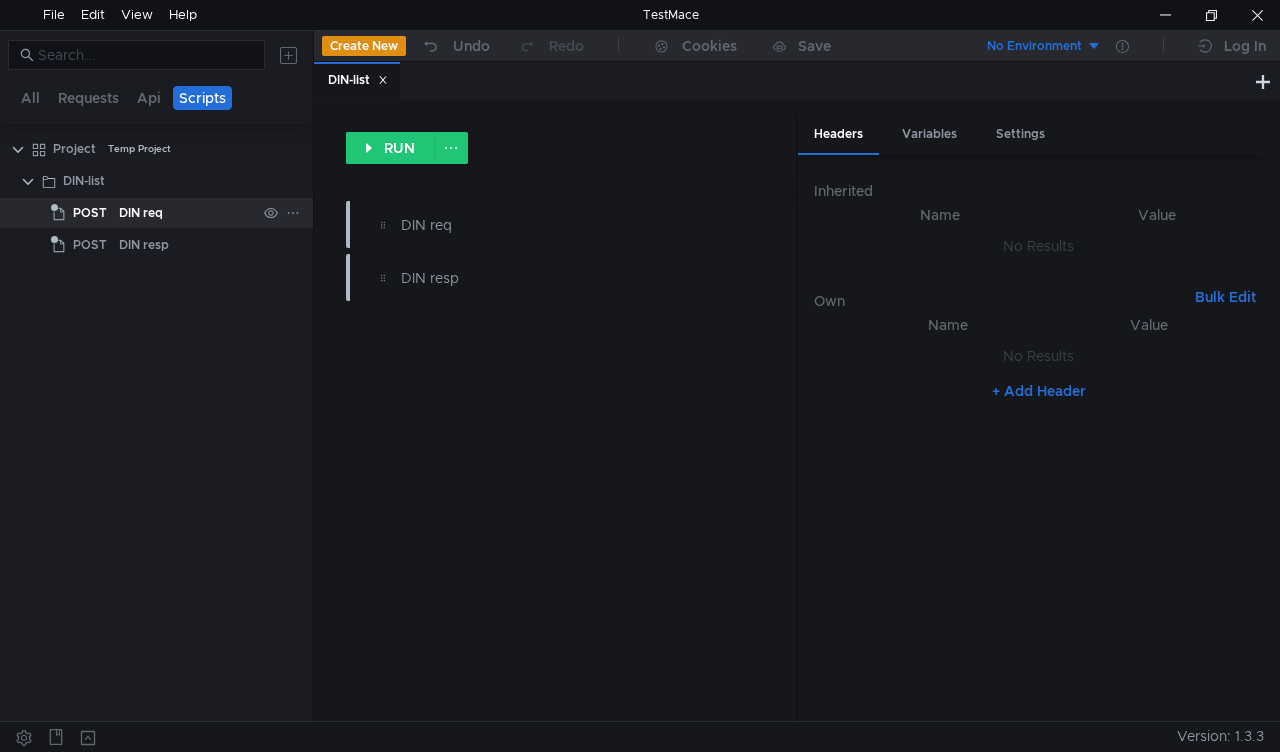 click on "DIN req" 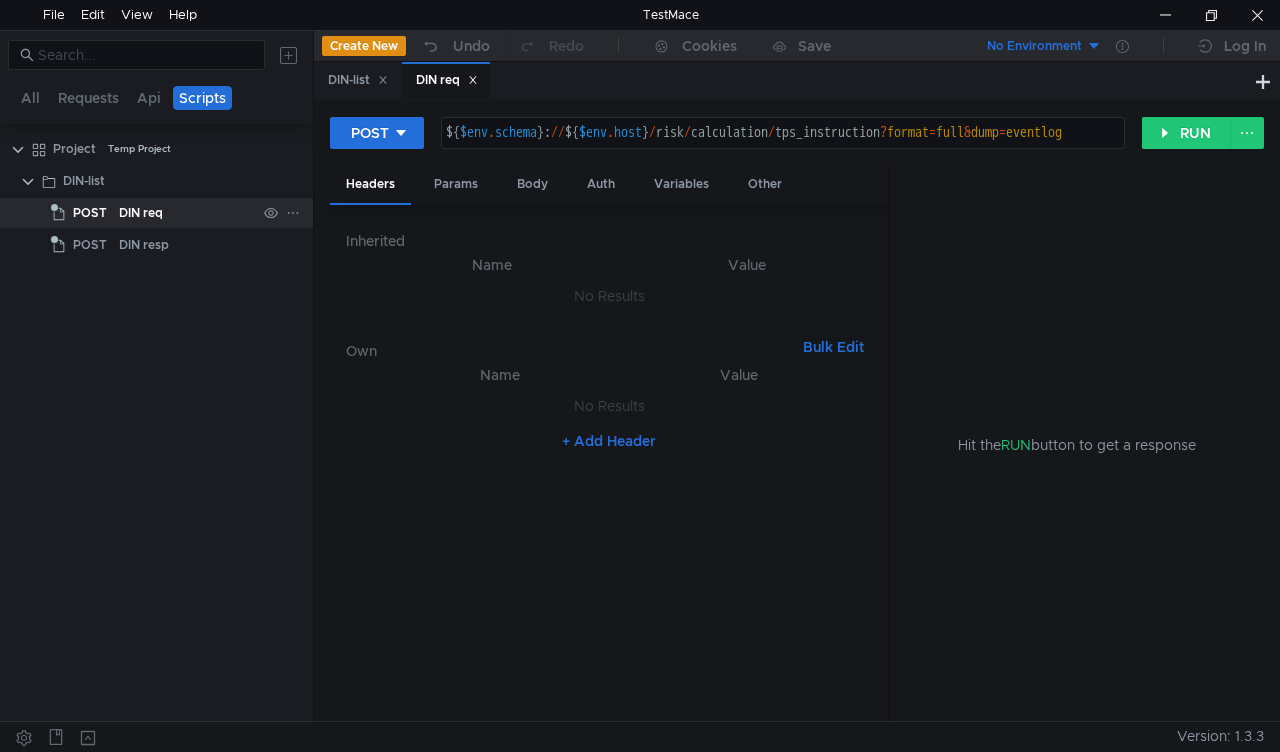 click on "DIN req" 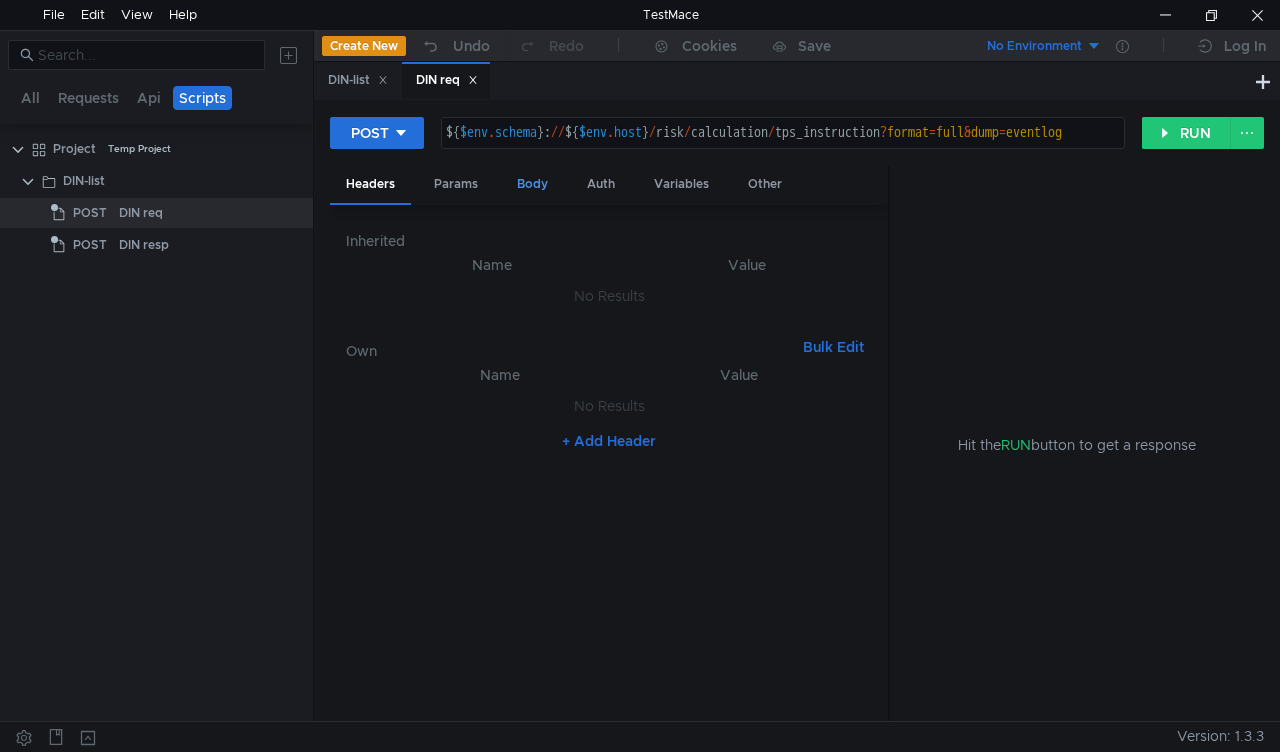click on "Body" at bounding box center (532, 184) 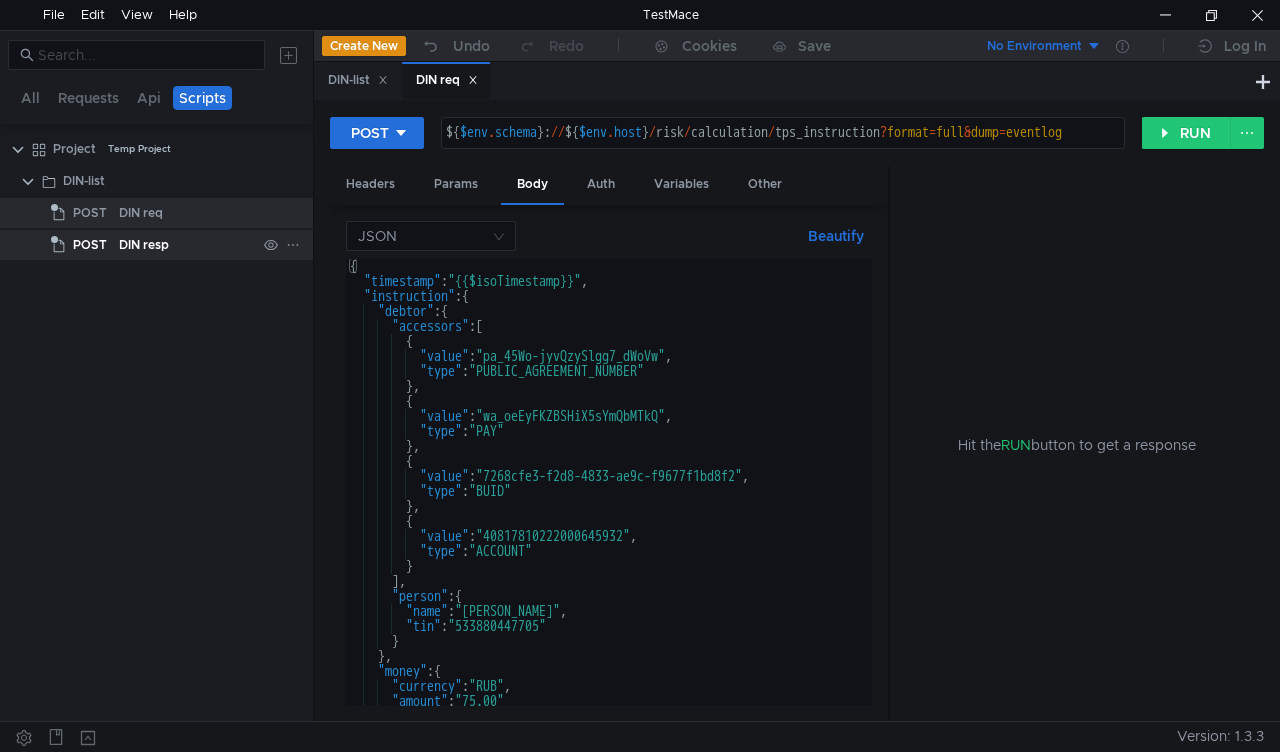 click on "POST" 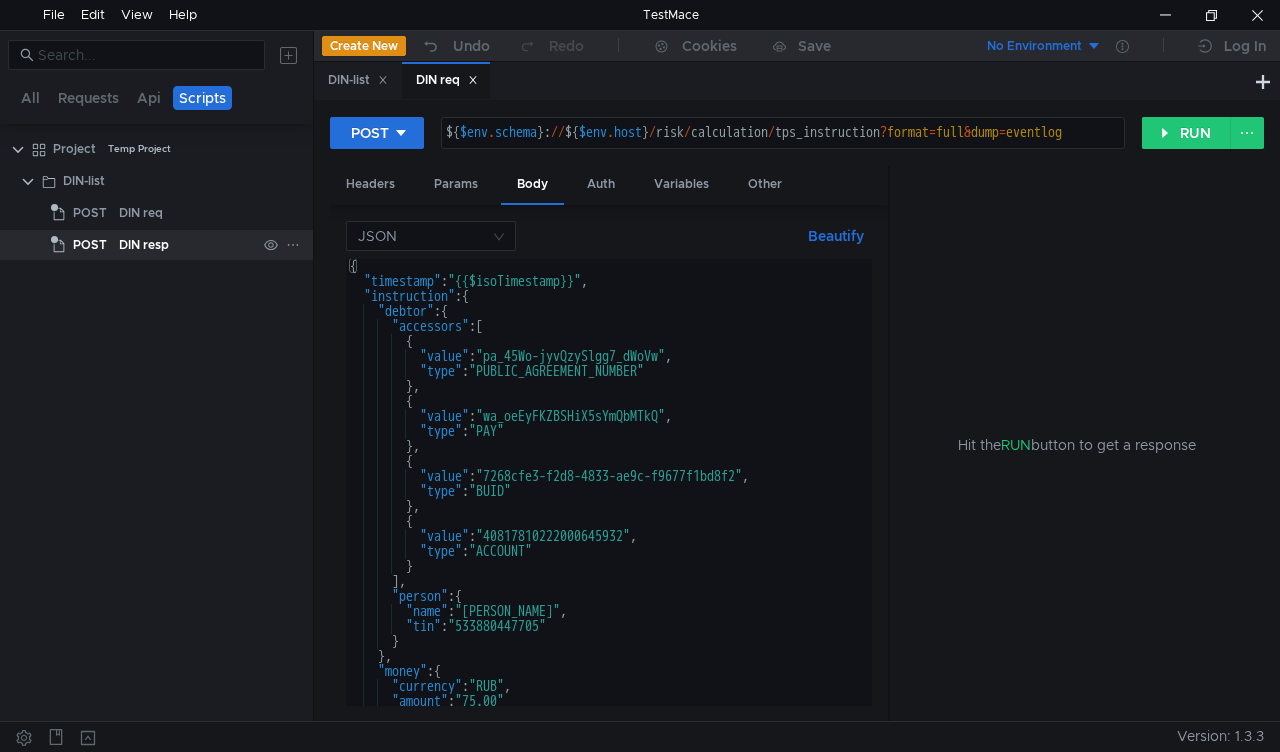 click on "POST" 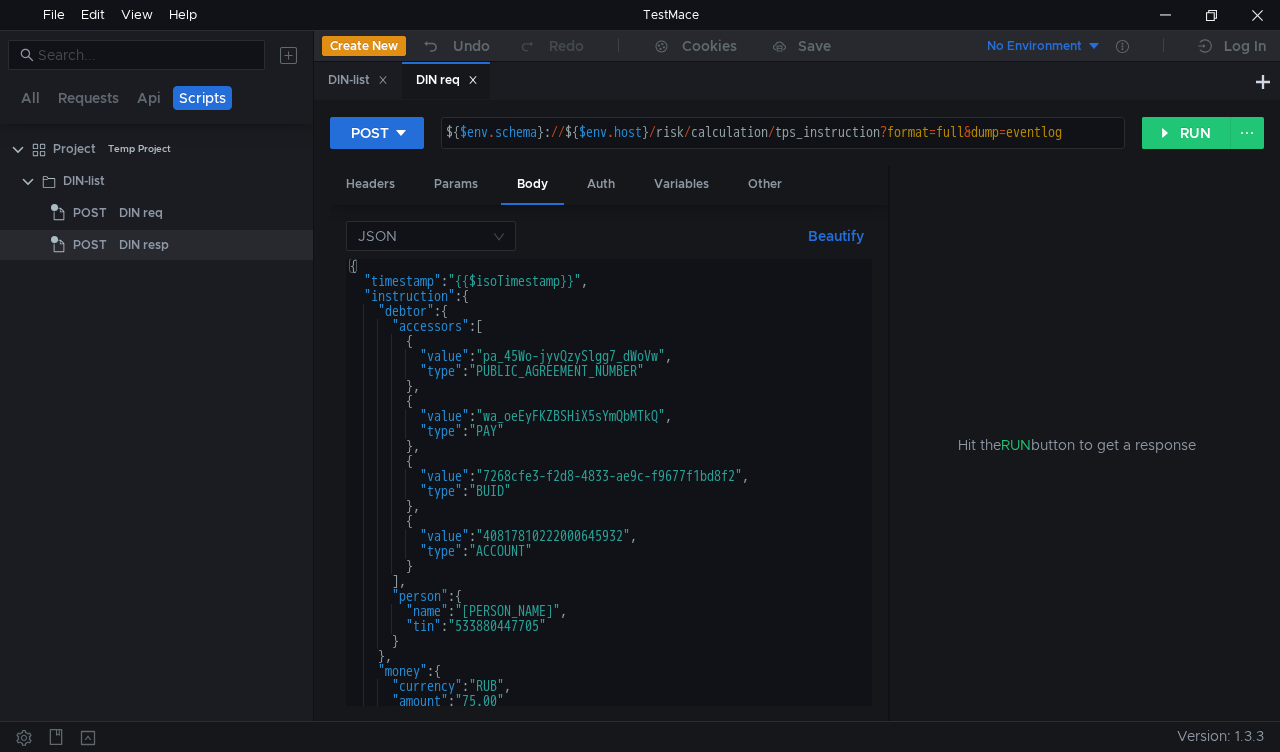 click on "No Environment" at bounding box center [1032, 46] 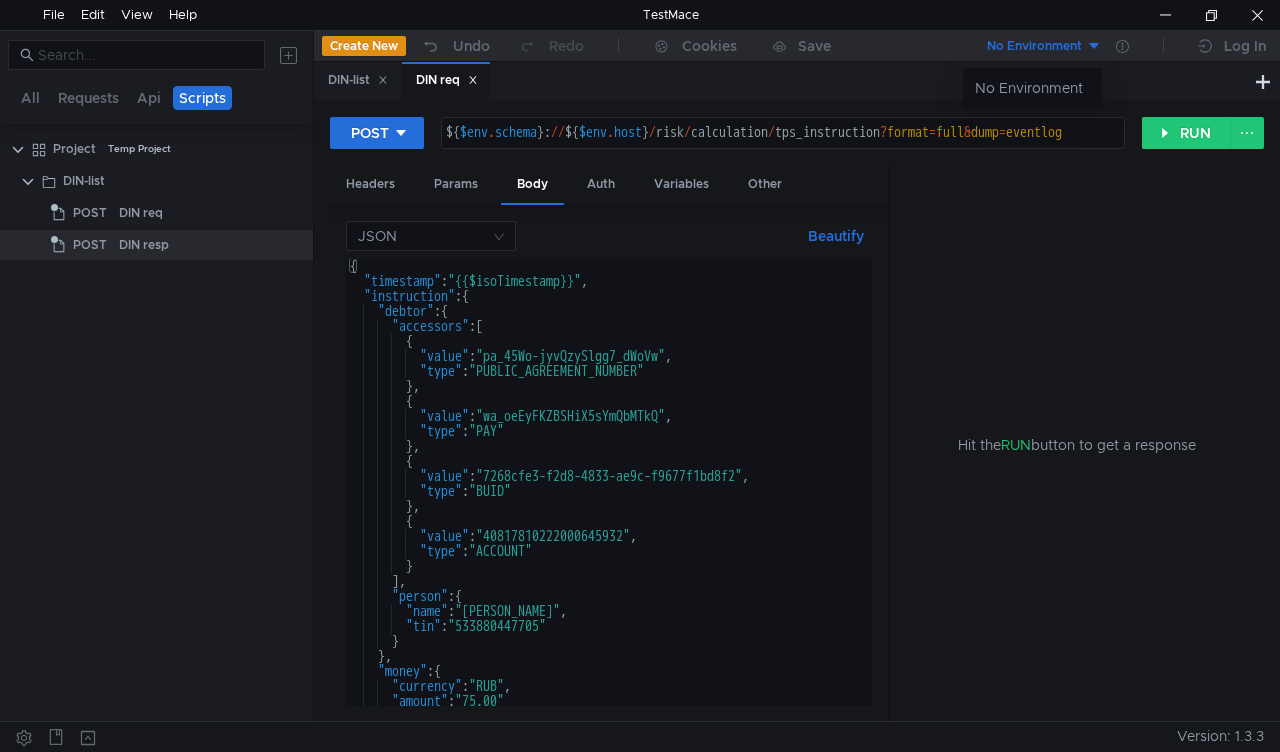 click at bounding box center [640, 376] 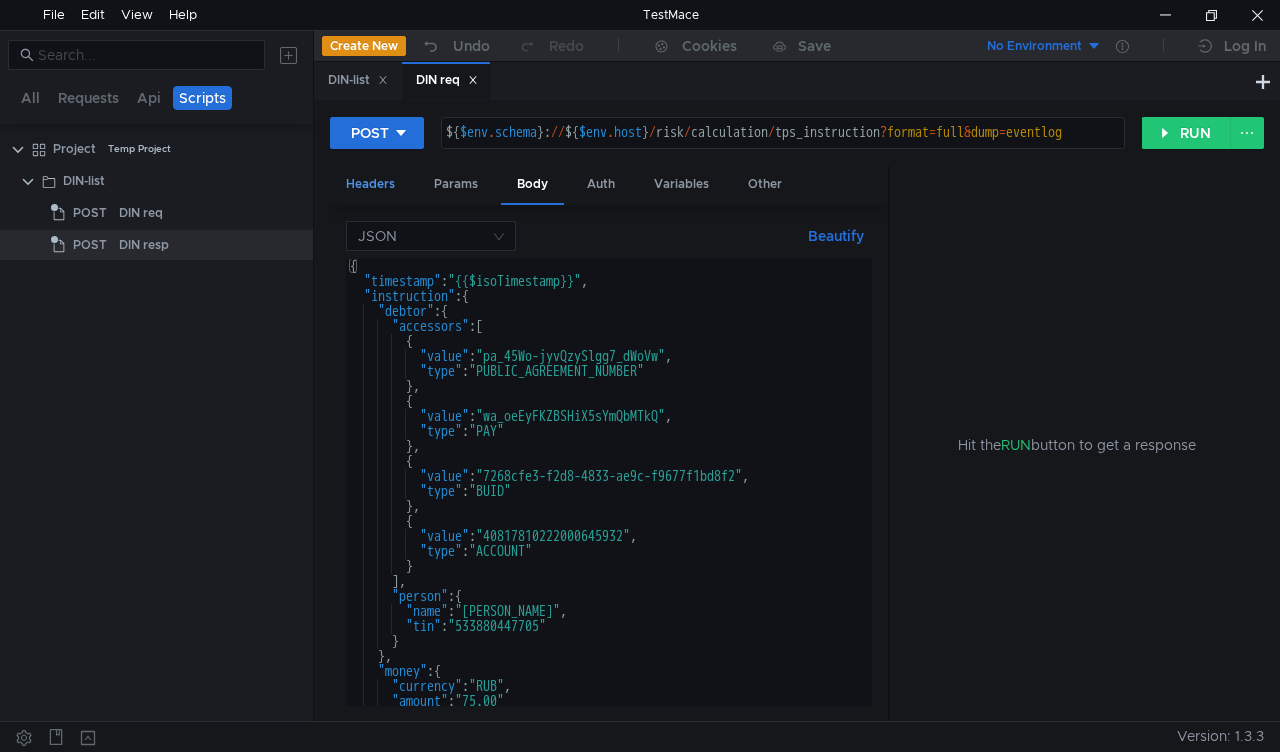 click on "Headers" at bounding box center [370, 184] 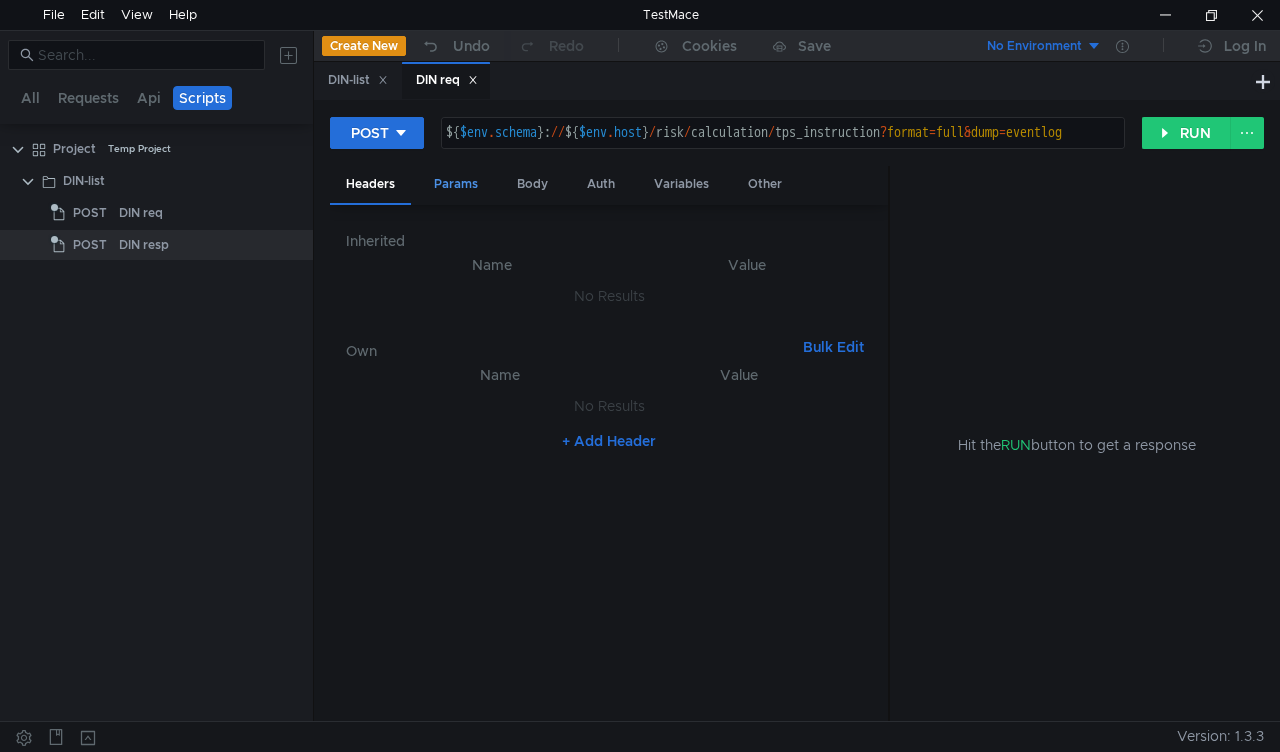 click on "Params" at bounding box center [456, 184] 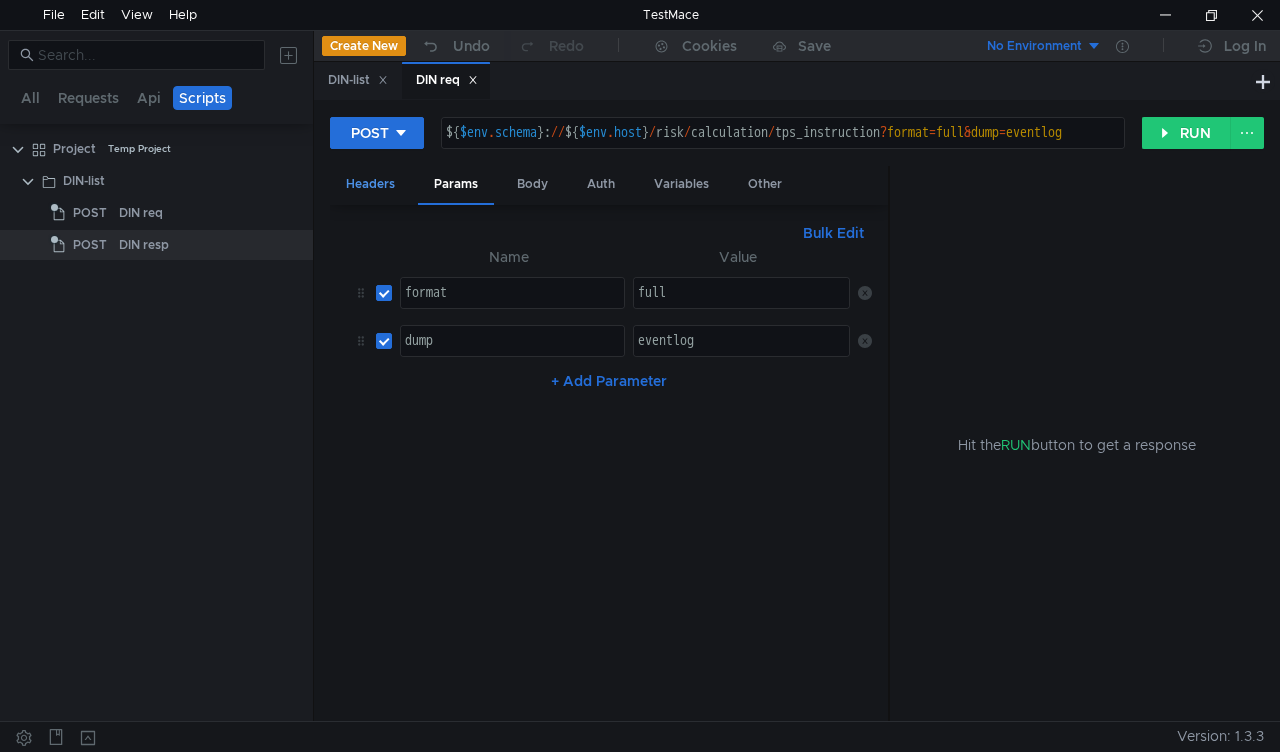 click on "Headers" at bounding box center [370, 184] 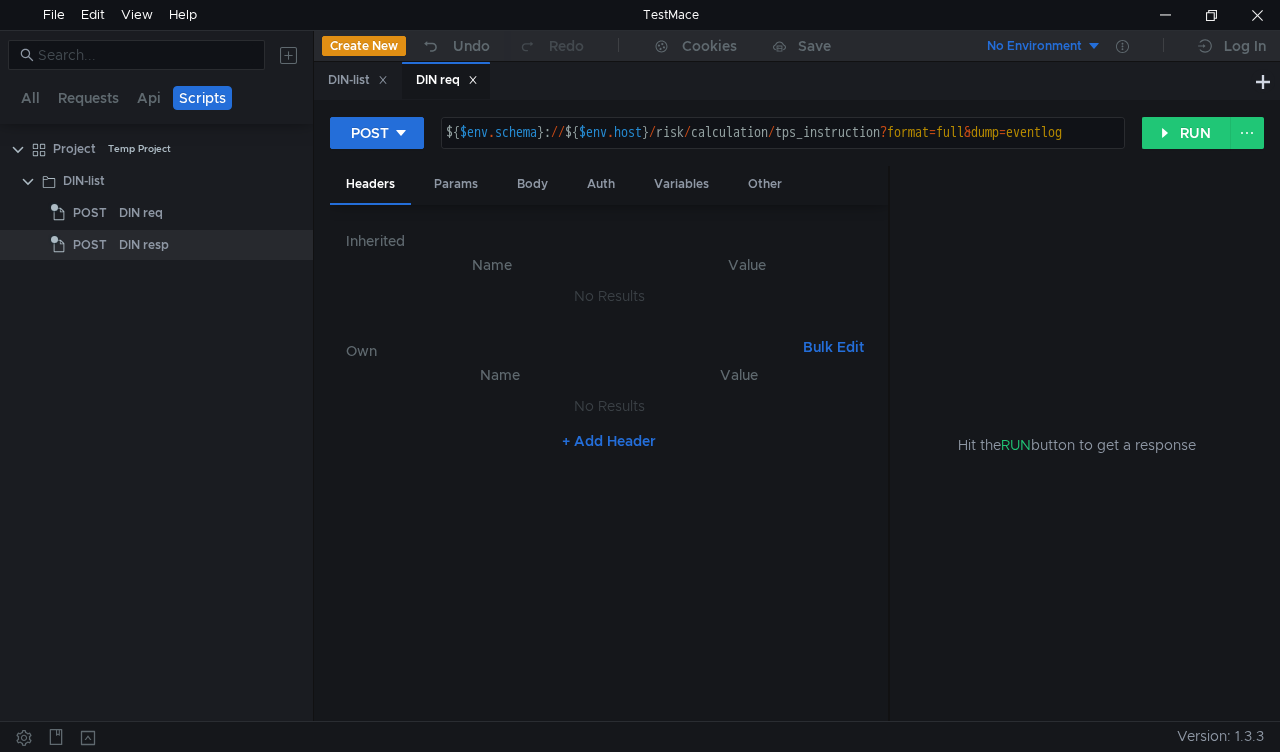 click on "+ Add Header" 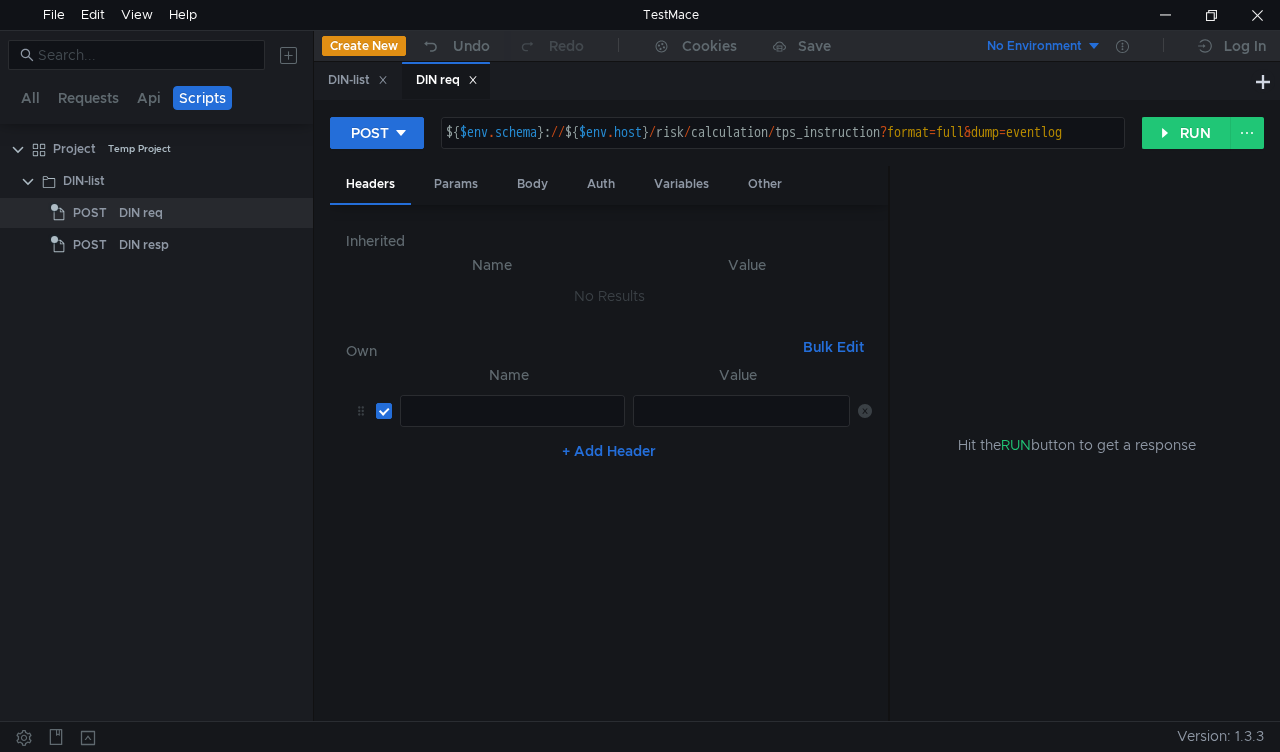 click on "Own  Bulk Edit" at bounding box center [609, 347] 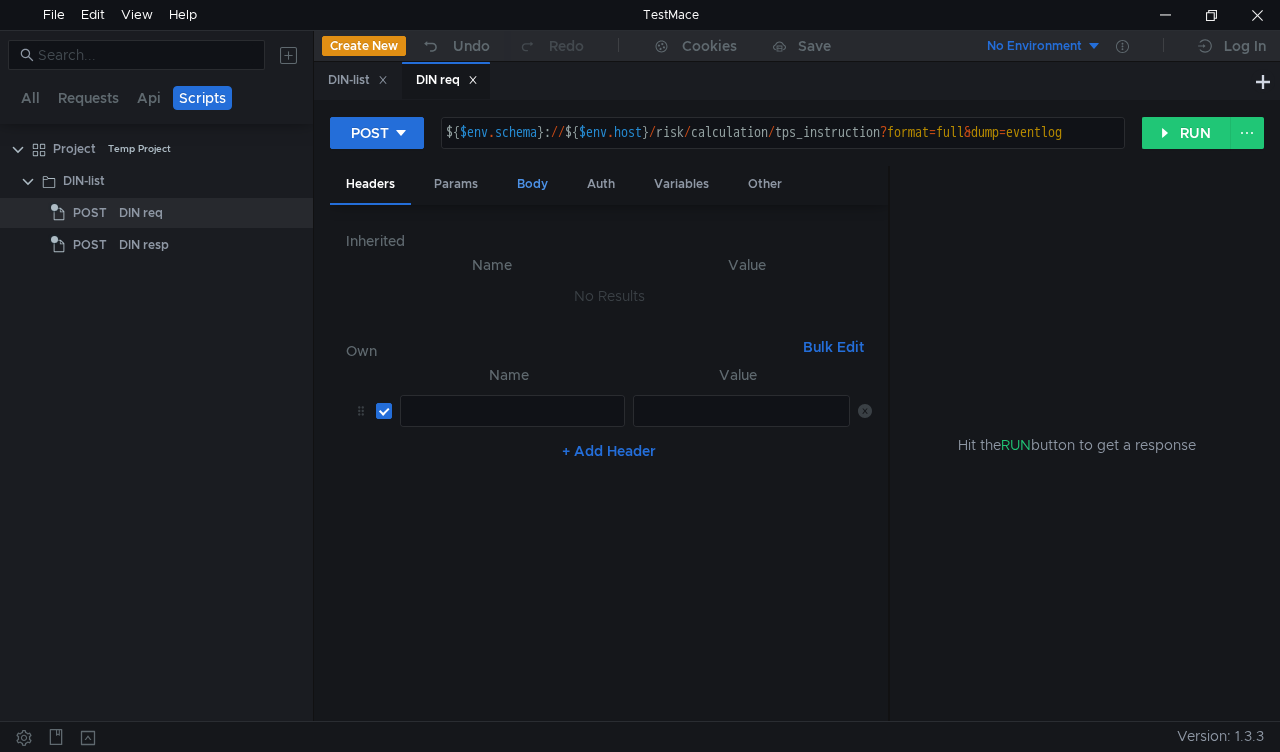 click on "Body" at bounding box center (532, 184) 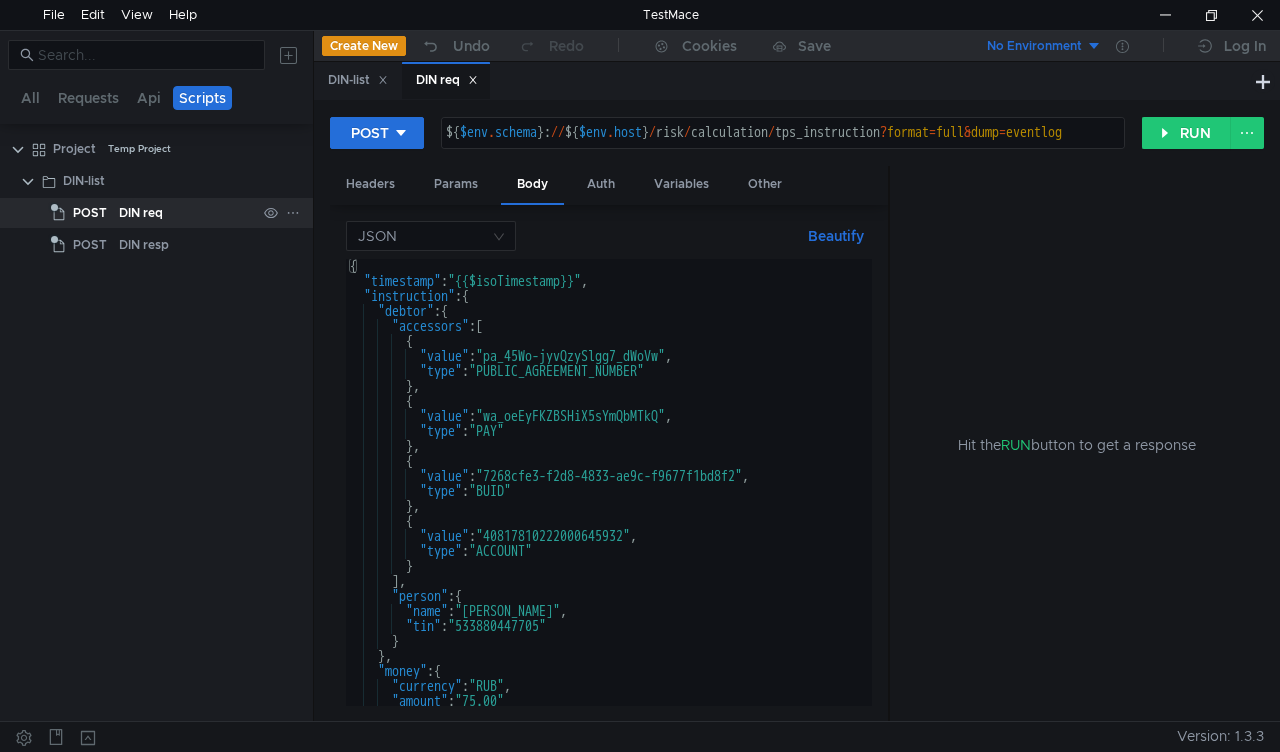 click on "DIN req" 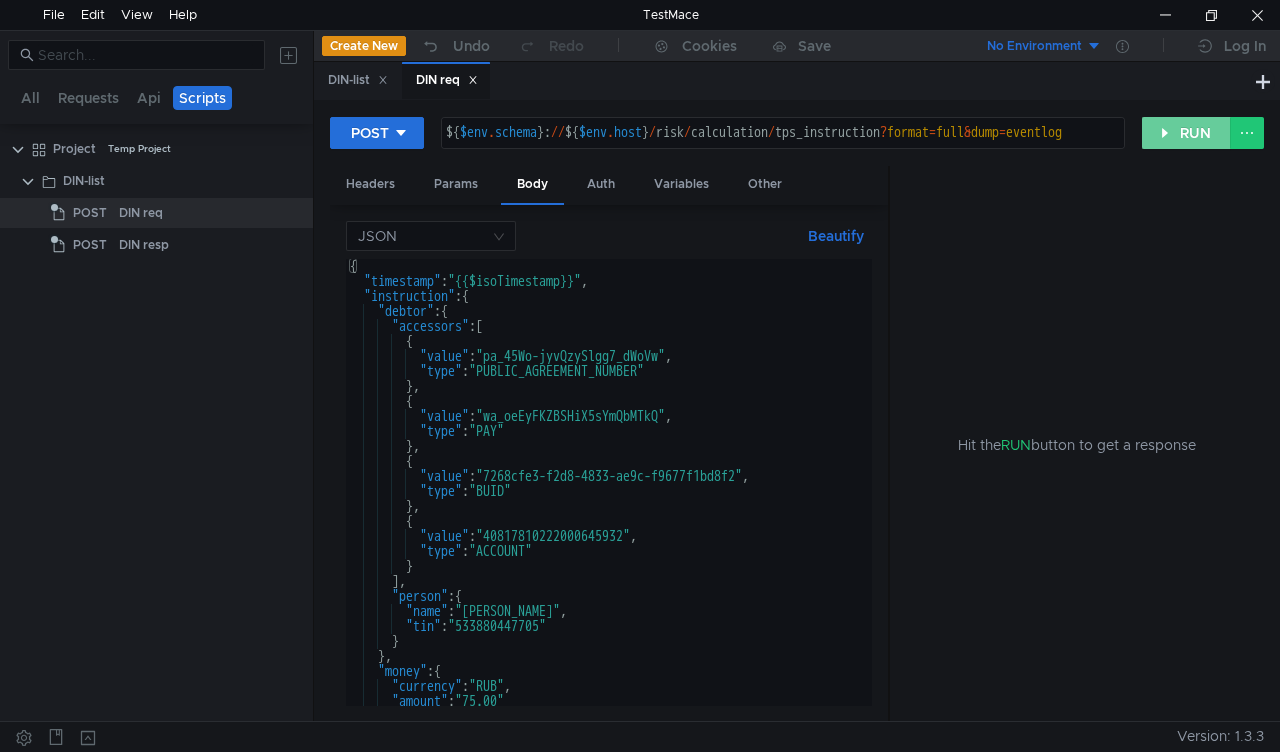 click on "RUN" 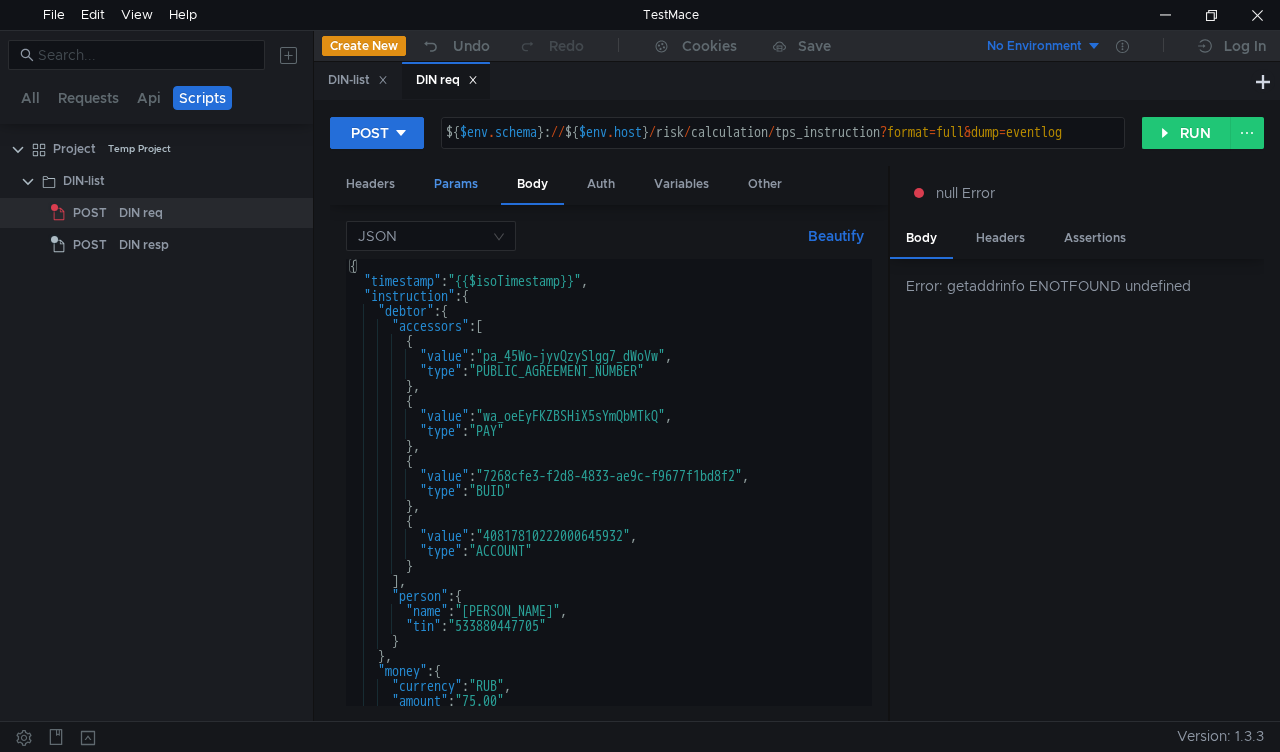 click on "Params" at bounding box center [456, 184] 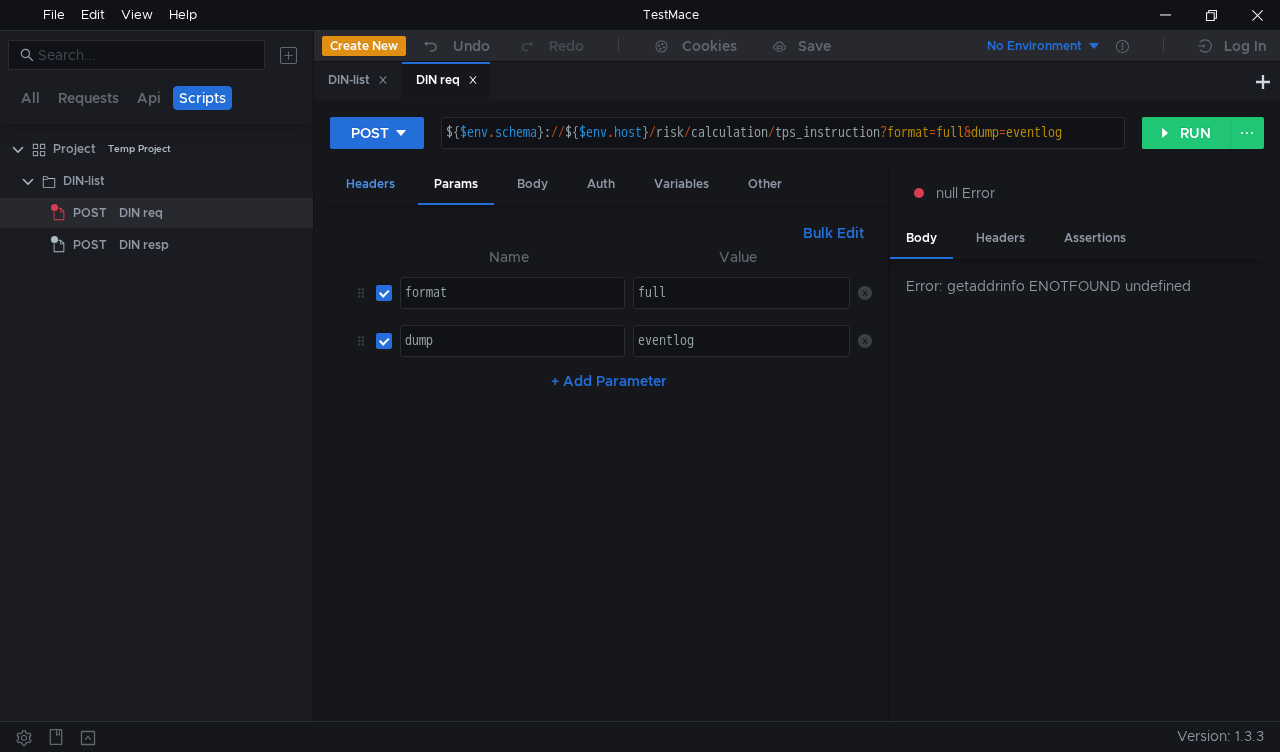 click on "Headers" at bounding box center [370, 184] 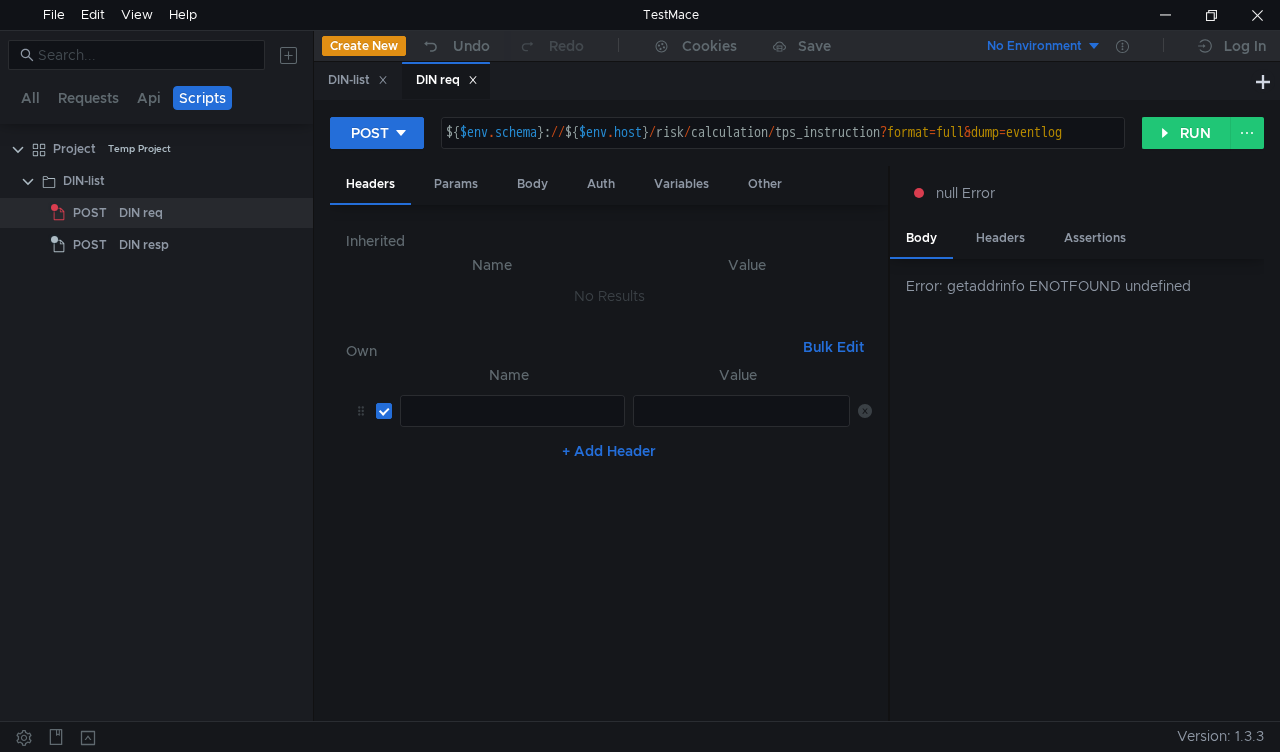type 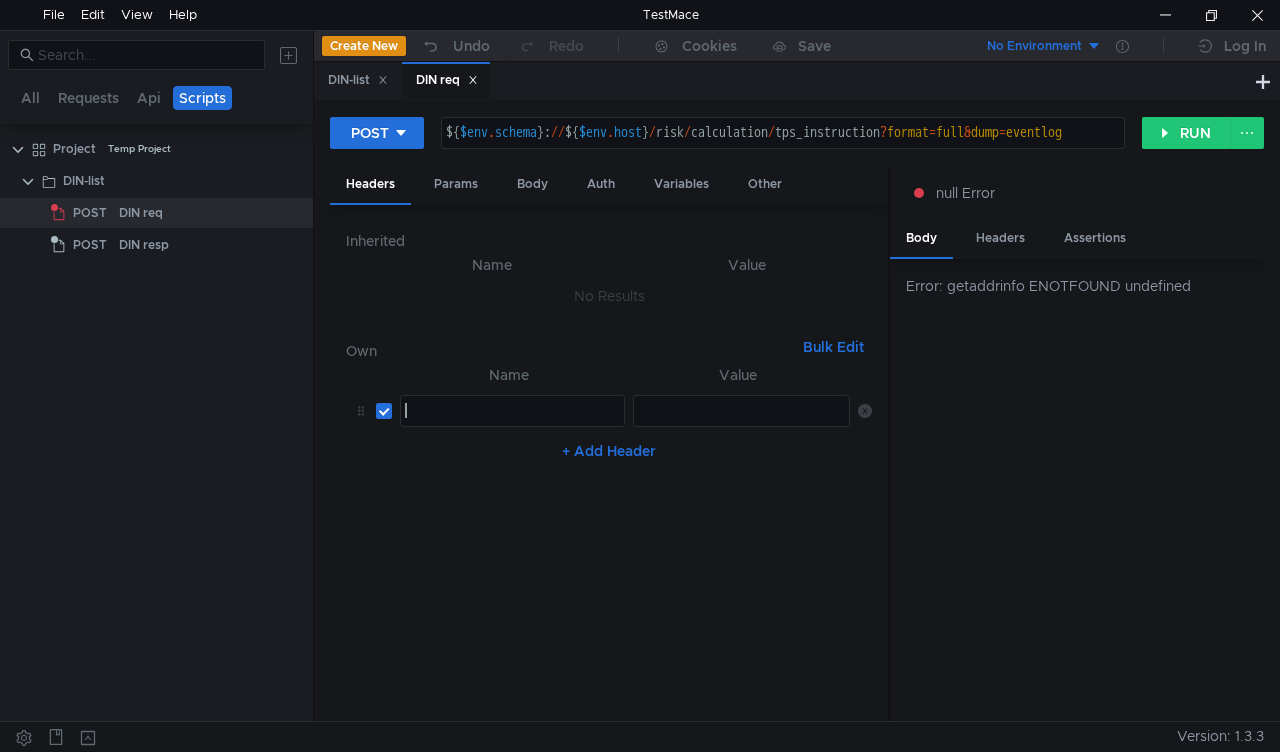 scroll, scrollTop: 0, scrollLeft: 0, axis: both 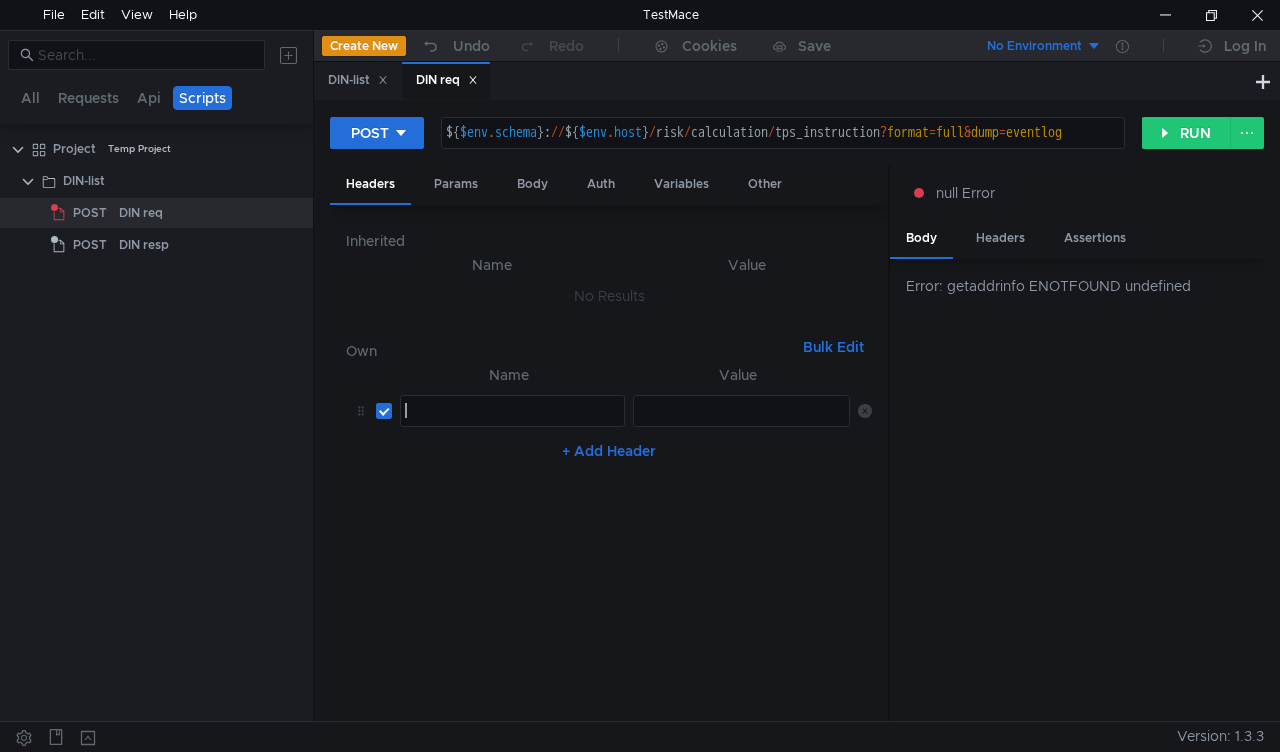 type on "H" 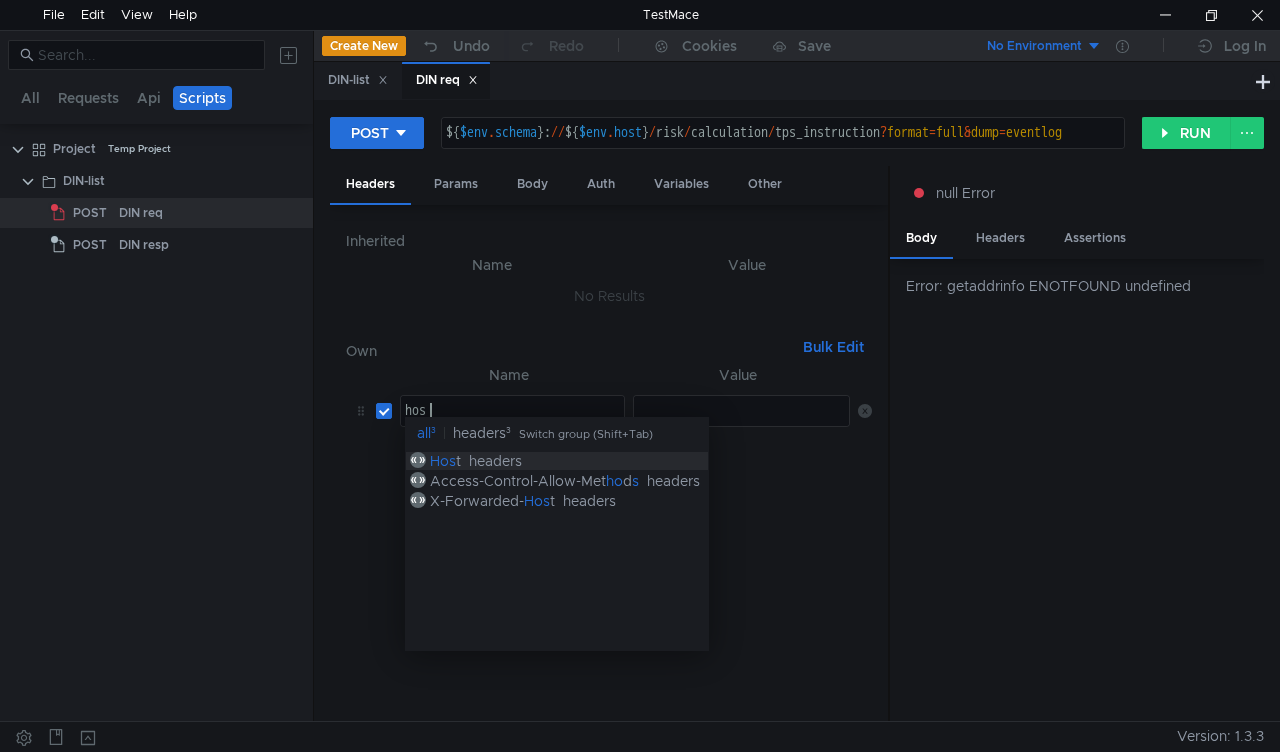 scroll, scrollTop: 0, scrollLeft: 1, axis: horizontal 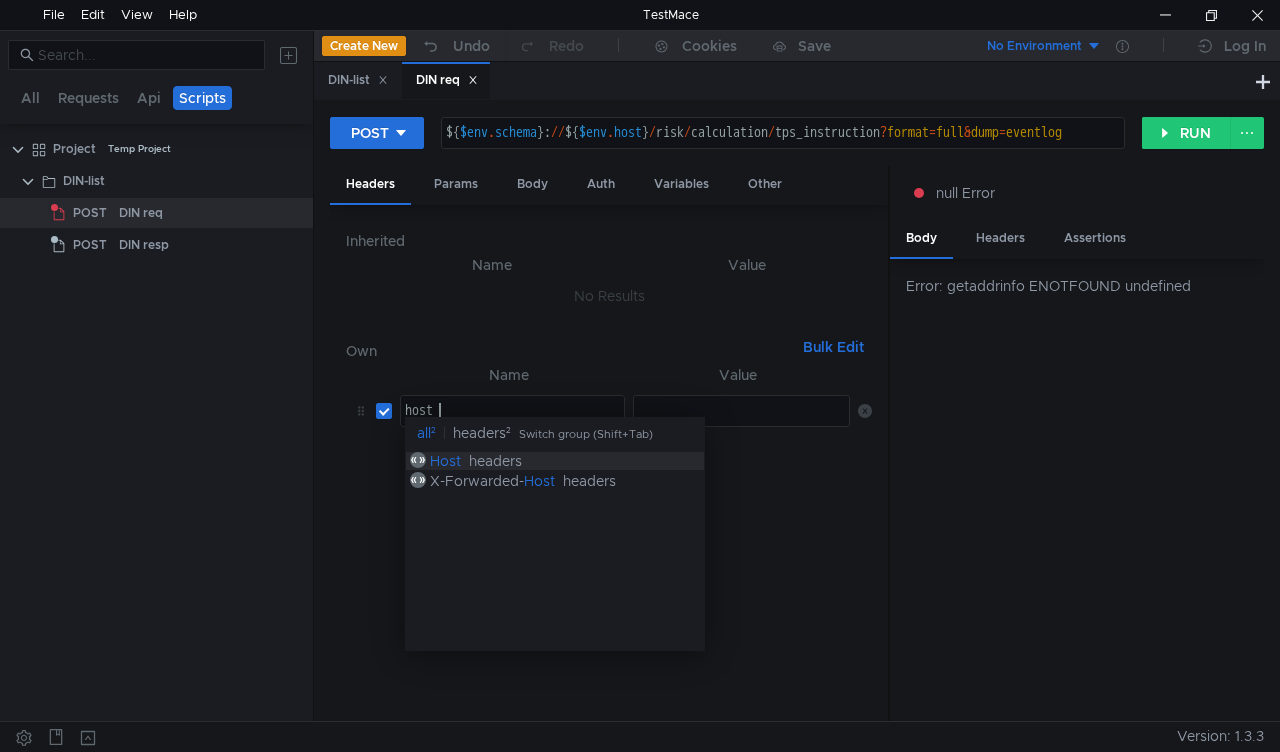 type on "host" 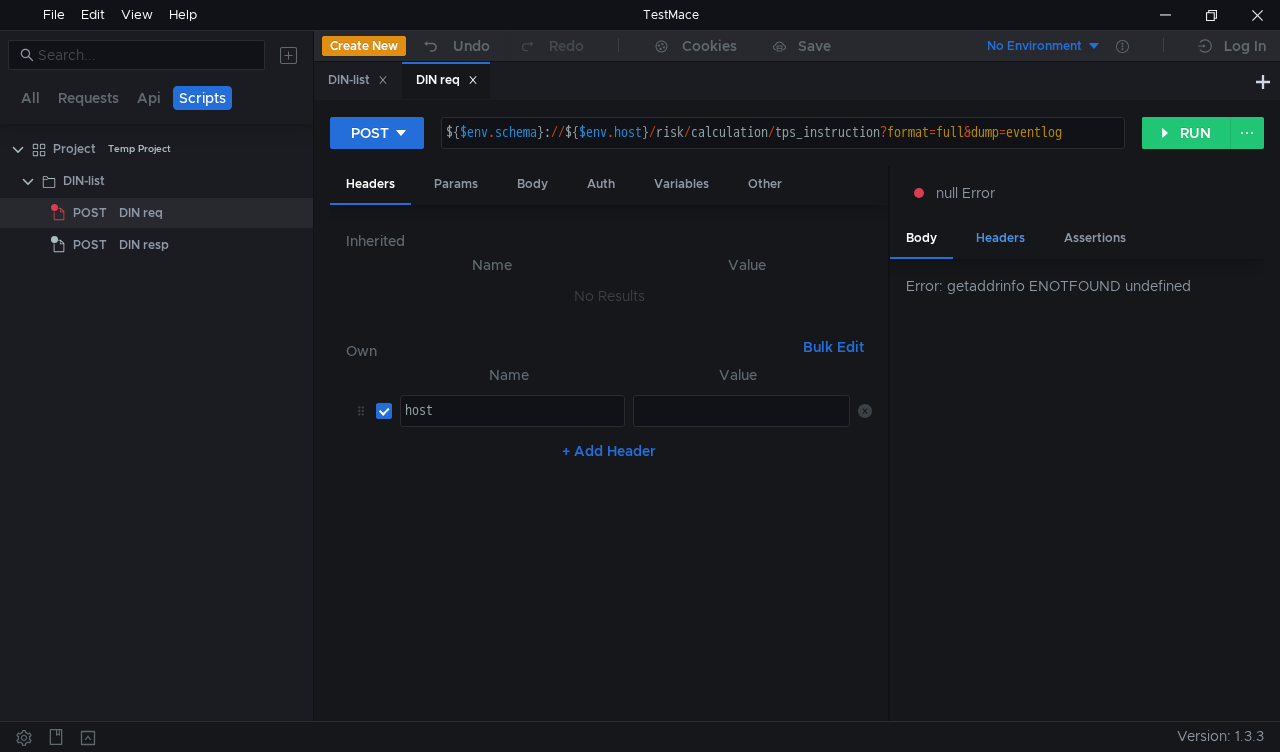 click on "Headers" at bounding box center (1000, 238) 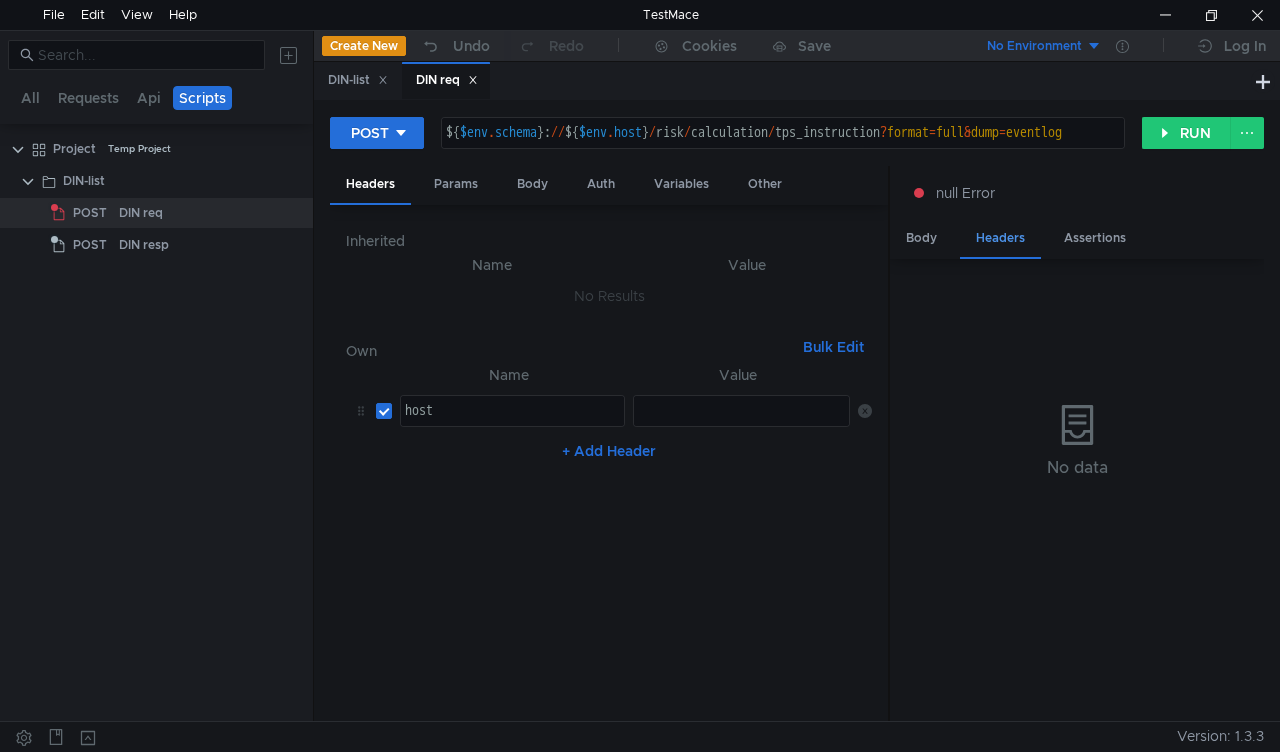 click on "Headers" at bounding box center [1000, 239] 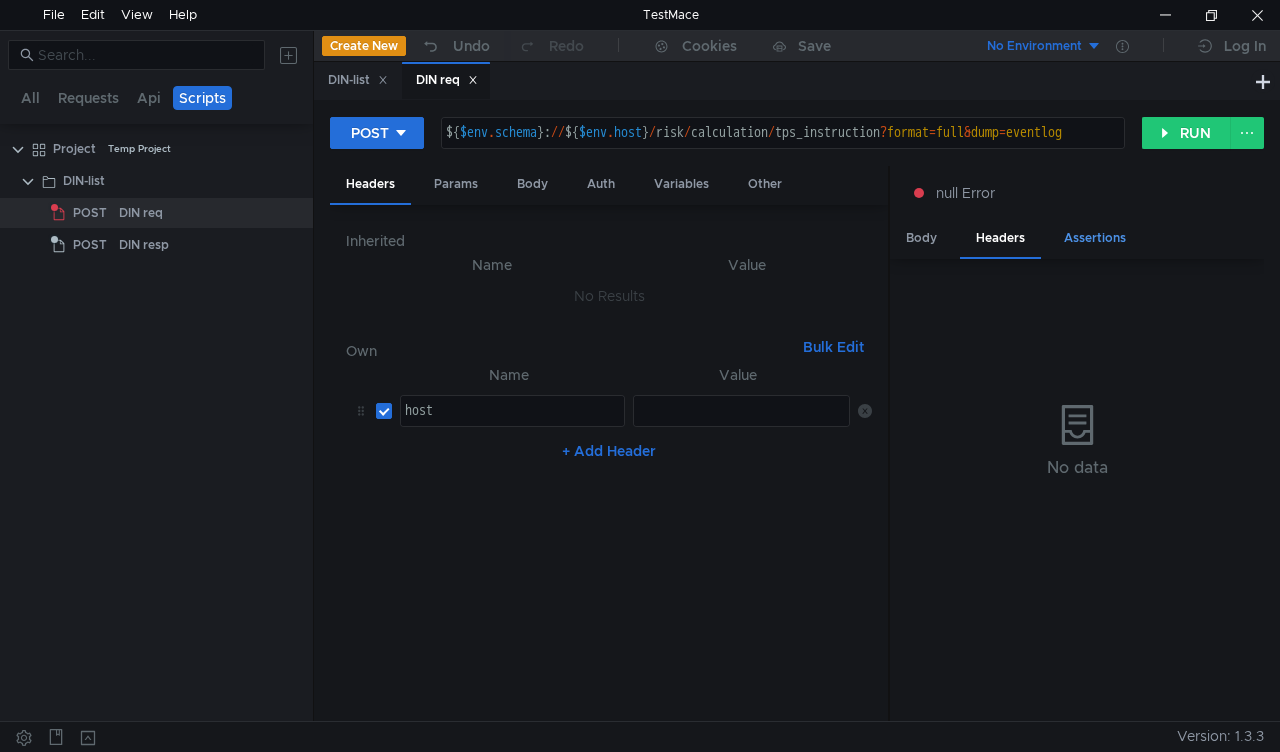 click on "Assertions" at bounding box center [1095, 238] 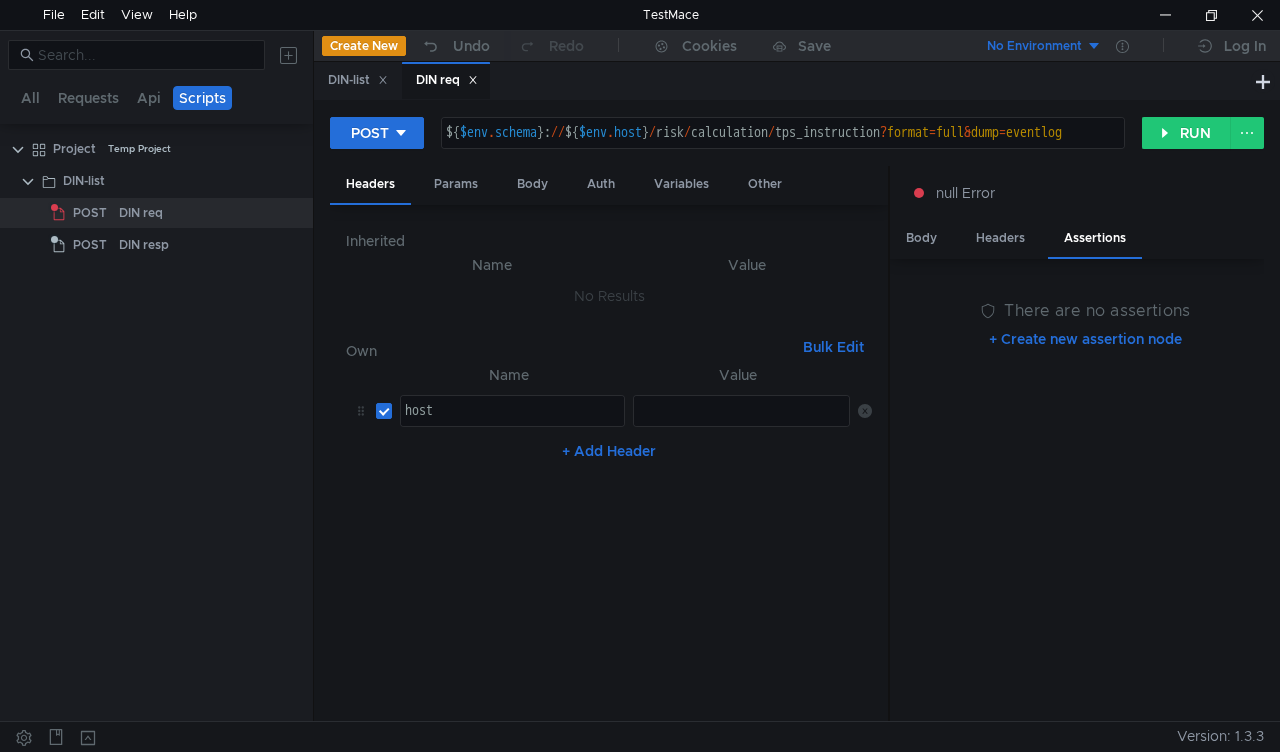 click on "Inherited  Name Value  No Results
Own  Bulk Edit      XXXXXXXXXXXXXXXXXXXXXXXXXXXXXXXXXXXXXXXXXXXXXXXXXXXXXXXXXXXXXXXXXXXXXXXXXXXXXXXXXXXXXXXXXXXXXXXXXXXXXXXXXXXXXXXXXXXXXXXXXXXXXXXXXXXXXXXXXXXXXXXXXXXXXXXXXXXXXXXXXXXXXXXXXXXXXXXXXXXXXXXXXXXXXXXXXXXXXXXXXXXXXXXXXXXXXXXXXXXXXXXXXXXXXXXXXXXXXXXXXXXXXXXXXXXXXXXX Name Value host host     הההההההההההההההההההההההההההההההההההההההההההההההההההההההההההההההההההההההההההההההההההההההההההההההההההההההההההההההההההההההההההההההההההההההההההההההההההההההההההההההההההההההההההההההההההההההההההההההההההההההההההההההההההההההההההההההההההההההההההההההההההההההההההההההה      + Add Header" at bounding box center (609, 463) 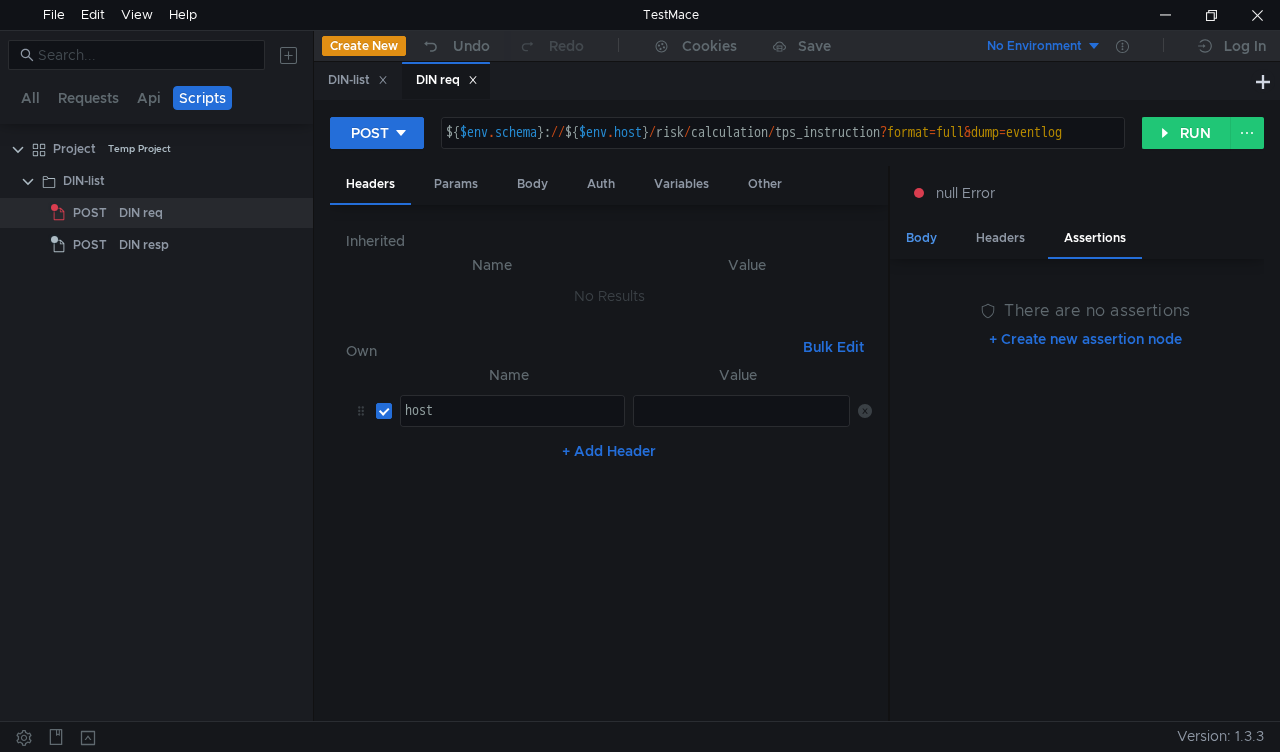 click on "Body" at bounding box center [921, 238] 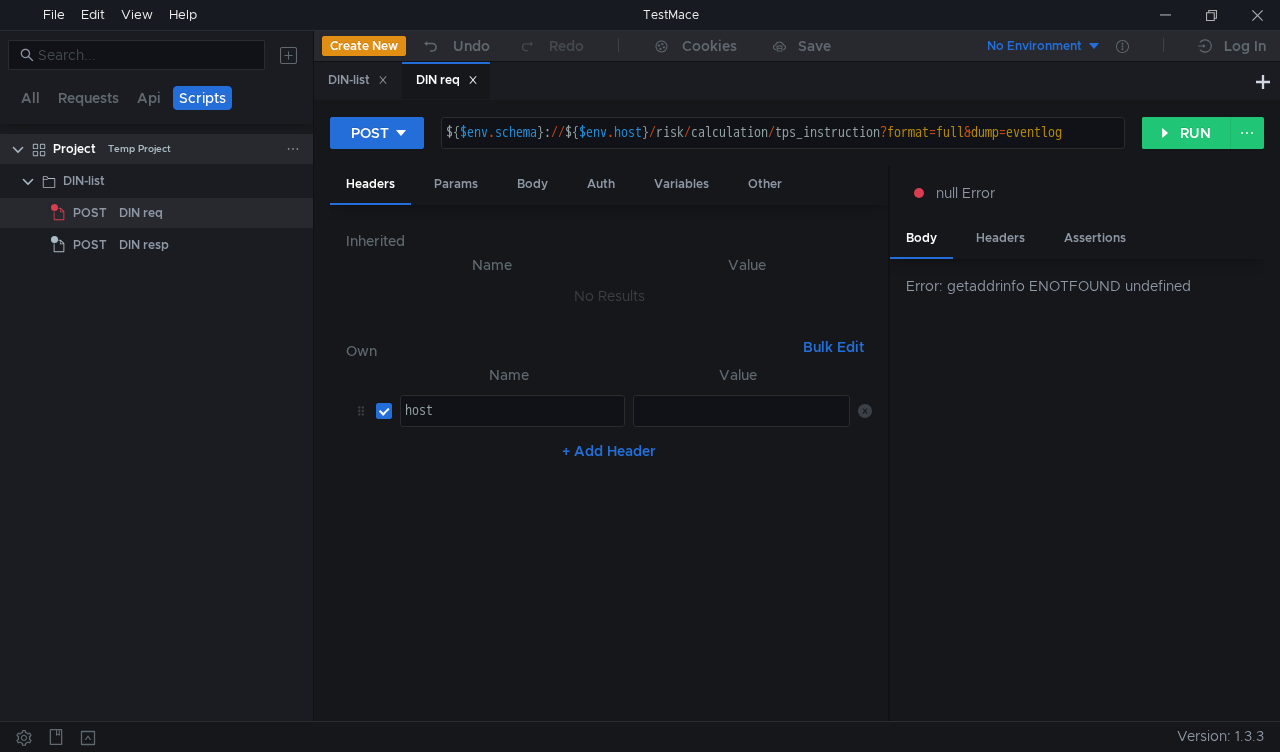 click 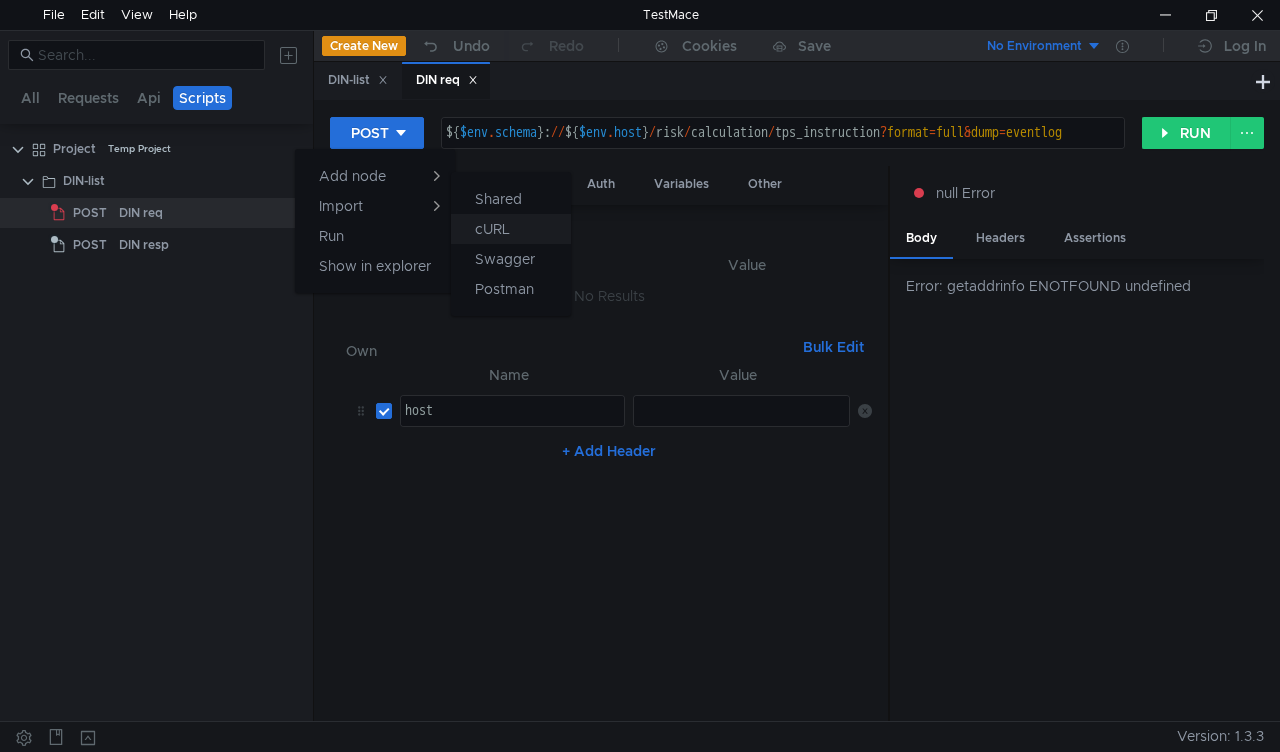 click on "cURL" at bounding box center (511, 229) 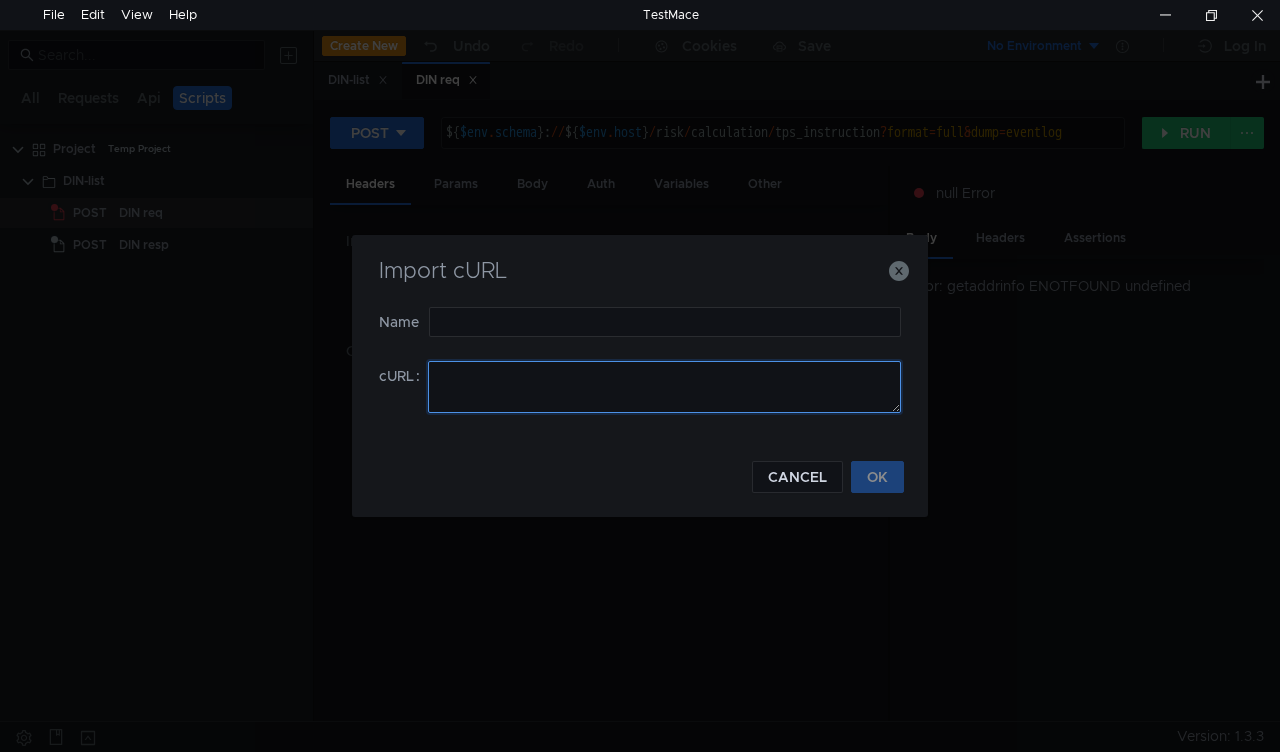 click 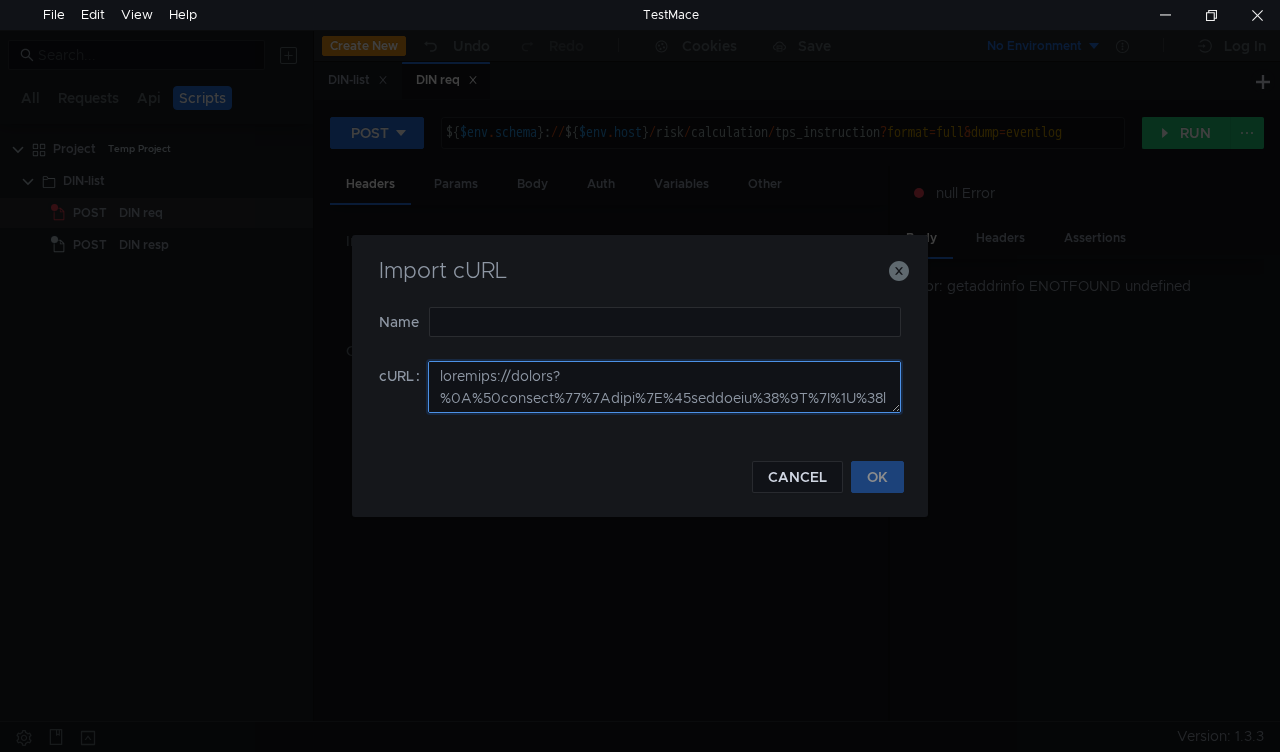 scroll, scrollTop: 3250, scrollLeft: 0, axis: vertical 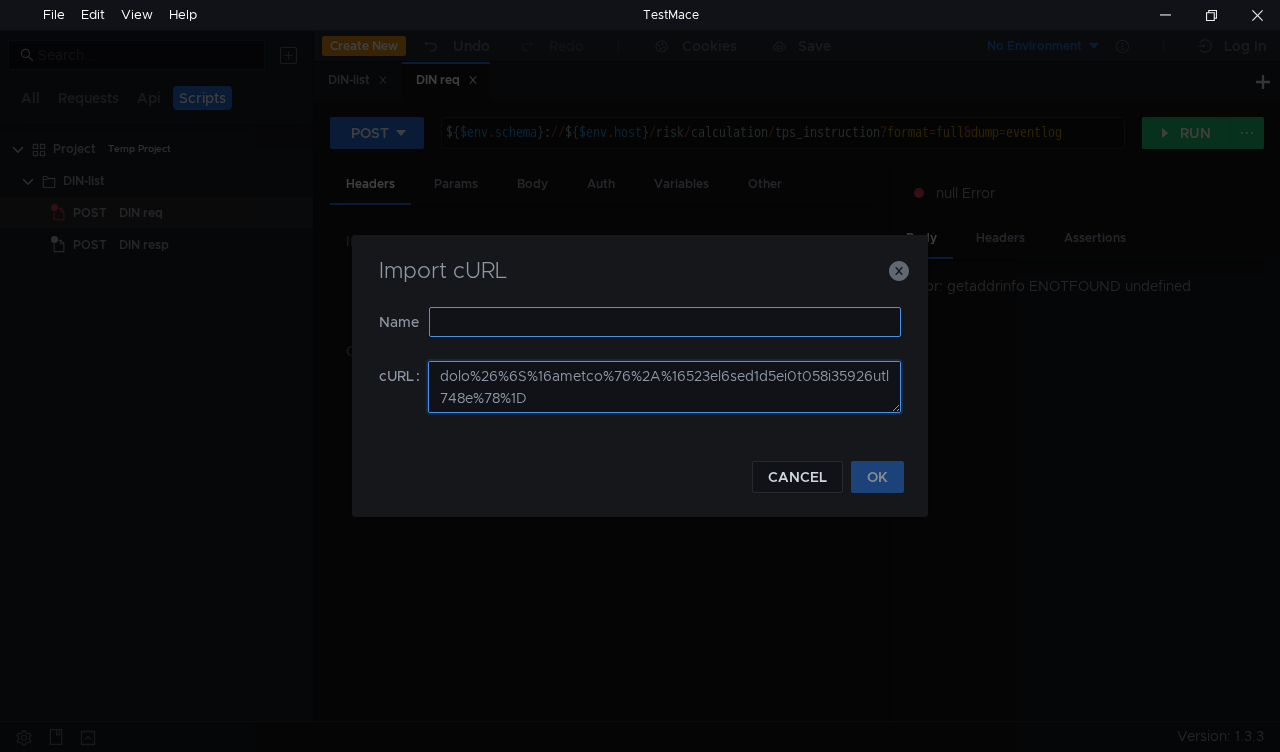 type on "testmace://export?%7B%22enabled%22%3Atrue%2C%22children%22%3A%5B%7B%22enabled%22%3Atrue%2C%22children%22%3A%5B%5D%2C%22variablesArray%22%3A%5B%5D%2C%22type%22%3A%22RequestStep%22%2C%22requestData%22%3A%7B%22request%22%3A%7B%22method%22%3A%22POST%22%2C%22url%22%3A%22%24%7B%24env.schema%7D%3A%2F%2F%24%7B%[DOMAIN_NAME]%7D%2Frisk%2Fcalculation%2Ftps_instruction%3Fformat%3Dfull%26dump%3Deventlog%22%7D%2C%22headers%22%3A%5B%5D%2C%22disabledInheritedHeaders%22%3A%5B%5D%2C%22params%22%3A%5B%7B%22name%22%3A%22format%22%2C%22value%22%3A%22full%22%2C%22isChecked%22%3Atrue%7D%2C%7B%22name%22%3A%22dump%22%2C%22value%22%3A%22eventlog%22%2C%22isChecked%22%3Atrue%7D%5D%2C%22body%22%3A%7B%22type%22%3A%22Json%22%2C%22jsonBody%22%3A%22%7B%5Cn%20%20%5C%22timestamp%5C%22%3A%20%5C%22%7B%7B%24isoTimestamp%7D%7D%5C%22%2C%5Cn%20%20%5C%22instruction%5C%22%3A%20%7B%5Cn%20%20%20%20%5C%22debtor%5C%22%3A%20%7B%5Cn%20%20%20%20%20%20%5C%22accessors%5C%22%3A%20%5B%5Cn%20%20%20%20%20%20%20%20%7B%5Cn%20%20%20%20%20%20%20%20%20%20%5C%22value%5C..." 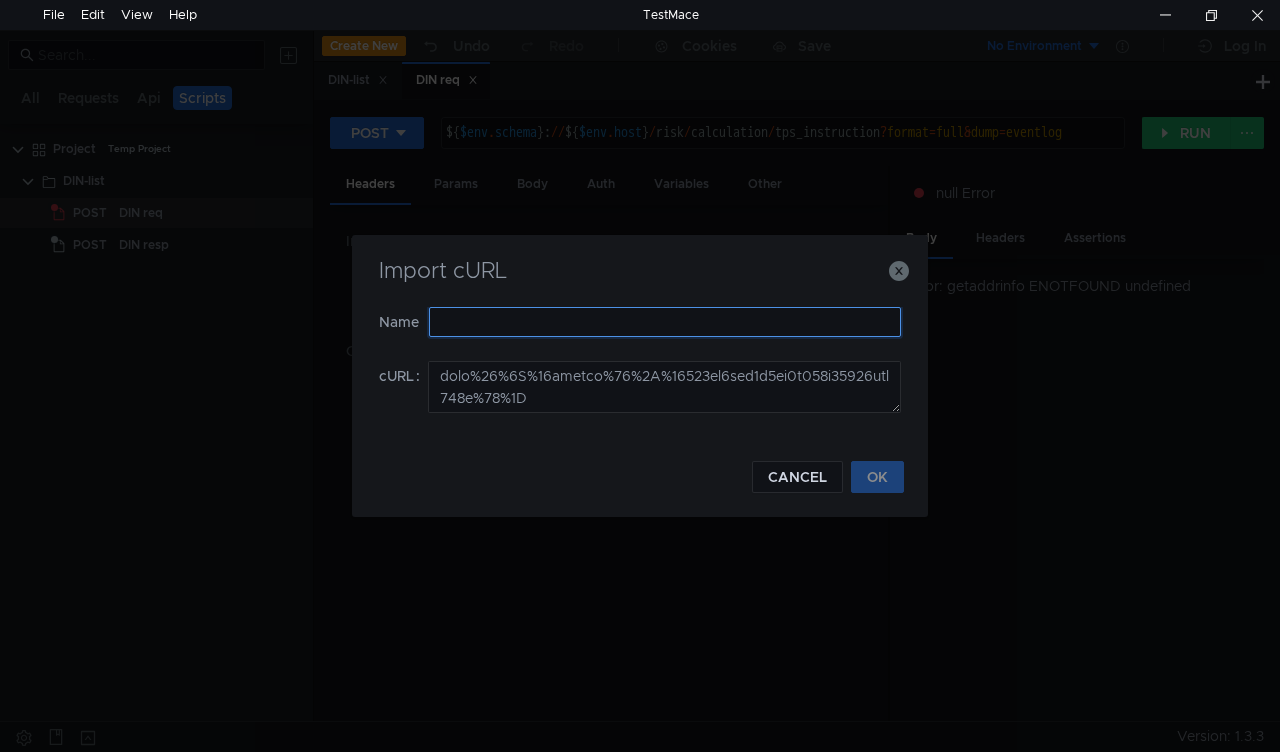 click at bounding box center [665, 322] 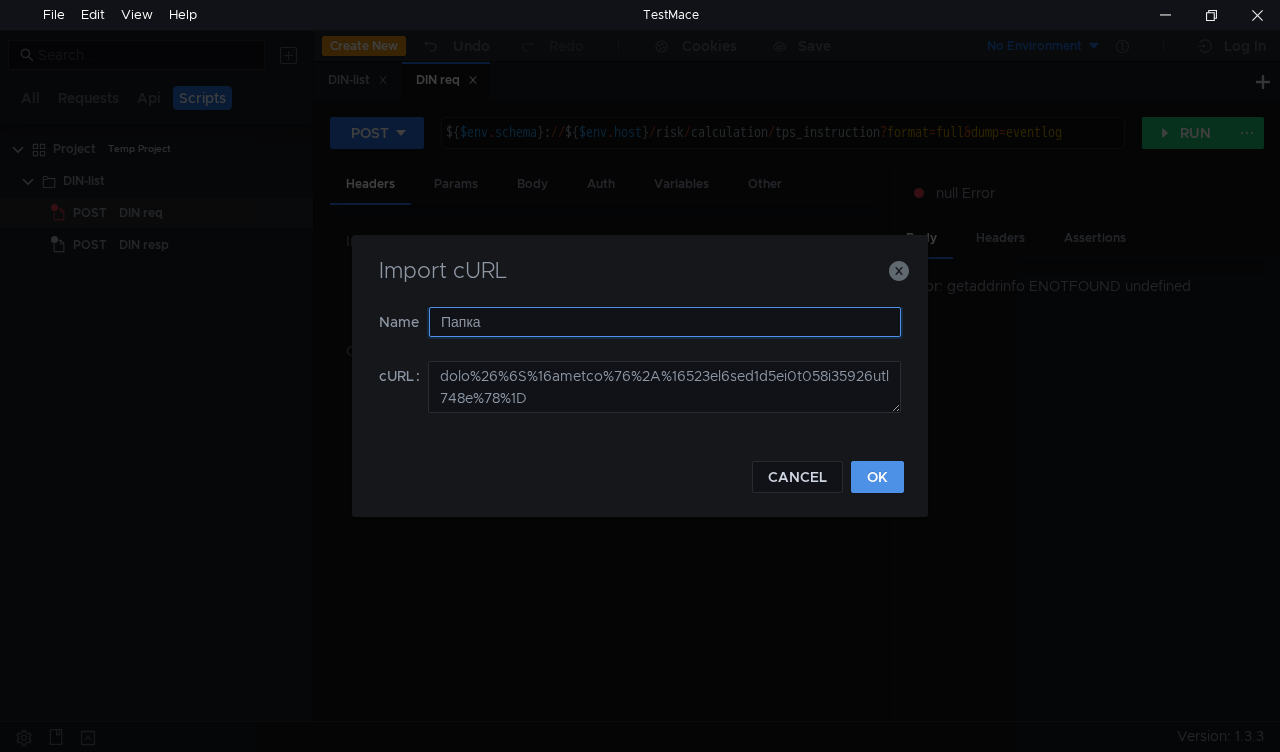type on "Папка" 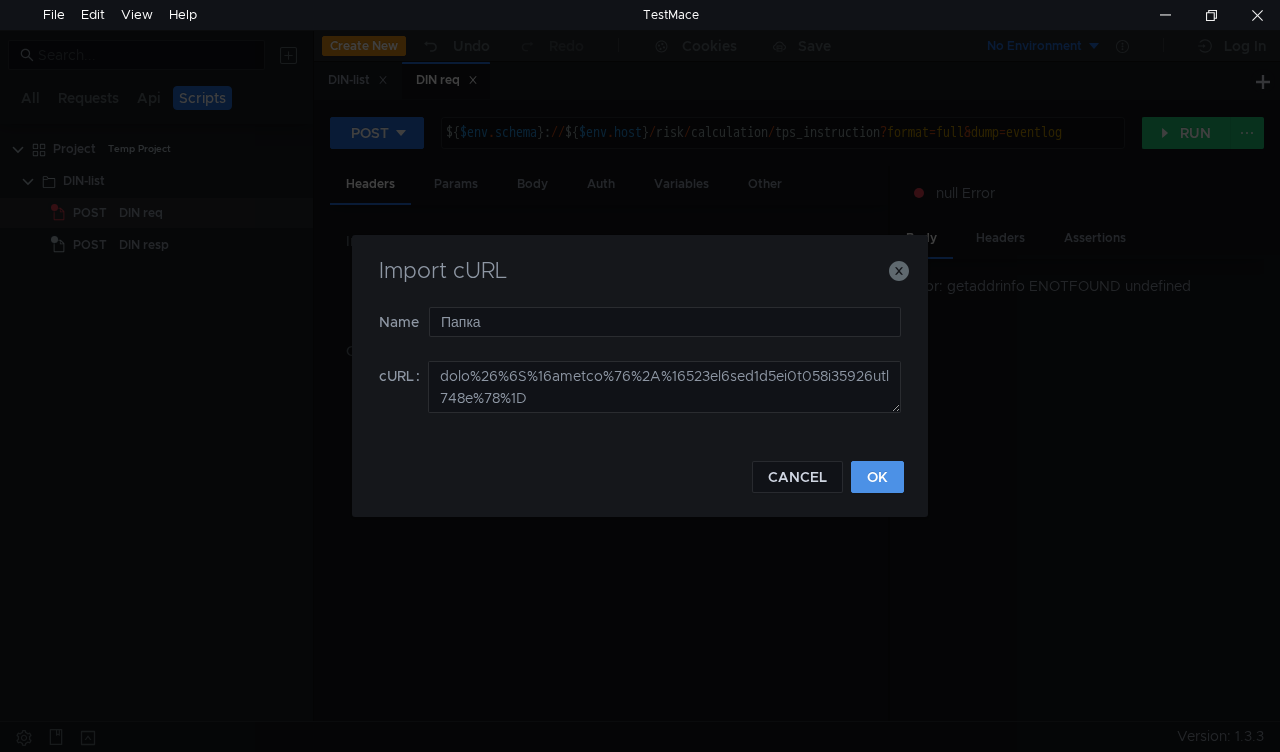 click on "OK" 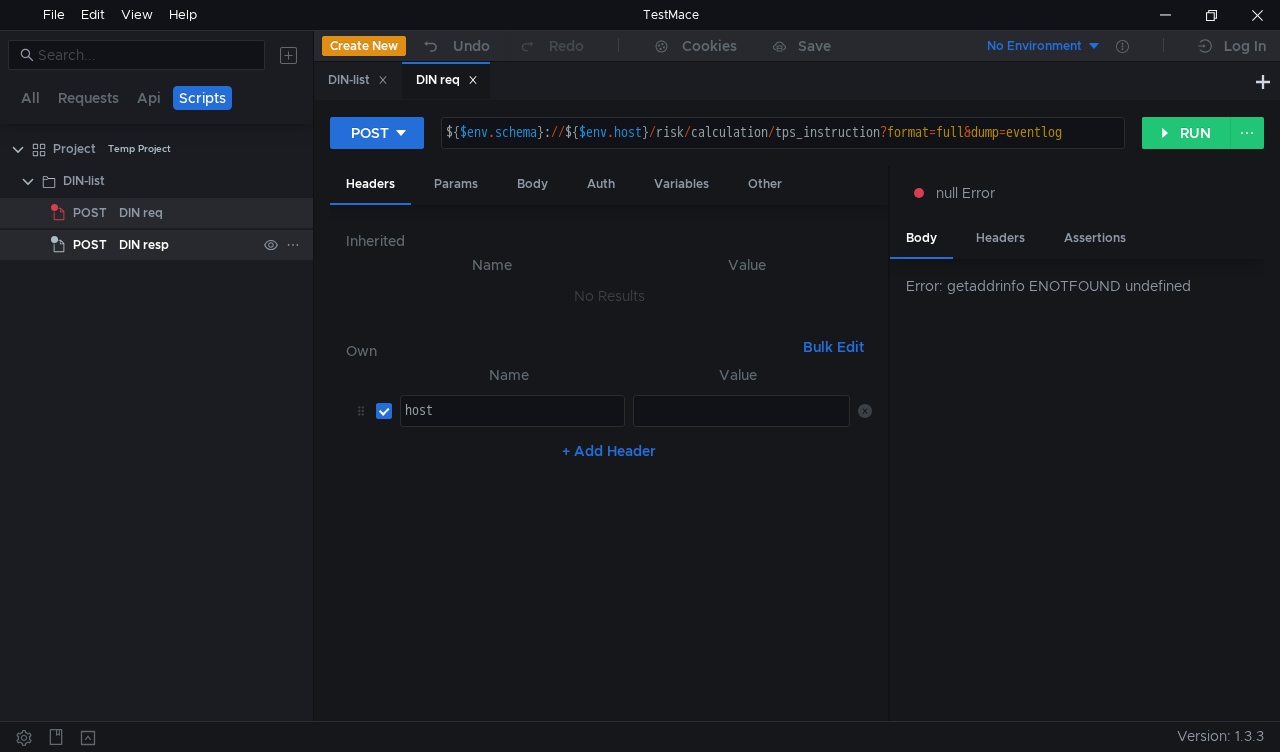 click on "DIN resp" 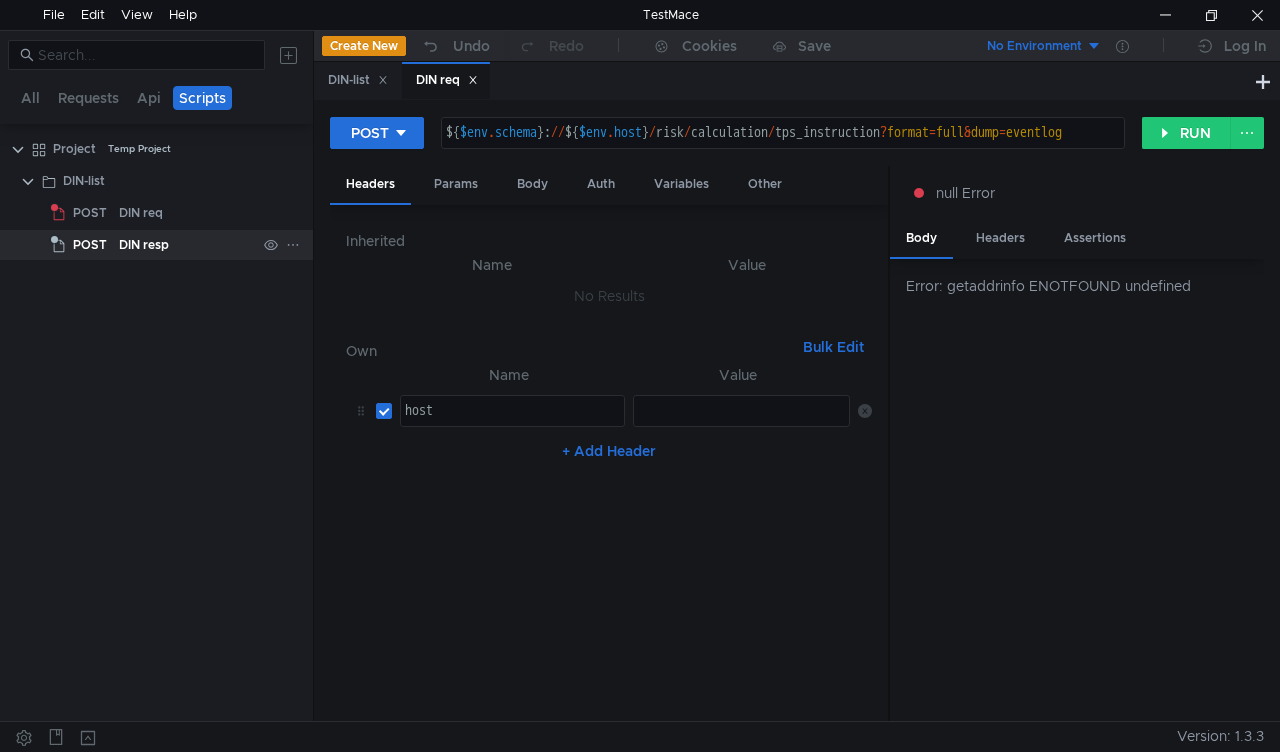 click on "DIN resp" 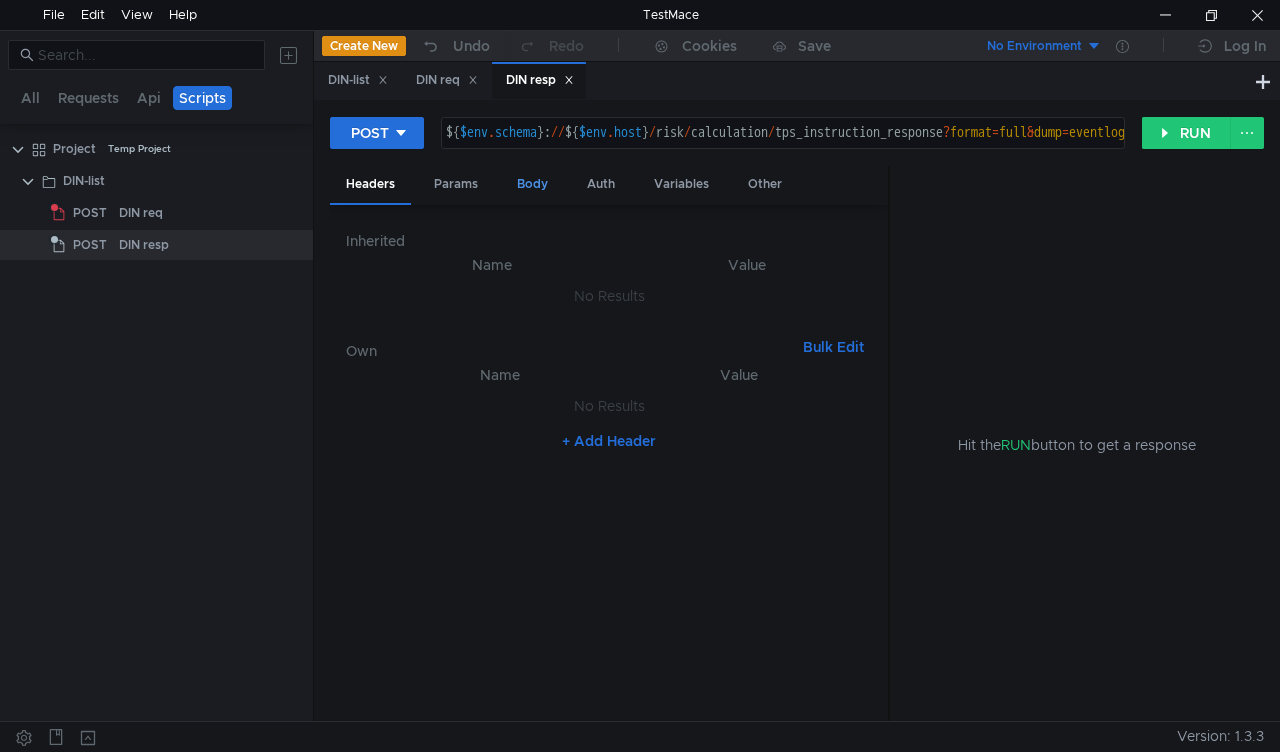 click on "Body" at bounding box center (532, 184) 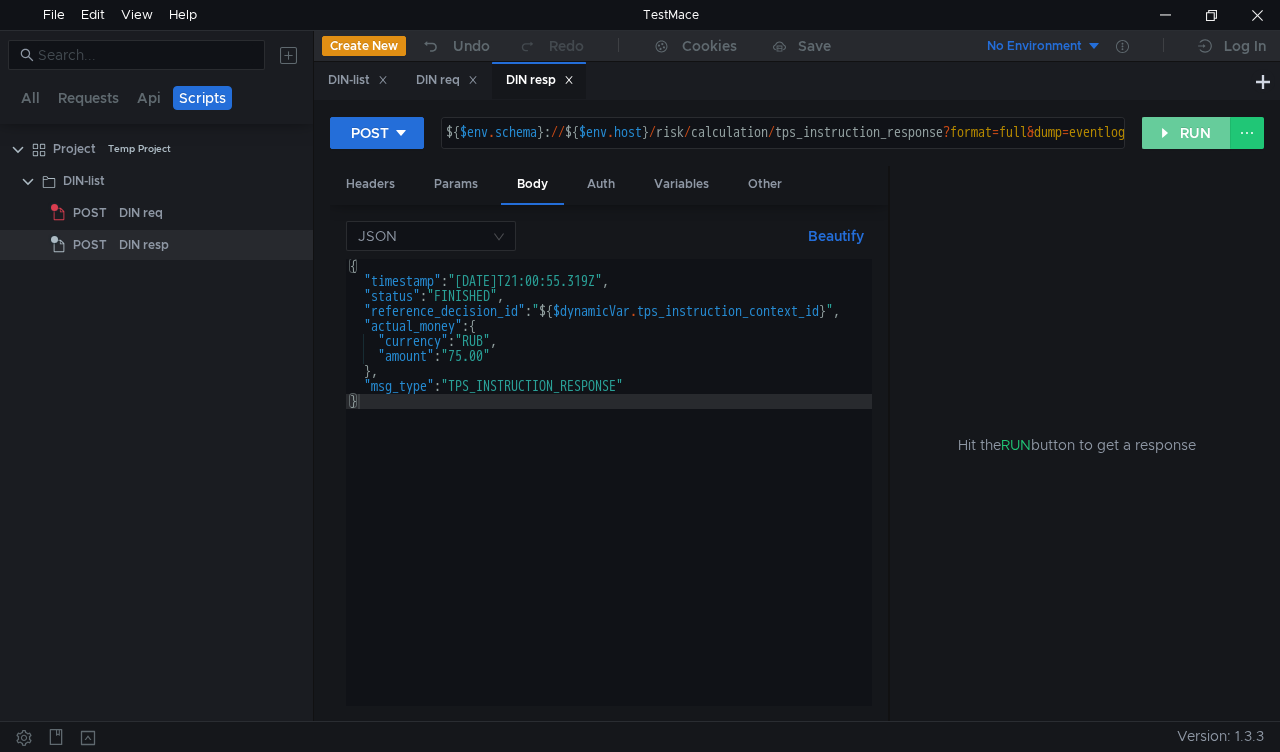 click on "RUN" 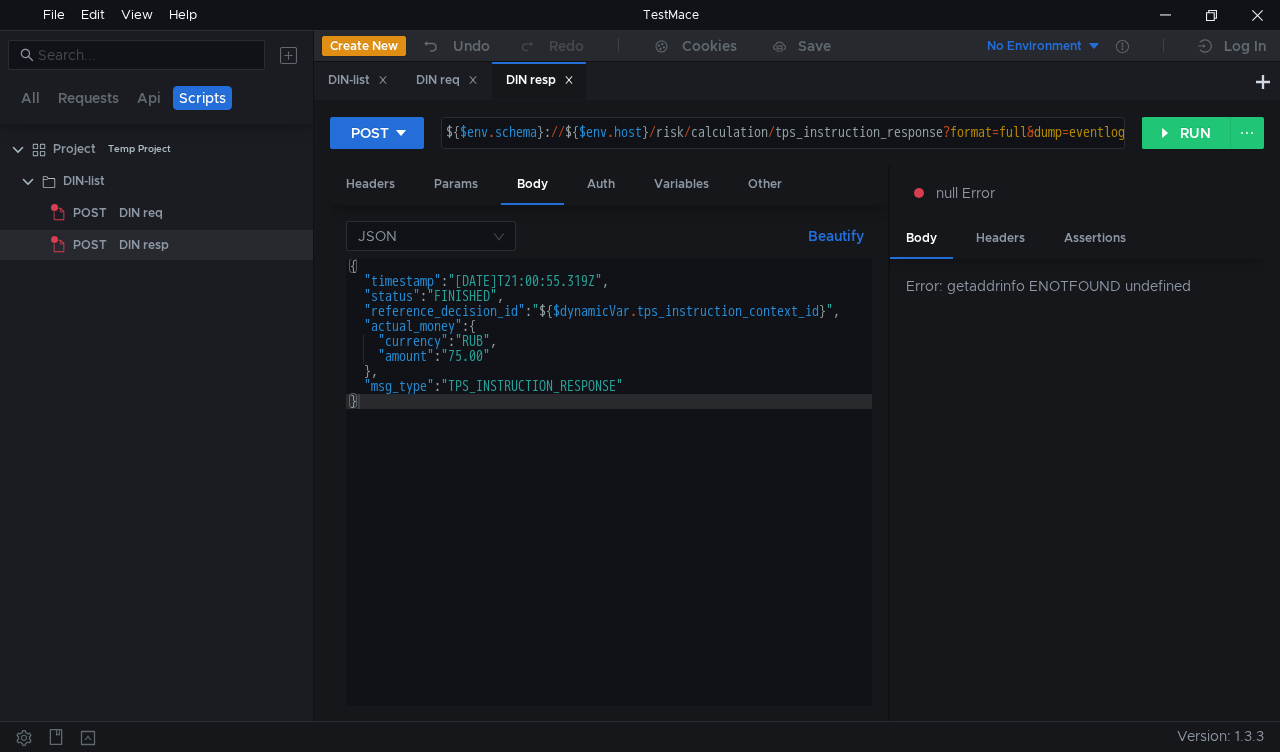 click on "No Environment" at bounding box center (1032, 46) 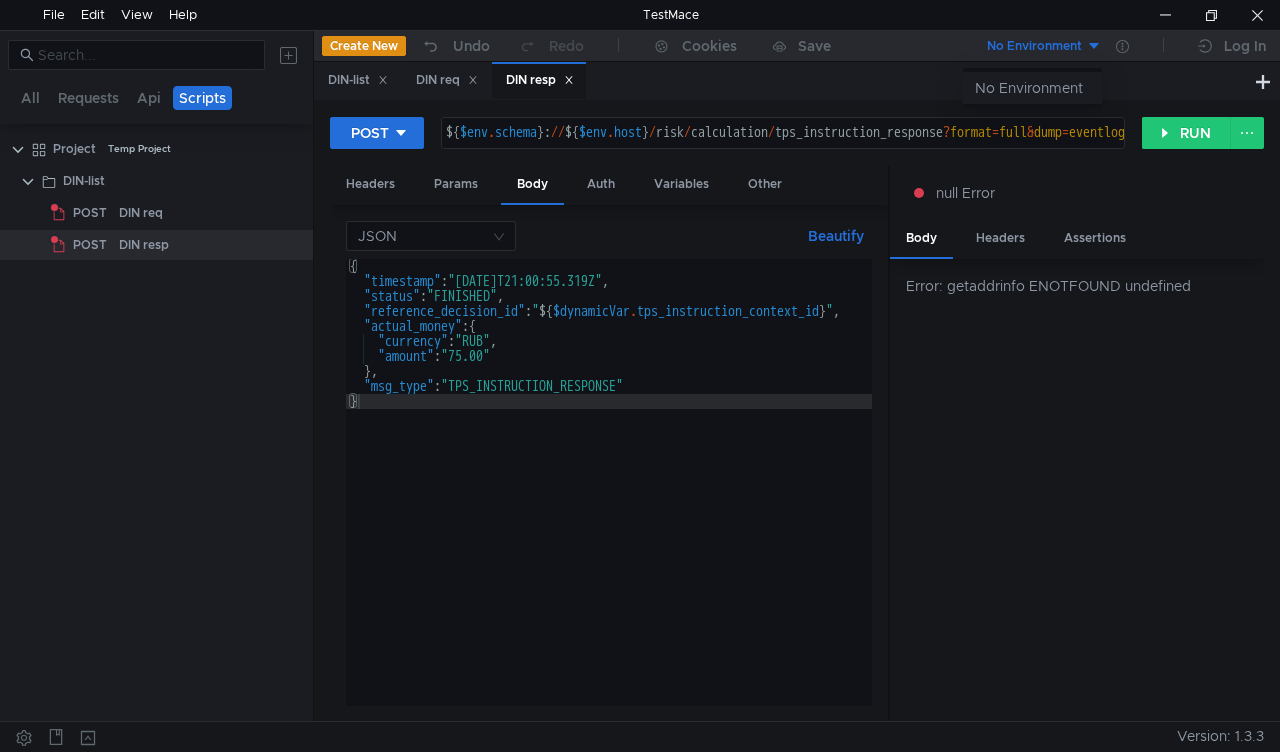 click on "No Environment" at bounding box center [1032, 88] 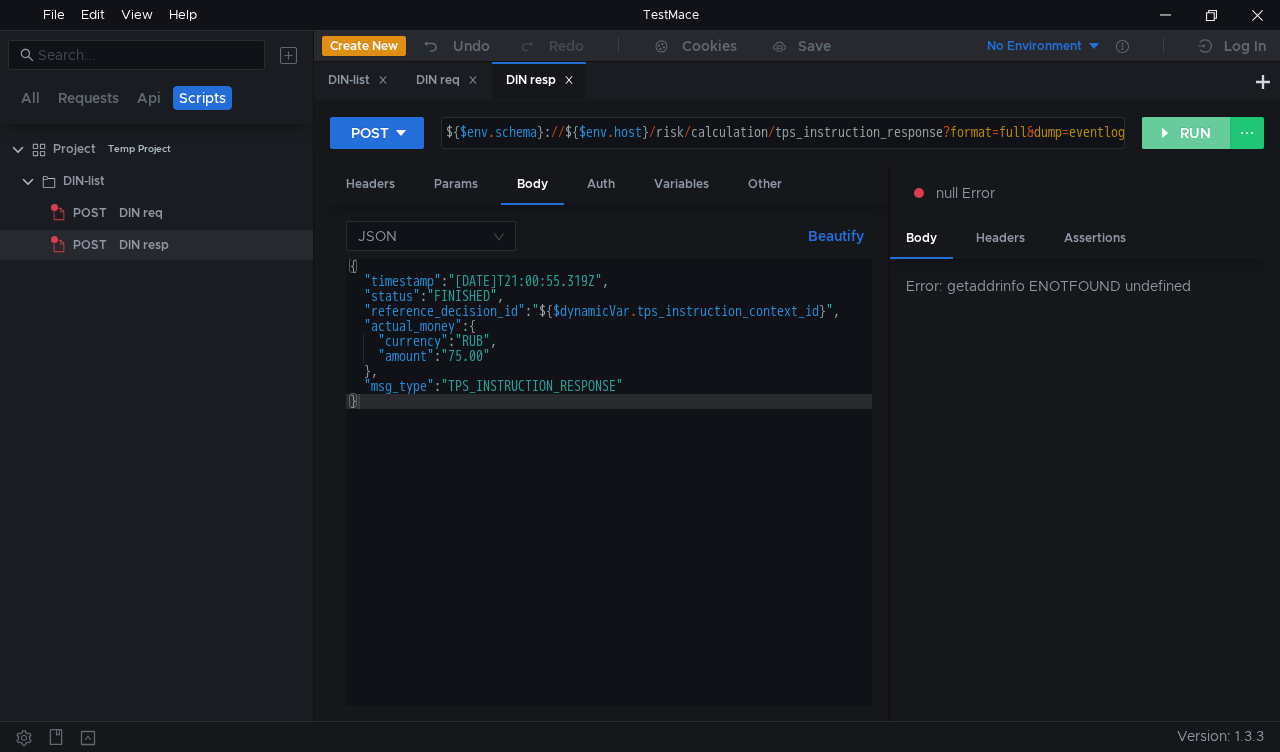 click on "RUN" 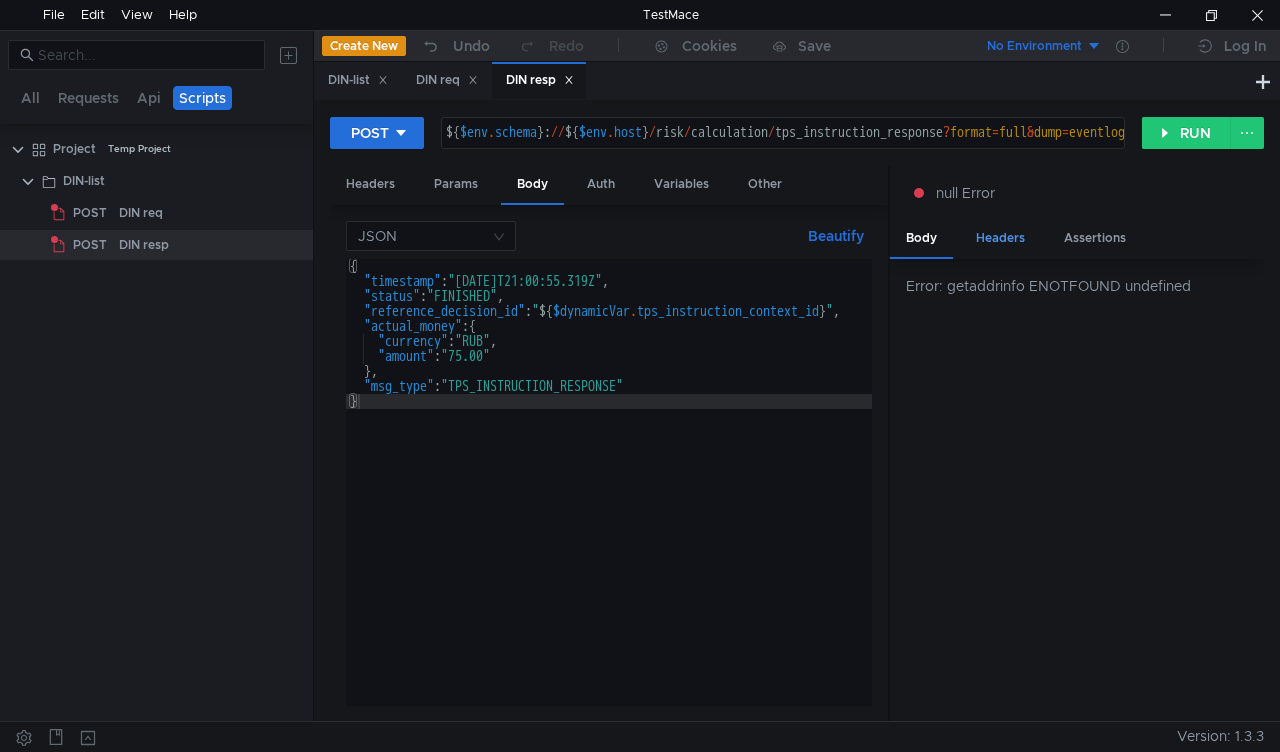 click on "Headers" at bounding box center (1000, 238) 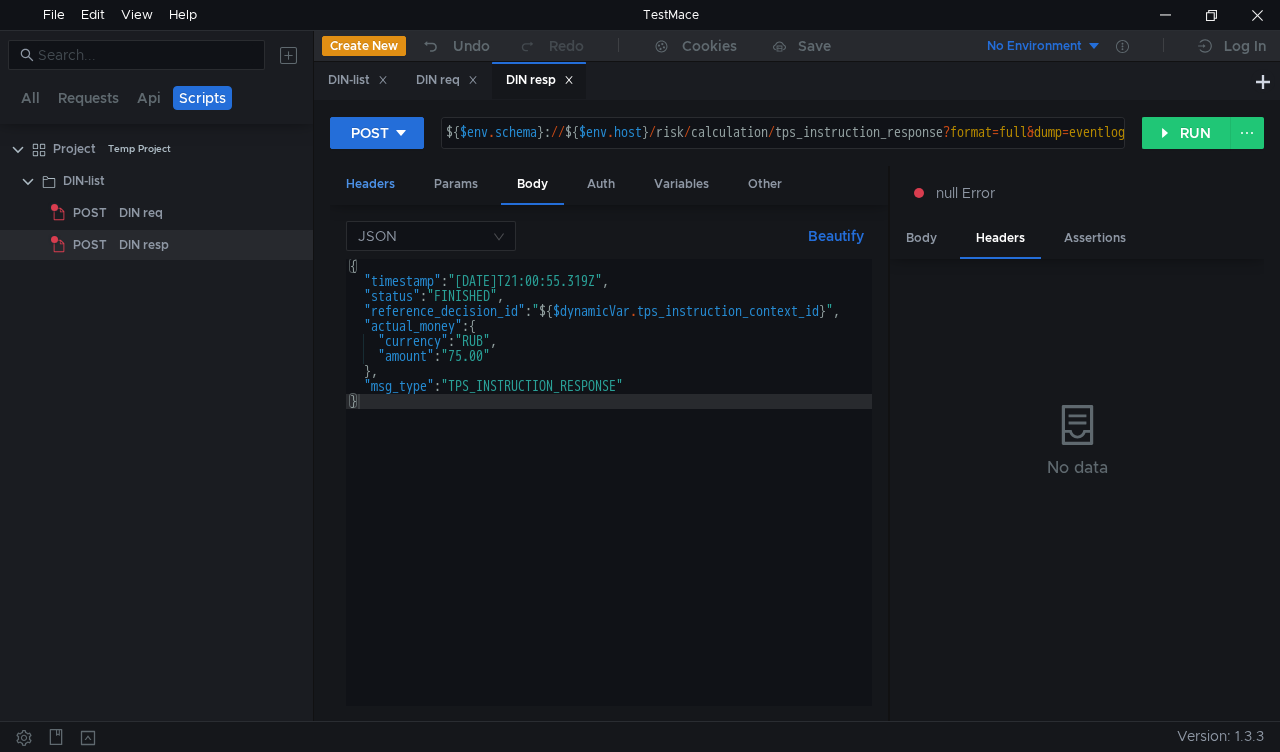 click on "Headers" at bounding box center (370, 184) 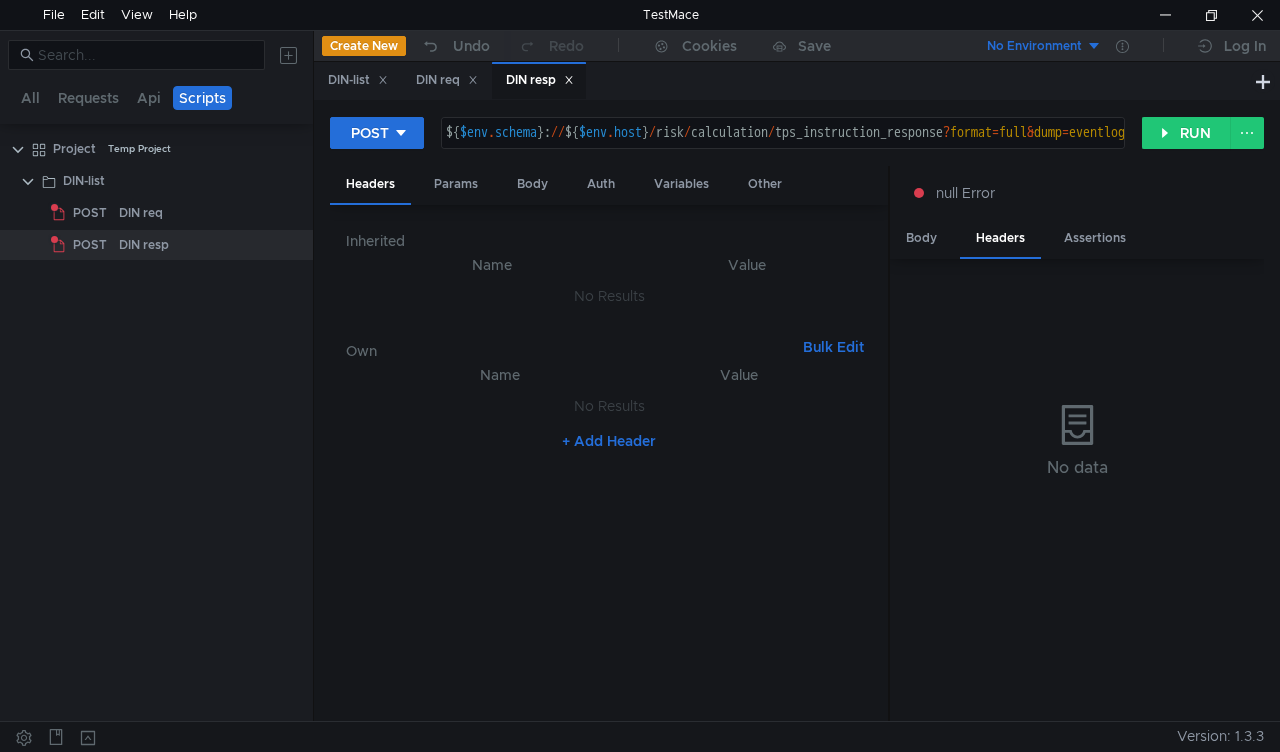 click on "Bulk Edit" at bounding box center (833, 347) 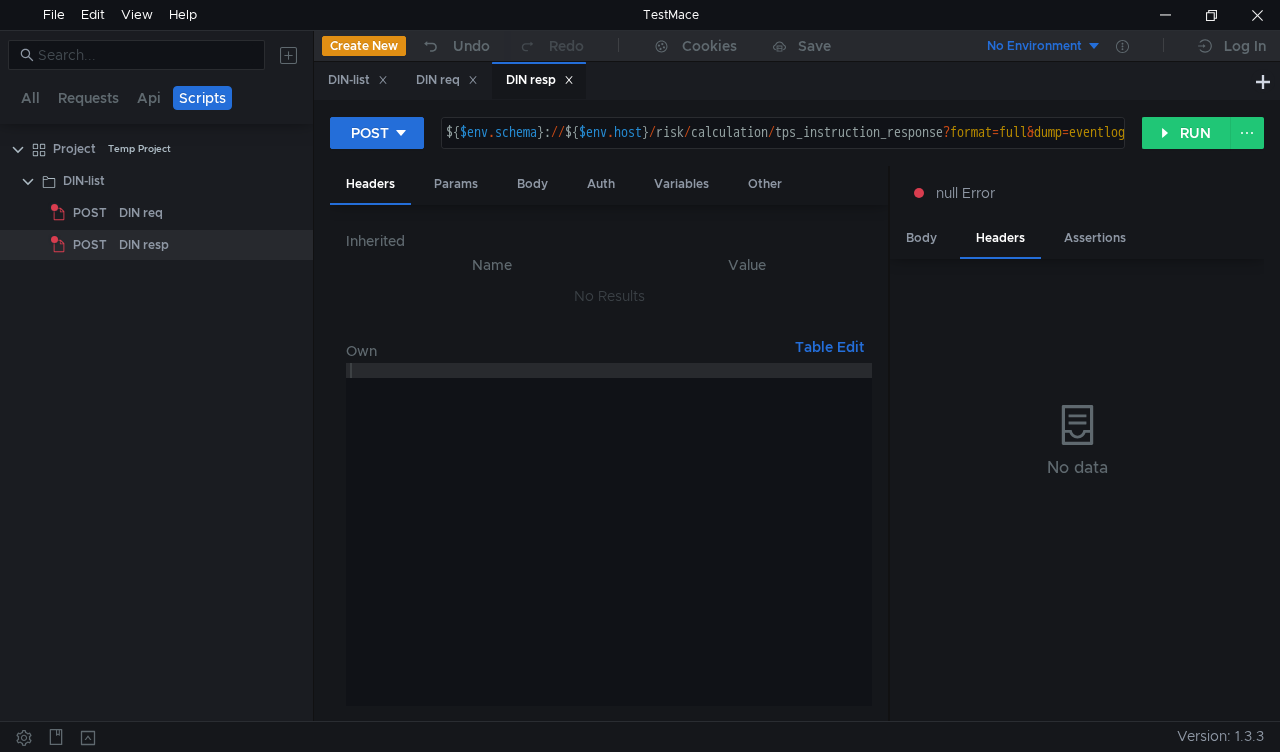 click on "Table Edit" at bounding box center (829, 347) 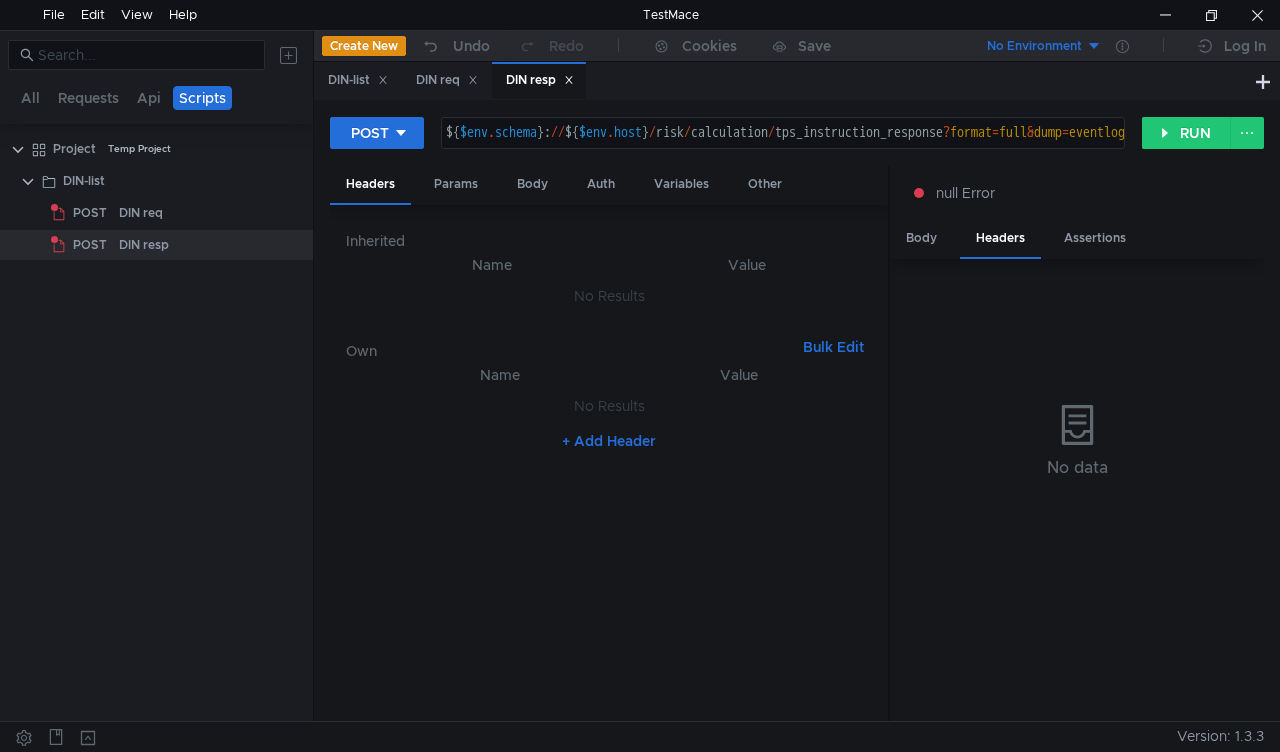 click on "+ Add Header" 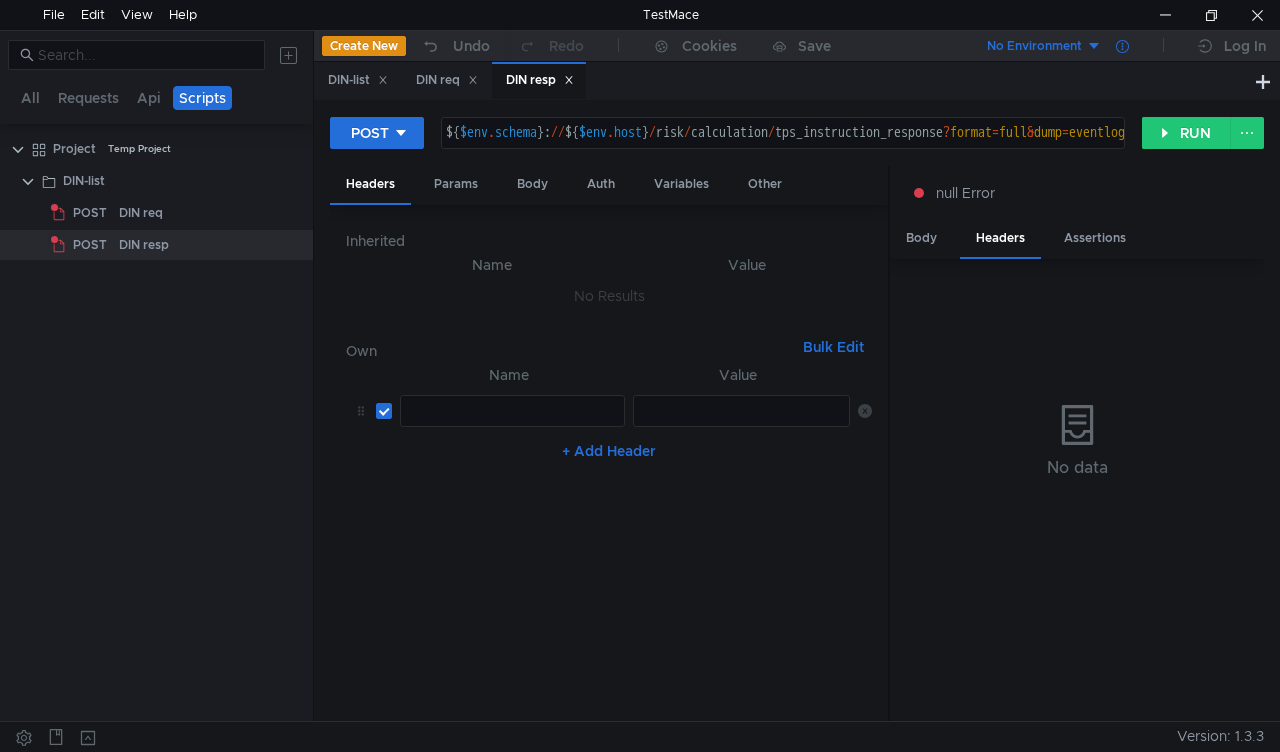 click 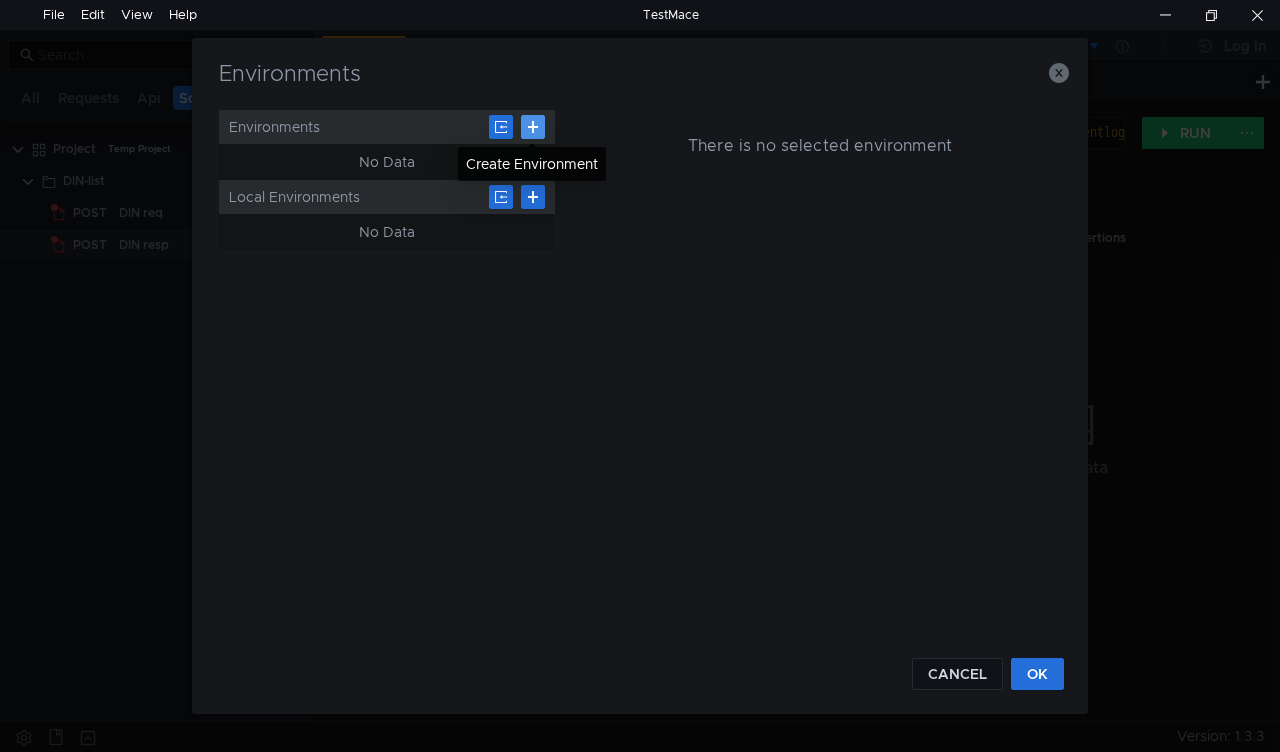 click 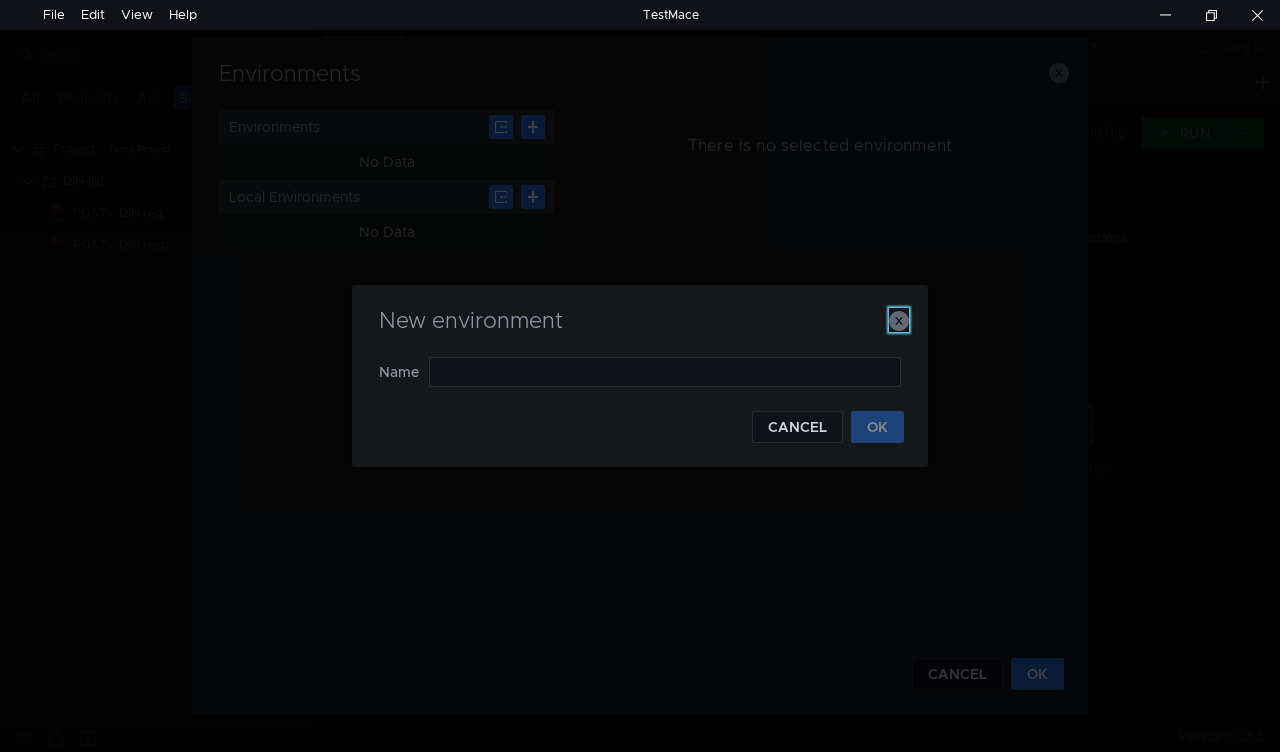 click 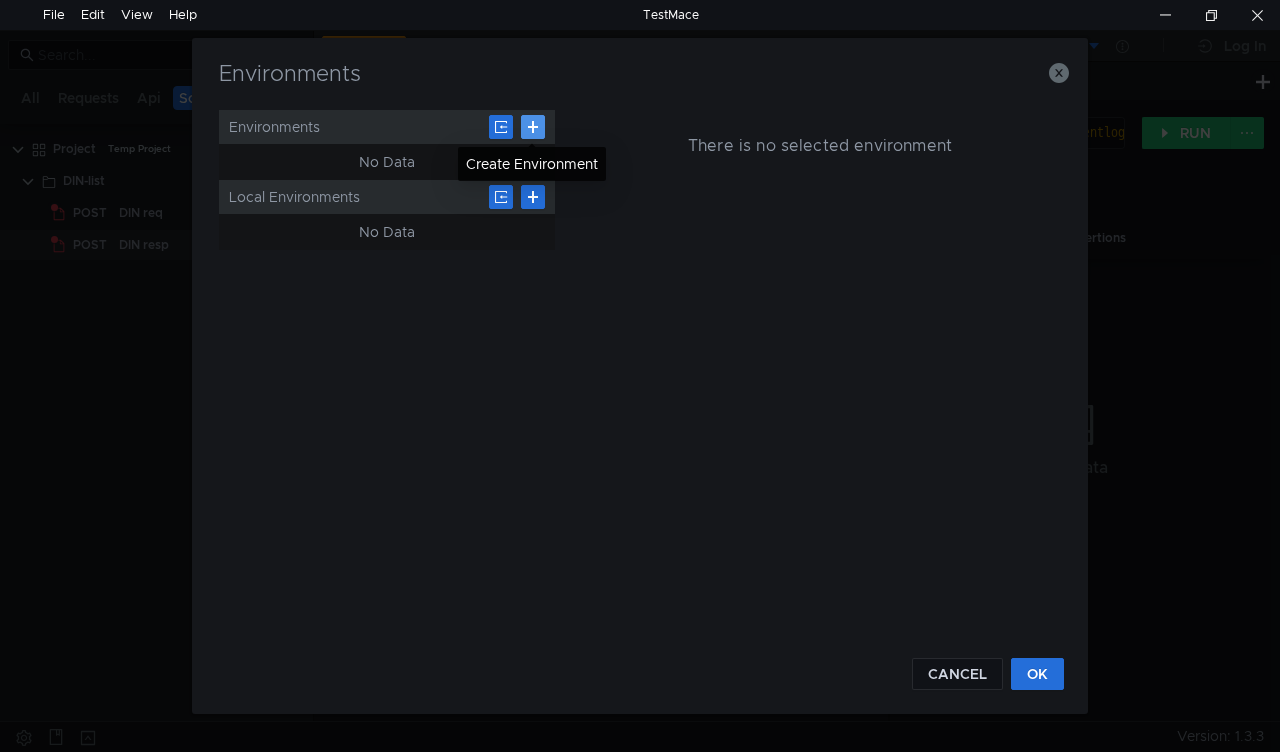 click 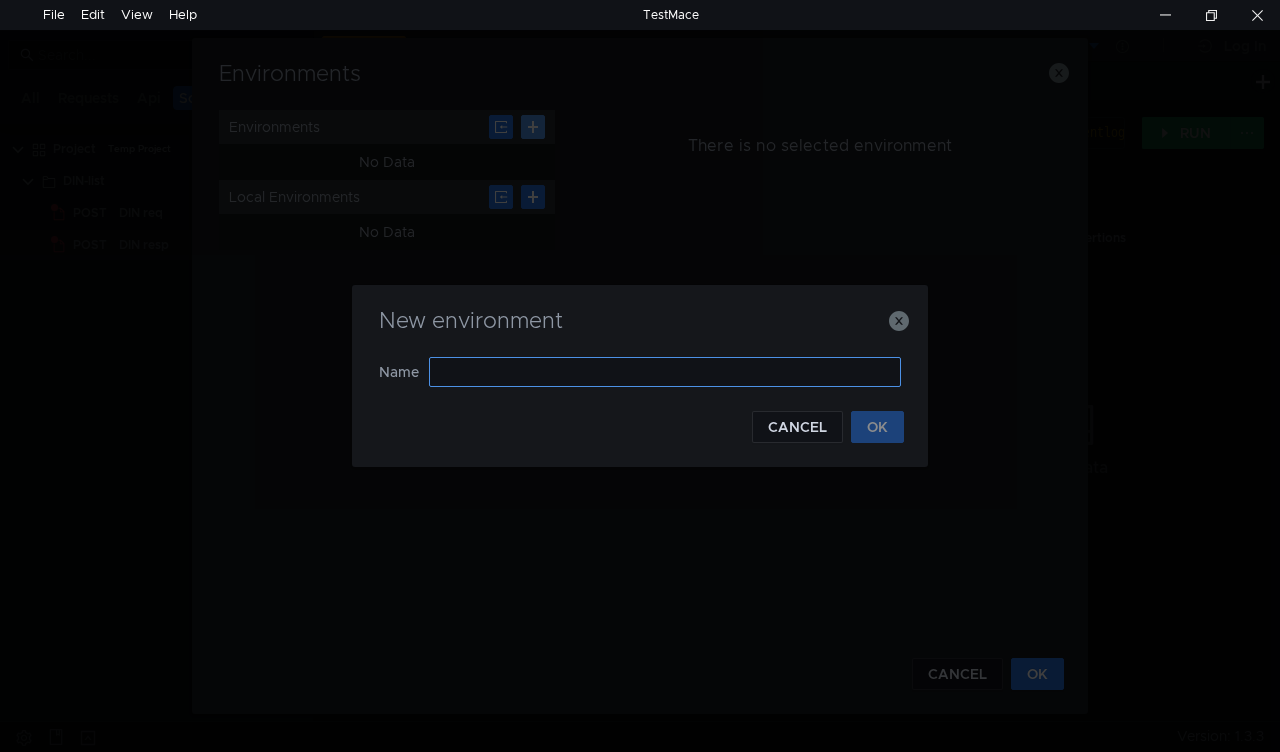type 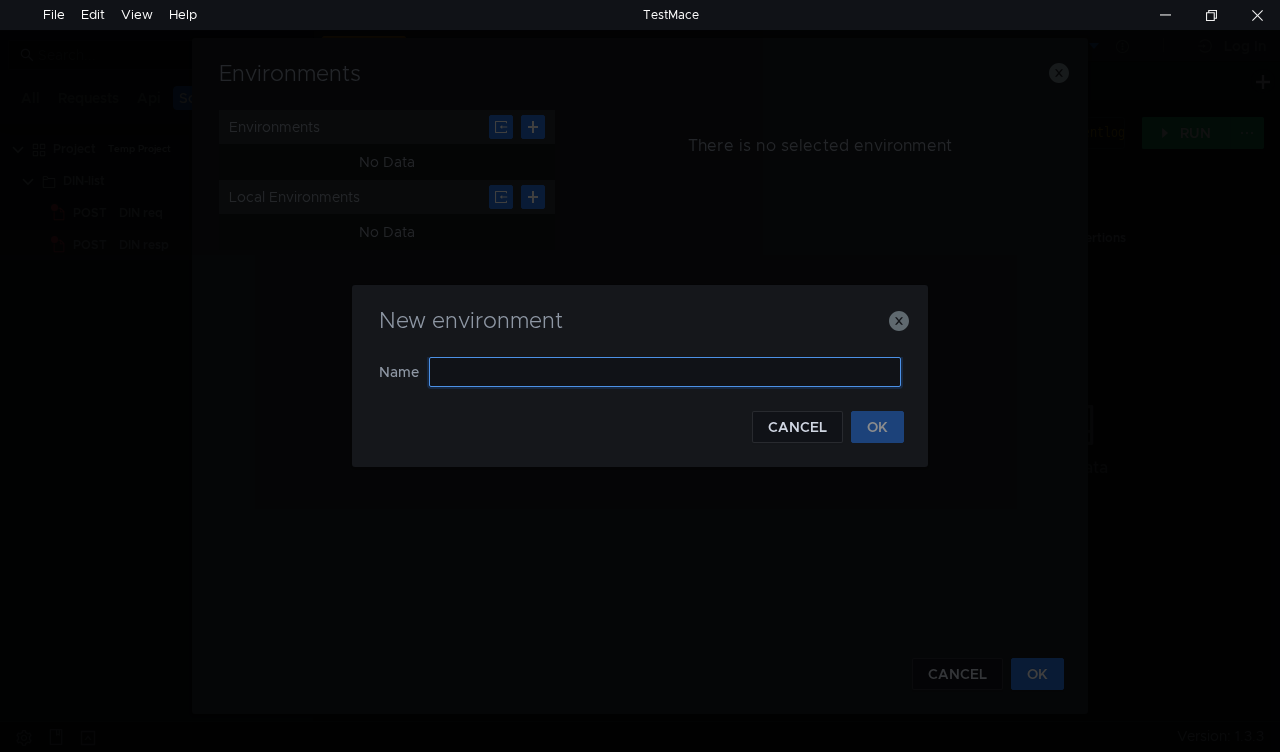 click 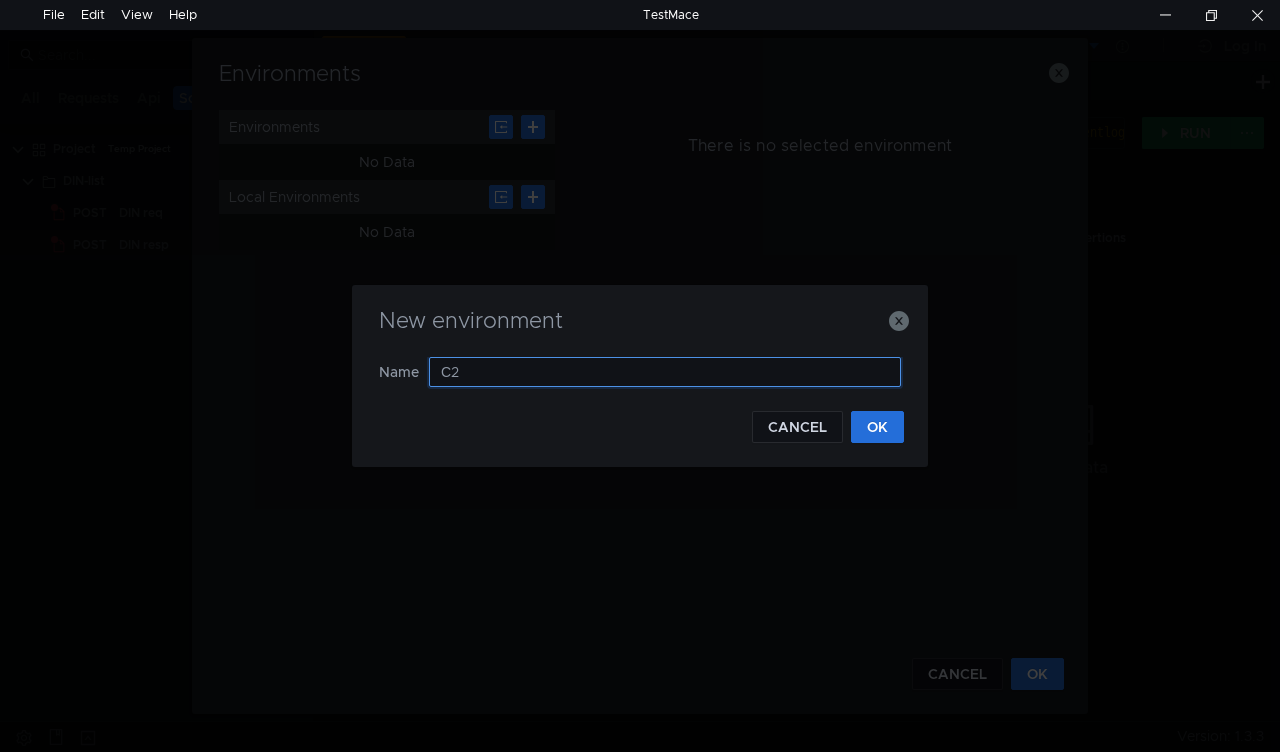 type on "С2g" 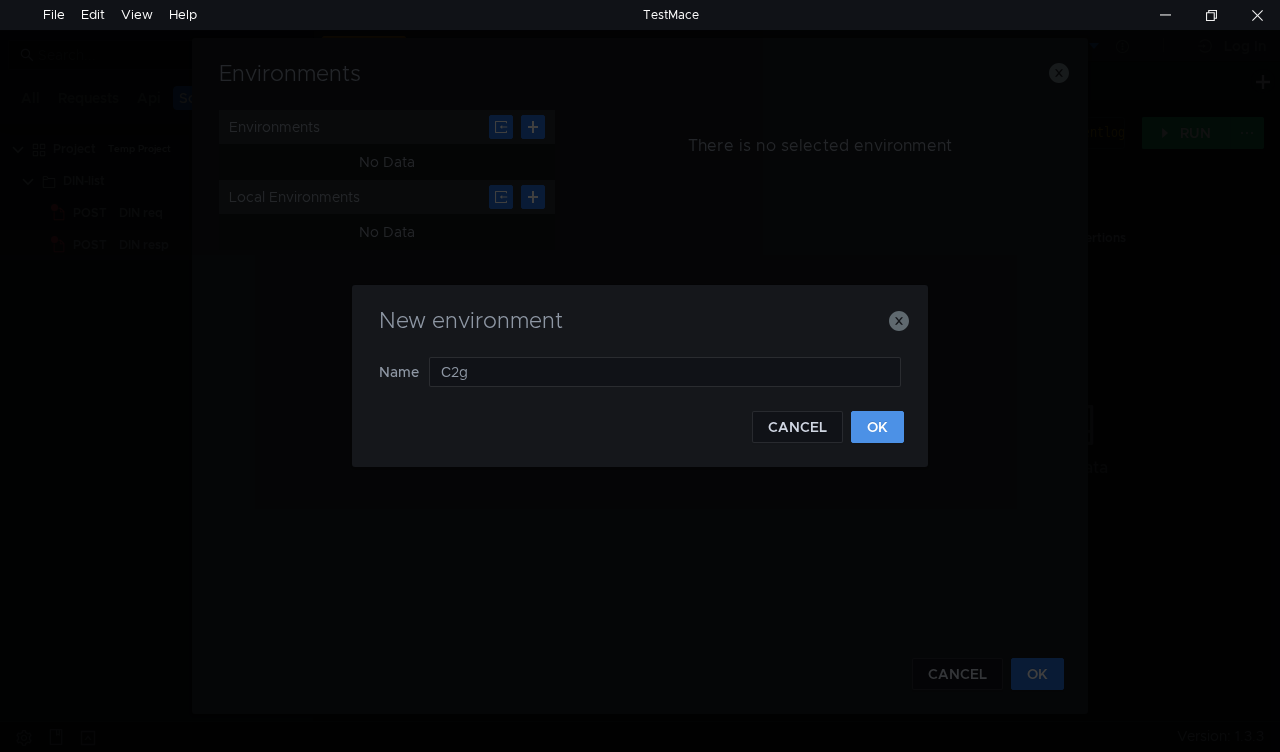 click on "OK" 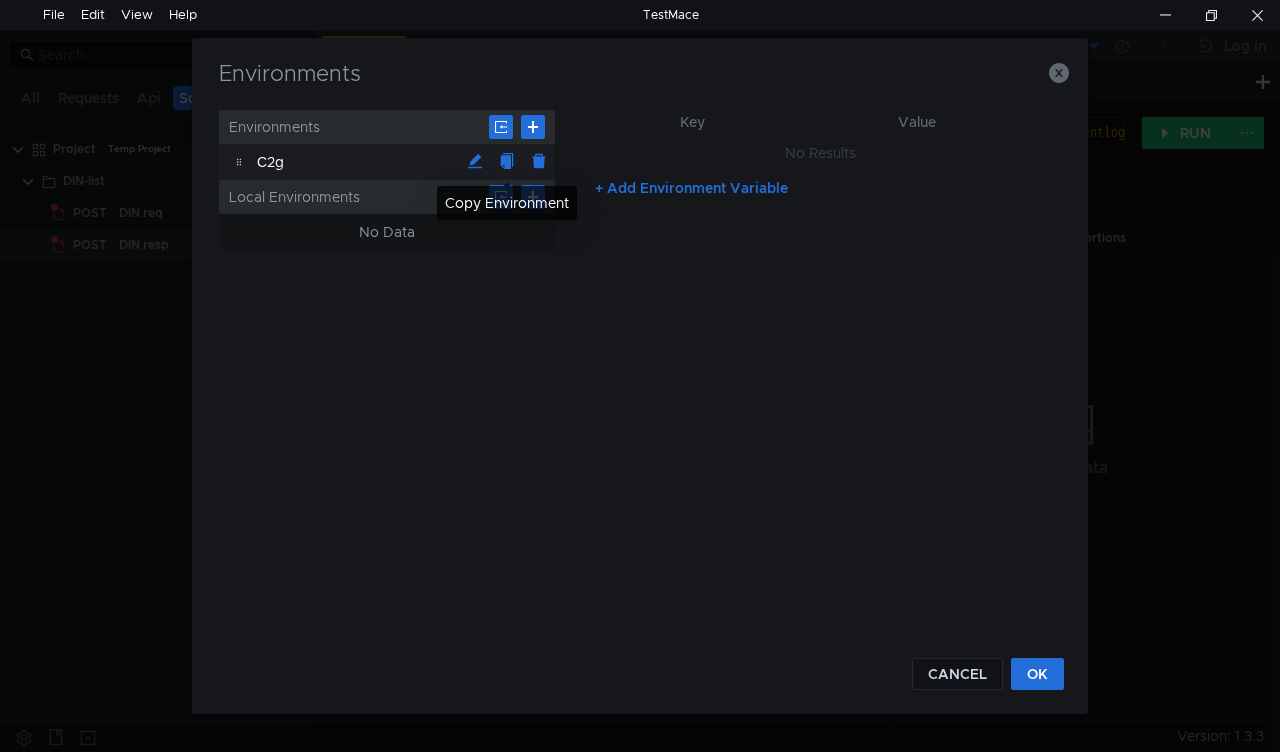 click at bounding box center [507, 162] 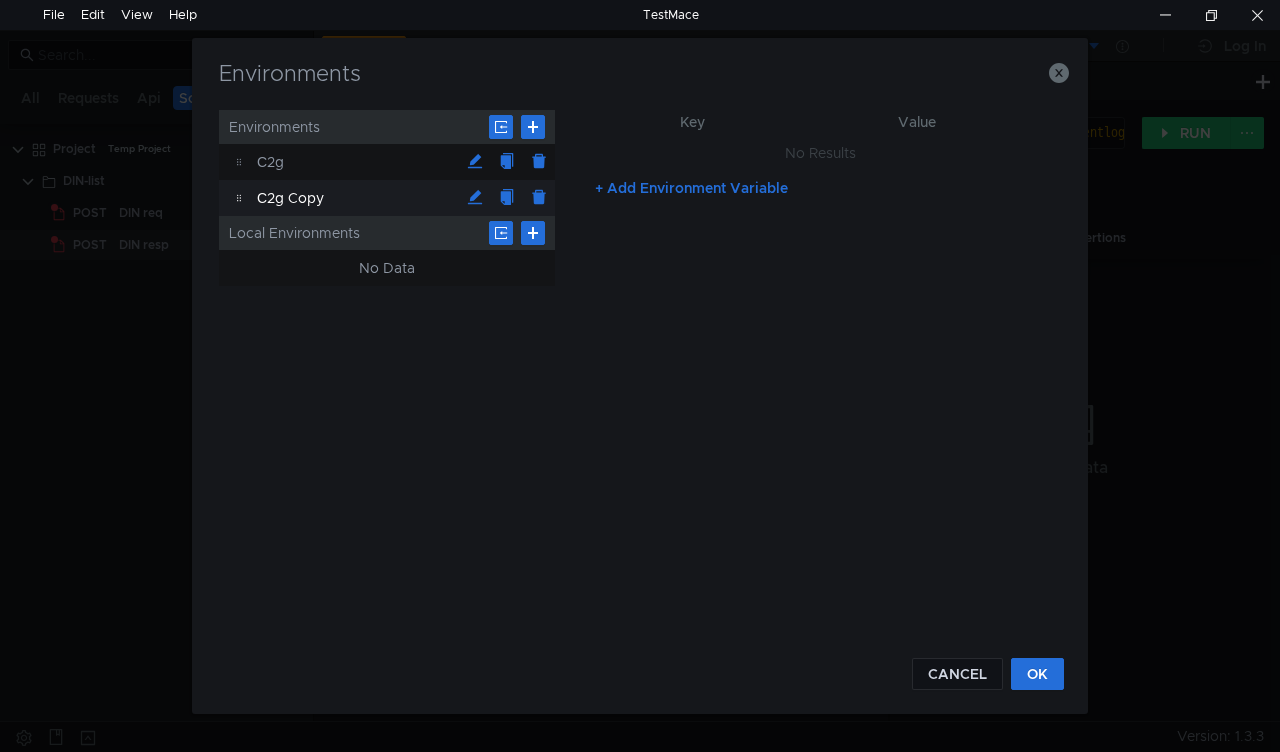 click on "+ Add Environment Variable" 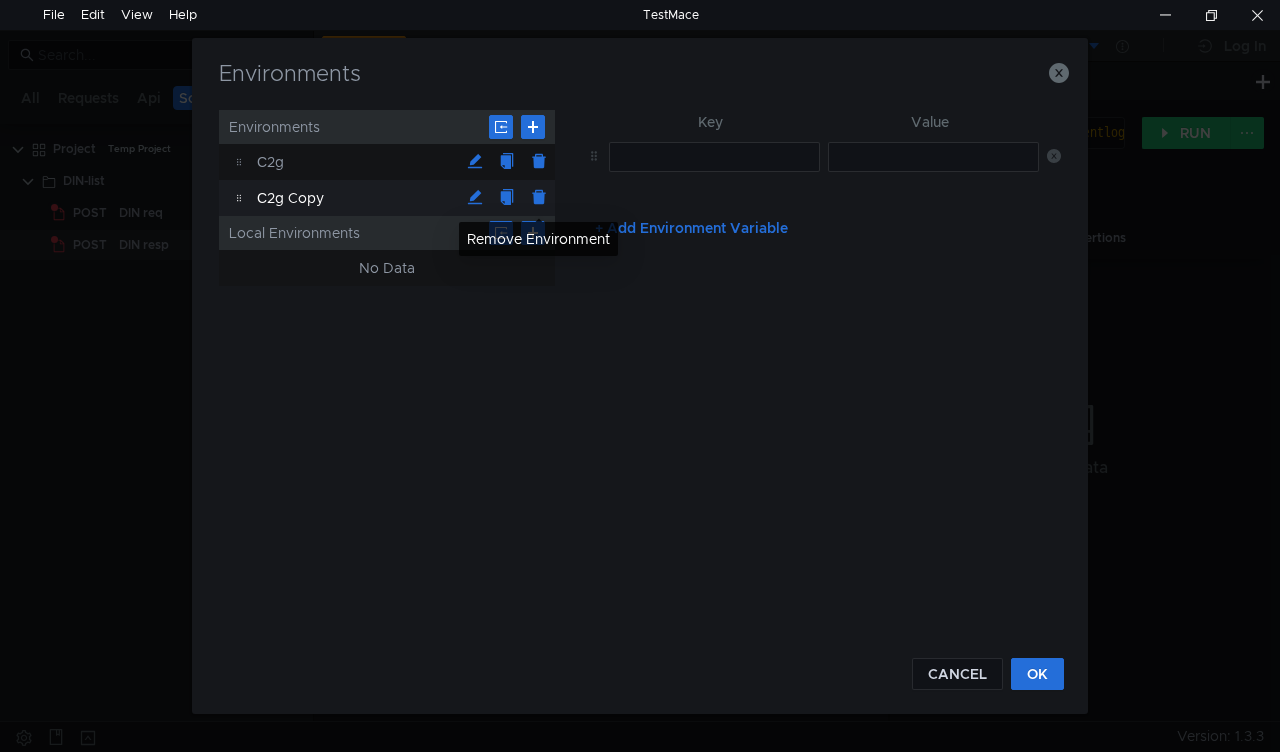 click at bounding box center (539, 198) 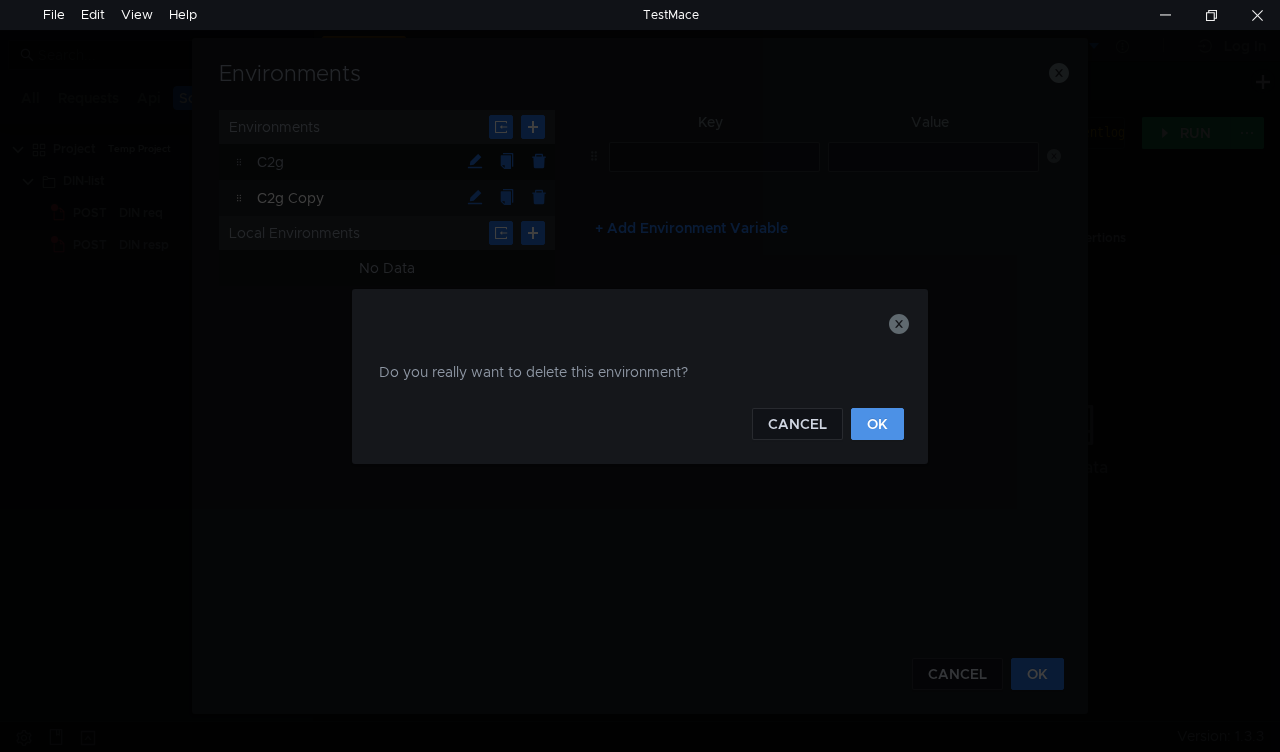 click on "OK" 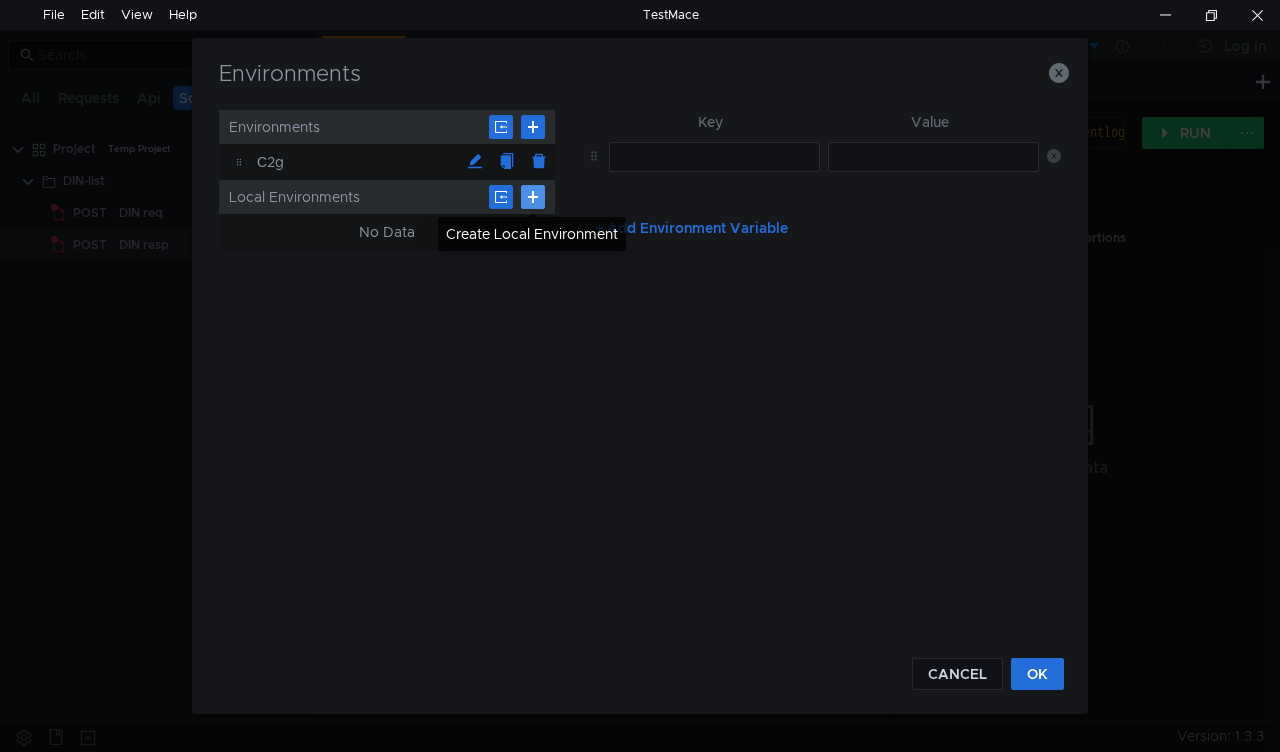click 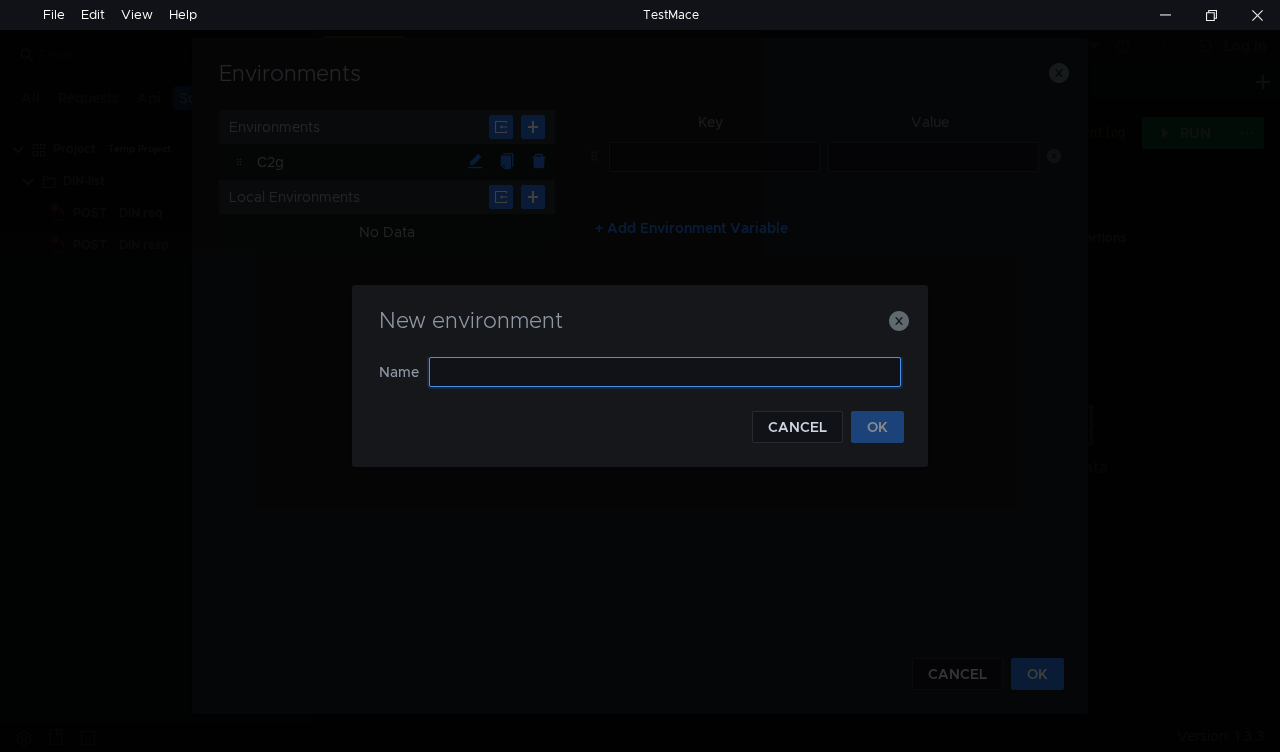 click 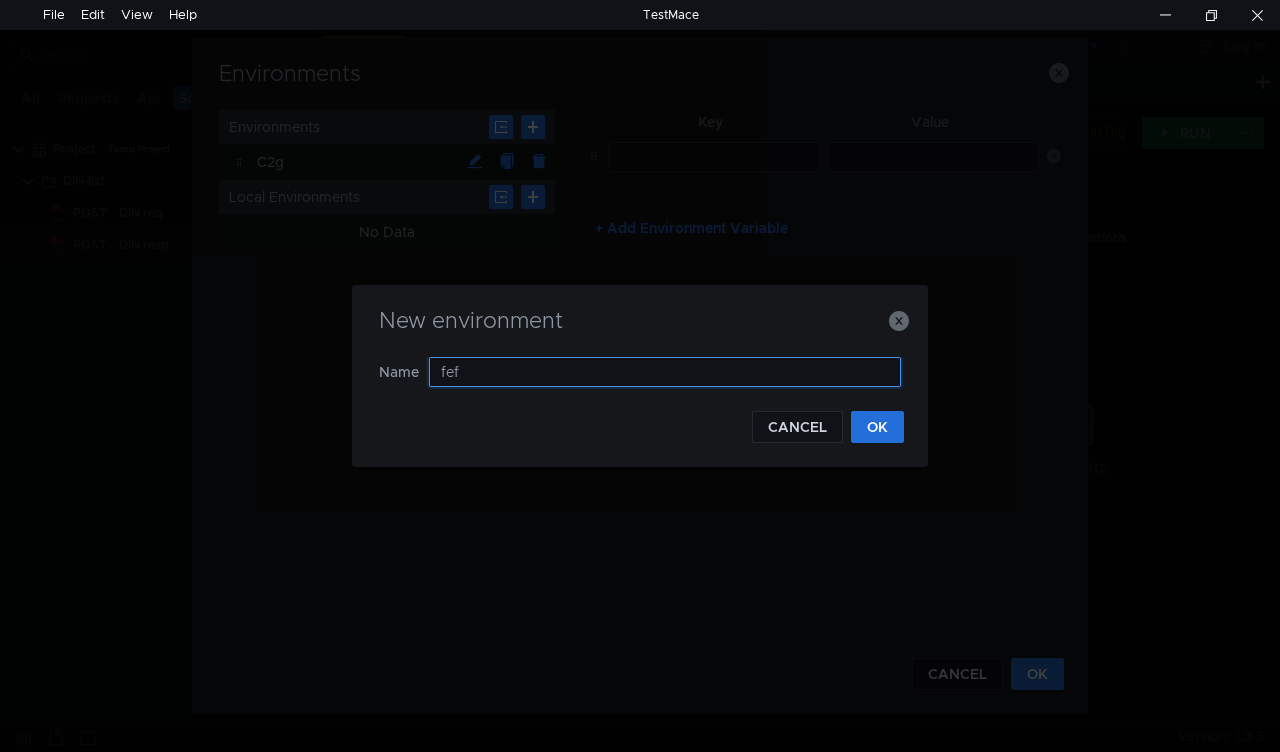 type on "fef" 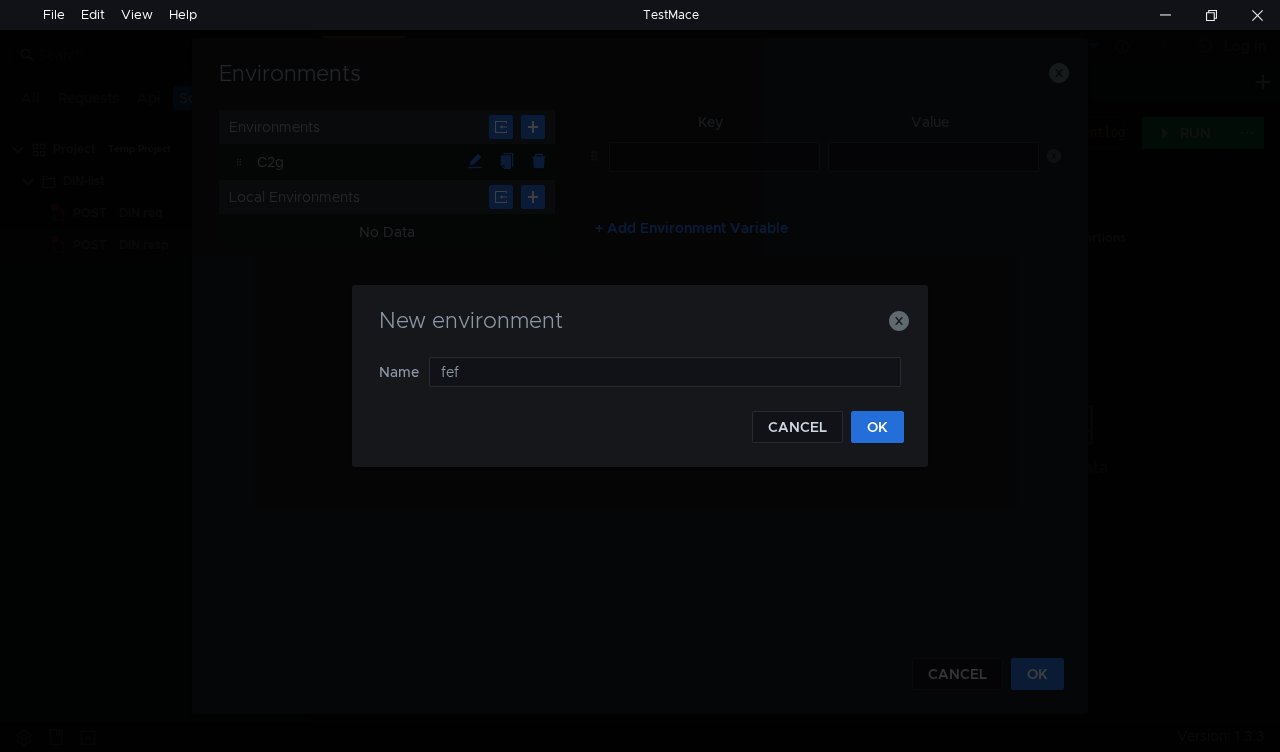 click on "Name fef" 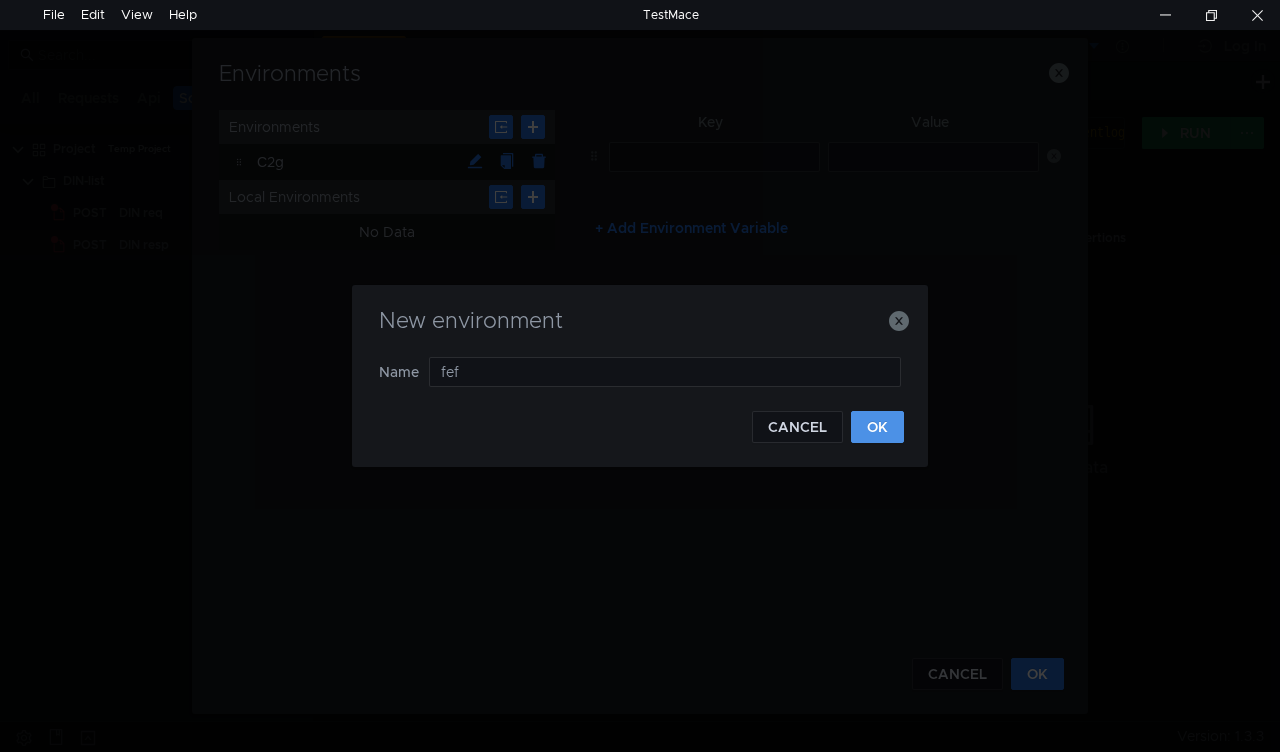 click on "OK" 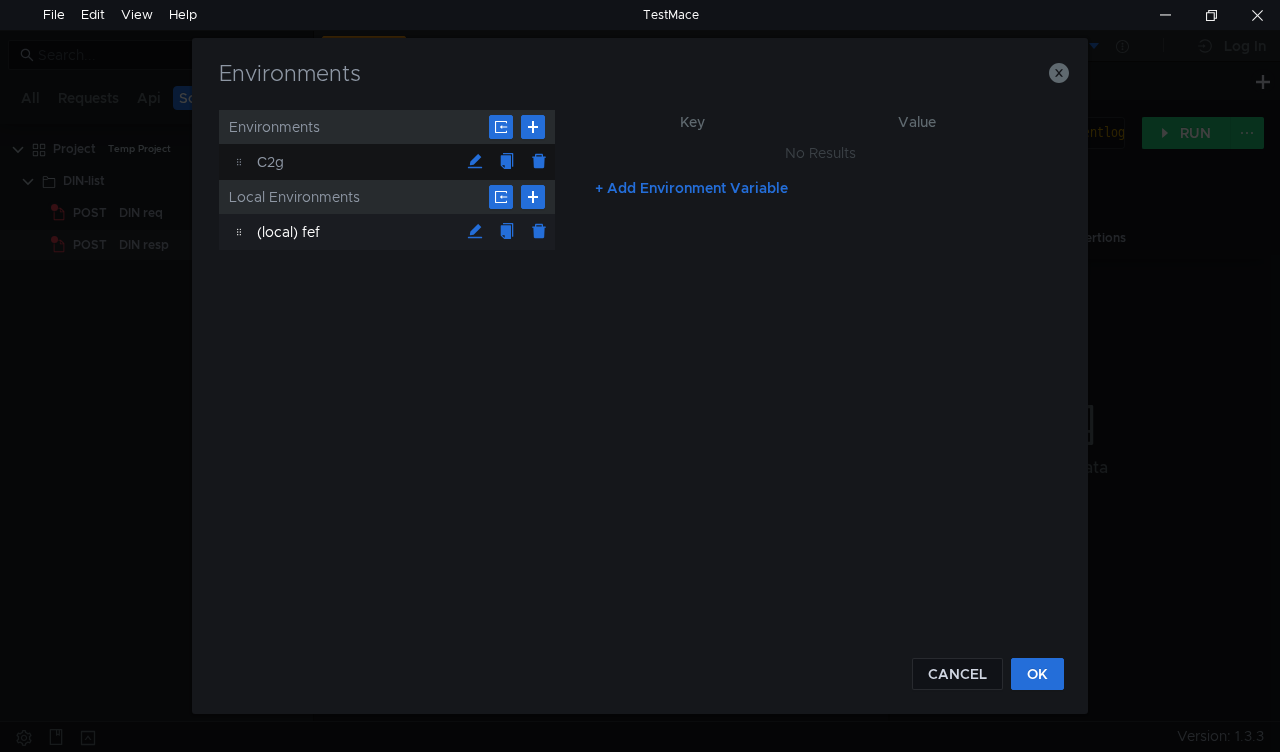 click on "(local) fef" at bounding box center (358, 232) 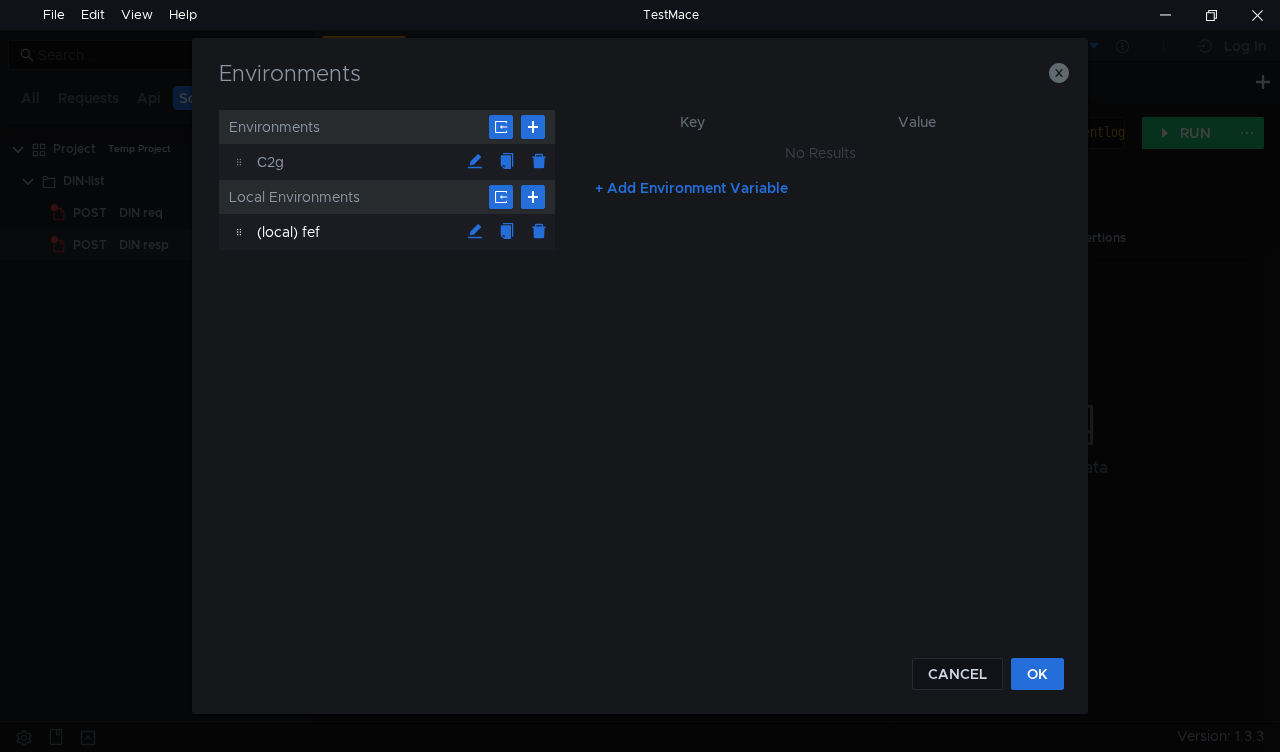 click on "С2g" at bounding box center [387, 162] 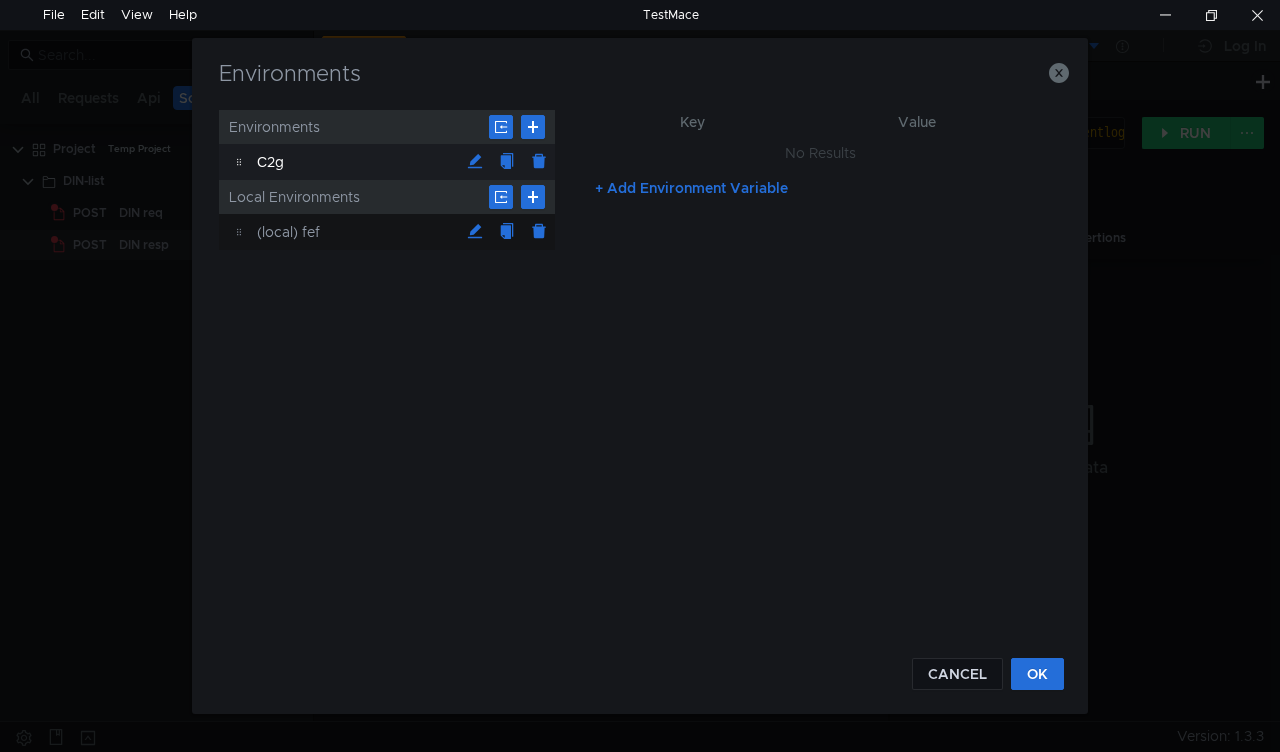 click on "С2g" at bounding box center (387, 162) 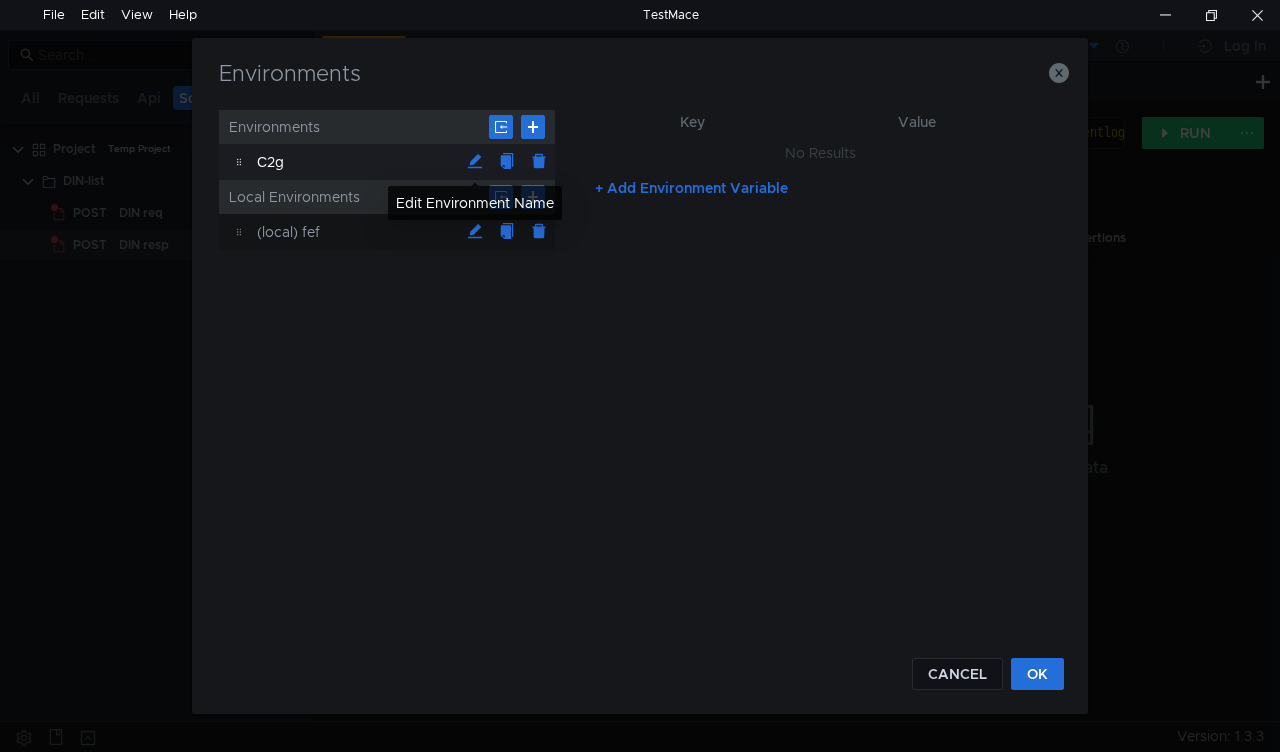 click at bounding box center [475, 162] 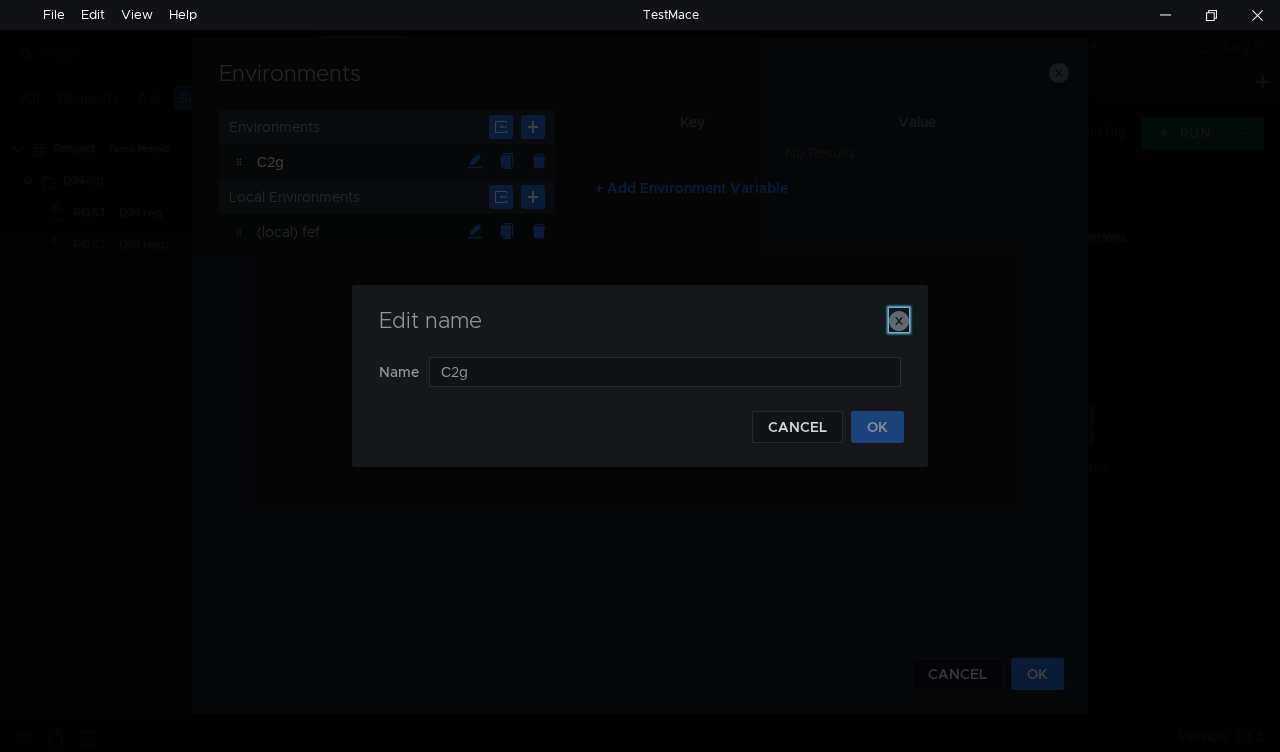 click 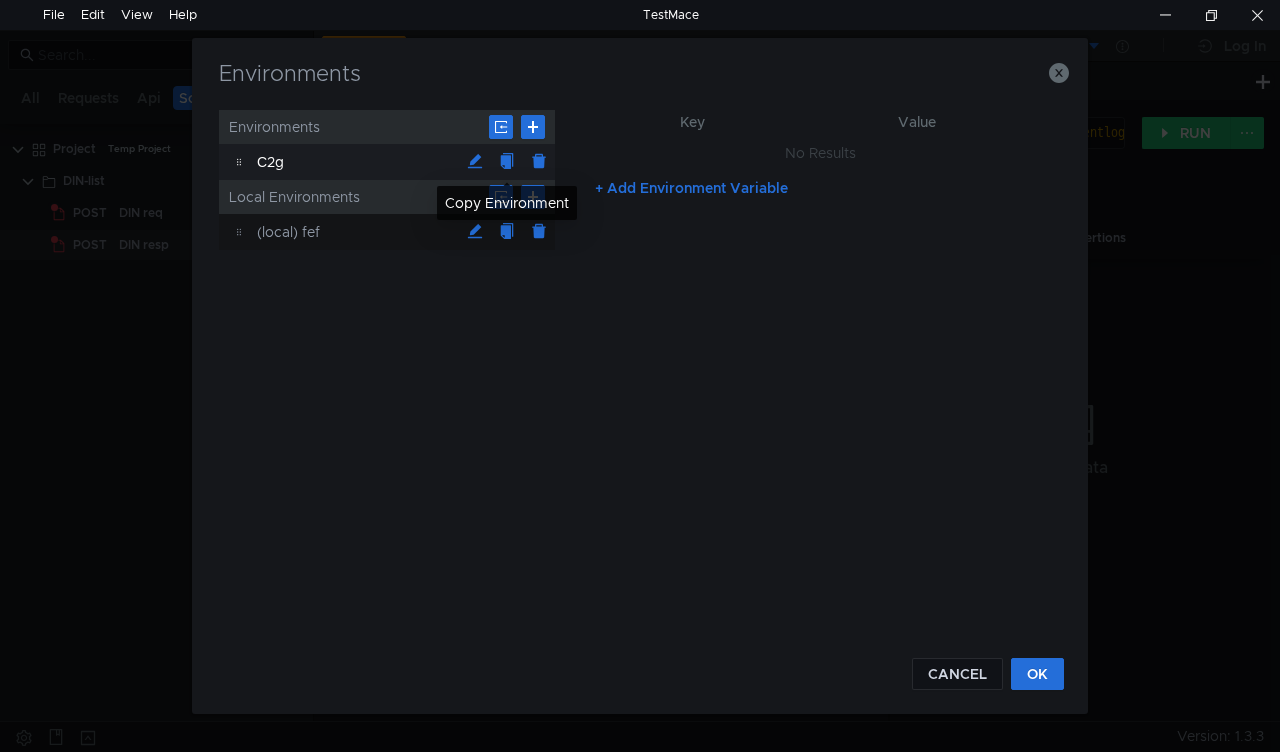 click at bounding box center (507, 162) 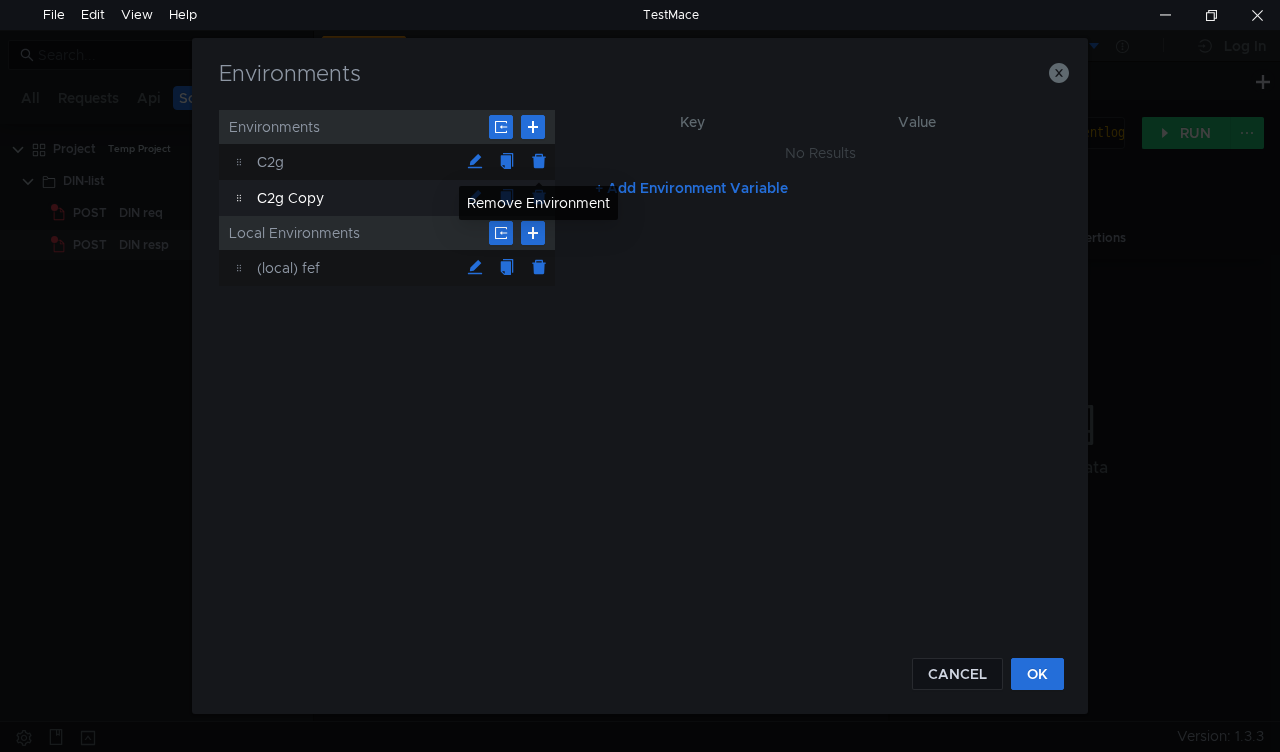 click on "Remove Environment" at bounding box center (538, 203) 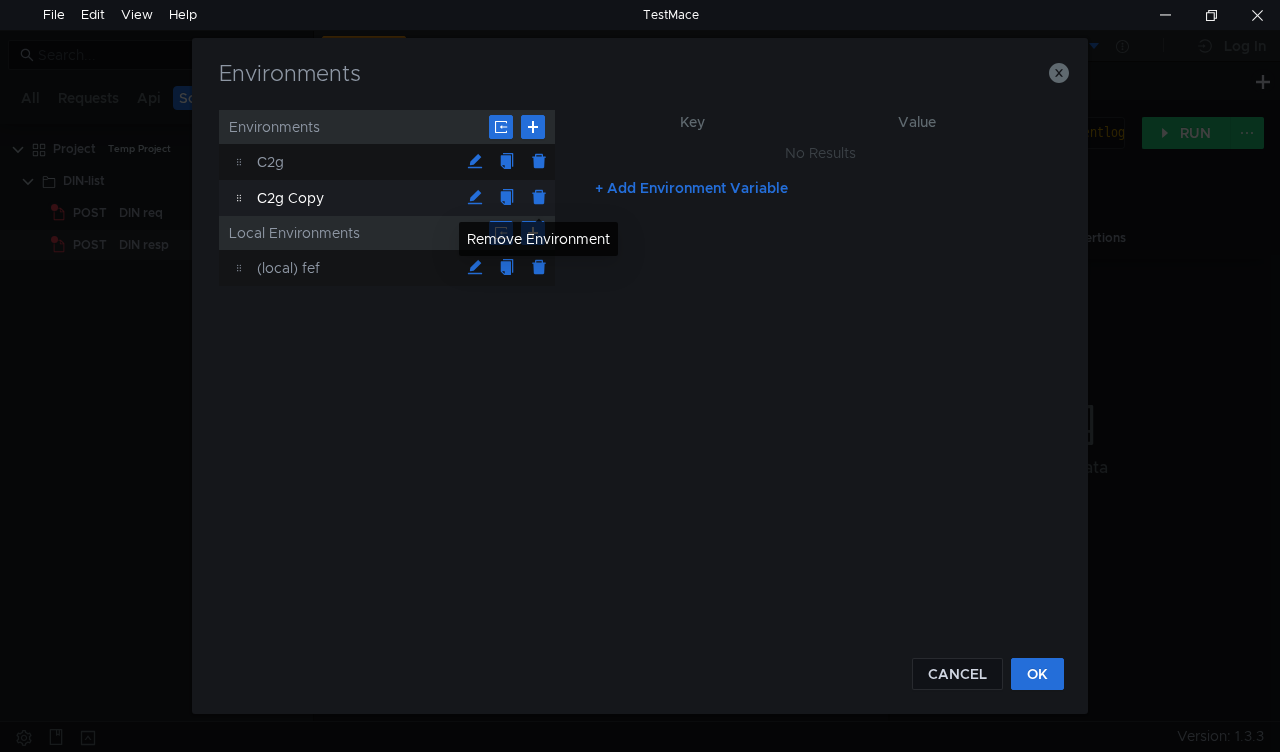 click at bounding box center [539, 198] 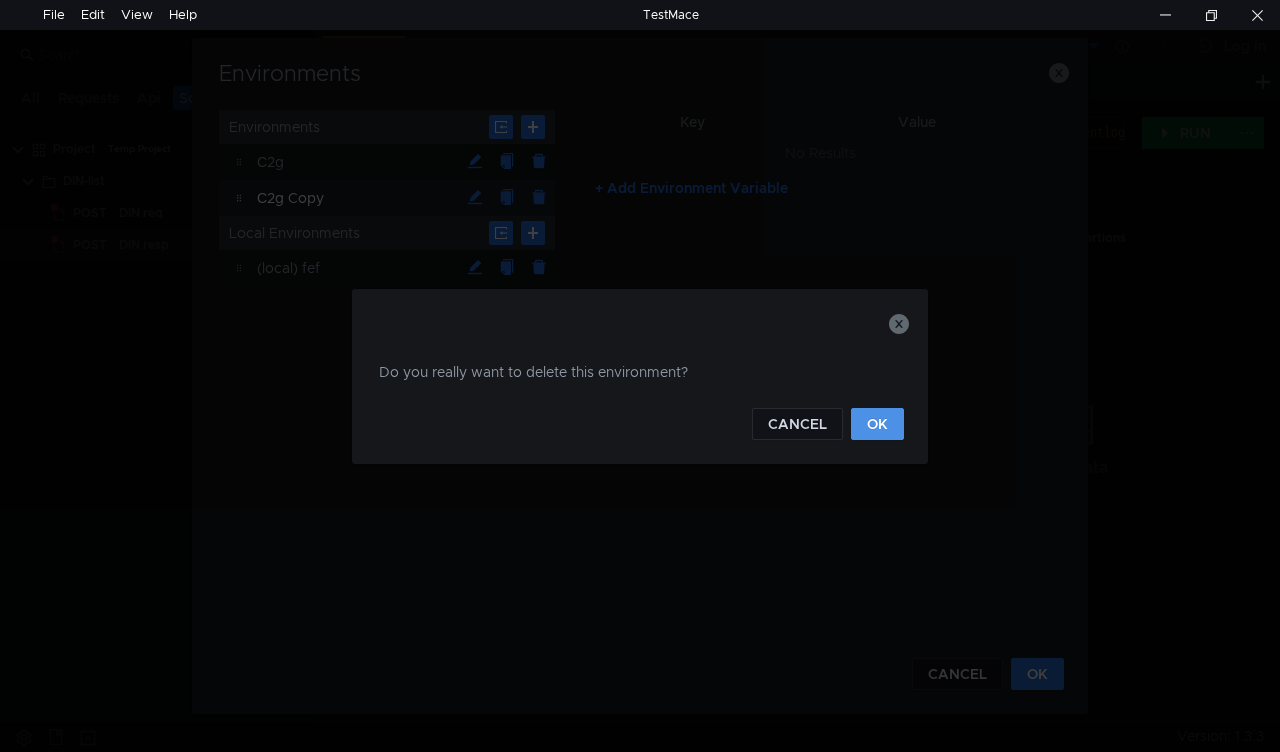 click on "OK" 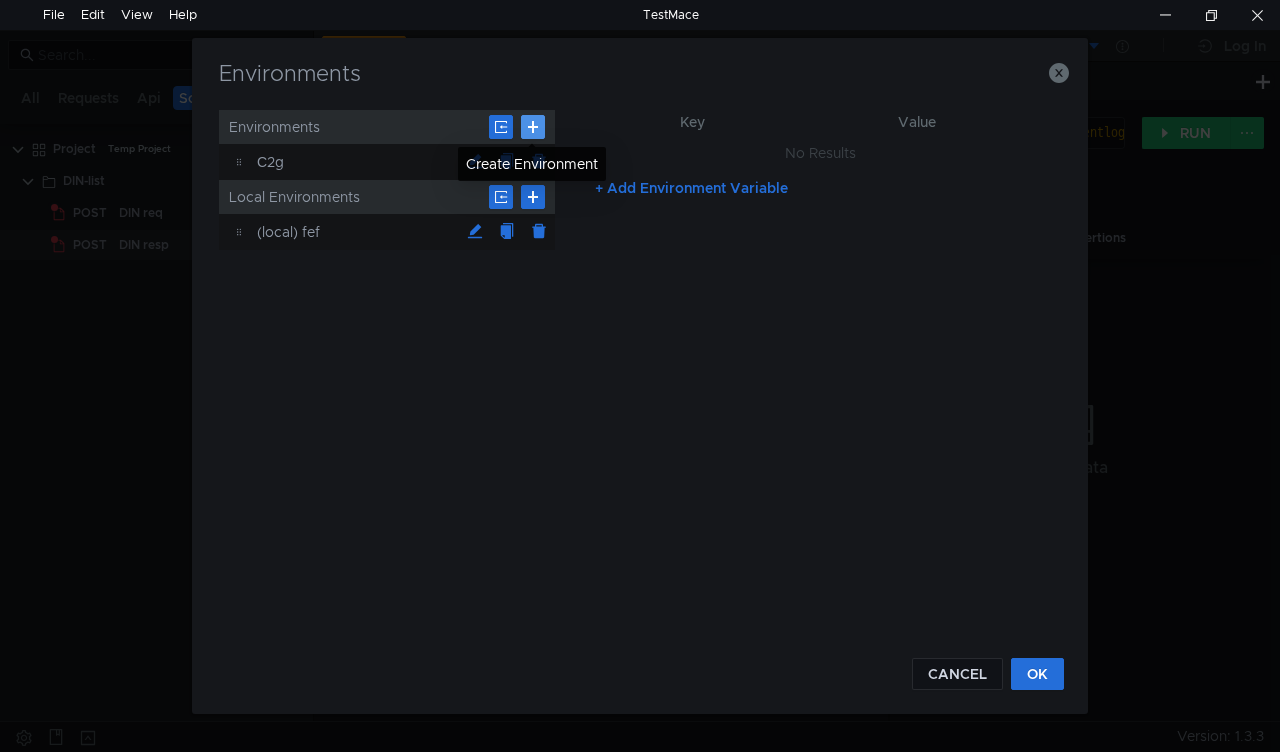click 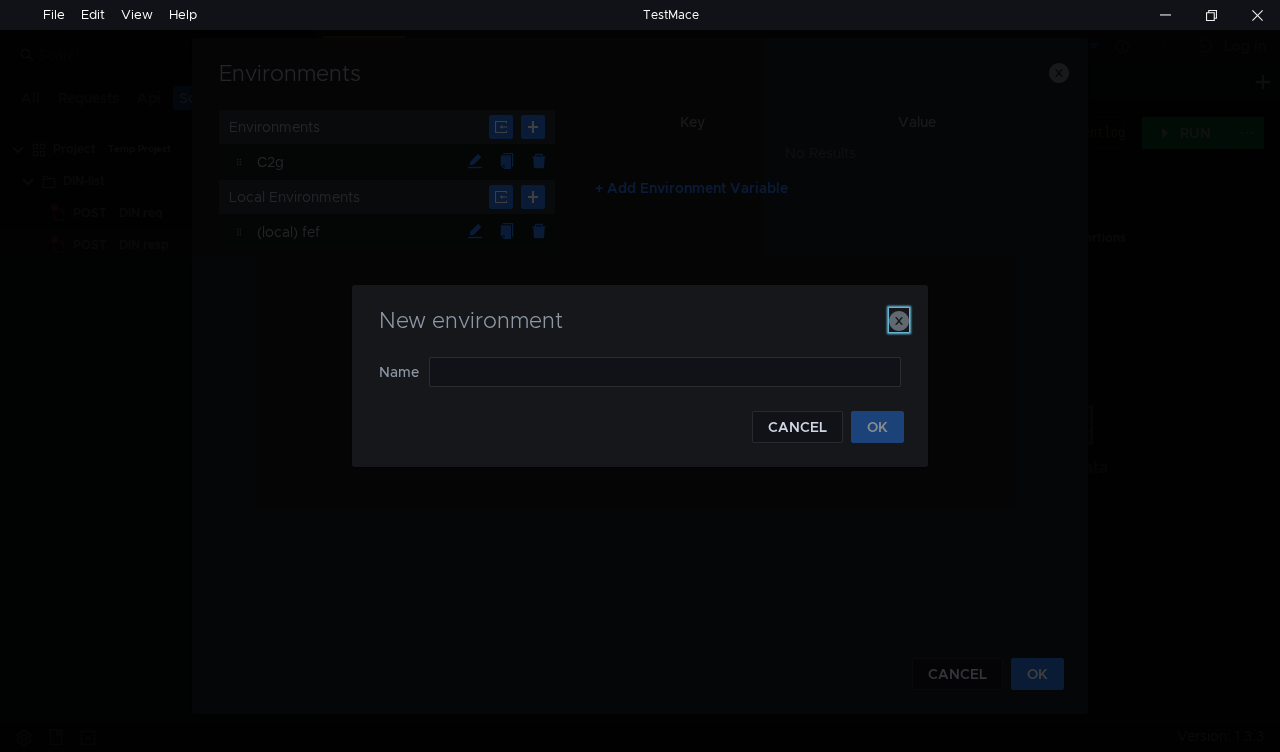 click 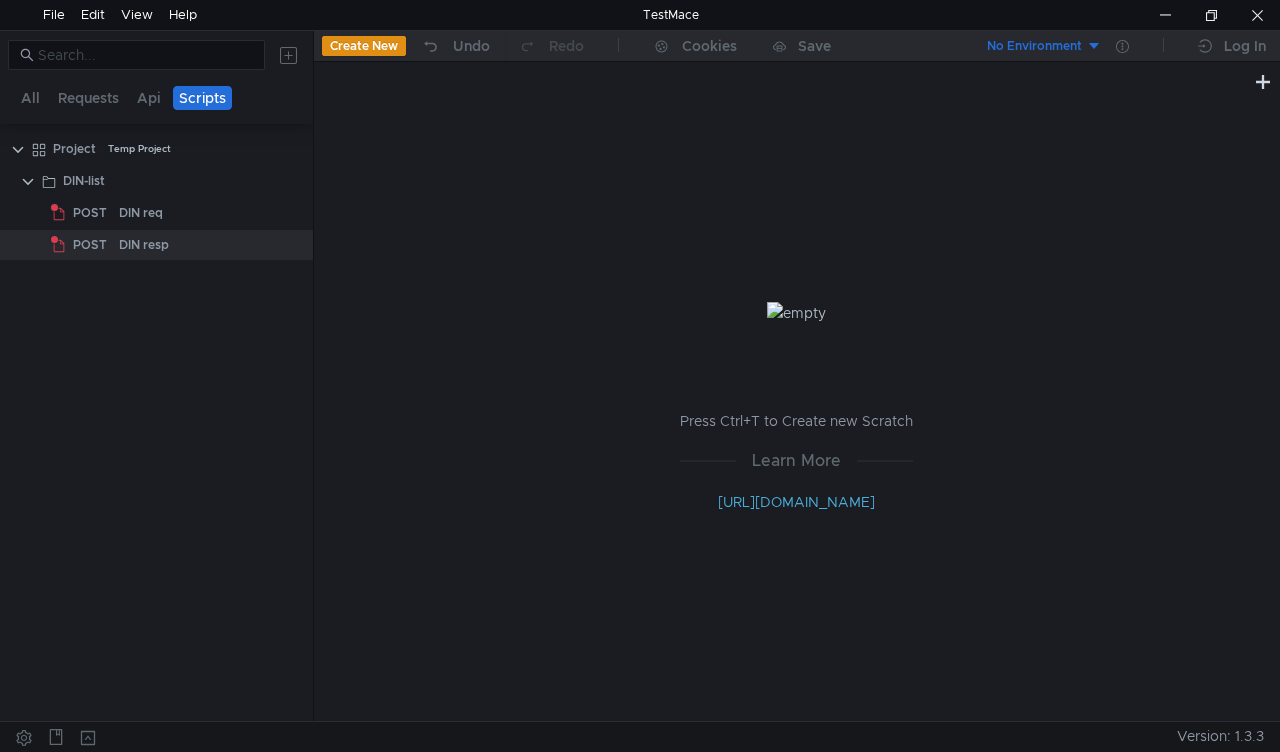 scroll, scrollTop: 0, scrollLeft: 0, axis: both 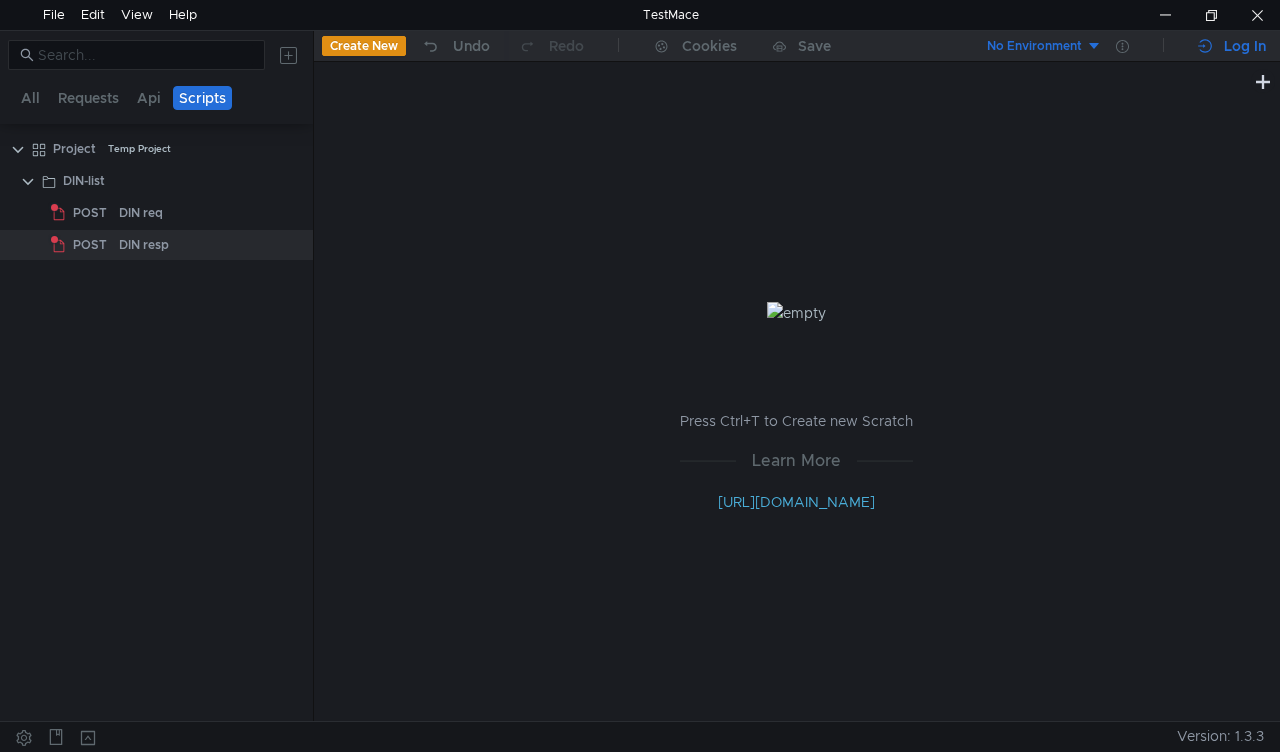 click 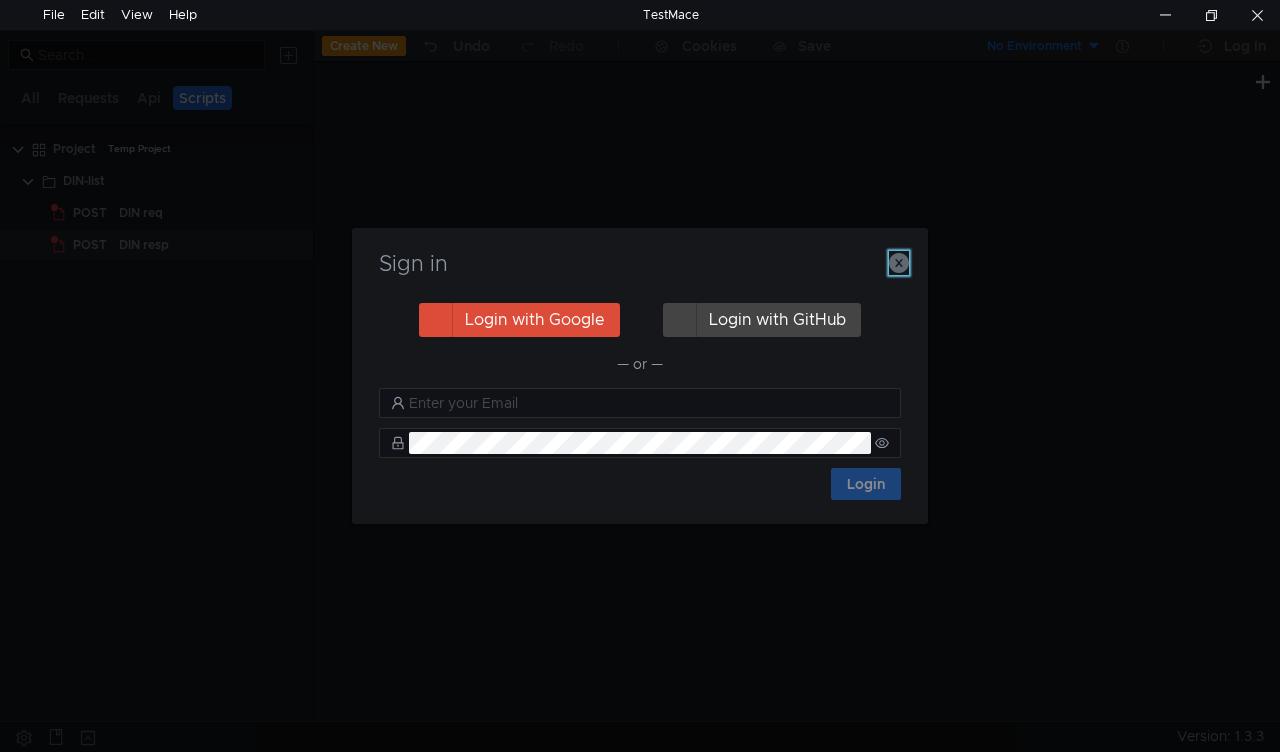 click 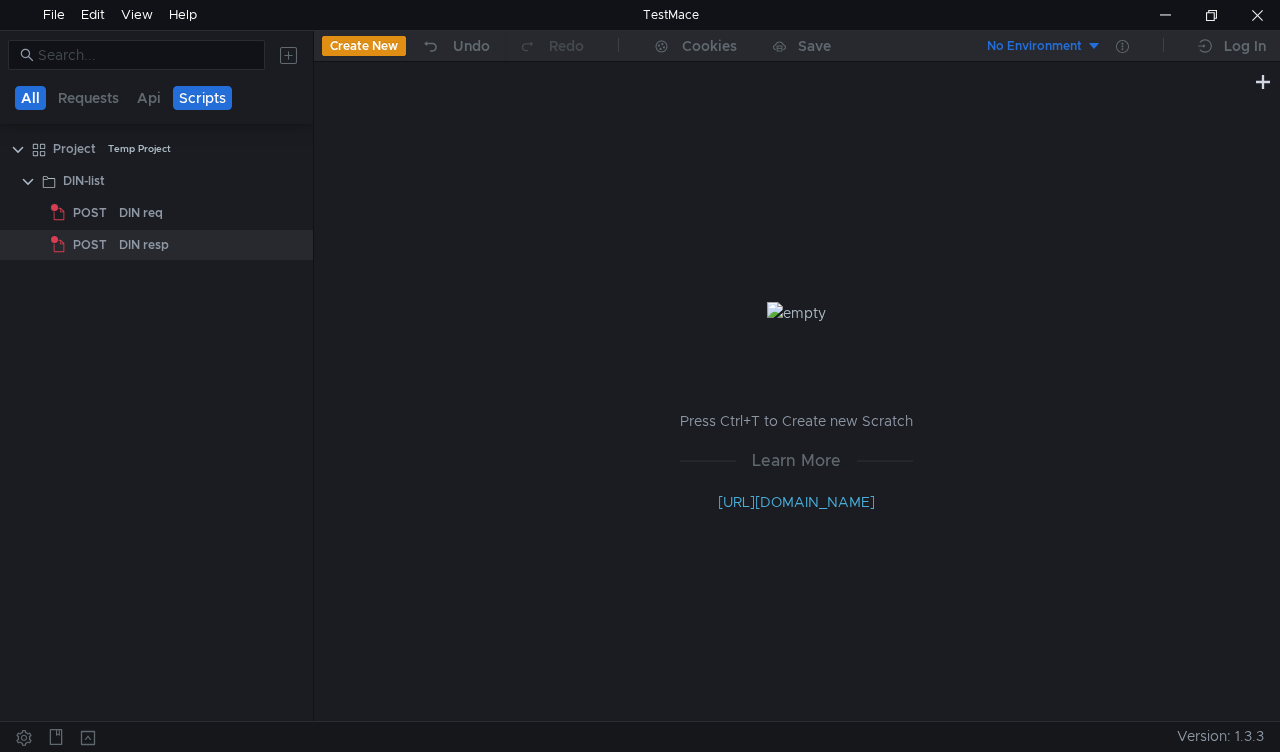 click on "All" at bounding box center [30, 98] 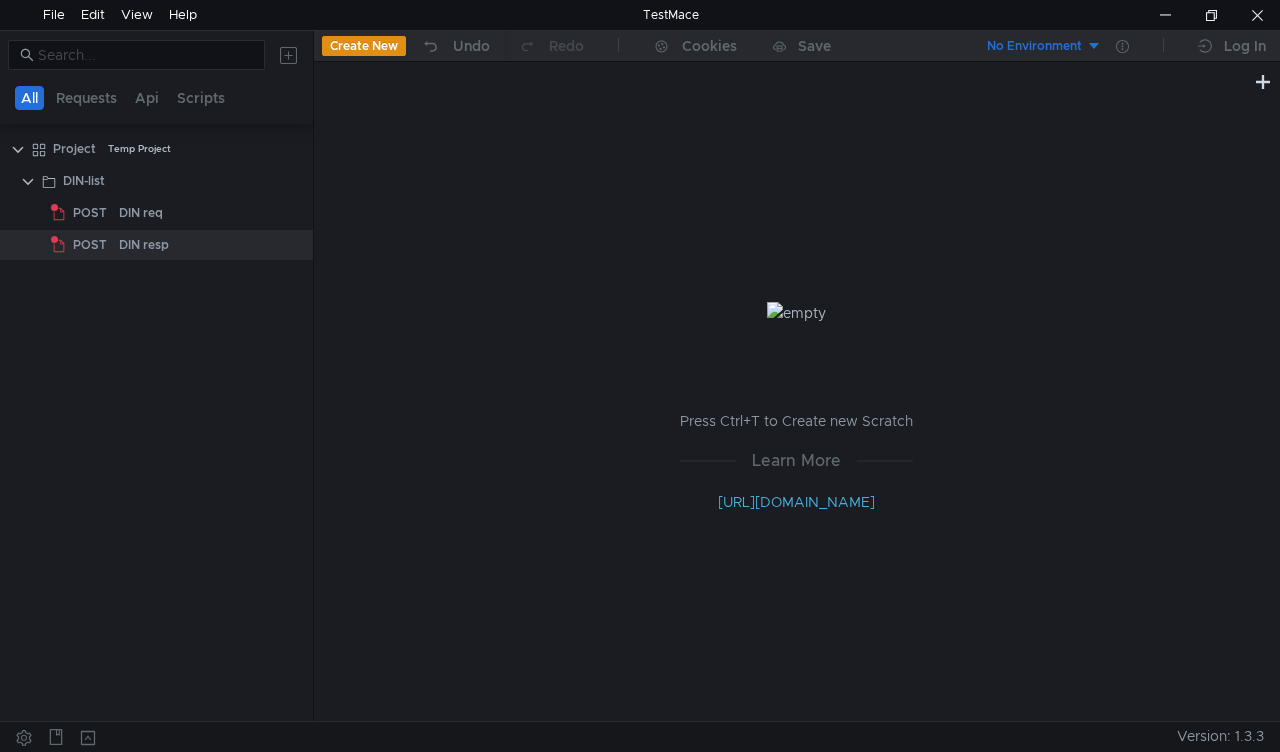 click on "All" at bounding box center [29, 98] 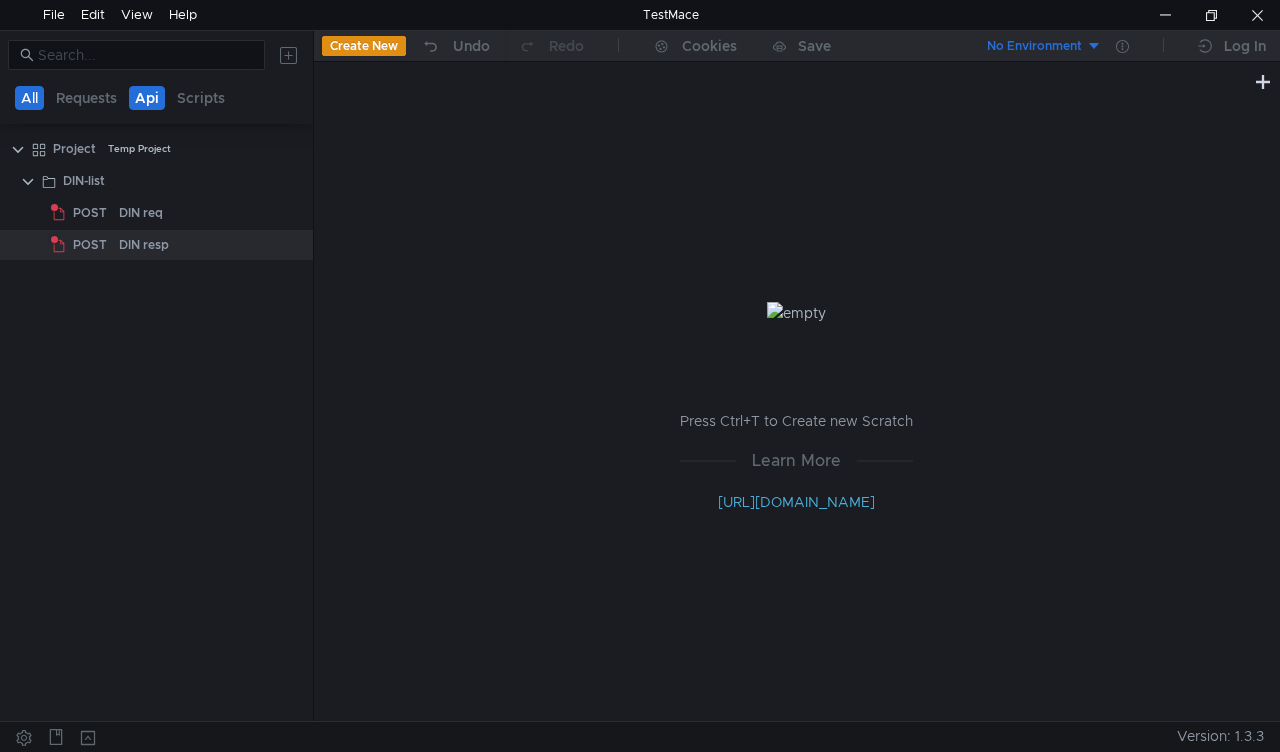 click on "Api" at bounding box center [147, 98] 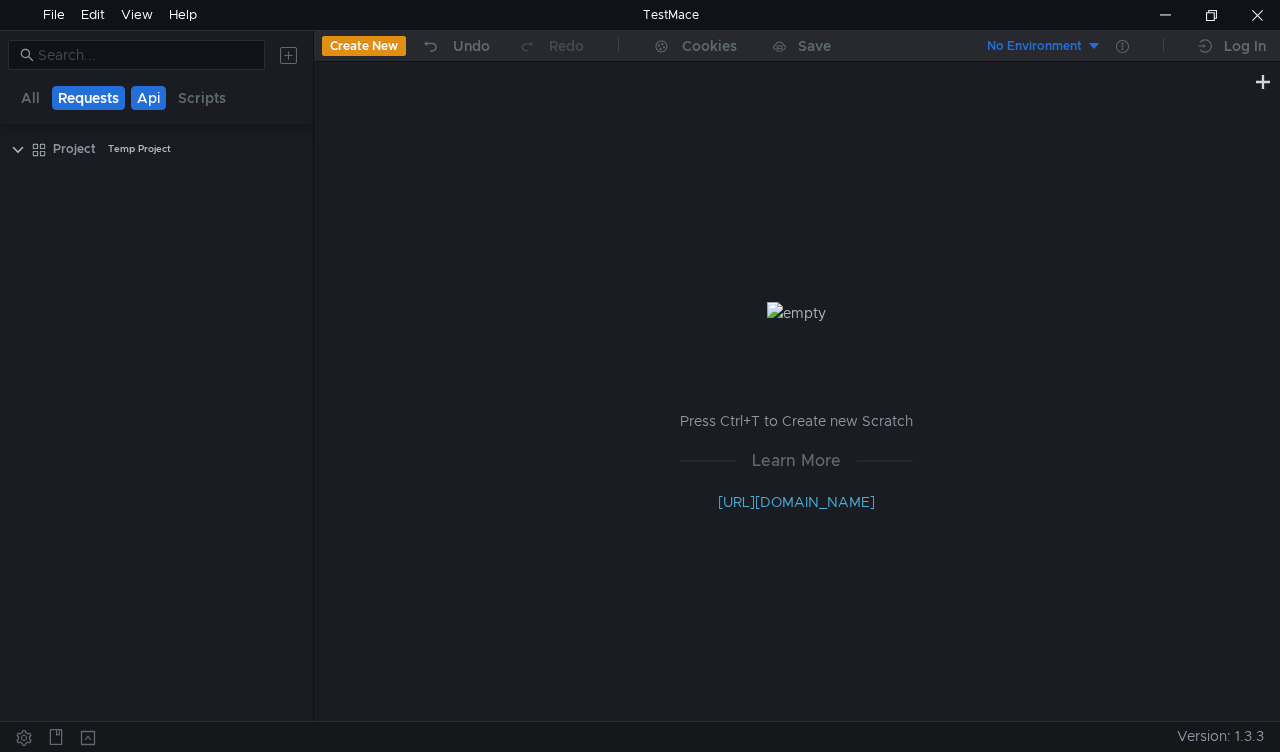 click on "Requests" at bounding box center [88, 98] 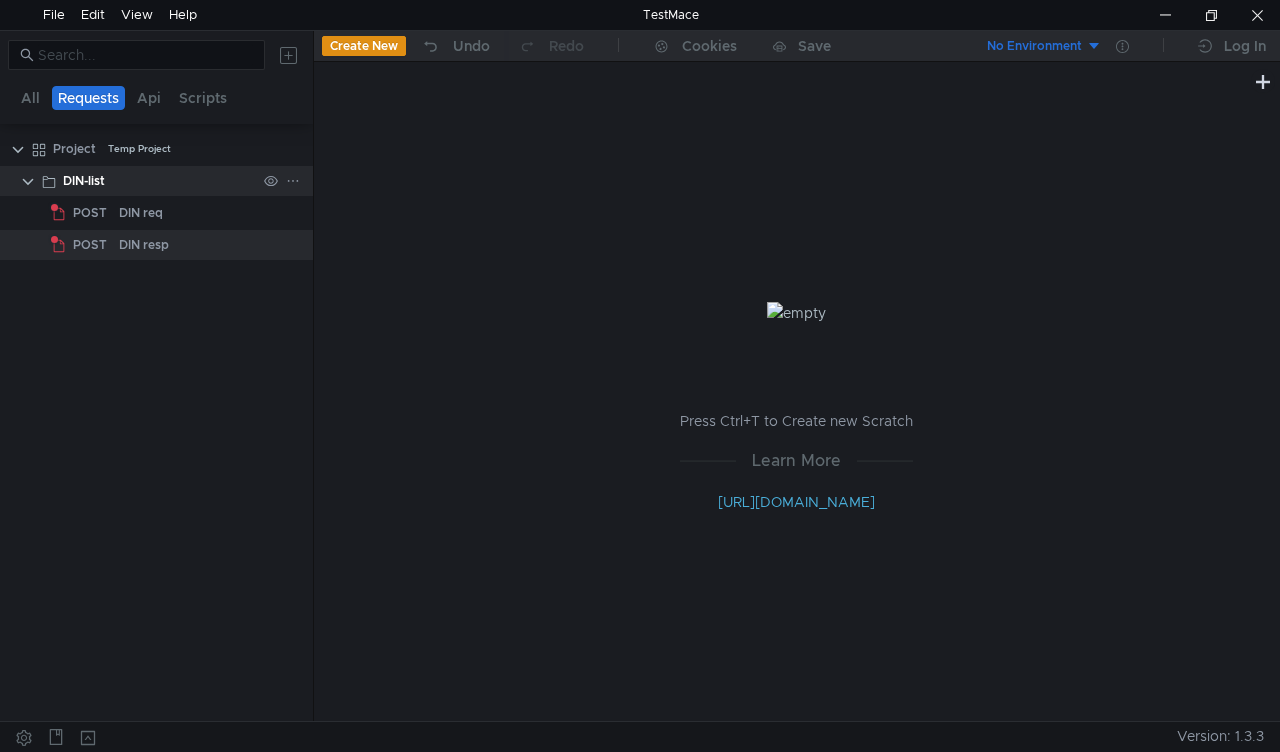 click 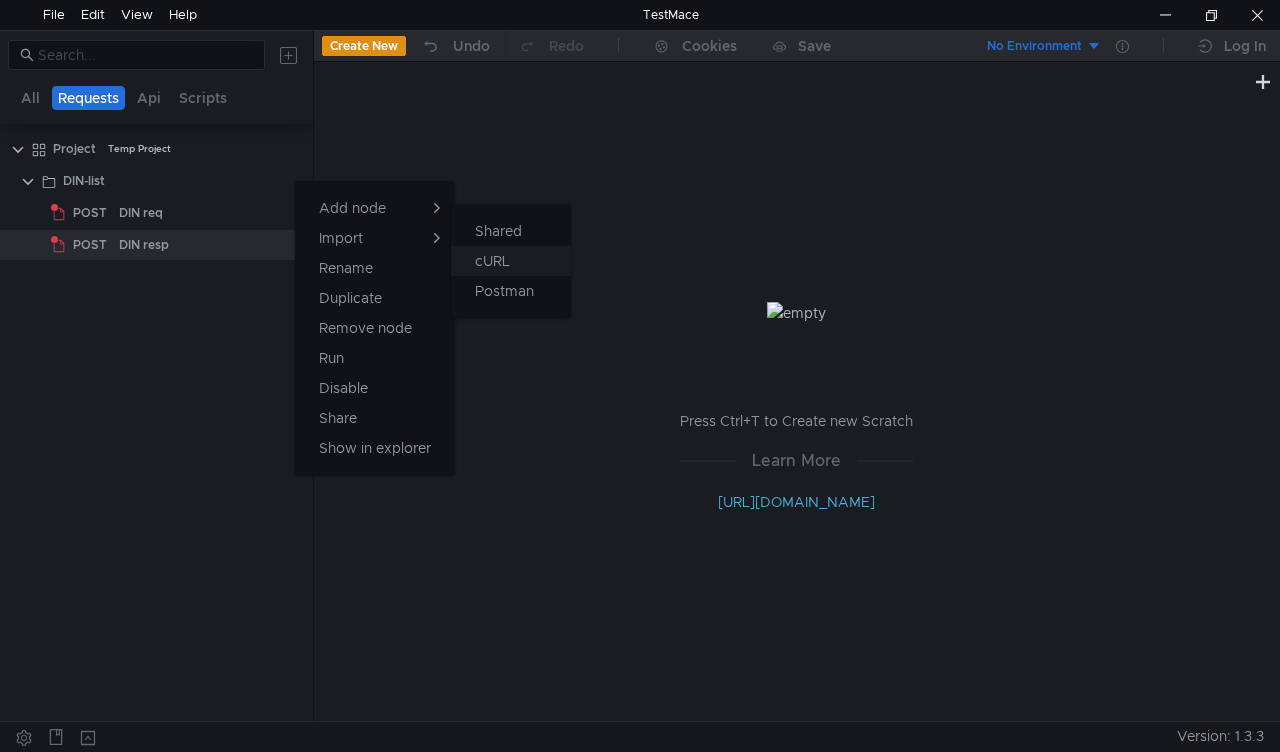 click on "cURL" at bounding box center (492, 261) 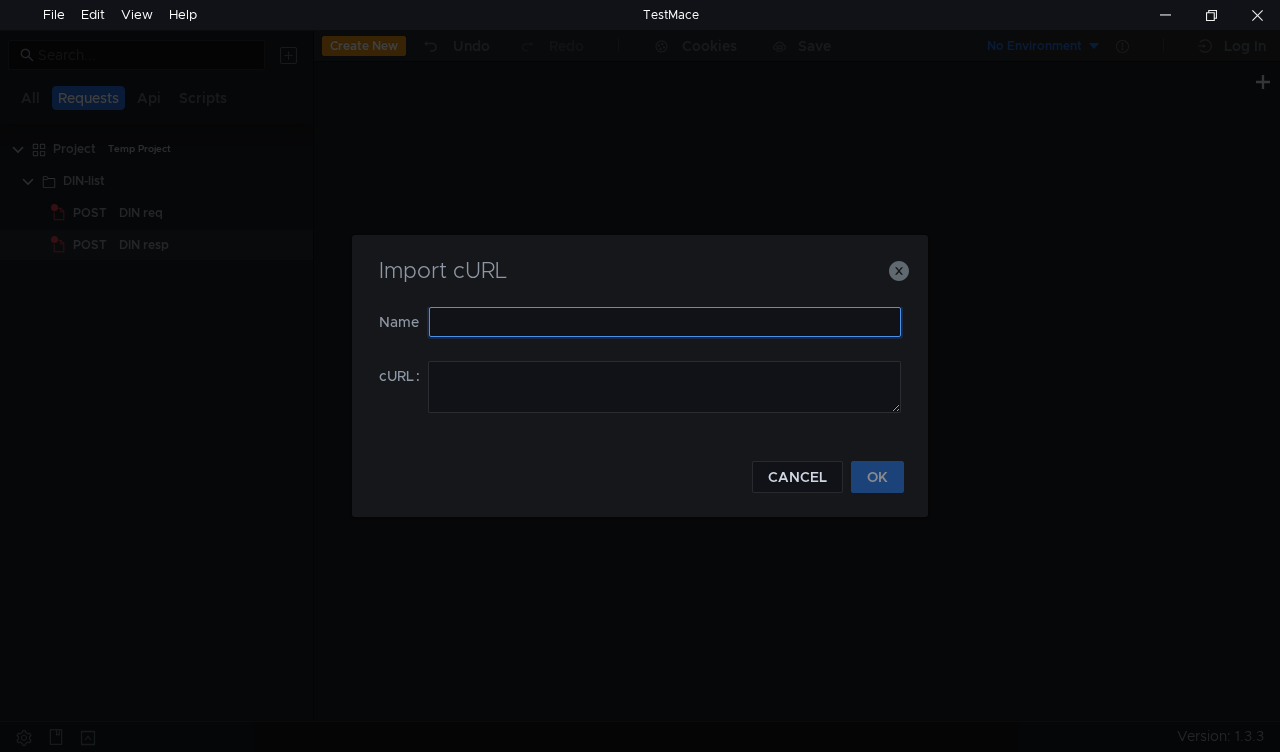 click at bounding box center [665, 322] 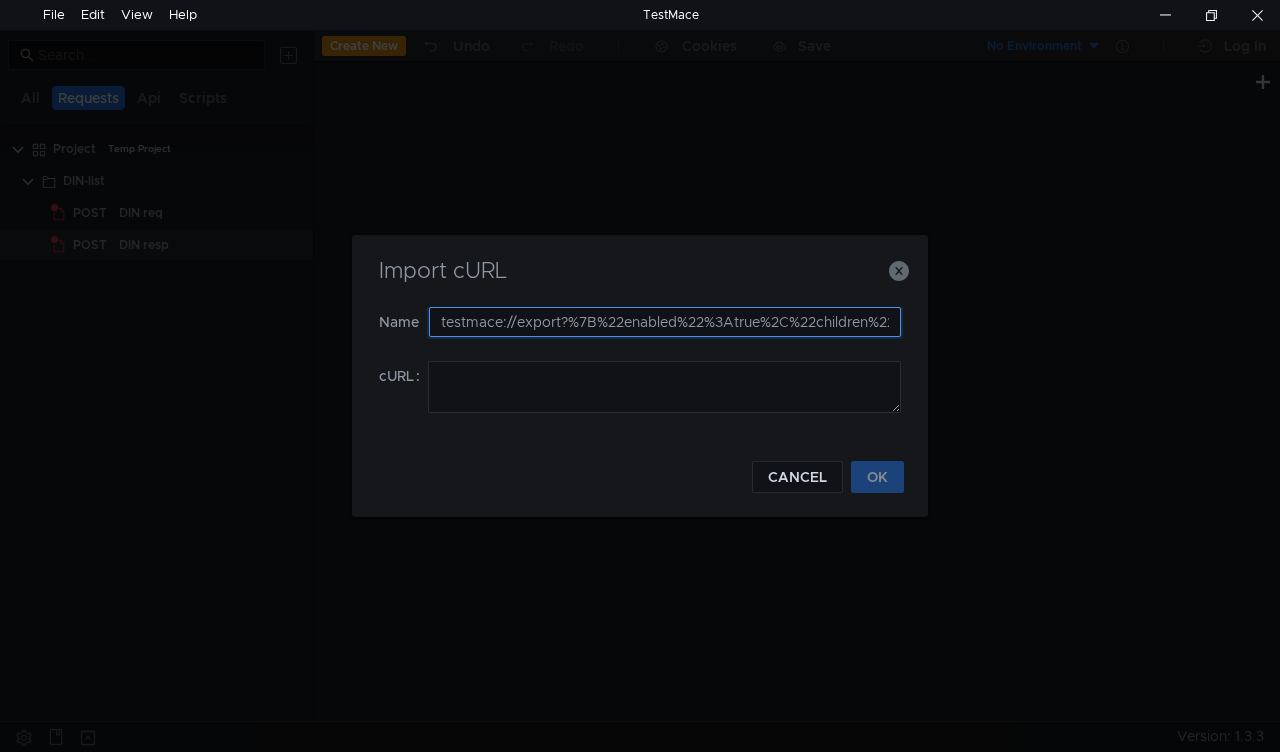 scroll, scrollTop: 0, scrollLeft: 71, axis: horizontal 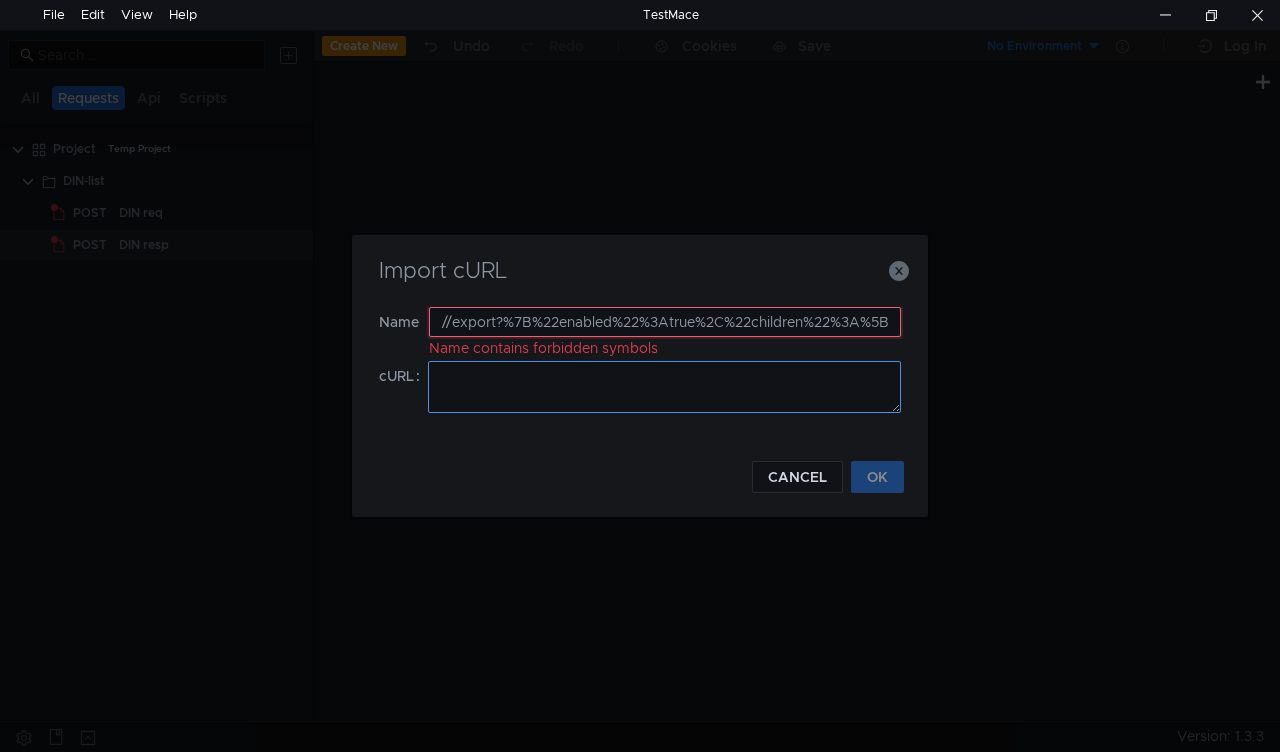 type on "testmace://export?%7B%22enabled%22%3Atrue%2C%22children%22%3A%5B" 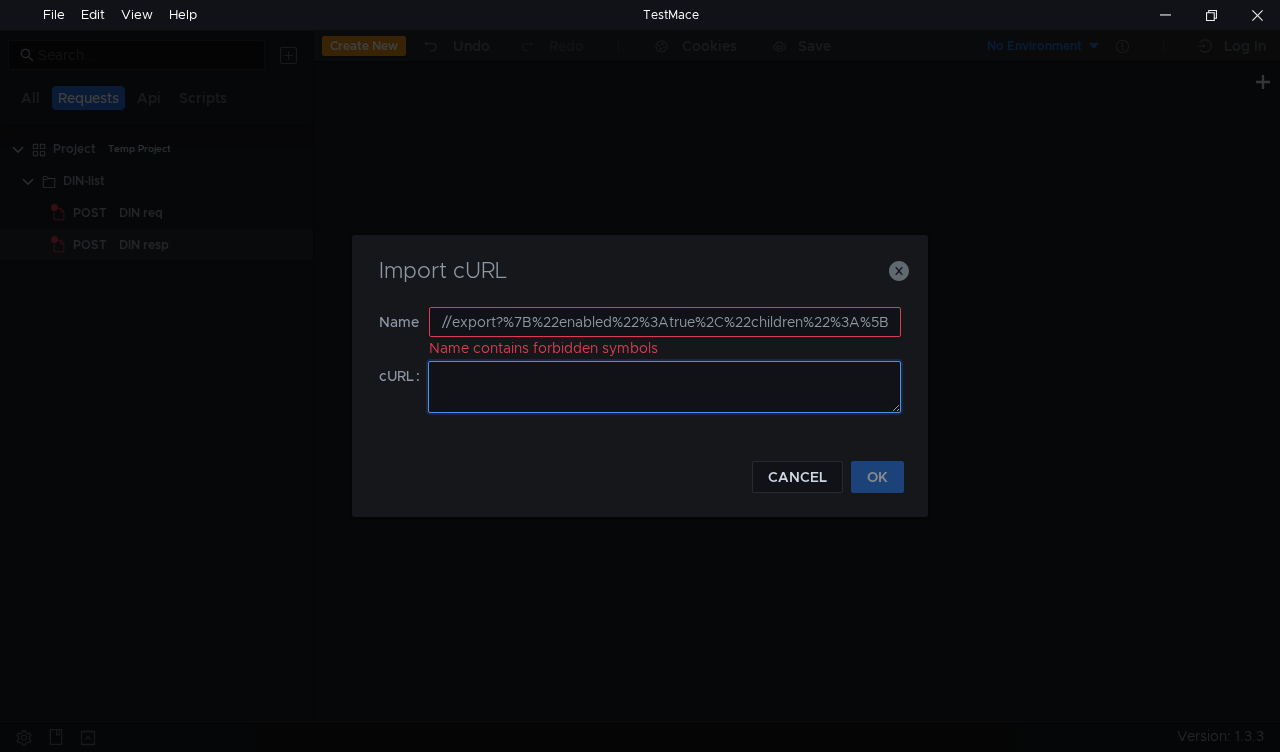 click 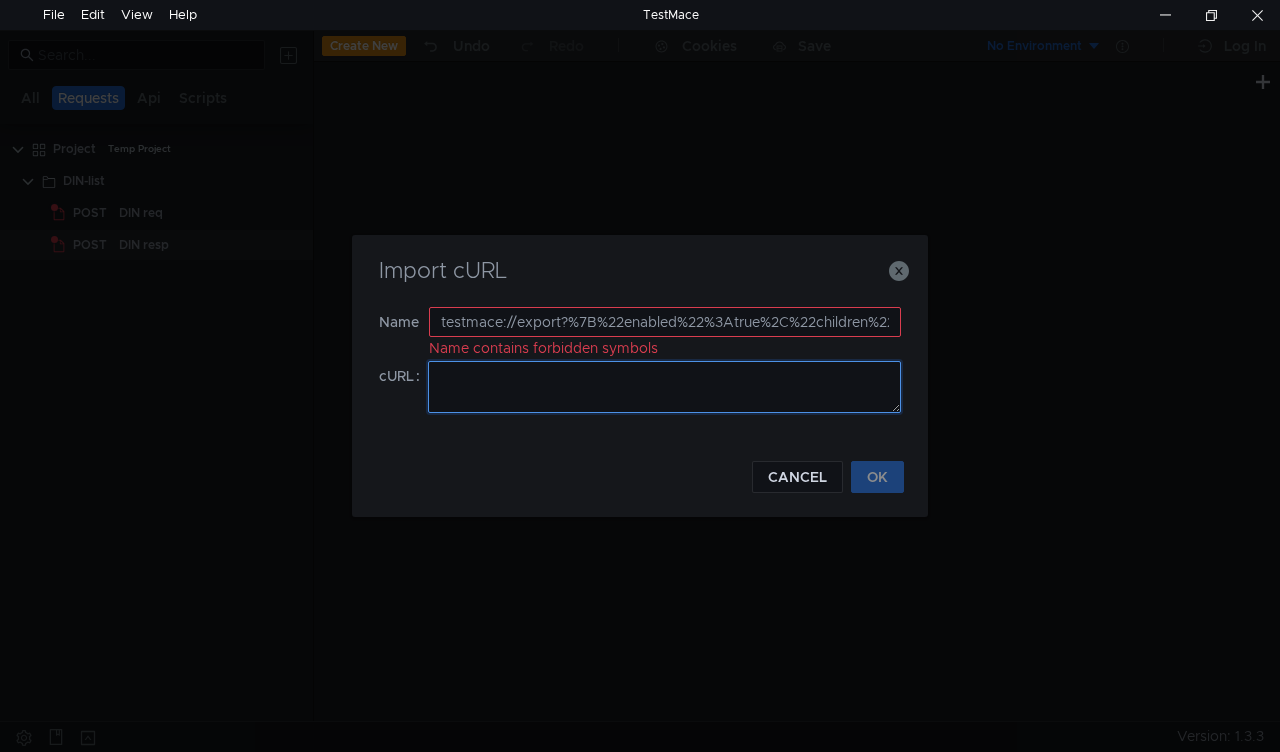 paste on "testmace://export?%7B%22enabled%22%3Atrue%2C%22children%22%3A%5B%7B%22enabled%22%3Atrue%2C%22children%22%3A%5B%5D%2C%22variablesArray%22%3A%5B%5D%2C%22type%22%3A%22RequestStep%22%2C%22requestData%22%3A%7B%22request%22%3A%7B%22method%22%3A%22POST%22%2C%22url%22%3A%22%24%7B%24env.schema%7D%3A%2F%2F%24%7B%[DOMAIN_NAME]%7D%2Frisk%2Fcalculation%2Ftps_instruction%3Fformat%3Dfull%26dump%3Deventlog%22%7D%2C%22headers%22%3A%5B%5D%2C%22disabledInheritedHeaders%22%3A%5B%5D%2C%22params%22%3A%5B%7B%22name%22%3A%22format%22%2C%22value%22%3A%22full%22%2C%22isChecked%22%3Atrue%7D%2C%7B%22name%22%3A%22dump%22%2C%22value%22%3A%22eventlog%22%2C%22isChecked%22%3Atrue%7D%5D%2C%22body%22%3A%7B%22type%22%3A%22Json%22%2C%22jsonBody%22%3A%22%7B%5Cn%20%20%5C%22timestamp%5C%22%3A%20%5C%22%7B%7B%24isoTimestamp%7D%7D%5C%22%2C%5Cn%20%20%5C%22instruction%5C%22%3A%20%7B%5Cn%20%20%20%20%5C%22debtor%5C%22%3A%20%7B%5Cn%20%20%20%20%20%20%5C%22accessors%5C%22%3A%20%5B%5Cn%20%20%20%20%20%20%20%20%7B%5Cn%20%20%20%20%20%20%20%20%20%20%5C%22value%5C..." 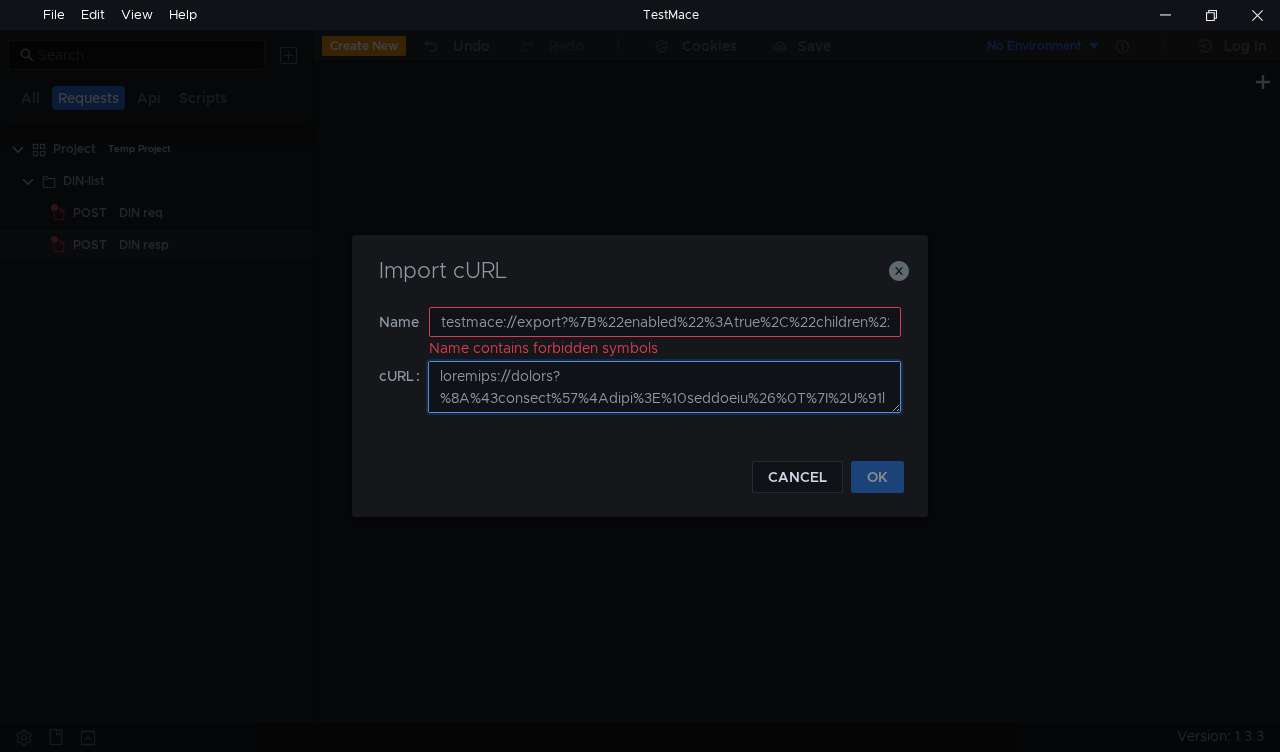 scroll, scrollTop: 3250, scrollLeft: 0, axis: vertical 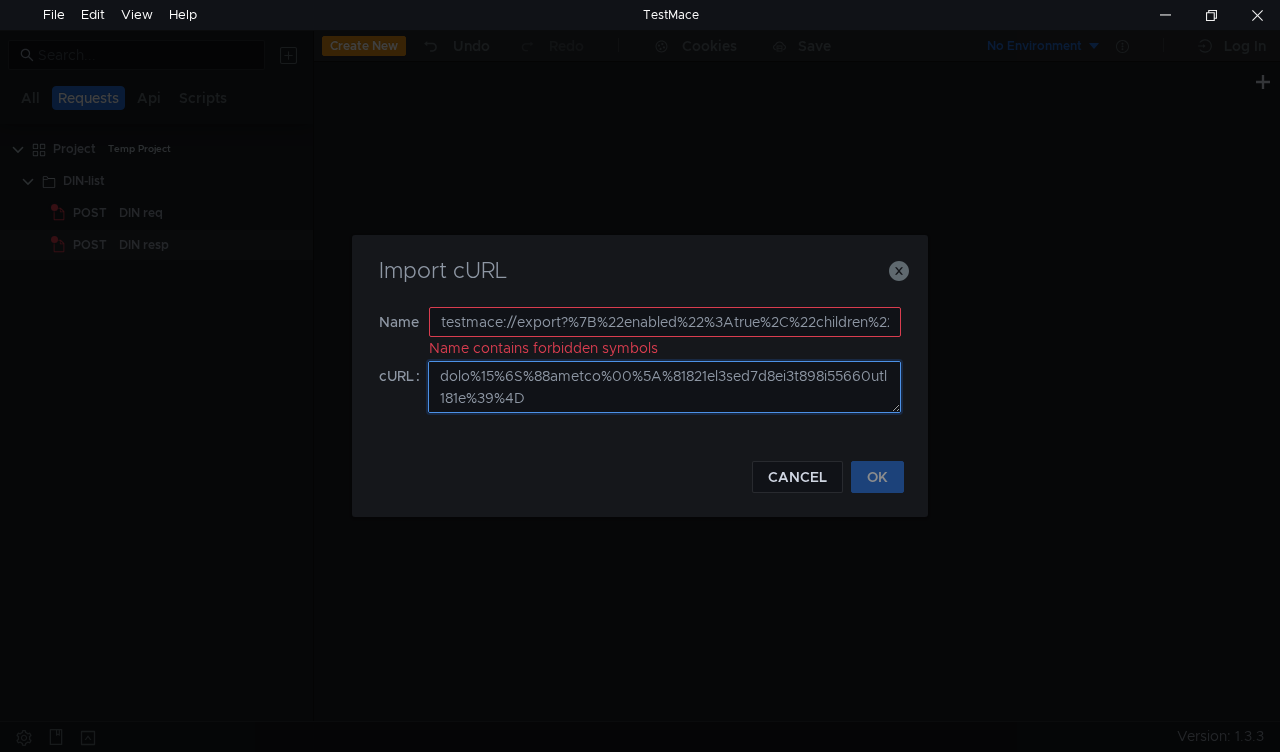 type on "testmace://export?%7B%22enabled%22%3Atrue%2C%22children%22%3A%5B%7B%22enabled%22%3Atrue%2C%22children%22%3A%5B%5D%2C%22variablesArray%22%3A%5B%5D%2C%22type%22%3A%22RequestStep%22%2C%22requestData%22%3A%7B%22request%22%3A%7B%22method%22%3A%22POST%22%2C%22url%22%3A%22%24%7B%24env.schema%7D%3A%2F%2F%24%7B%[DOMAIN_NAME]%7D%2Frisk%2Fcalculation%2Ftps_instruction%3Fformat%3Dfull%26dump%3Deventlog%22%7D%2C%22headers%22%3A%5B%5D%2C%22disabledInheritedHeaders%22%3A%5B%5D%2C%22params%22%3A%5B%7B%22name%22%3A%22format%22%2C%22value%22%3A%22full%22%2C%22isChecked%22%3Atrue%7D%2C%7B%22name%22%3A%22dump%22%2C%22value%22%3A%22eventlog%22%2C%22isChecked%22%3Atrue%7D%5D%2C%22body%22%3A%7B%22type%22%3A%22Json%22%2C%22jsonBody%22%3A%22%7B%5Cn%20%20%5C%22timestamp%5C%22%3A%20%5C%22%7B%7B%24isoTimestamp%7D%7D%5C%22%2C%5Cn%20%20%5C%22instruction%5C%22%3A%20%7B%5Cn%20%20%20%20%5C%22debtor%5C%22%3A%20%7B%5Cn%20%20%20%20%20%20%5C%22accessors%5C%22%3A%20%5B%5Cn%20%20%20%20%20%20%20%20%7B%5Cn%20%20%20%20%20%20%20%20%20%20%5C%22value%5C..." 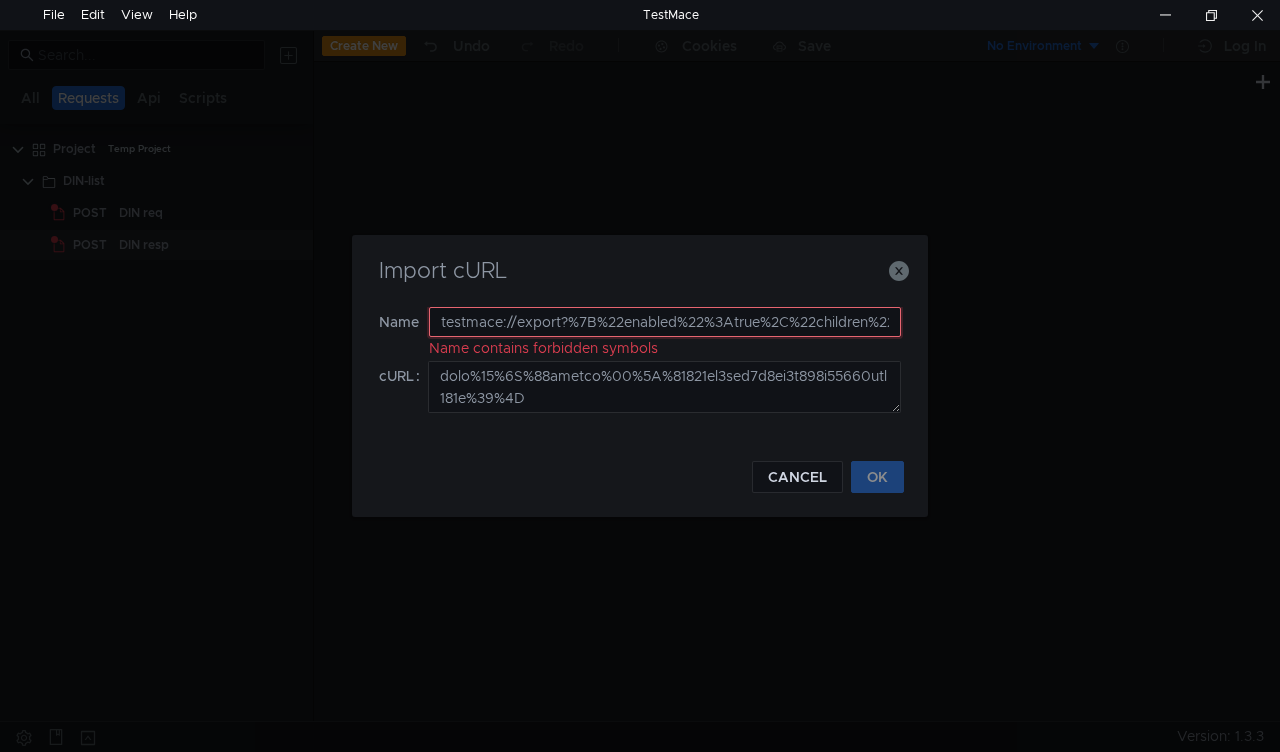 scroll, scrollTop: 0, scrollLeft: 71, axis: horizontal 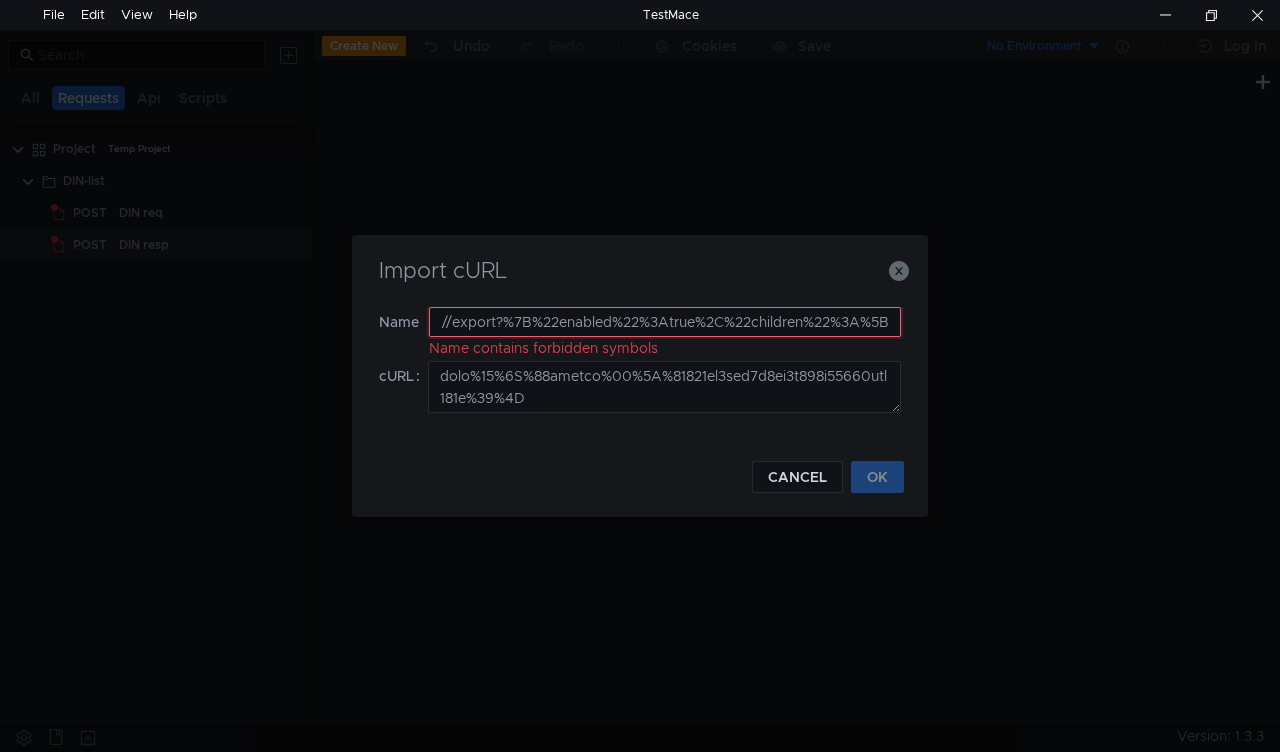 drag, startPoint x: 432, startPoint y: 318, endPoint x: 968, endPoint y: 334, distance: 536.2388 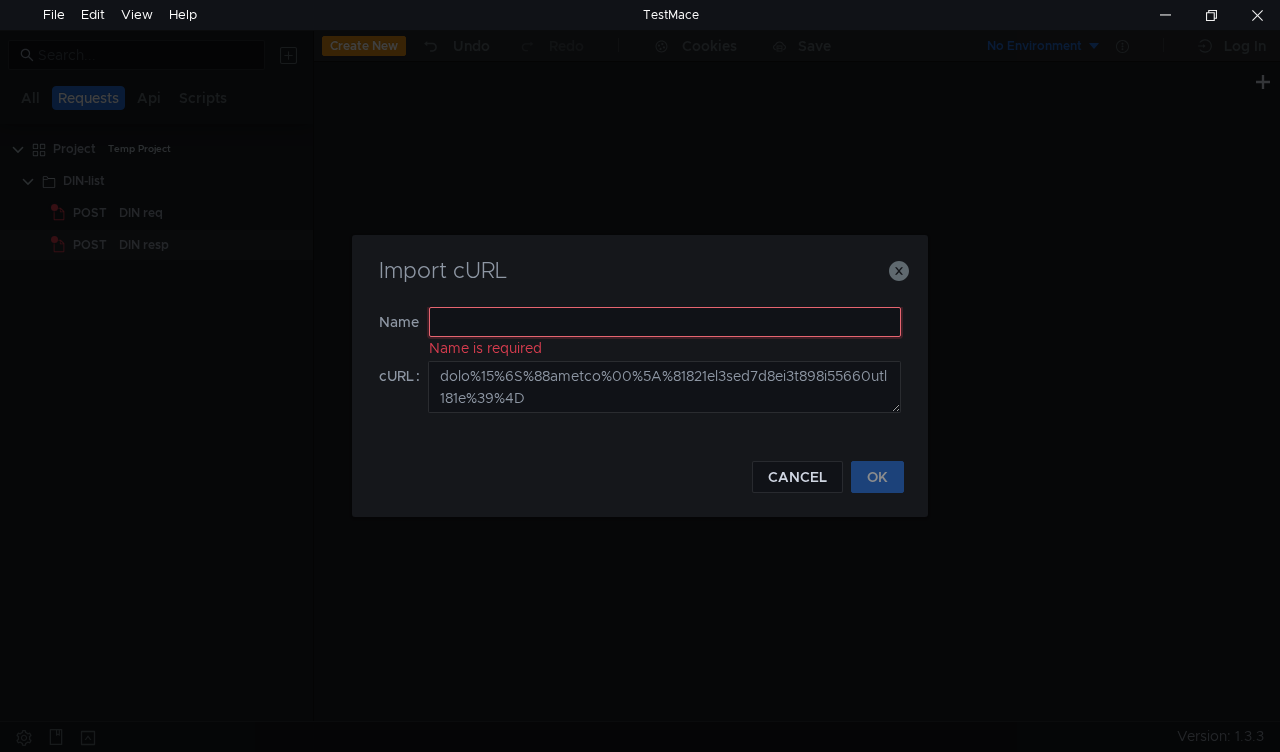 scroll, scrollTop: 0, scrollLeft: 0, axis: both 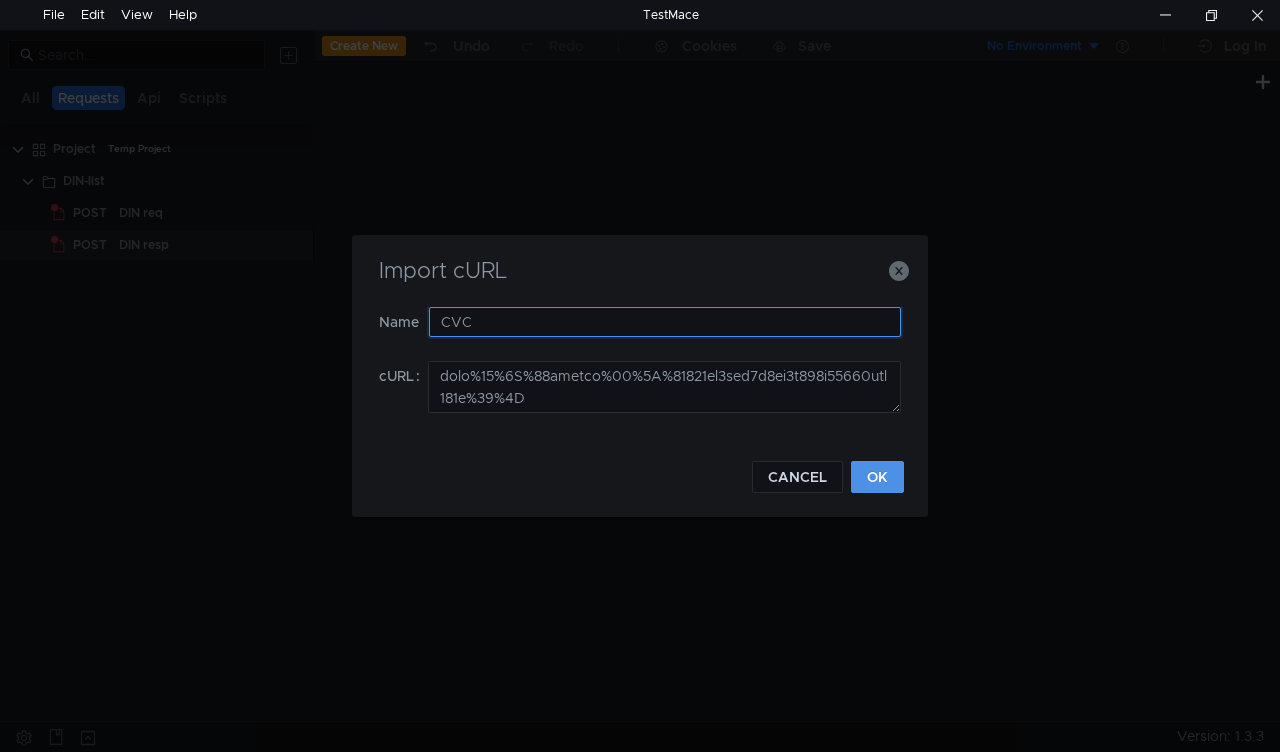 type on "CVC" 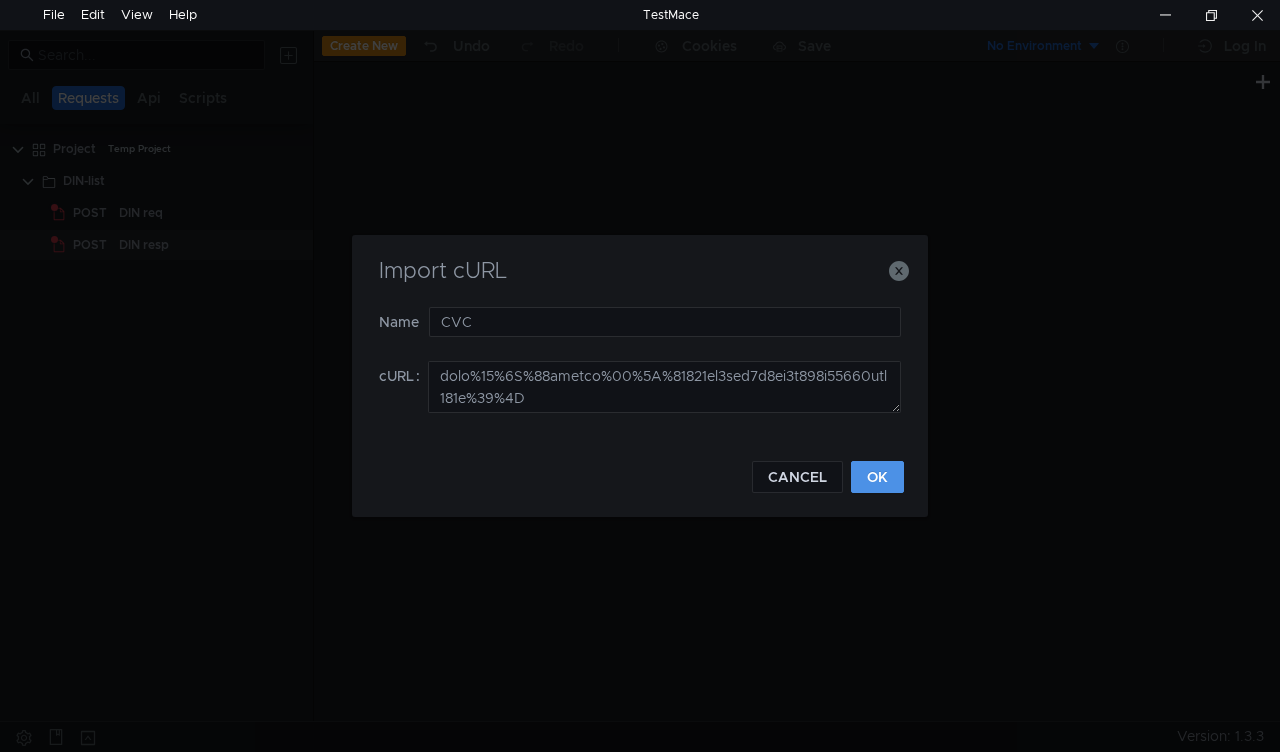 click on "OK" 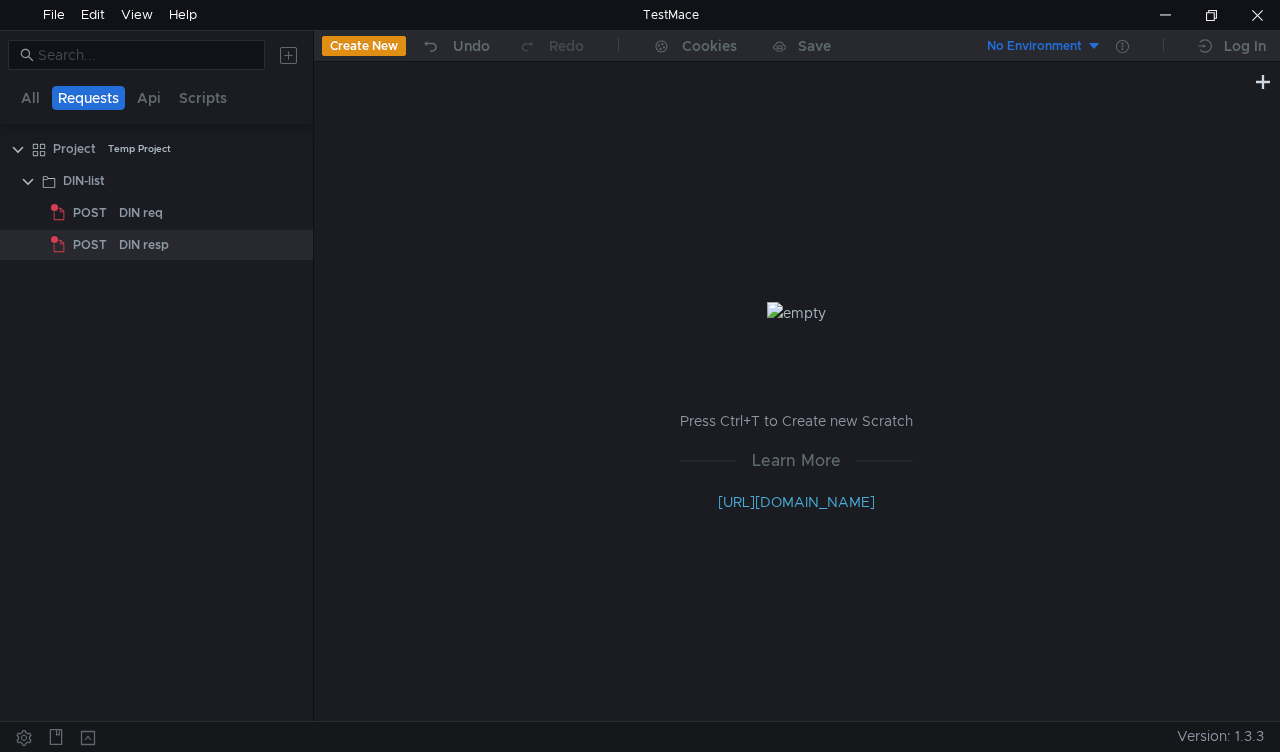 click on "No Environment" at bounding box center [1032, 46] 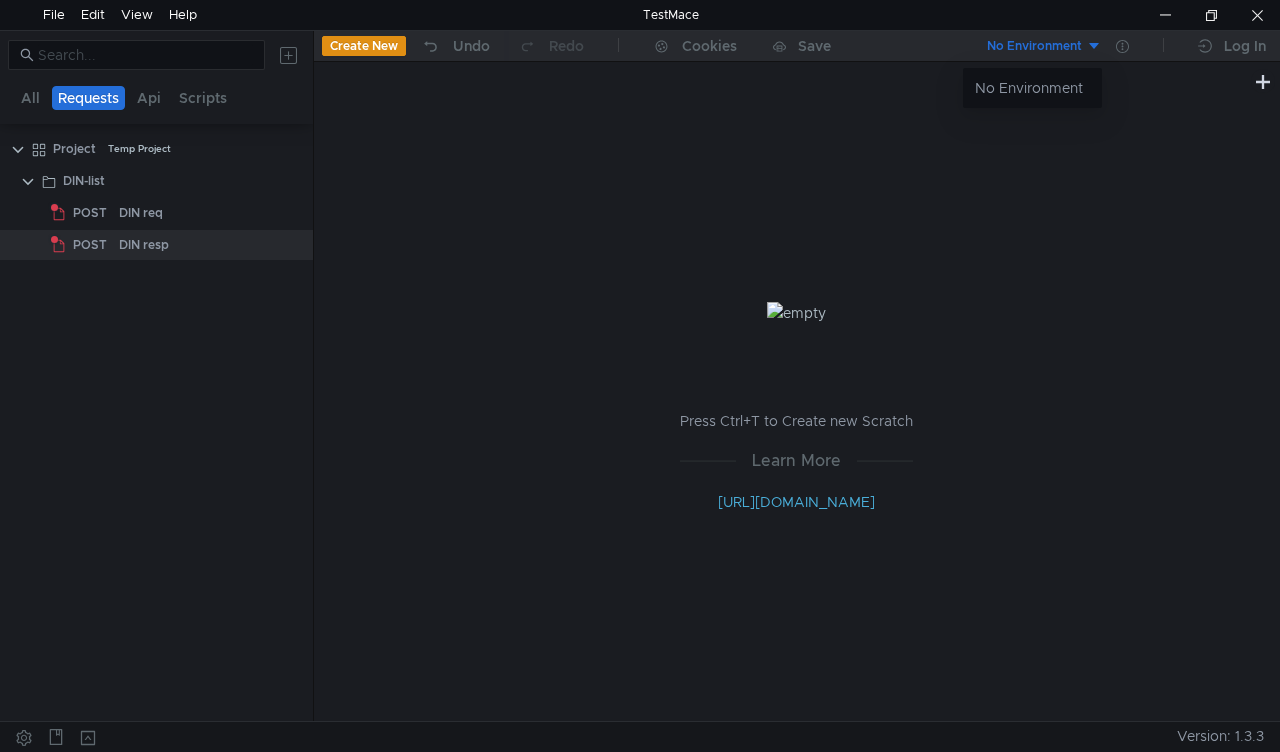 click at bounding box center (640, 376) 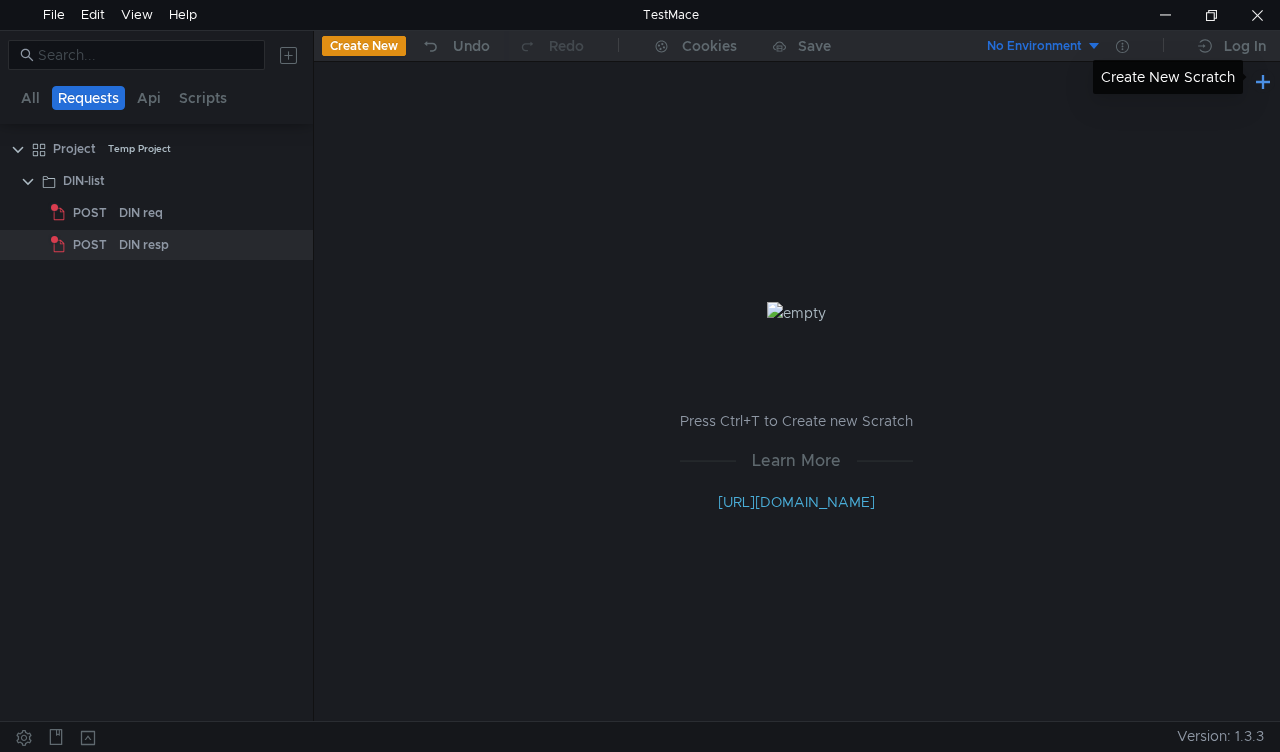 click at bounding box center (1263, 81) 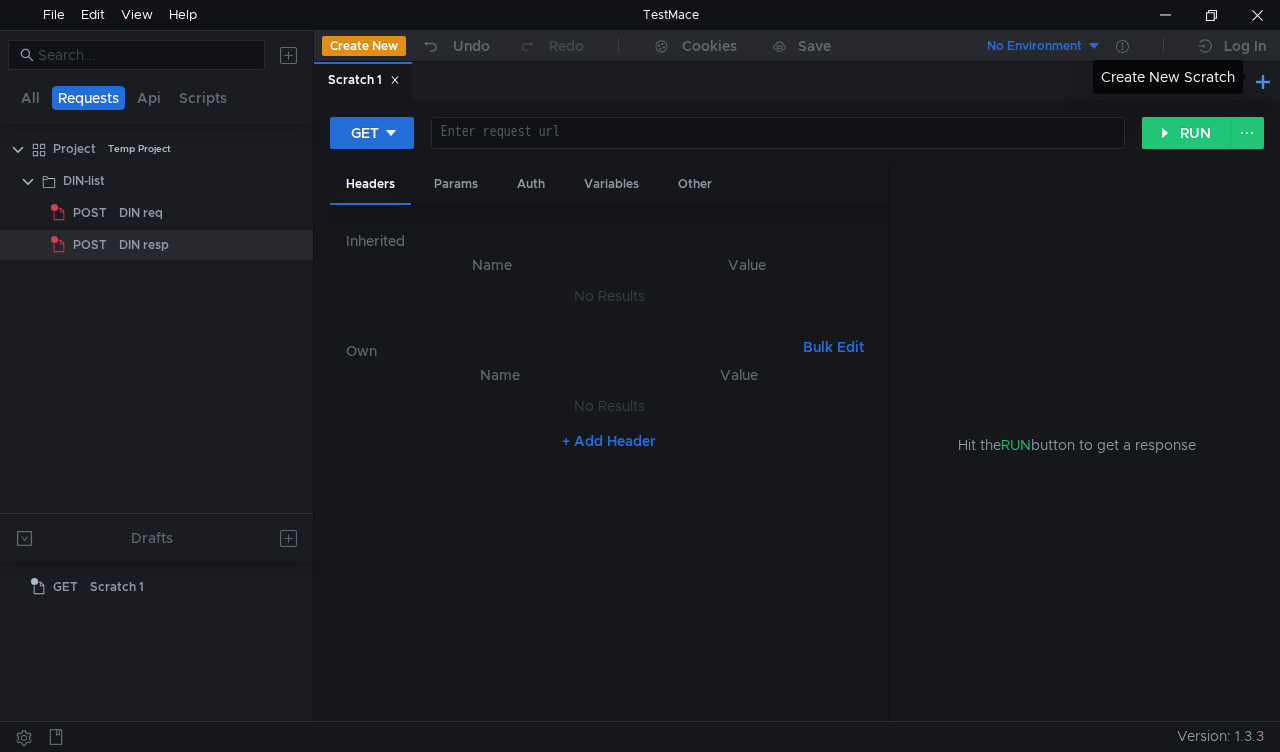 click at bounding box center (1263, 81) 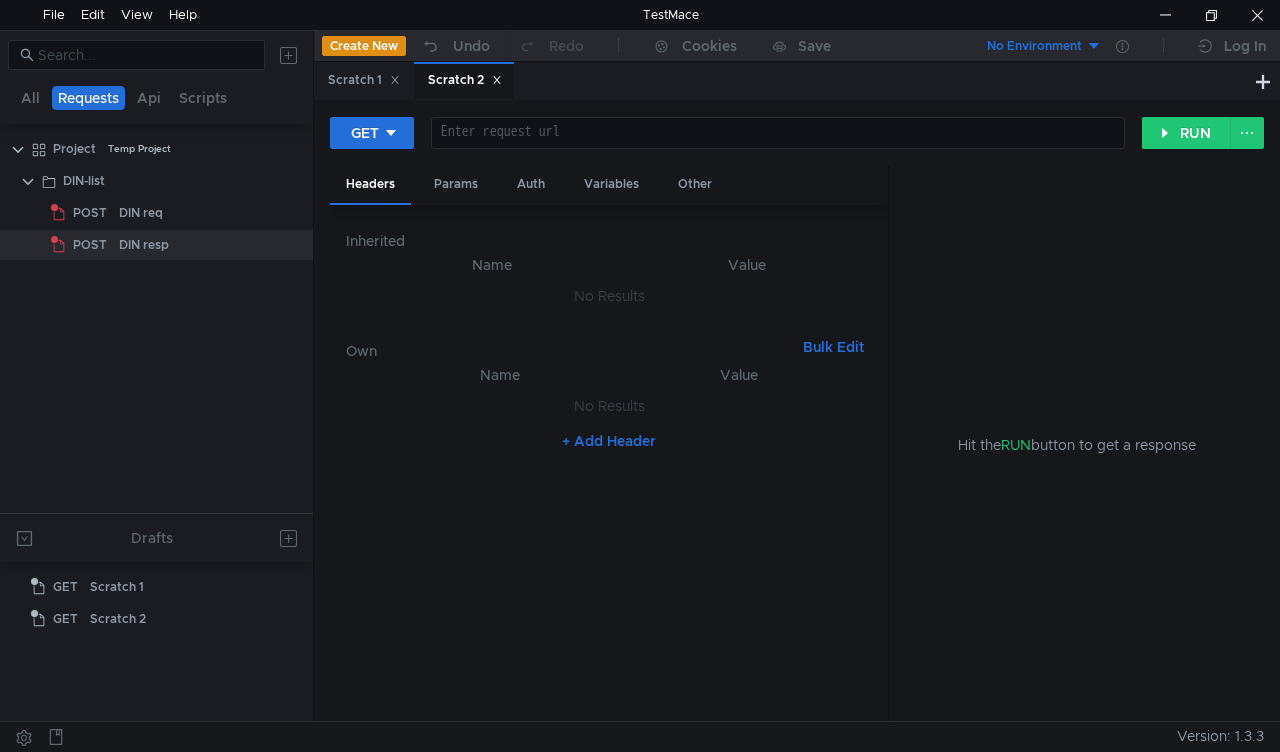 click 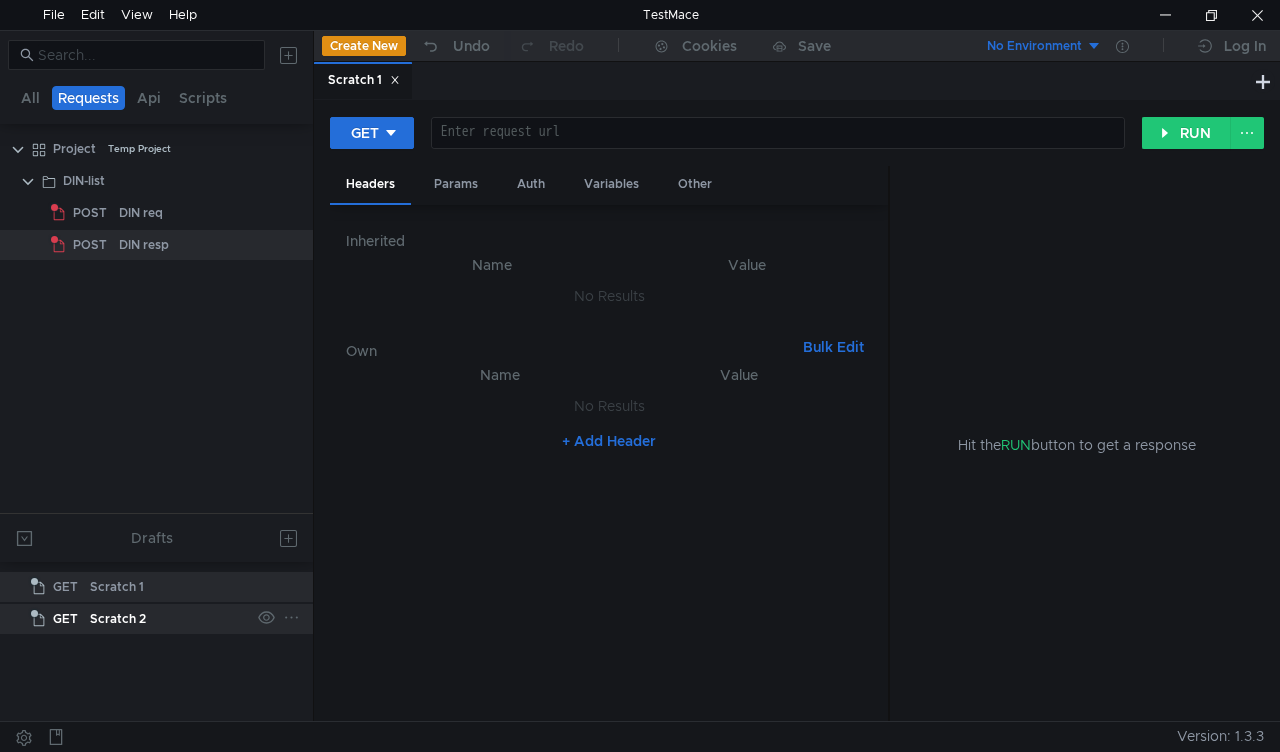 click on "Scratch 2" 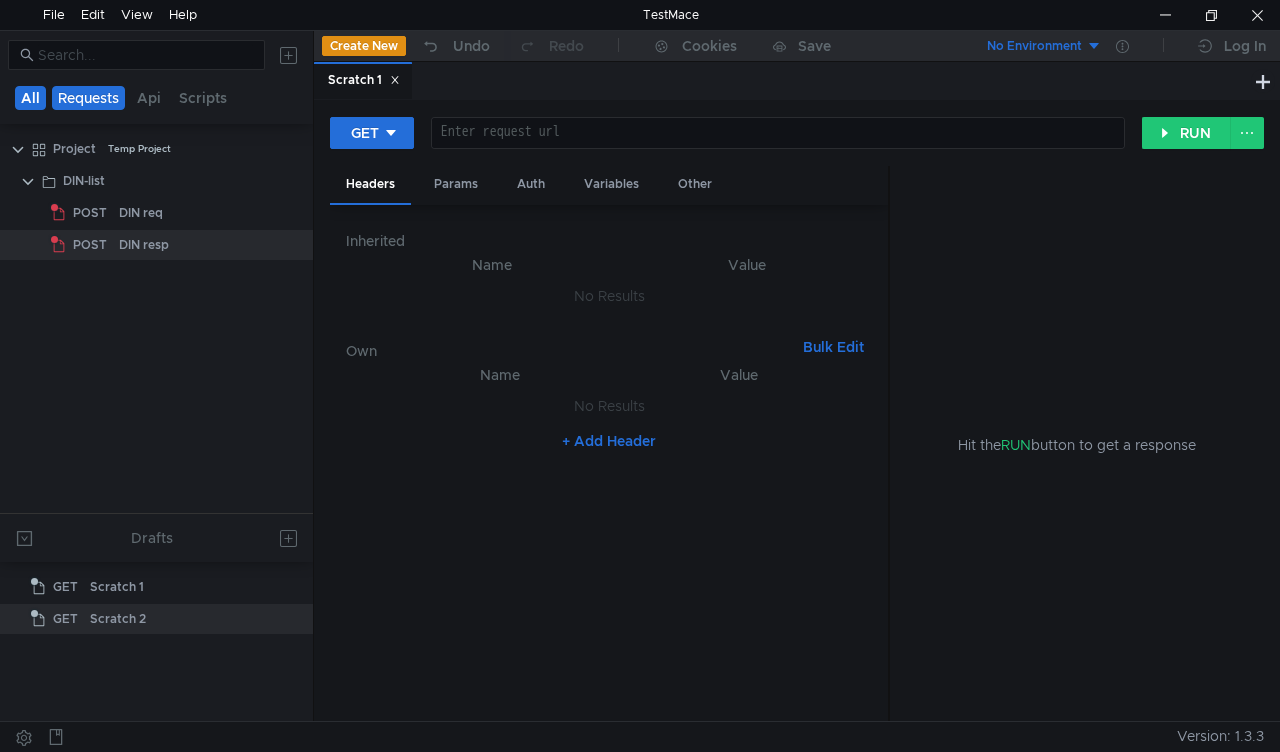 click on "All" at bounding box center [30, 98] 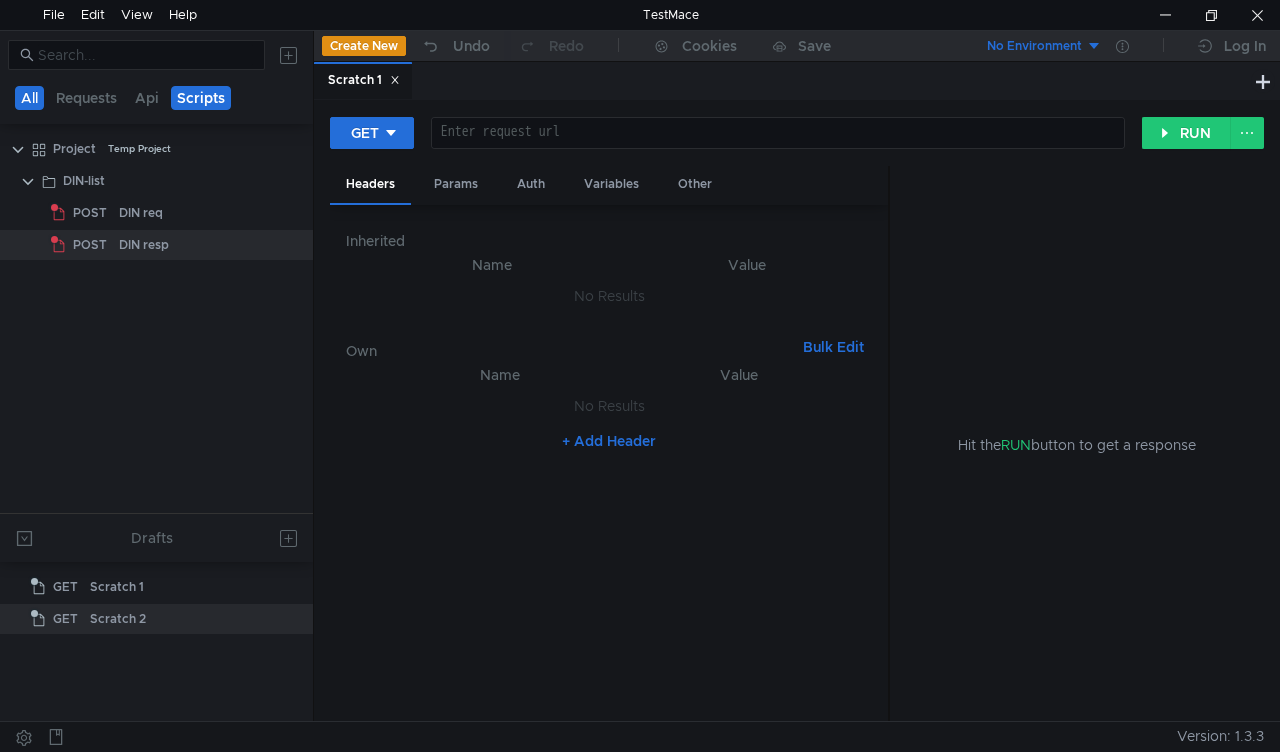 click on "Scripts" at bounding box center (201, 98) 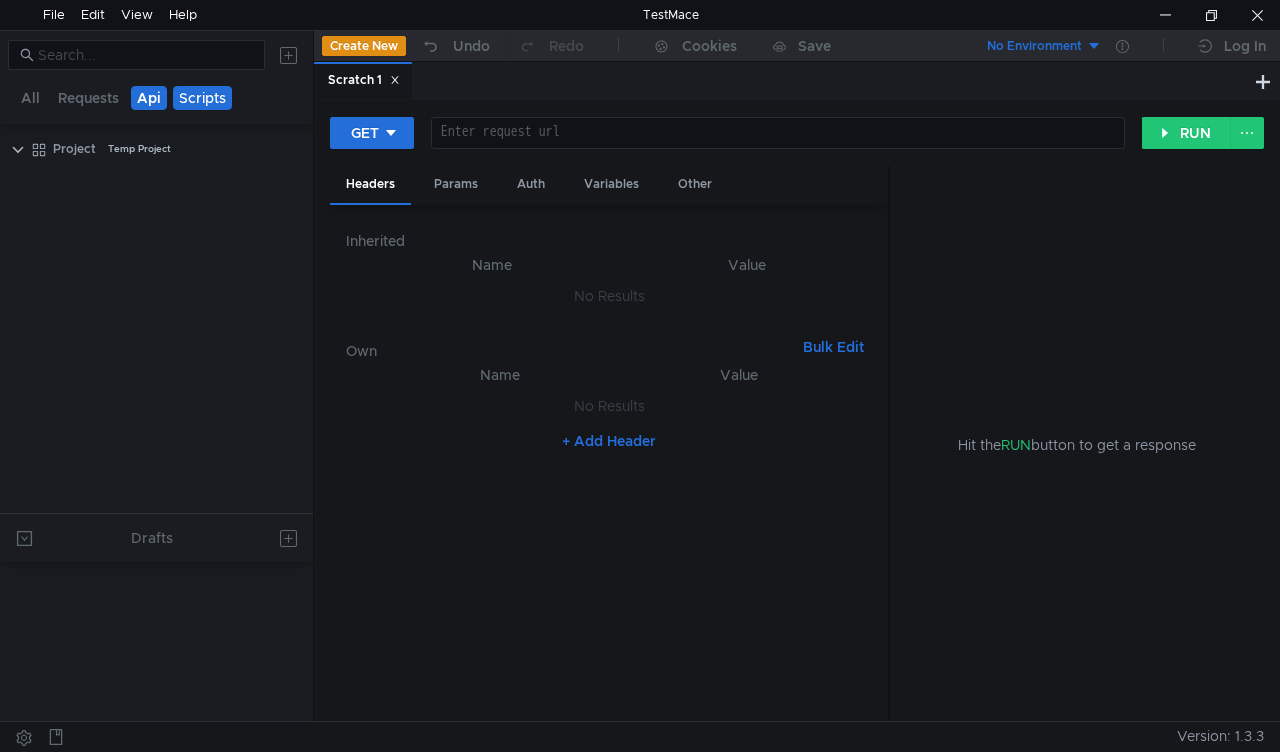 click on "Api" at bounding box center [149, 98] 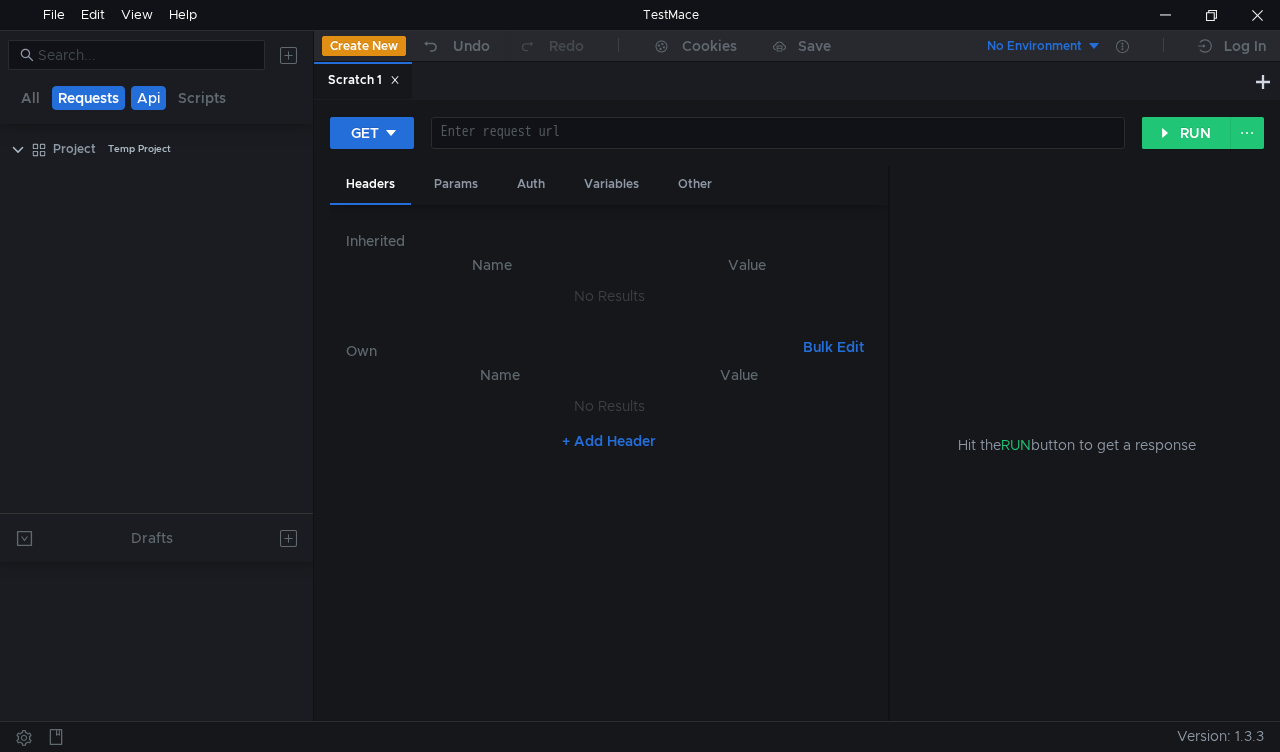 click on "Requests" at bounding box center [88, 98] 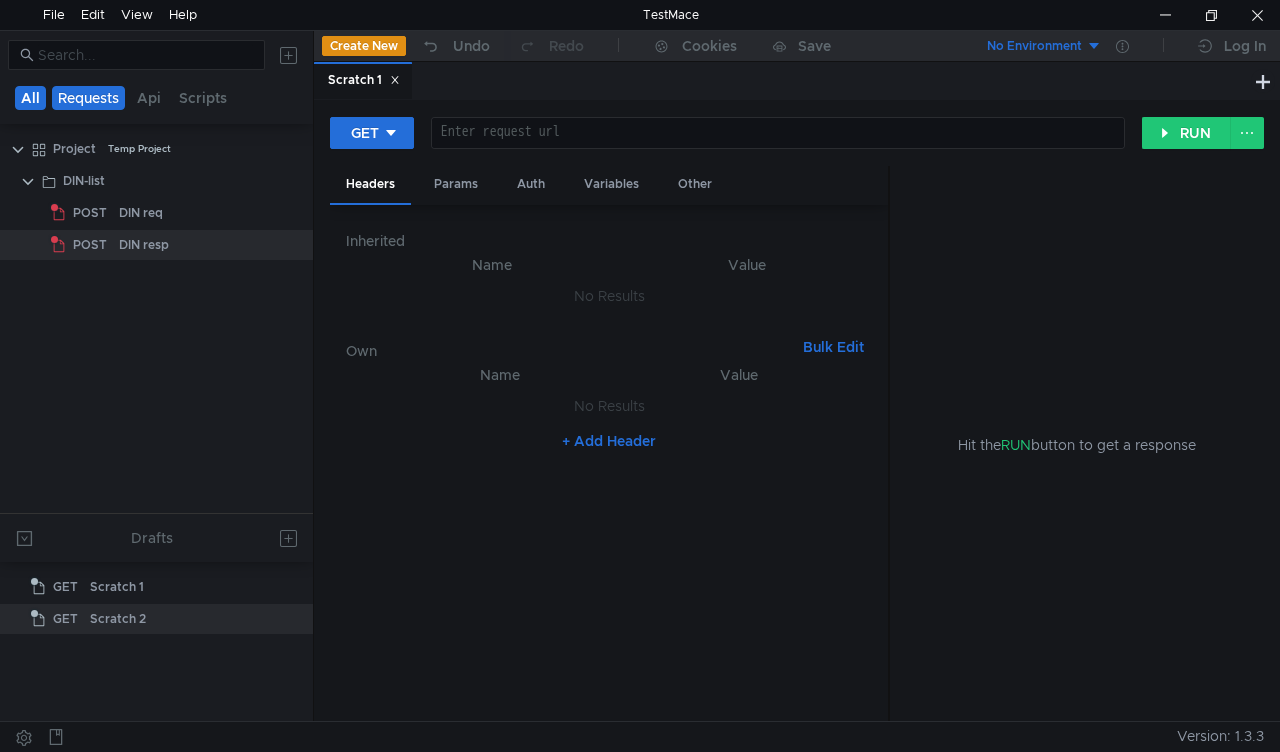 click on "All" at bounding box center (30, 98) 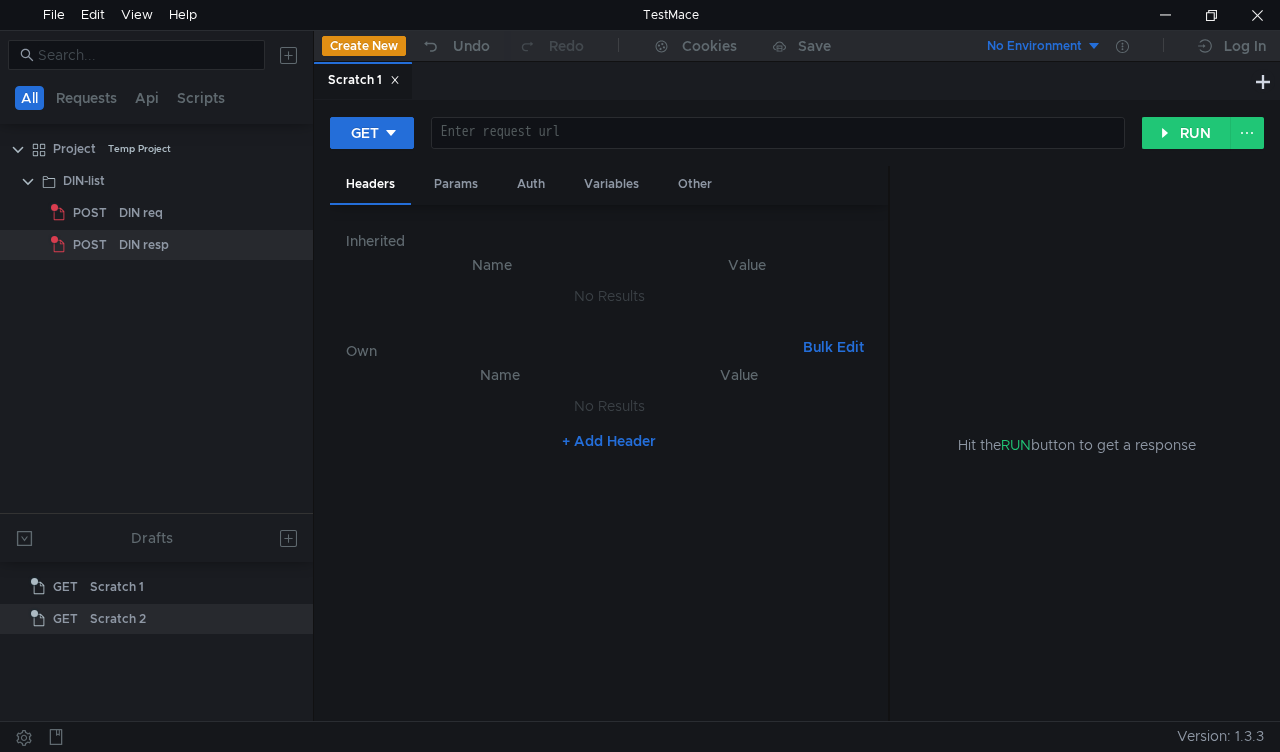 click on "All Requests Api Scripts" at bounding box center [156, 97] 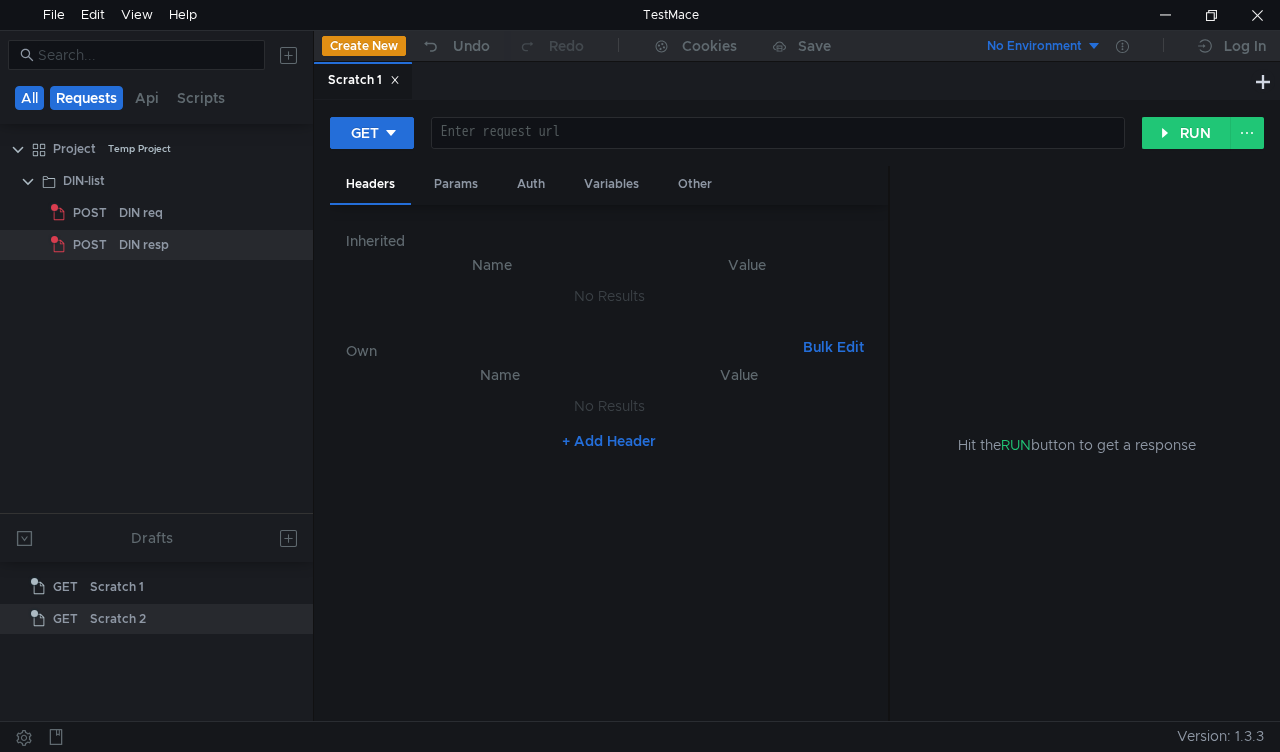 click on "Requests" at bounding box center [86, 98] 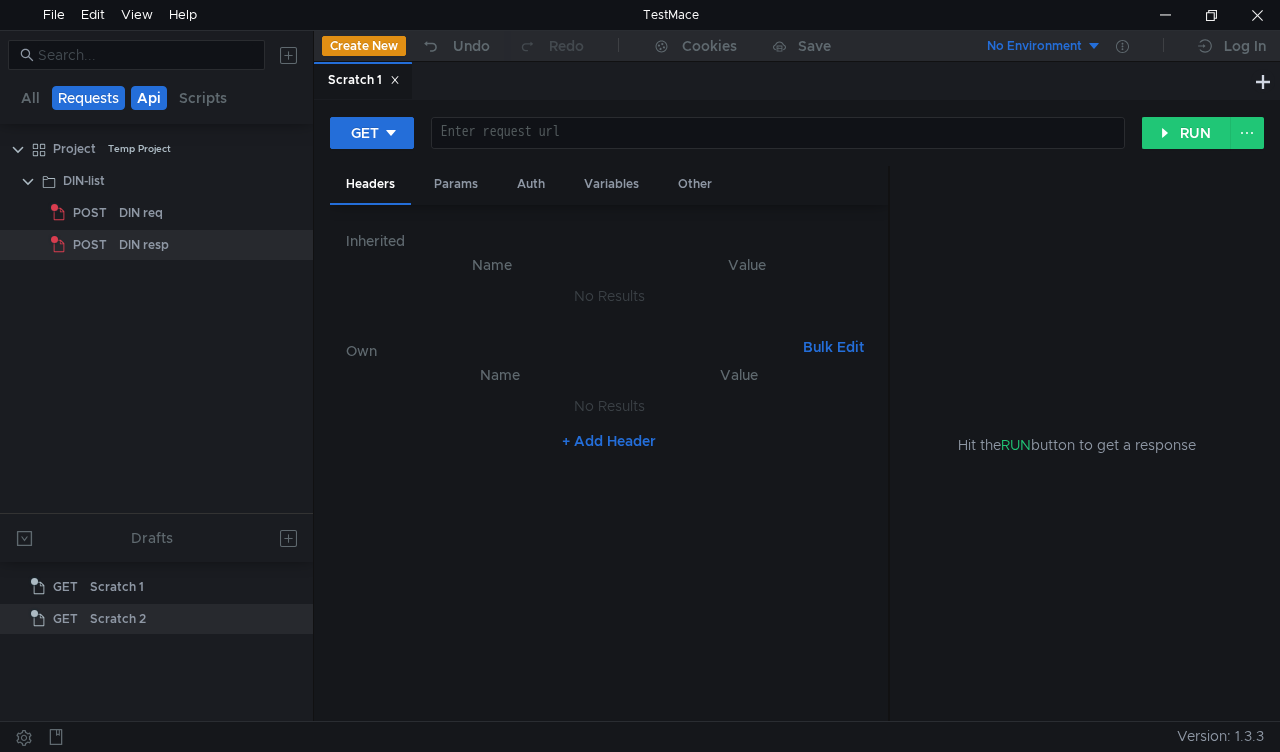 click on "Api" at bounding box center [149, 98] 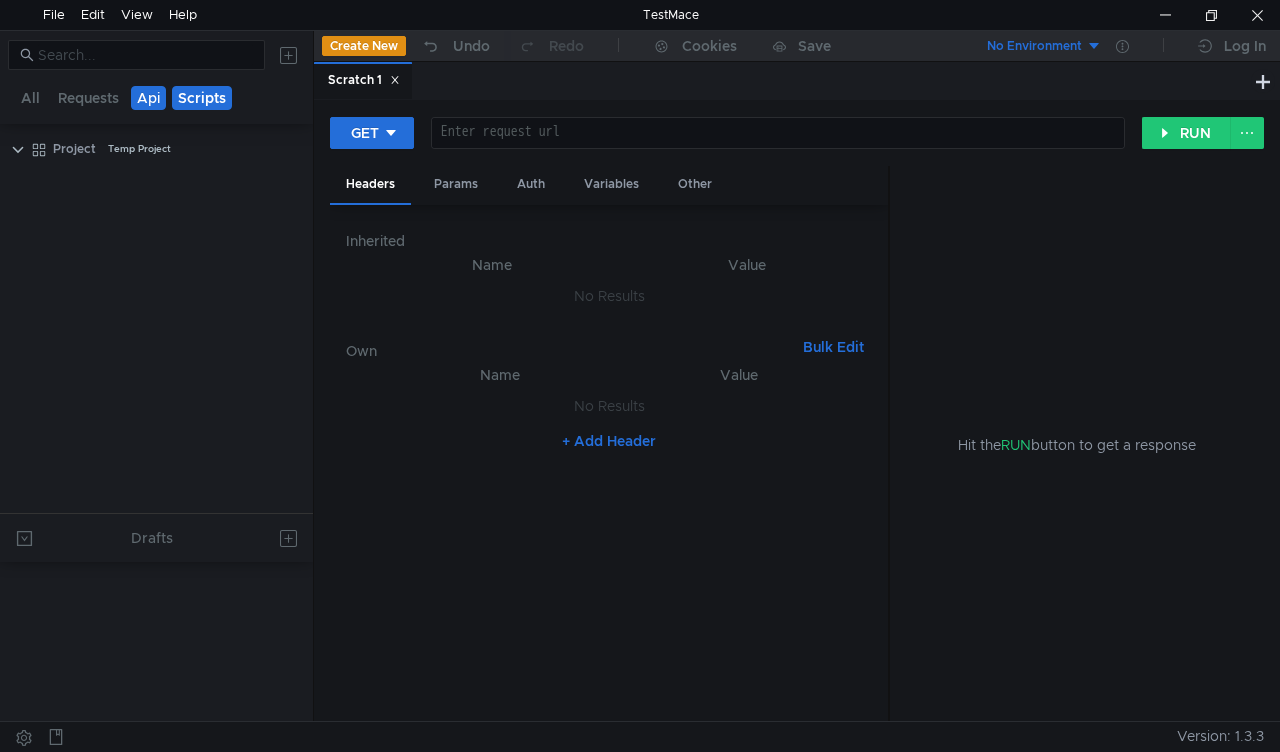 click on "Scripts" at bounding box center (202, 98) 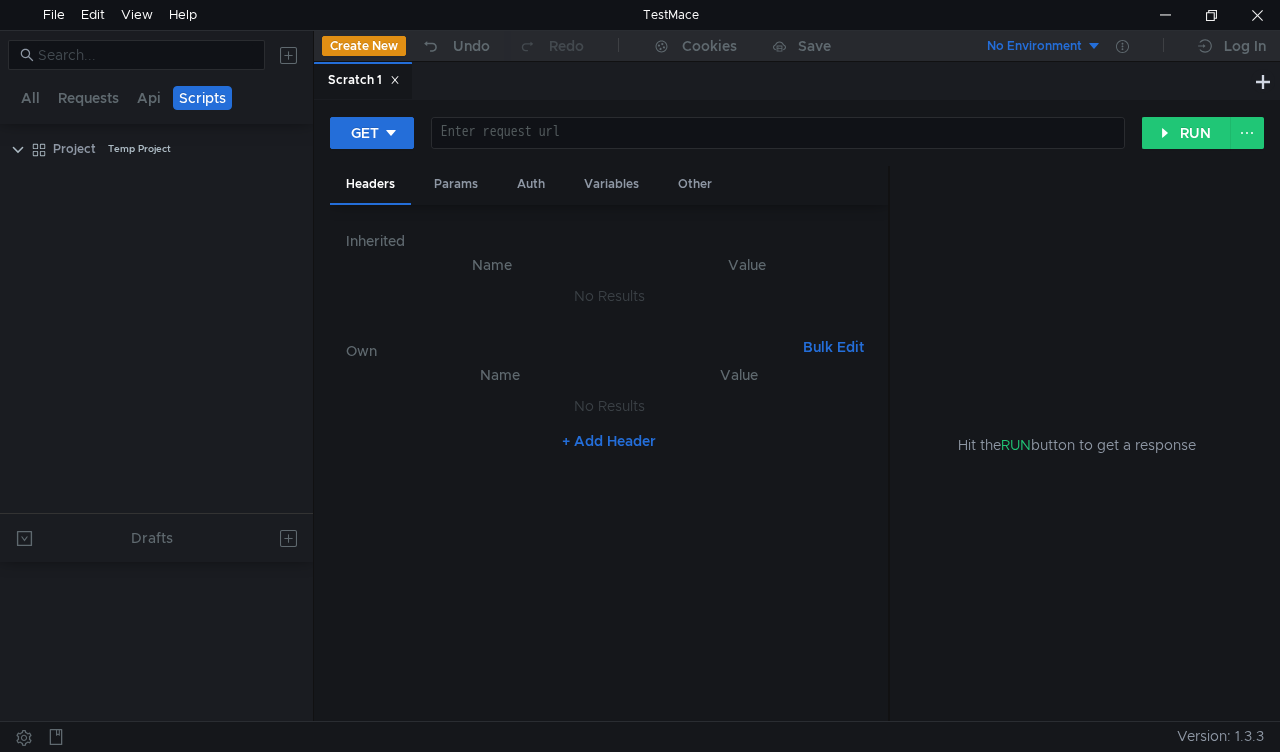 click on "All Requests Api Scripts" at bounding box center [156, 97] 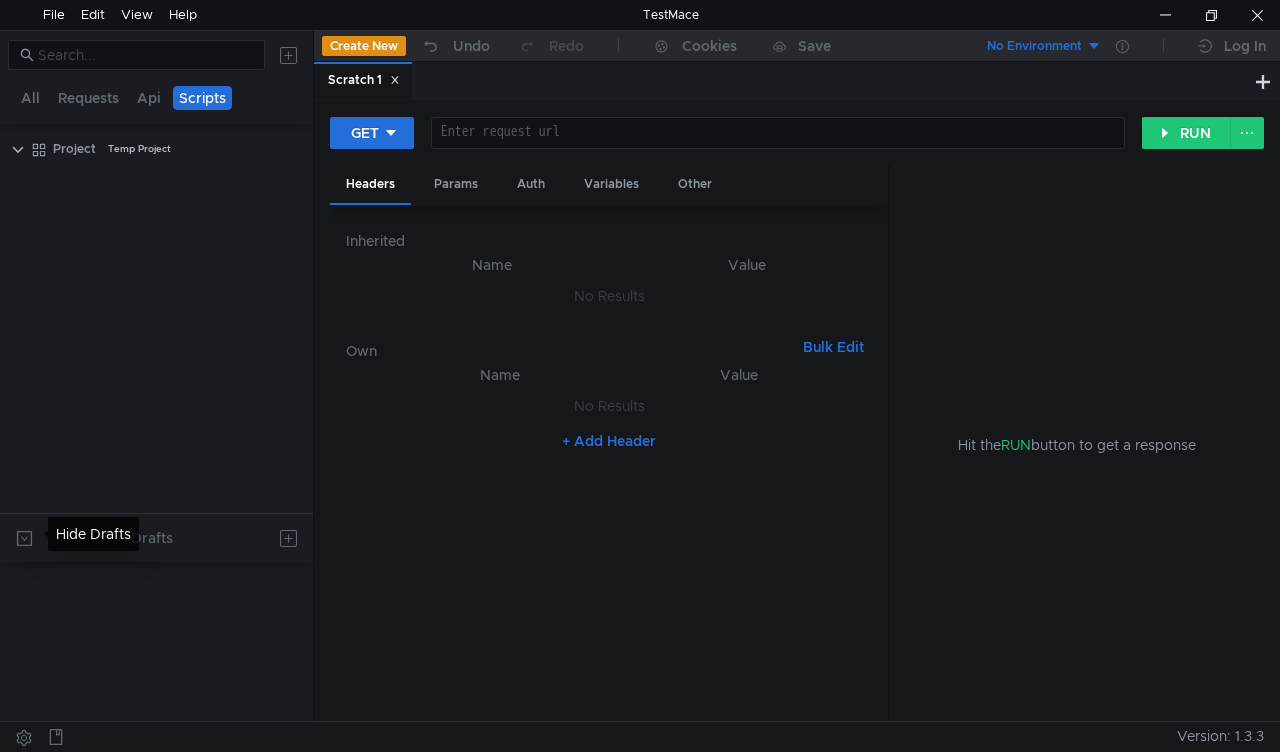 click at bounding box center (24, 538) 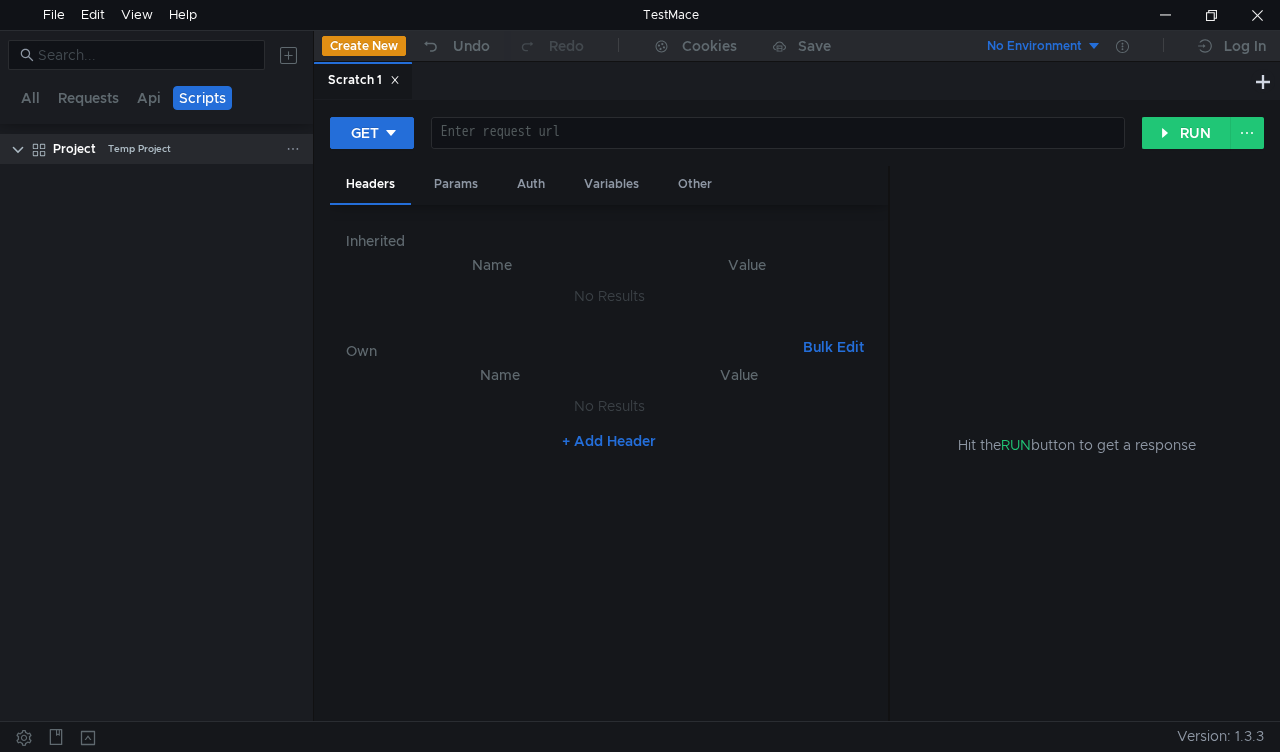 click 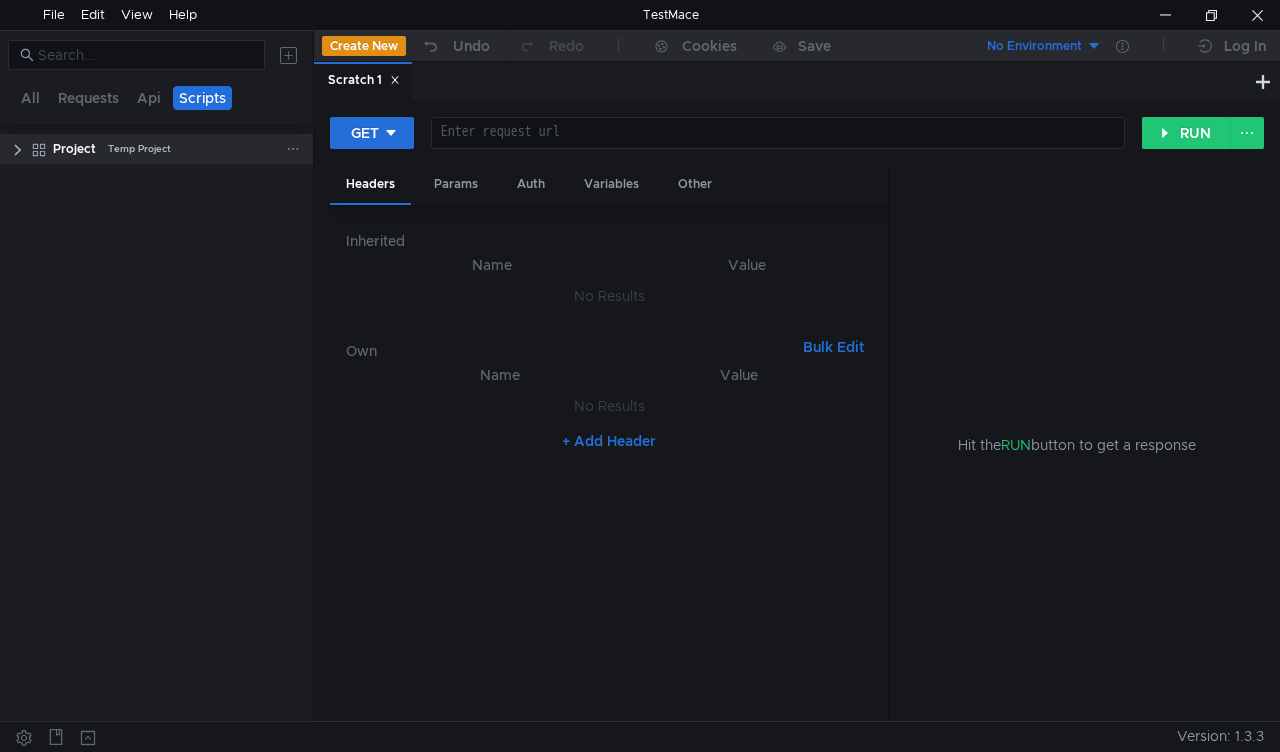 click 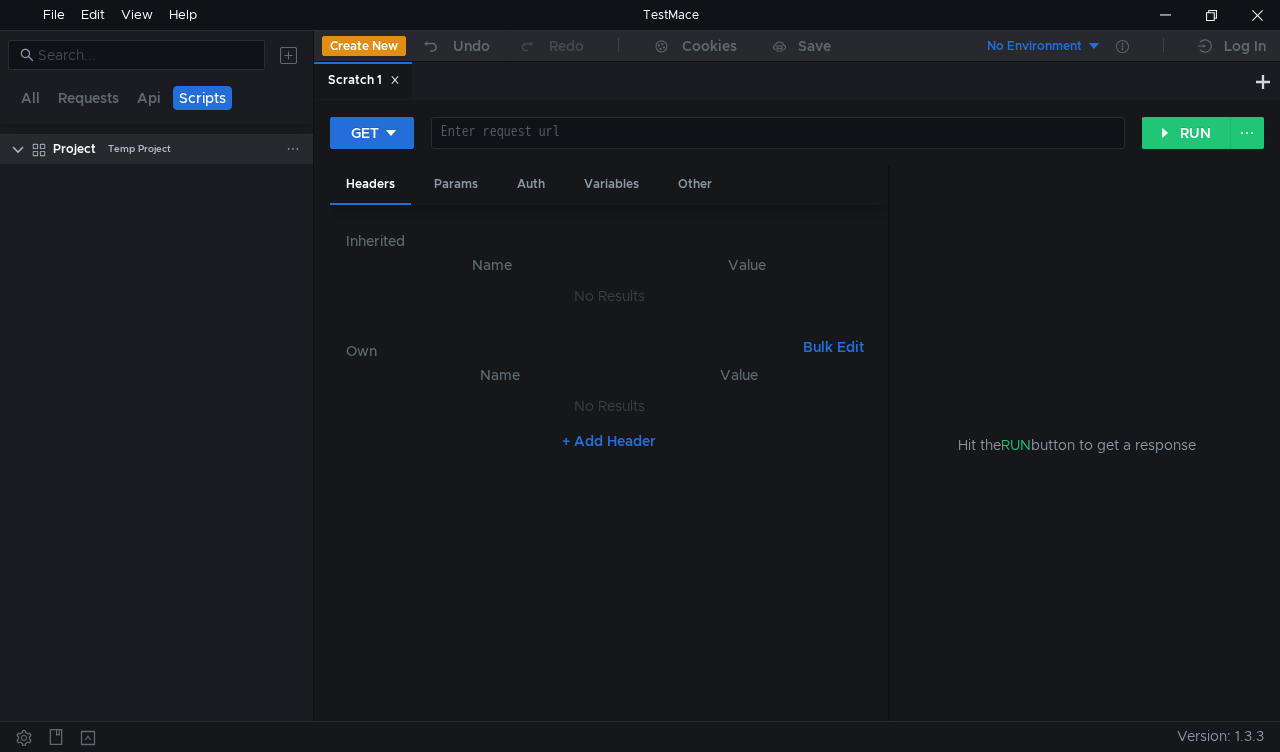 click 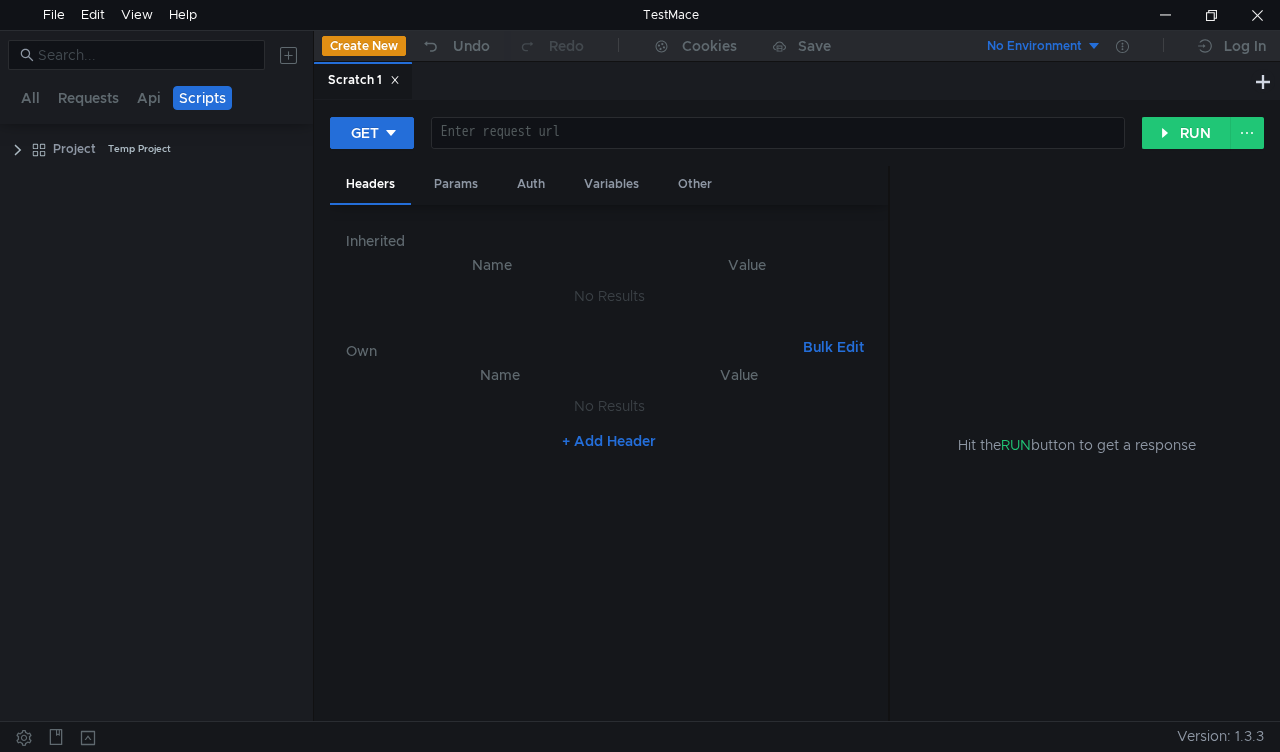 click 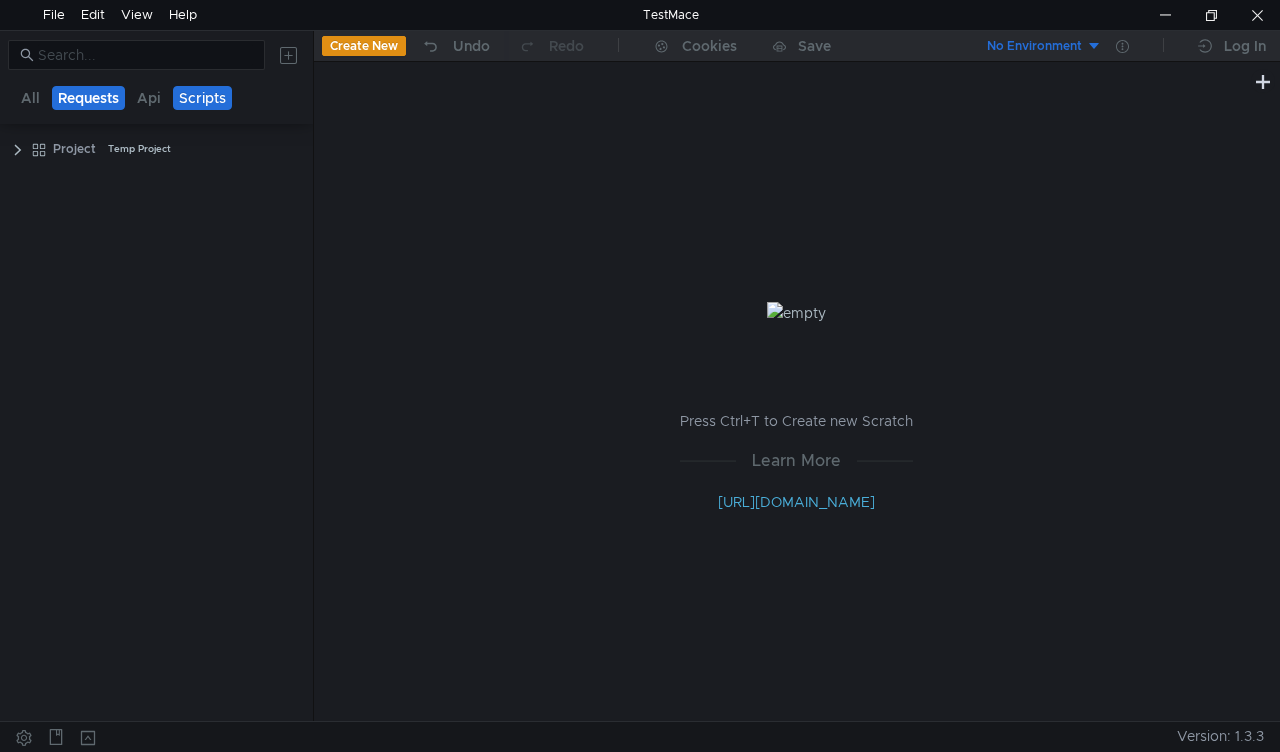 click on "Requests" at bounding box center (88, 98) 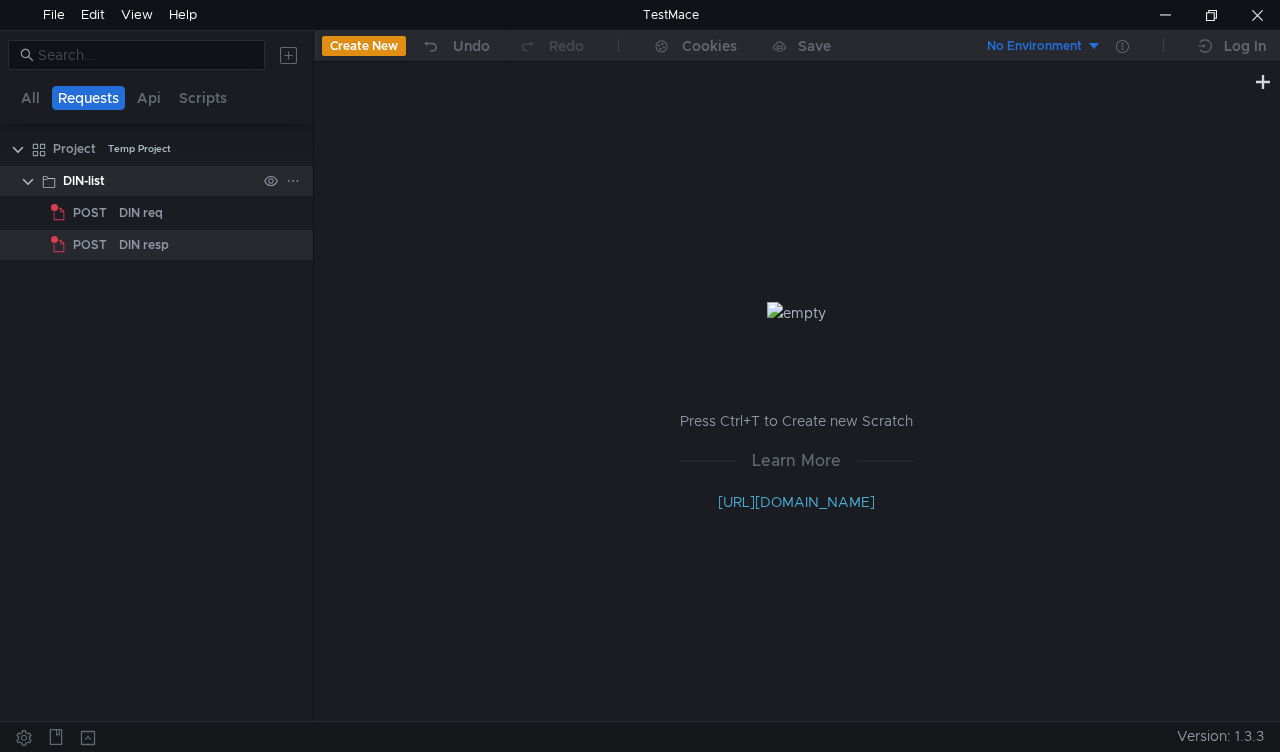 click 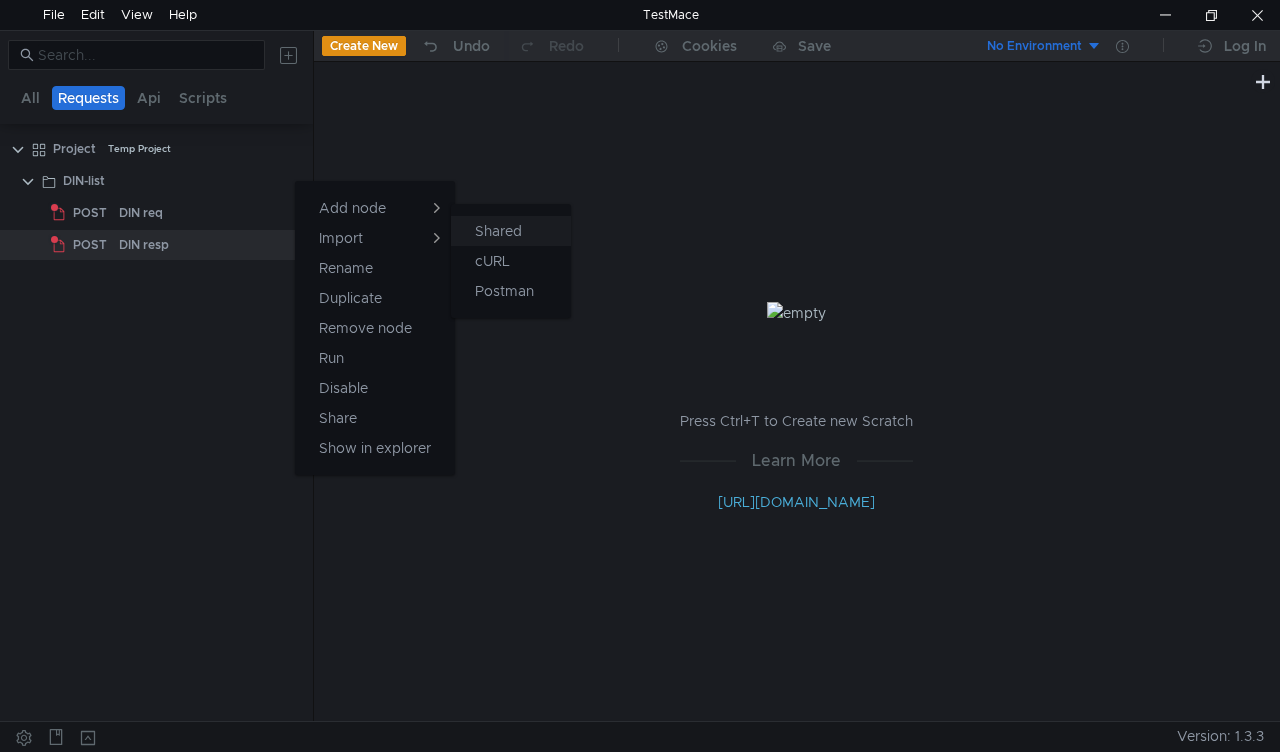 click on "Shared" at bounding box center [498, 231] 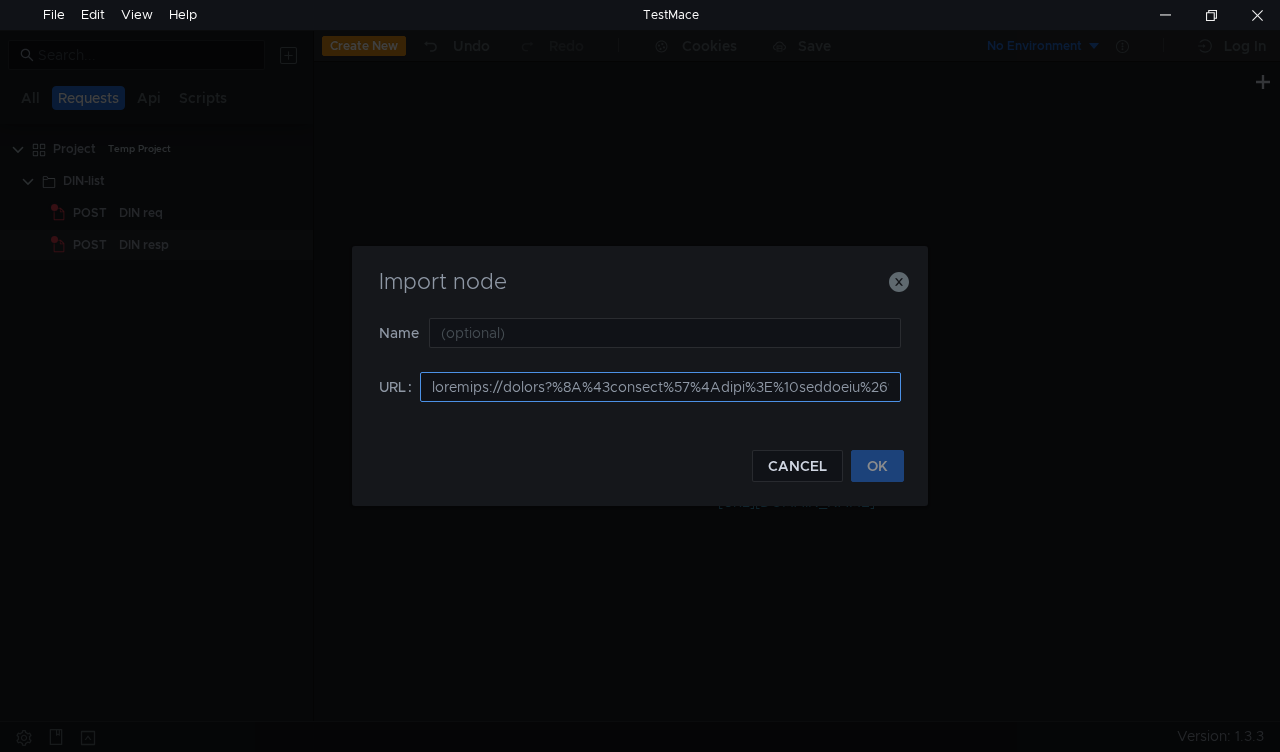 scroll, scrollTop: 0, scrollLeft: 63030, axis: horizontal 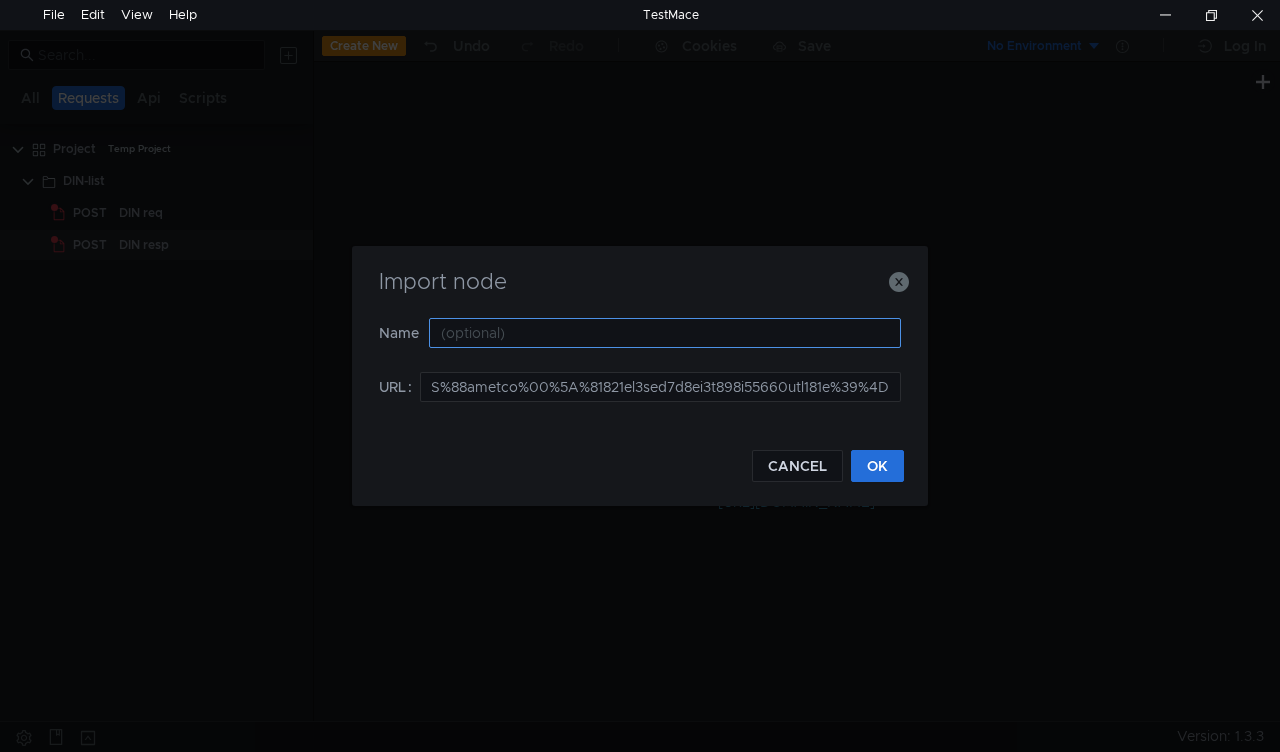 type on "testmace://export?%7B%22enabled%22%3Atrue%2C%22children%22%3A%5B%7B%22enabled%22%3Atrue%2C%22children%22%3A%5B%5D%2C%22variablesArray%22%3A%5B%5D%2C%22type%22%3A%22RequestStep%22%2C%22requestData%22%3A%7B%22request%22%3A%7B%22method%22%3A%22POST%22%2C%22url%22%3A%22%24%7B%24env.schema%7D%3A%2F%2F%24%7B%[DOMAIN_NAME]%7D%2Frisk%2Fcalculation%2Ftps_instruction%3Fformat%3Dfull%26dump%3Deventlog%22%7D%2C%22headers%22%3A%5B%5D%2C%22disabledInheritedHeaders%22%3A%5B%5D%2C%22params%22%3A%5B%7B%22name%22%3A%22format%22%2C%22value%22%3A%22full%22%2C%22isChecked%22%3Atrue%7D%2C%7B%22name%22%3A%22dump%22%2C%22value%22%3A%22eventlog%22%2C%22isChecked%22%3Atrue%7D%5D%2C%22body%22%3A%7B%22type%22%3A%22Json%22%2C%22jsonBody%22%3A%22%7B%5Cn%20%20%5C%22timestamp%5C%22%3A%20%5C%22%7B%7B%24isoTimestamp%7D%7D%5C%22%2C%5Cn%20%20%5C%22instruction%5C%22%3A%20%7B%5Cn%20%20%20%20%5C%22debtor%5C%22%3A%20%7B%5Cn%20%20%20%20%20%20%5C%22accessors%5C%22%3A%20%5B%5Cn%20%20%20%20%20%20%20%20%7B%5Cn%20%20%20%20%20%20%20%20%20%20%5C%22value%5C..." 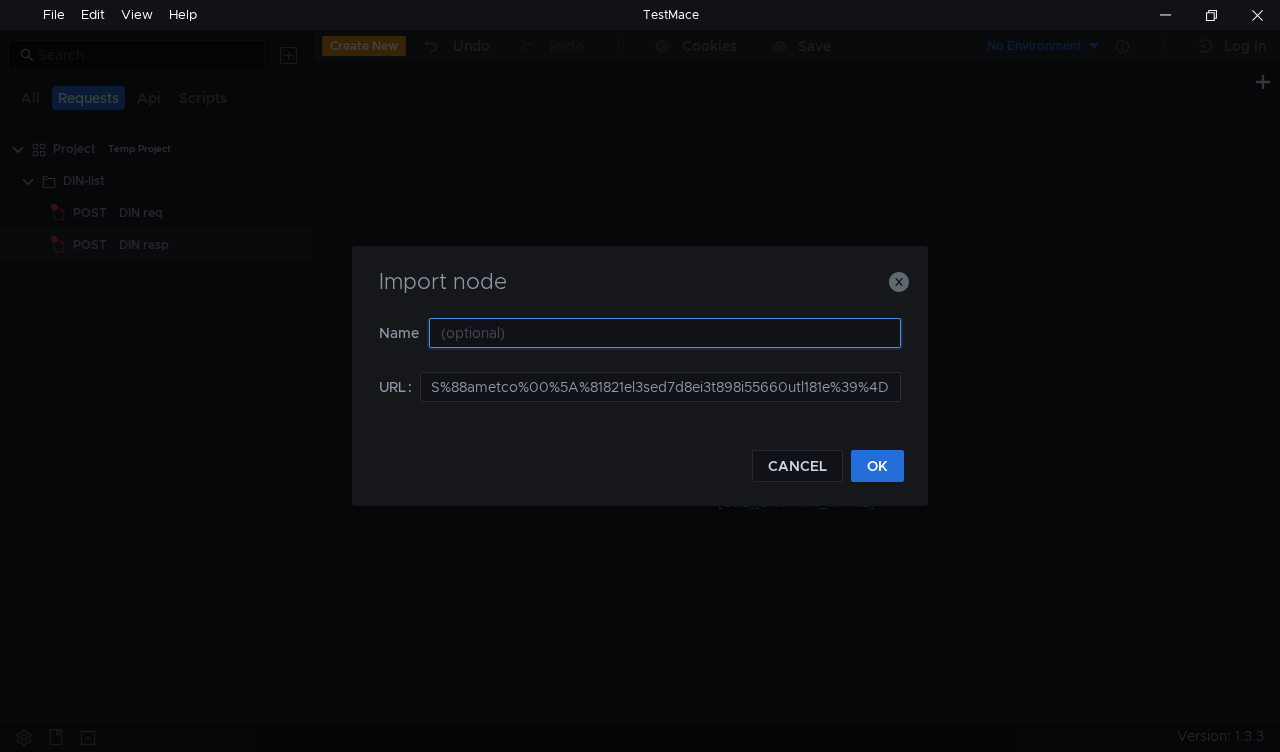 click at bounding box center [665, 333] 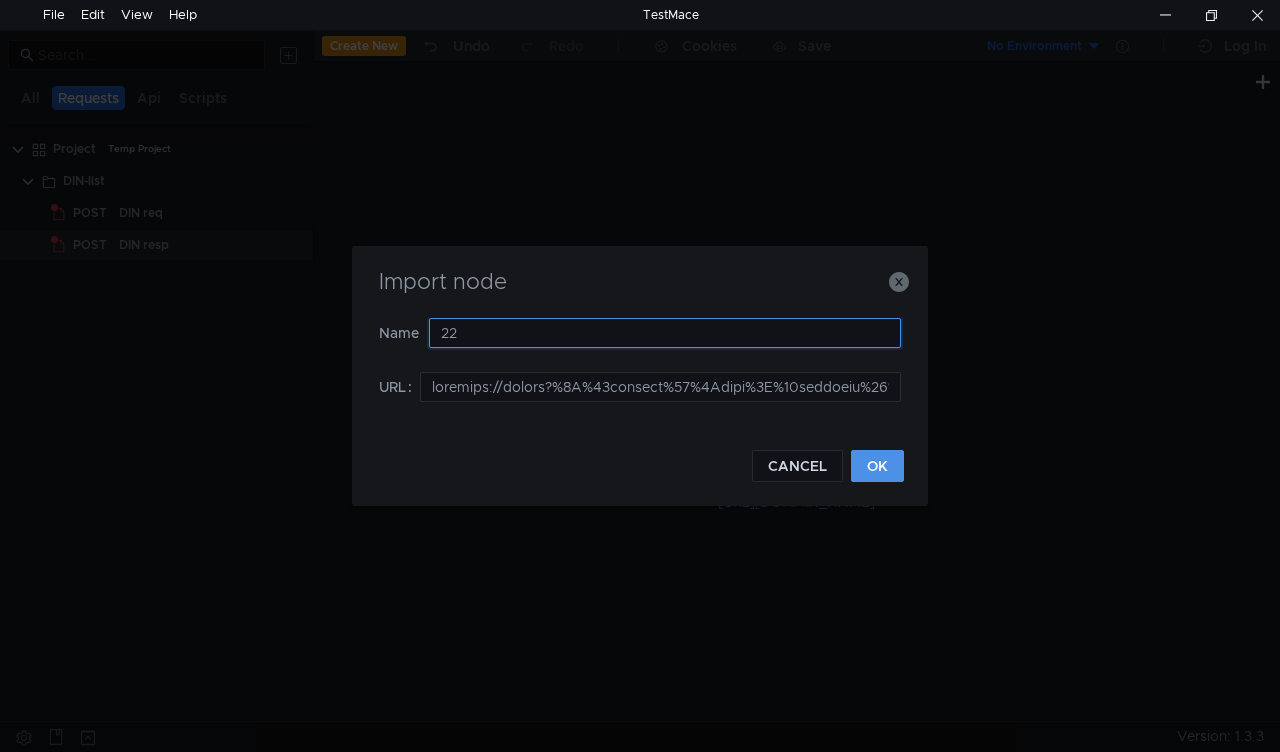 type on "22" 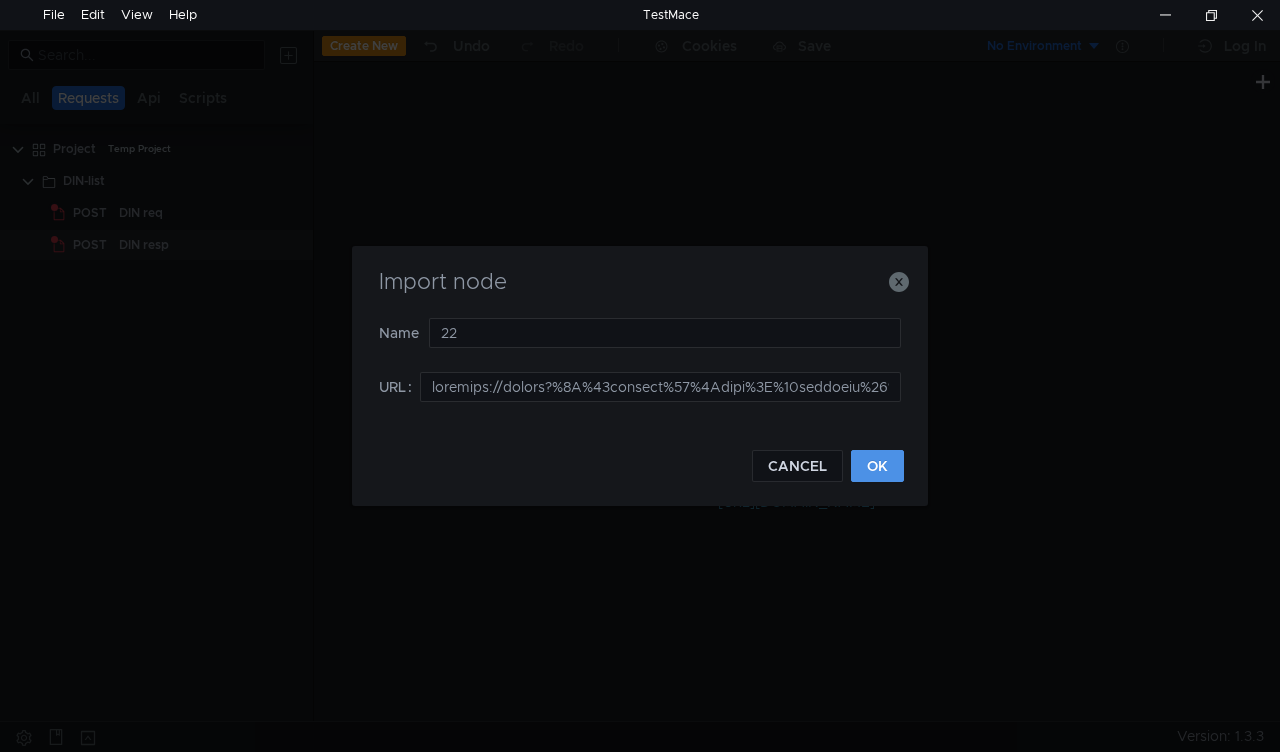 click on "OK" 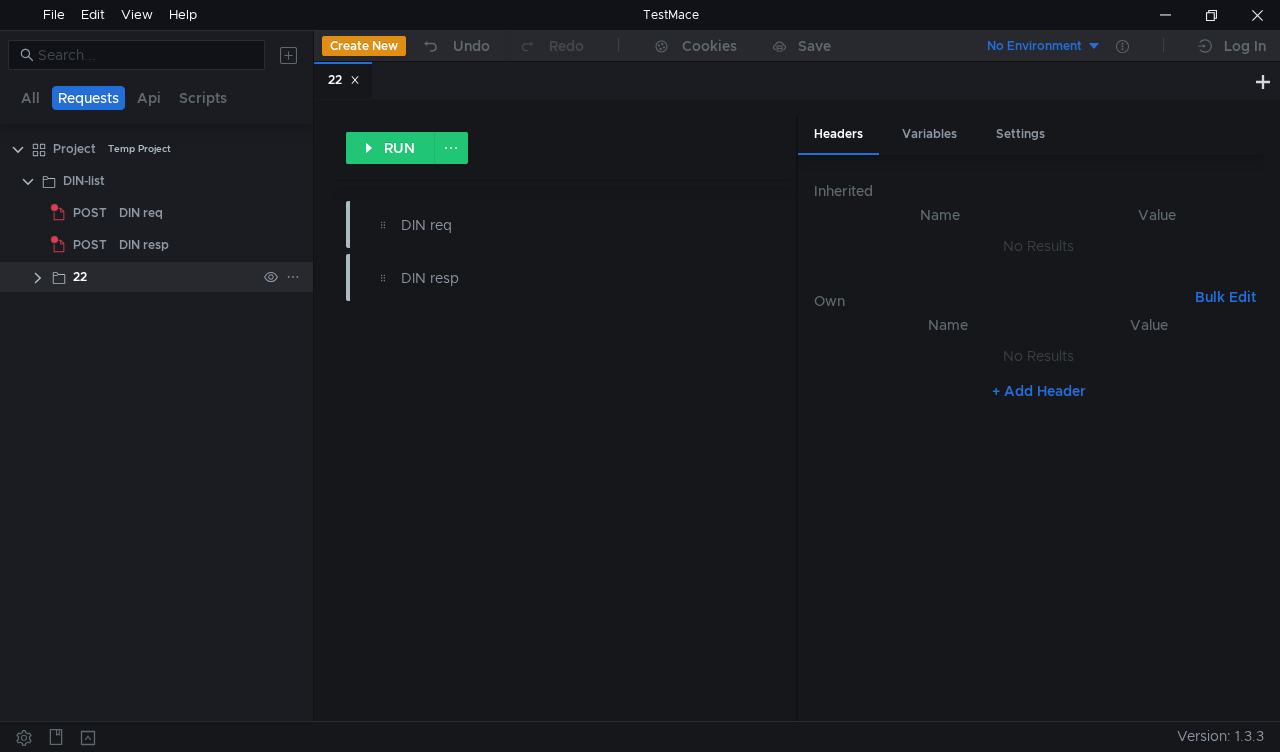 click 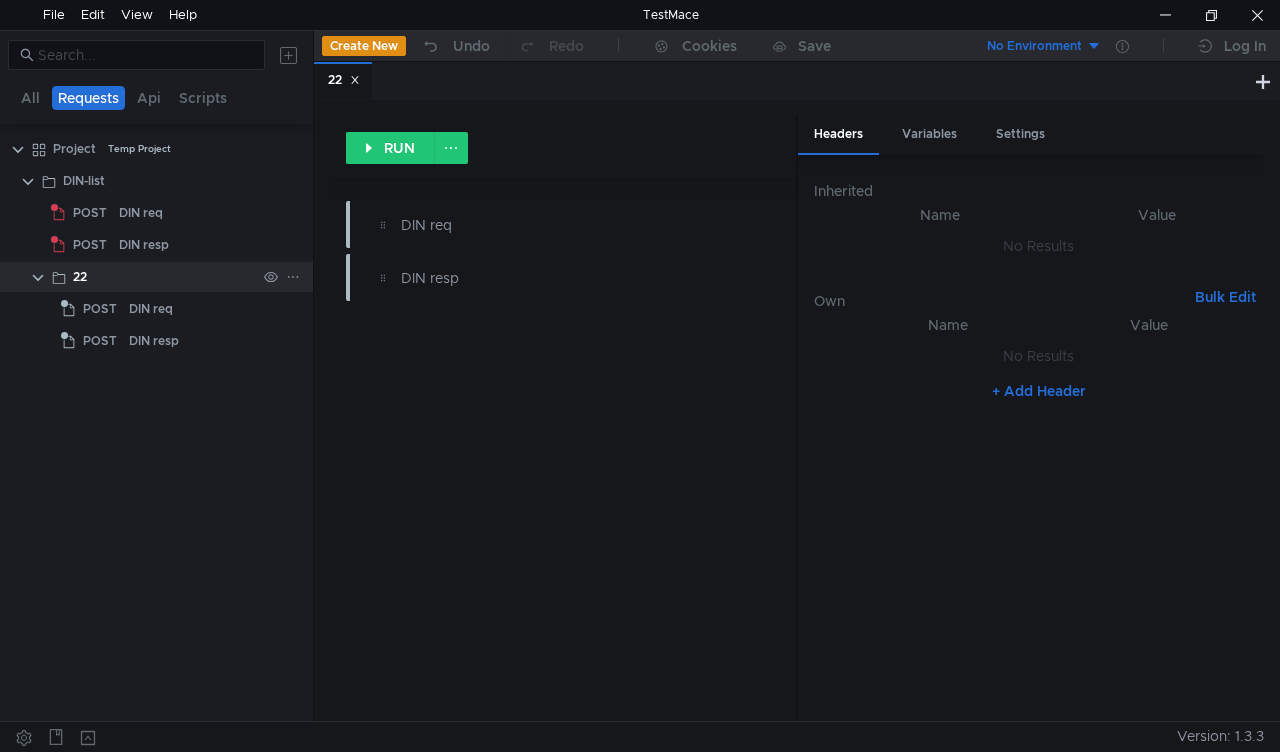 click 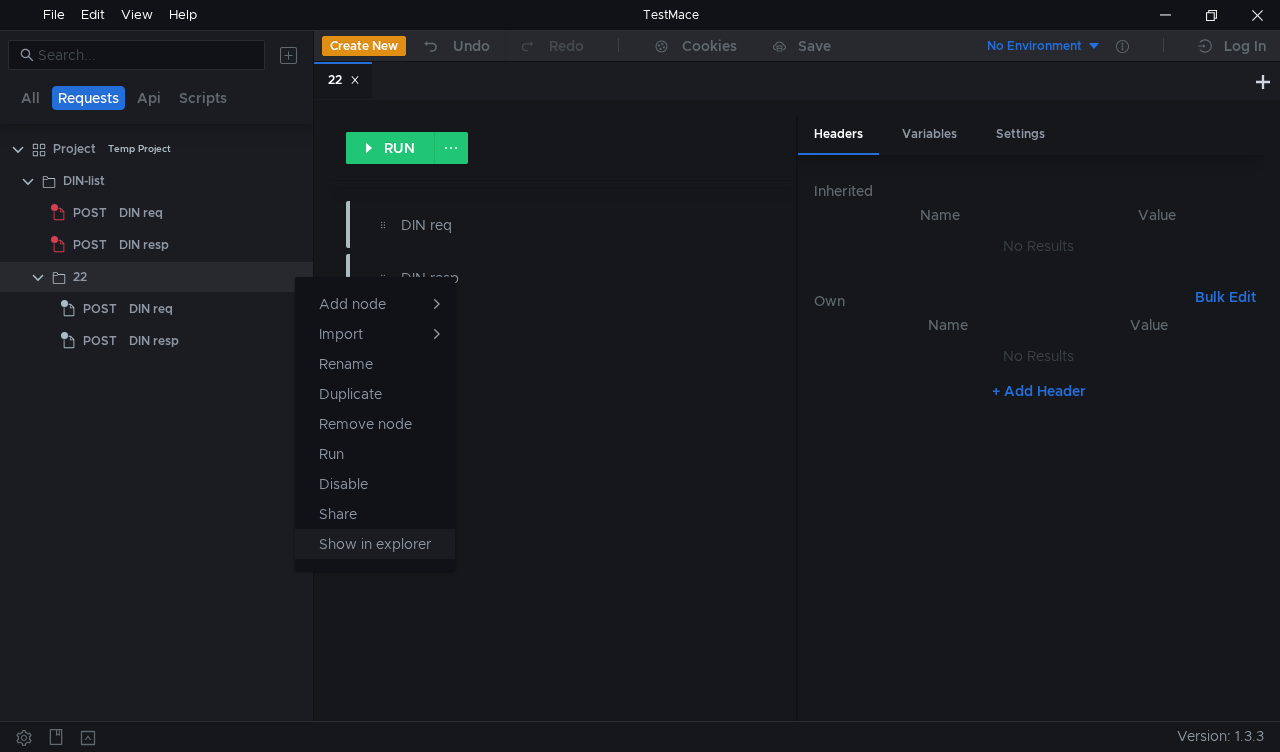 click on "Show in explorer" at bounding box center (375, 544) 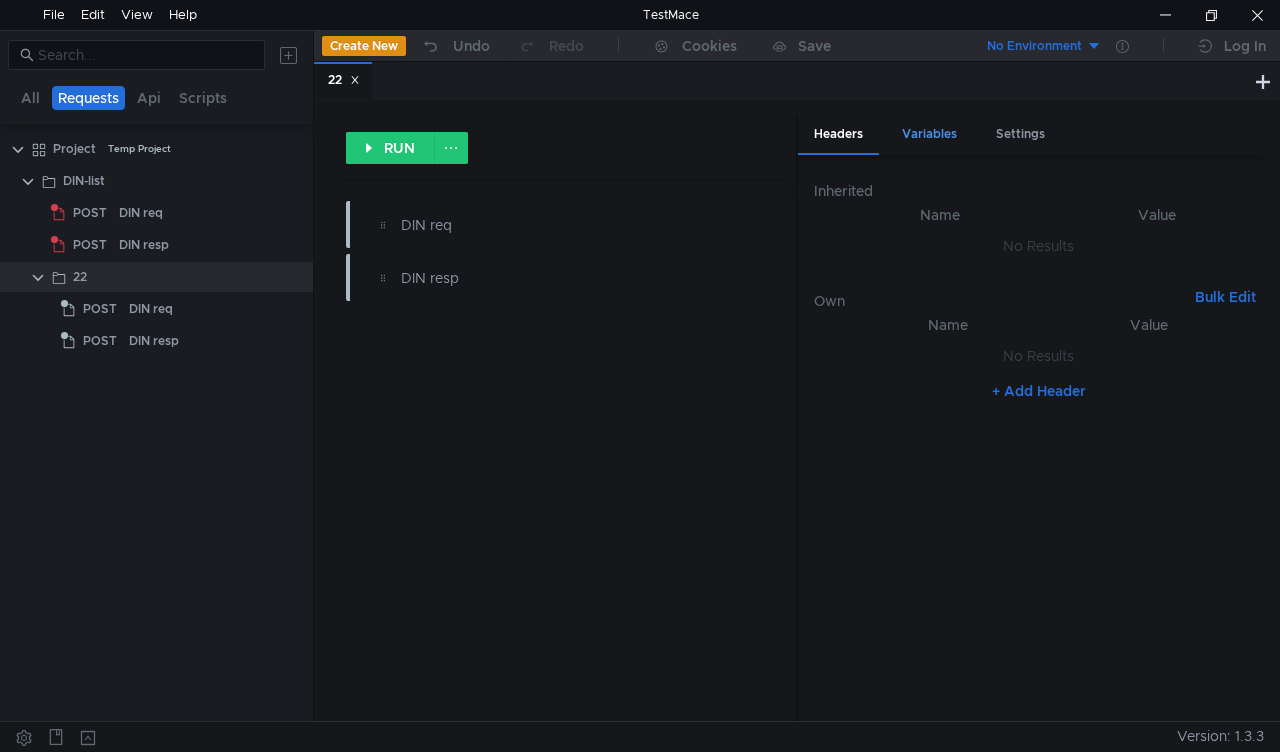 click on "Variables" at bounding box center (929, 134) 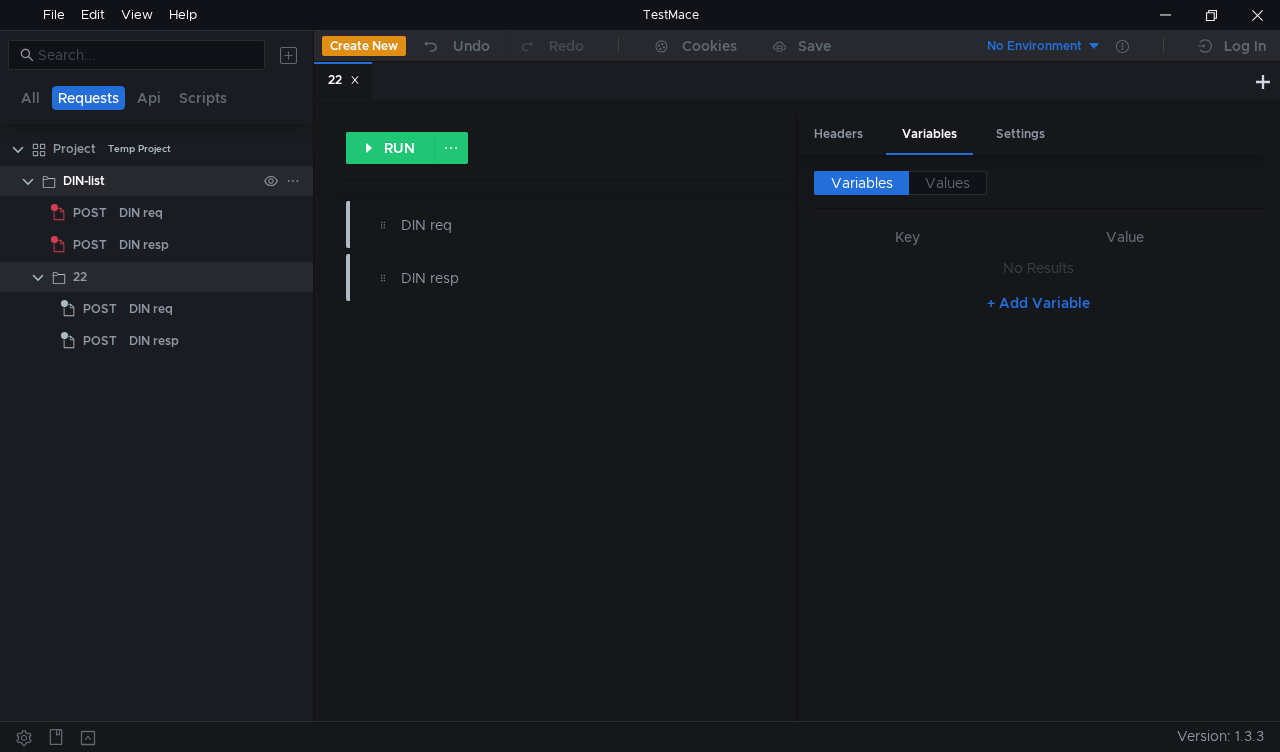 click 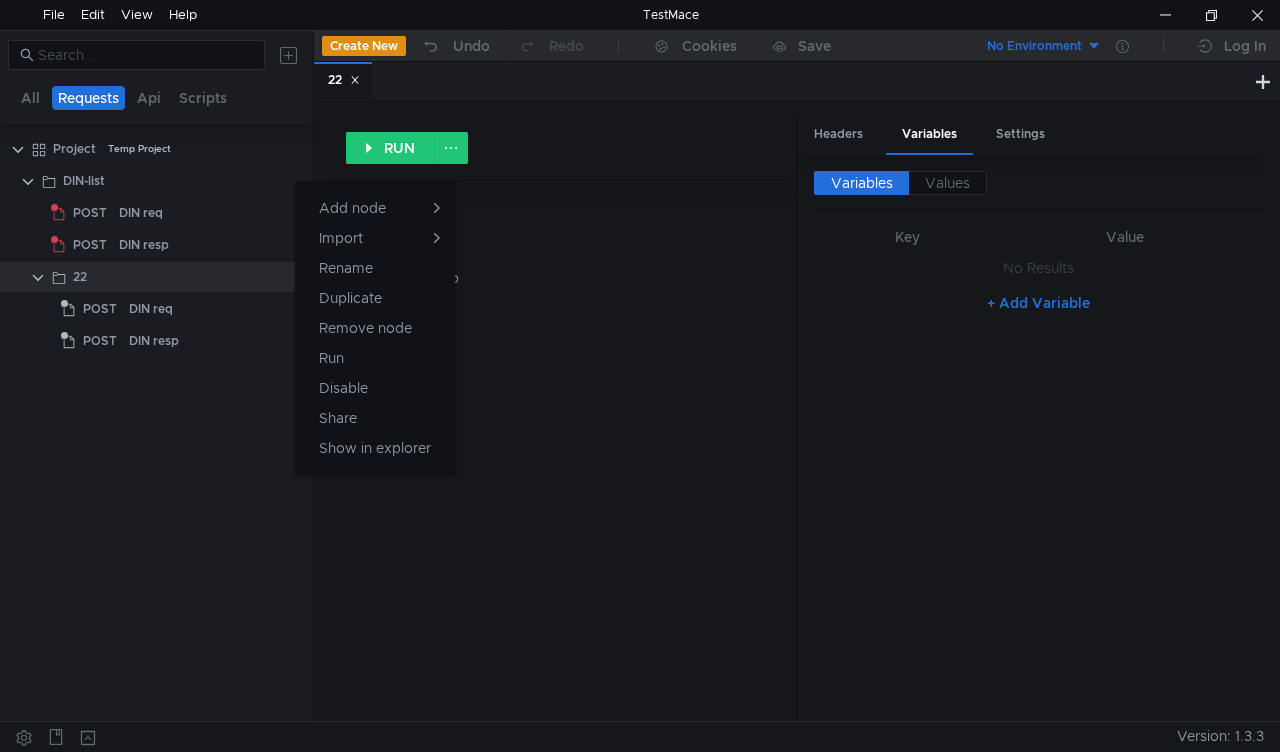 click at bounding box center (640, 376) 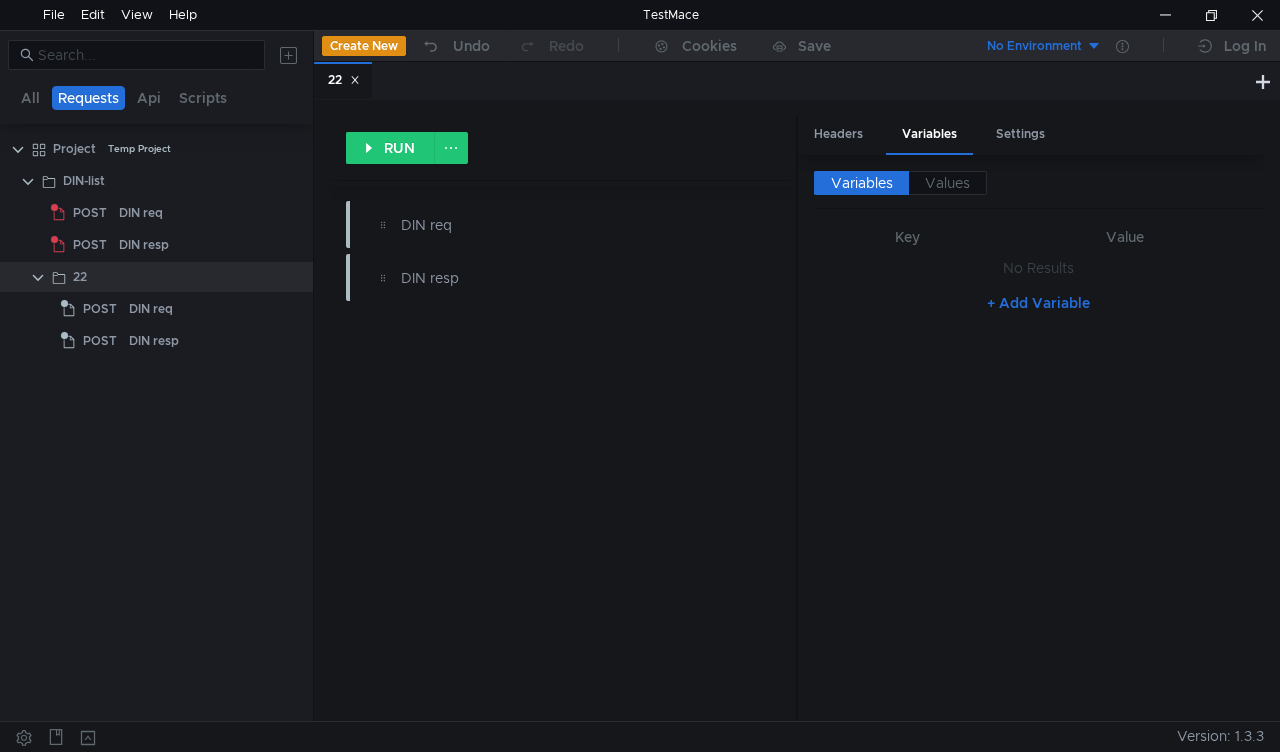 click 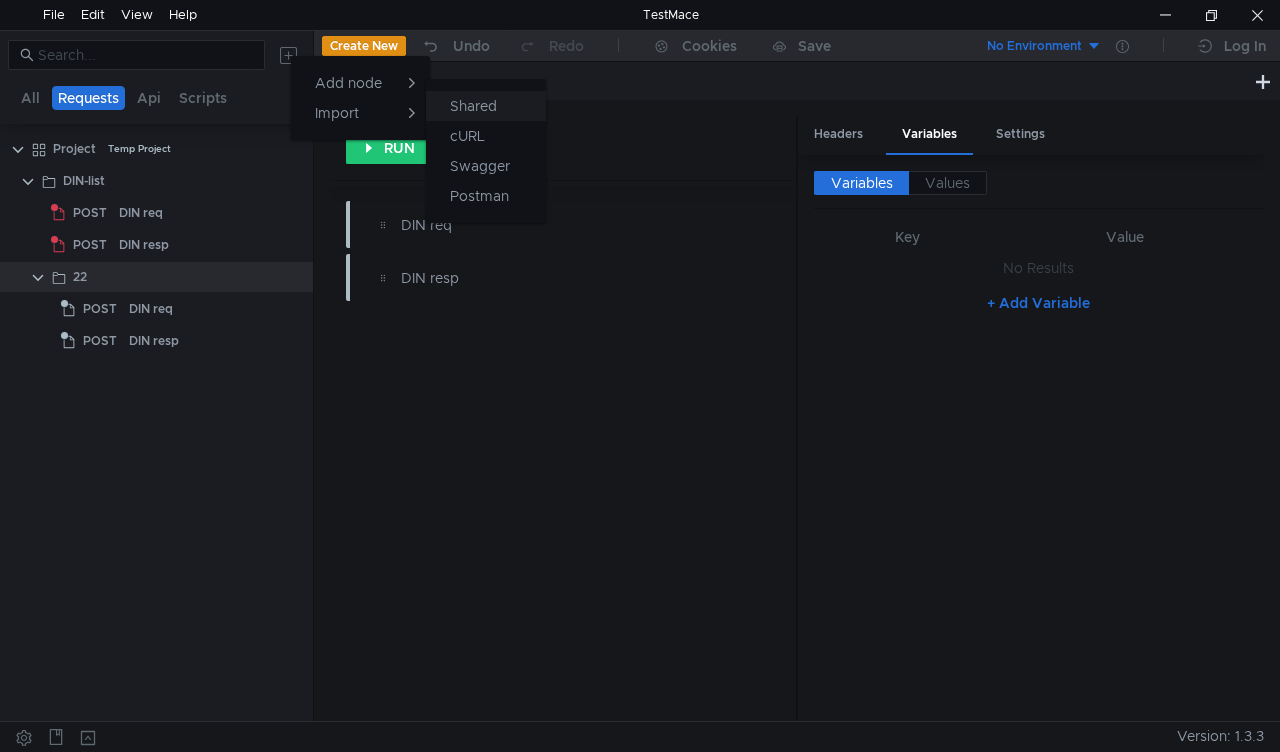 click on "Shared" at bounding box center [473, 106] 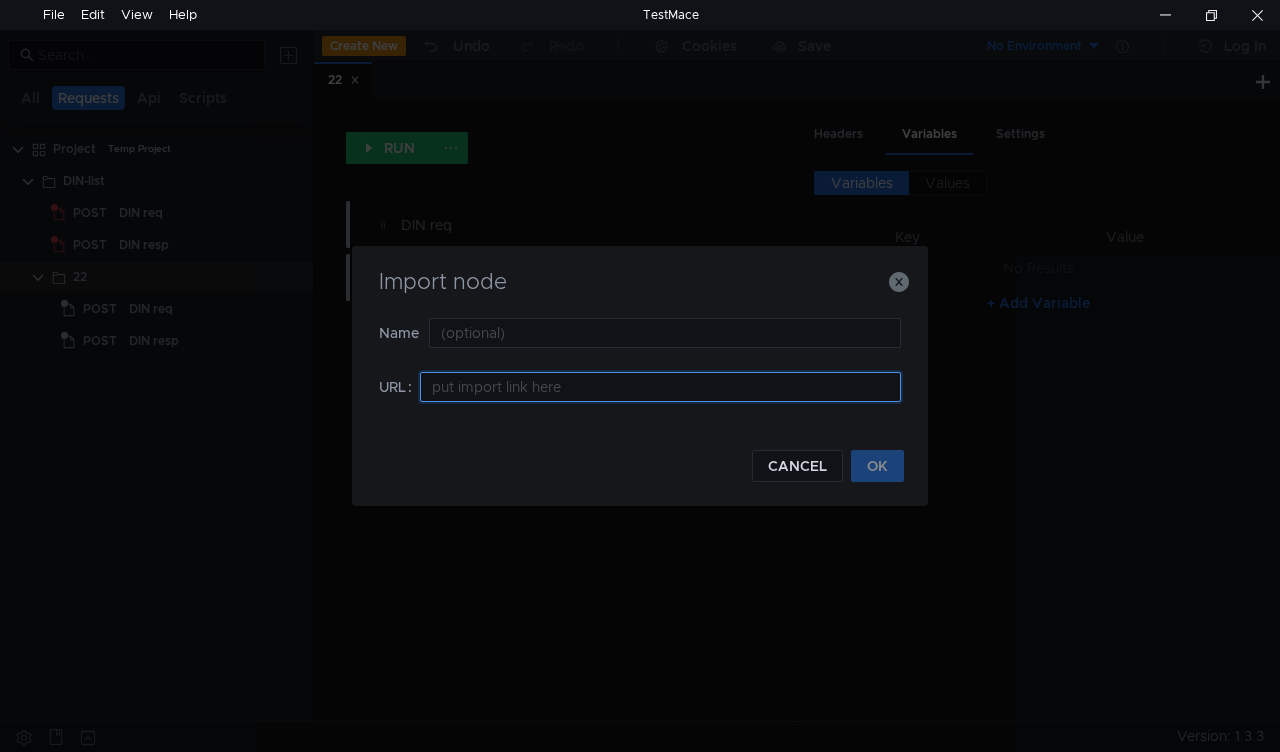 paste on "testmace://export?%7B%22enabled%22%3Atrue%2C%22children%22%3A%5B%7B%22enabled%22%3Atrue%2C%22children%22%3A%5B%7B%22enabled%22%3Atrue%2C%22children%22%3A%5B%7B%22enabled%22%3Atrue%2C%22children%22%3A%5B%7B%22enabled%22%3Atrue%2C%22children%22%3A%5B%5D%2C%22variablesArray%22%3A%5B%5D%2C%22type%22%3A%22RequestStep%22%2C%22requestData%22%3A%7B%22request%22%3A%7B%22method%22%3A%22POST%22%2C%22url%22%3A%22%24%7B%24env.schema%7D%3A%2F%2F%24%7B%[DOMAIN_NAME]%7D%2Frisk%2Fcalculation%2FfinalizeTxn%3Fformat%3Dfull%22%7D%2C%22headers%22%3A%5B%5D%2C%22disabledInheritedHeaders%22%3A%5B%5D%2C%22params%22%3A%5B%7B%22name%22%3A%22format%22%2C%22value%22%3A%22full%22%2C%22isChecked%22%3Atrue%7D%5D%2C%22body%22%3A%7B%22type%22%3A%22Json%22%2C%22jsonBody%22%3A%22%7B%5Cn%20%20%5C%22body%5C%22%3A%20%7B%5Cn%20%20%20%20%5C%22transaction%5C%22%3A%20%7B%5Cn%20%20%20%20%20%20%5C%22attributes%5C%22%3A%20%7B%5Cn%20%20%20%20%20%20%20%20%5C%22attribute%5C%22%3A%20%5B%5Cn%20%20%20%20%20%20%20%20%20%20%7B%5Cn%20%20%20%20%20%20%20%20%20%20%2..." 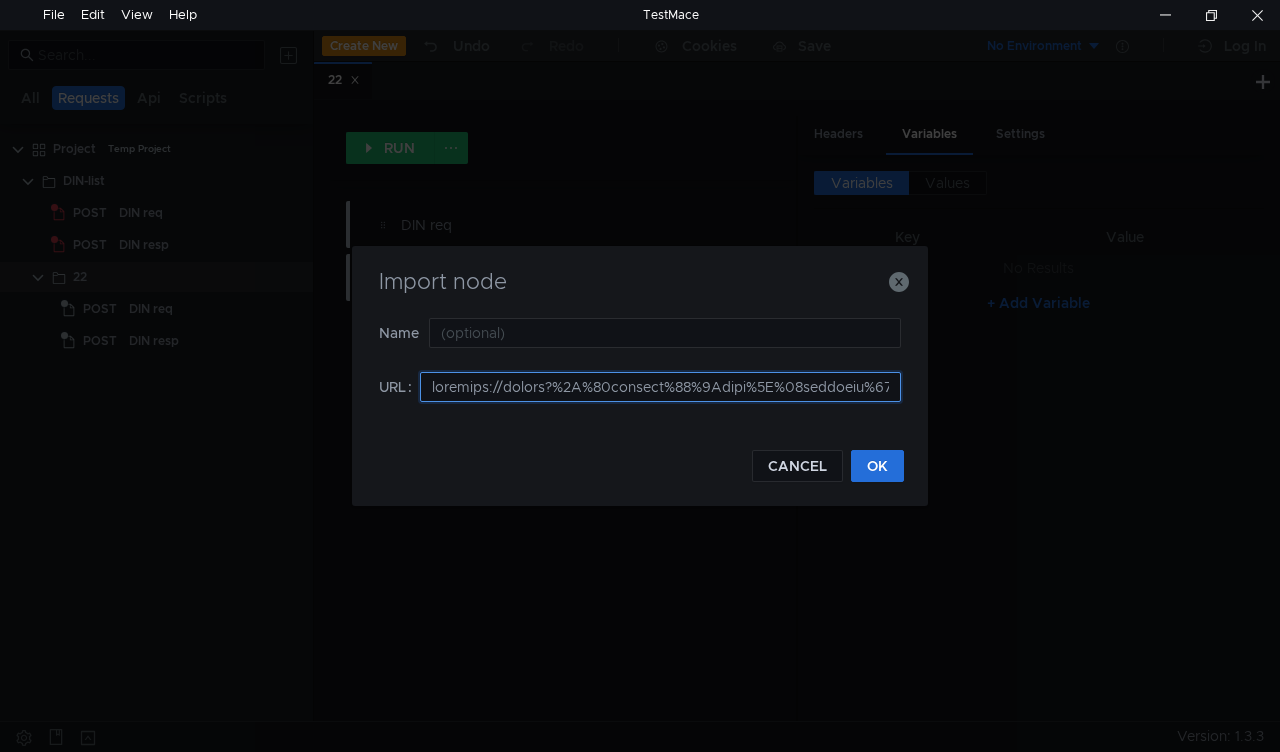 scroll, scrollTop: 0, scrollLeft: 3162910, axis: horizontal 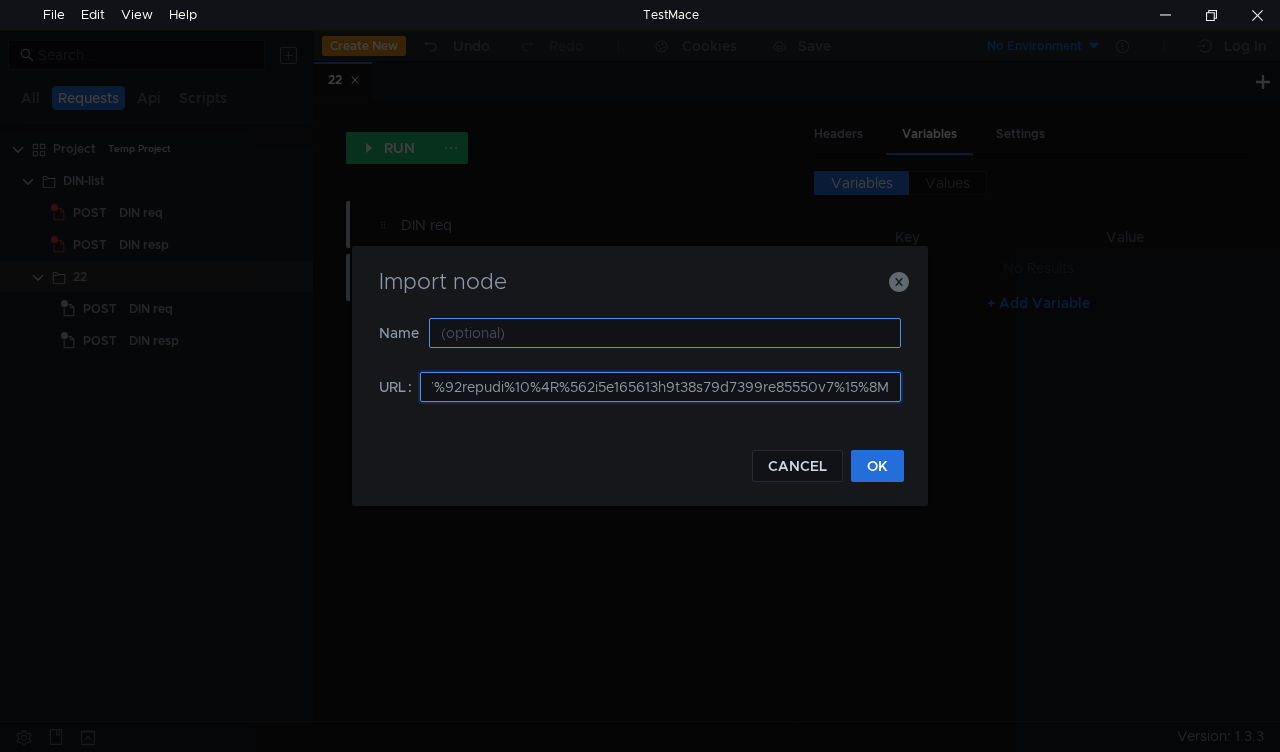 type on "testmace://export?%7B%22enabled%22%3Atrue%2C%22children%22%3A%5B%7B%22enabled%22%3Atrue%2C%22children%22%3A%5B%7B%22enabled%22%3Atrue%2C%22children%22%3A%5B%7B%22enabled%22%3Atrue%2C%22children%22%3A%5B%7B%22enabled%22%3Atrue%2C%22children%22%3A%5B%5D%2C%22variablesArray%22%3A%5B%5D%2C%22type%22%3A%22RequestStep%22%2C%22requestData%22%3A%7B%22request%22%3A%7B%22method%22%3A%22POST%22%2C%22url%22%3A%22%24%7B%24env.schema%7D%3A%2F%2F%24%7B%[DOMAIN_NAME]%7D%2Frisk%2Fcalculation%2FfinalizeTxn%3Fformat%3Dfull%22%7D%2C%22headers%22%3A%5B%5D%2C%22disabledInheritedHeaders%22%3A%5B%5D%2C%22params%22%3A%5B%7B%22name%22%3A%22format%22%2C%22value%22%3A%22full%22%2C%22isChecked%22%3Atrue%7D%5D%2C%22body%22%3A%7B%22type%22%3A%22Json%22%2C%22jsonBody%22%3A%22%7B%5Cn%20%20%5C%22body%5C%22%3A%20%7B%5Cn%20%20%20%20%5C%22transaction%5C%22%3A%20%7B%5Cn%20%20%20%20%20%20%5C%22attributes%5C%22%3A%20%7B%5Cn%20%20%20%20%20%20%20%20%5C%22attribute%5C%22%3A%20%5B%5Cn%20%20%20%20%20%20%20%20%20%20%7B%5Cn%20%20%20%20%20%20%20%20%20%20%2..." 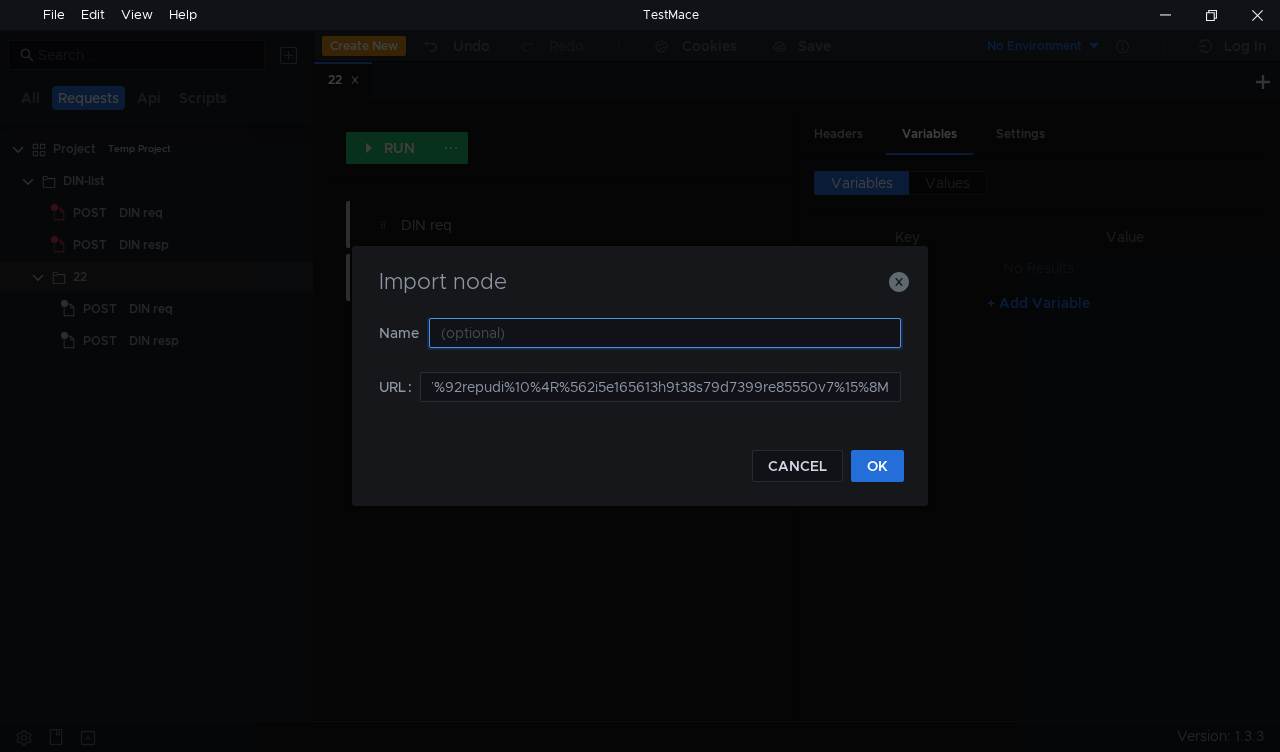 scroll, scrollTop: 0, scrollLeft: 0, axis: both 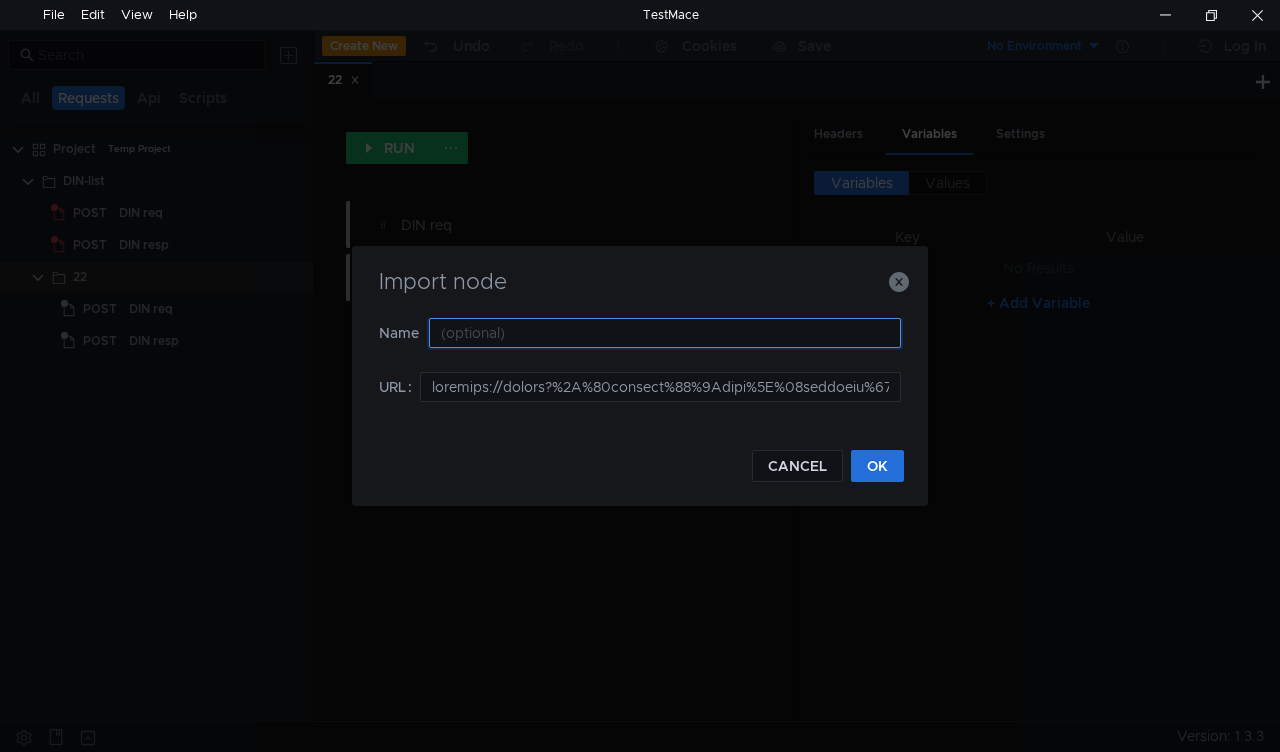 click at bounding box center (665, 333) 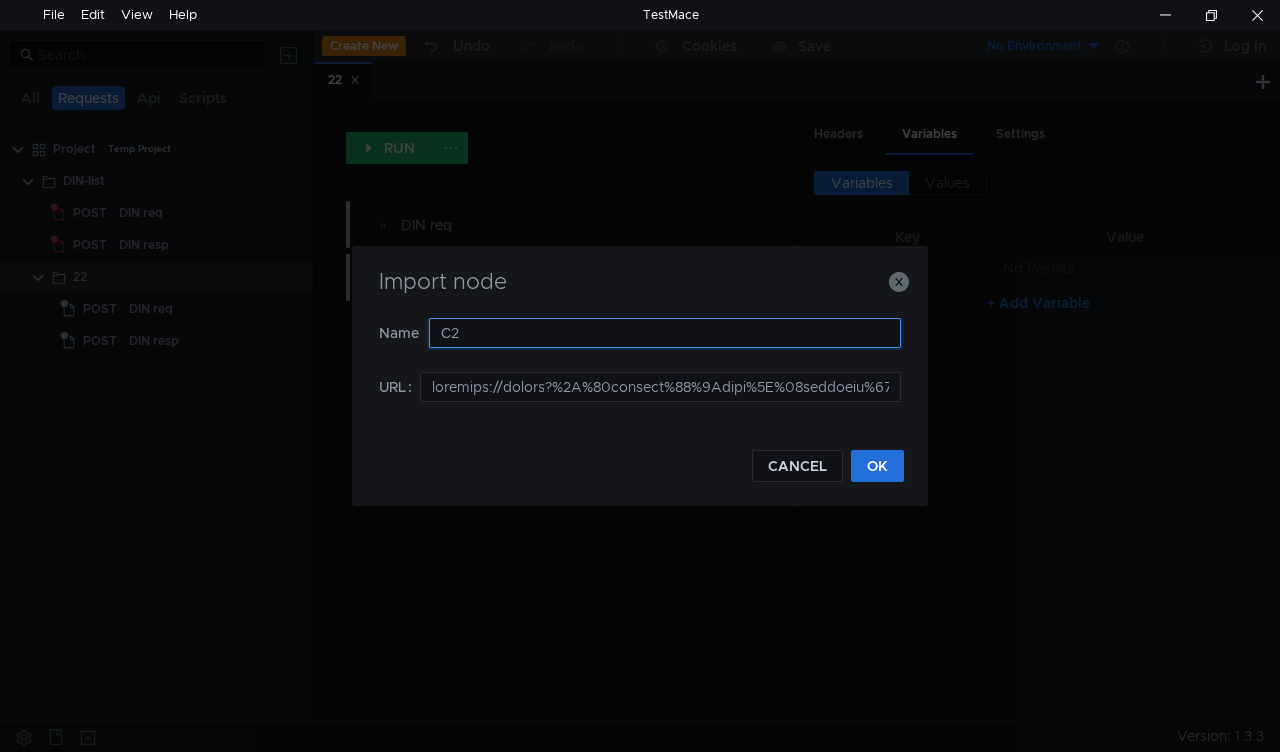 type on "С2B" 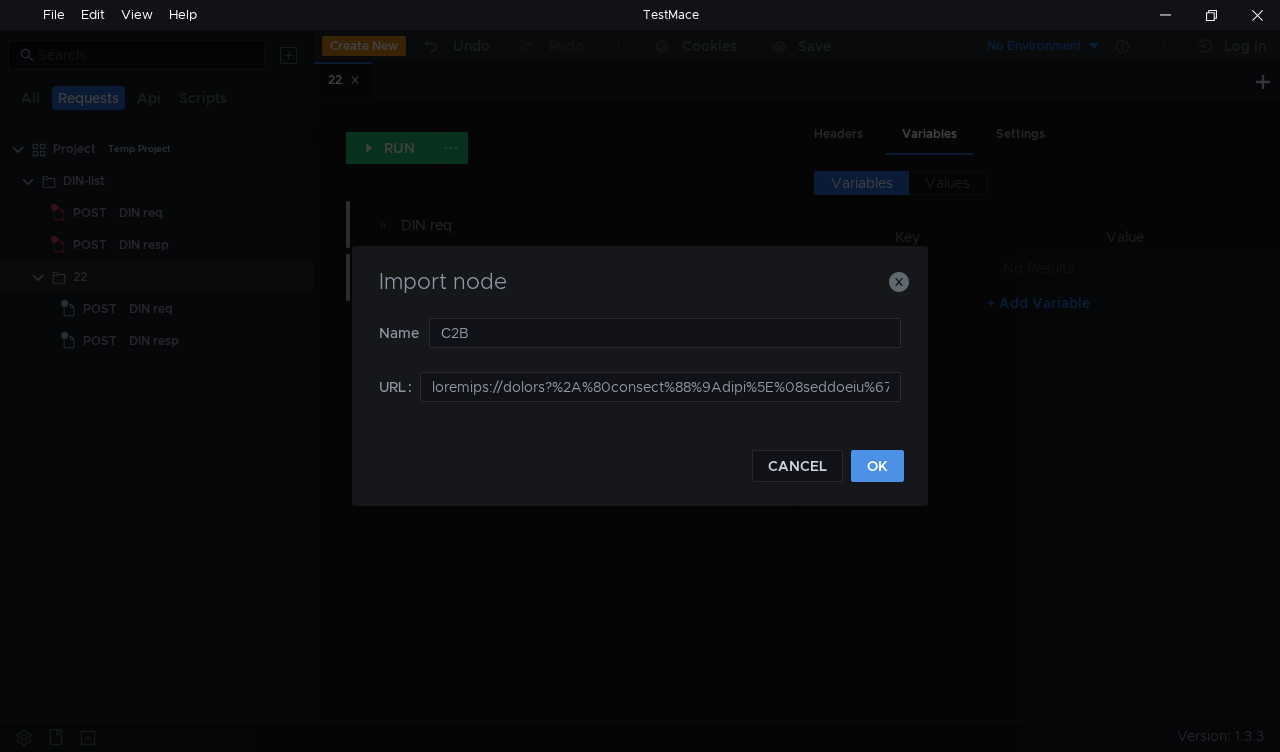 click on "OK" 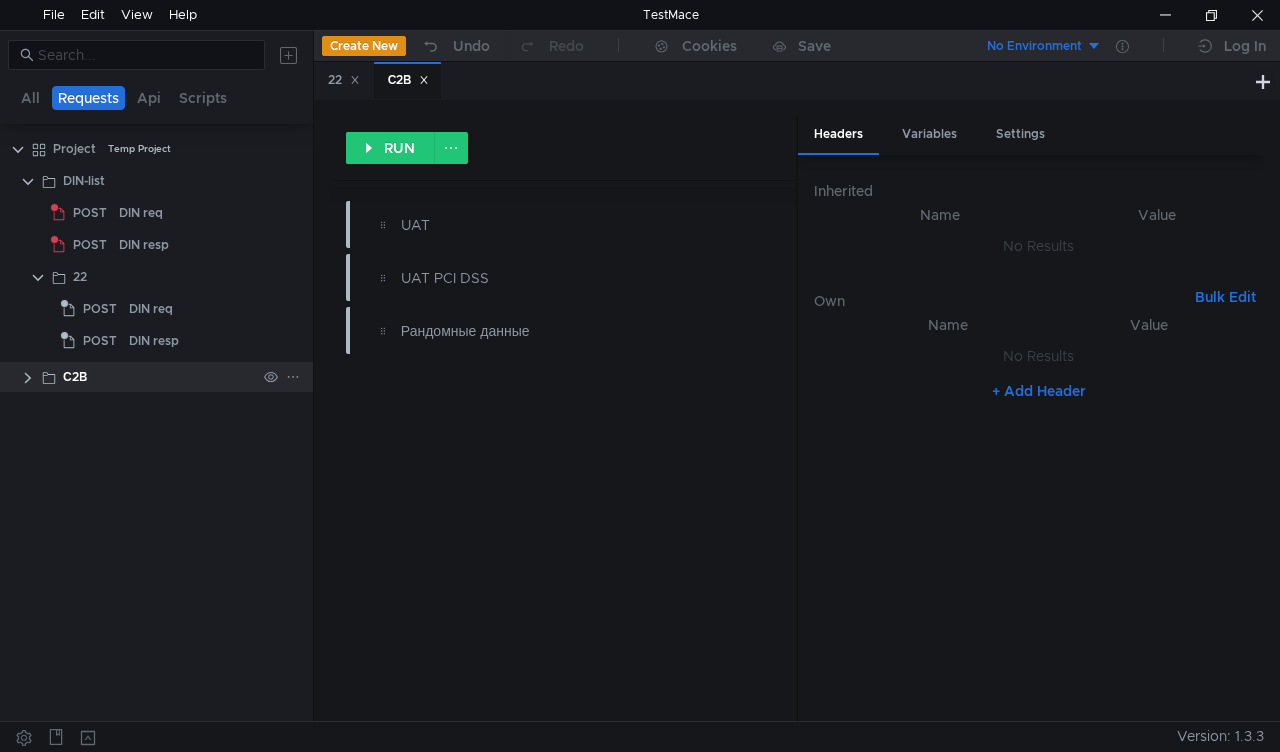 click 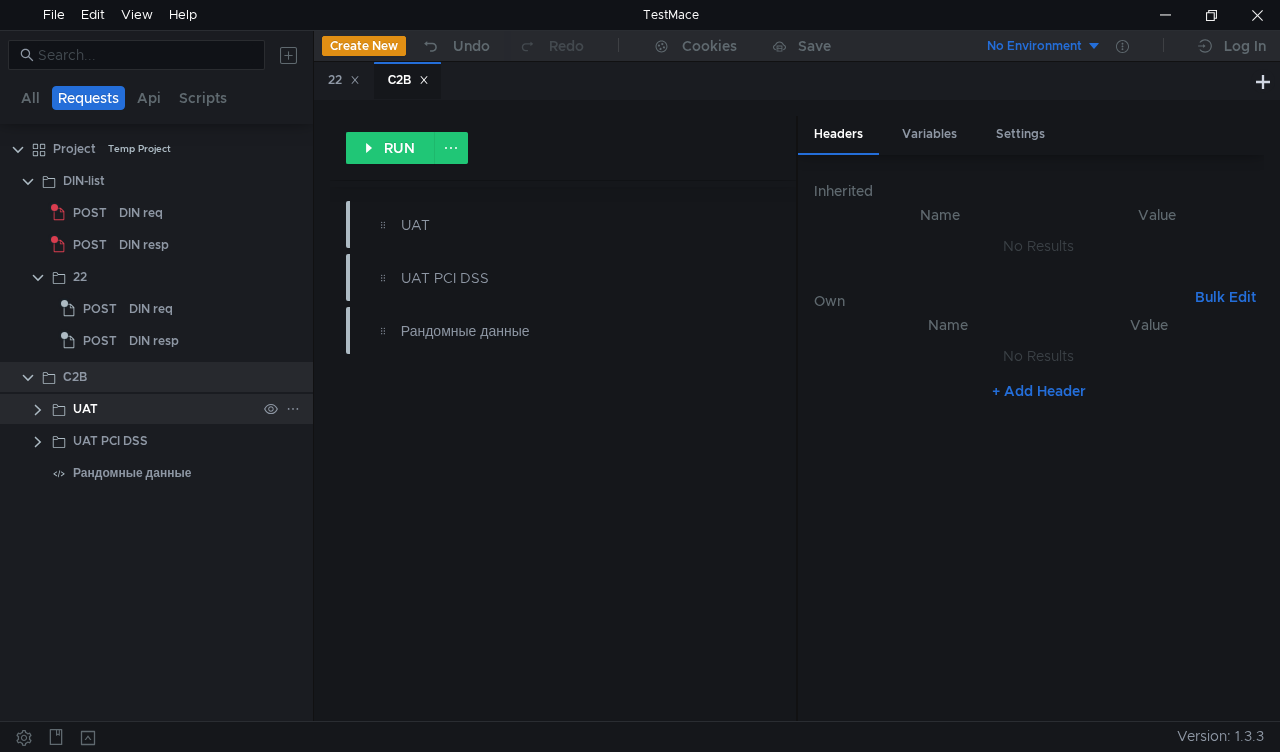 click 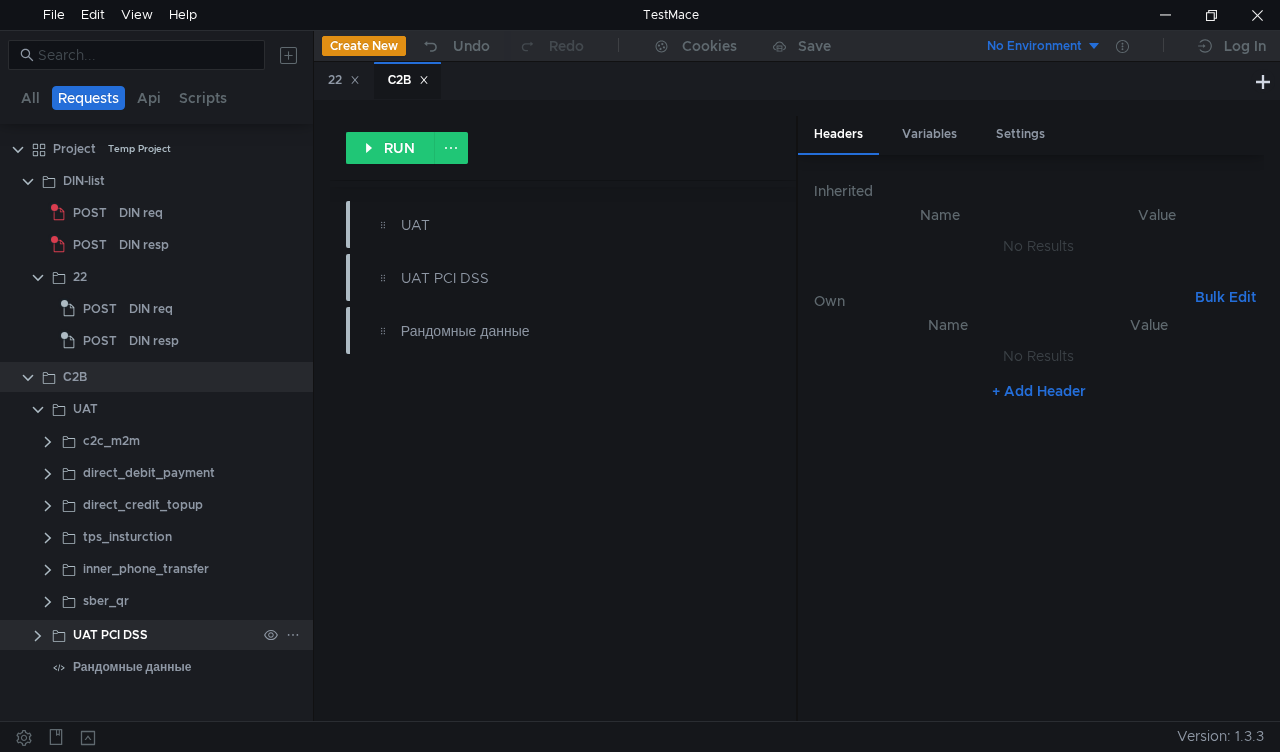 click 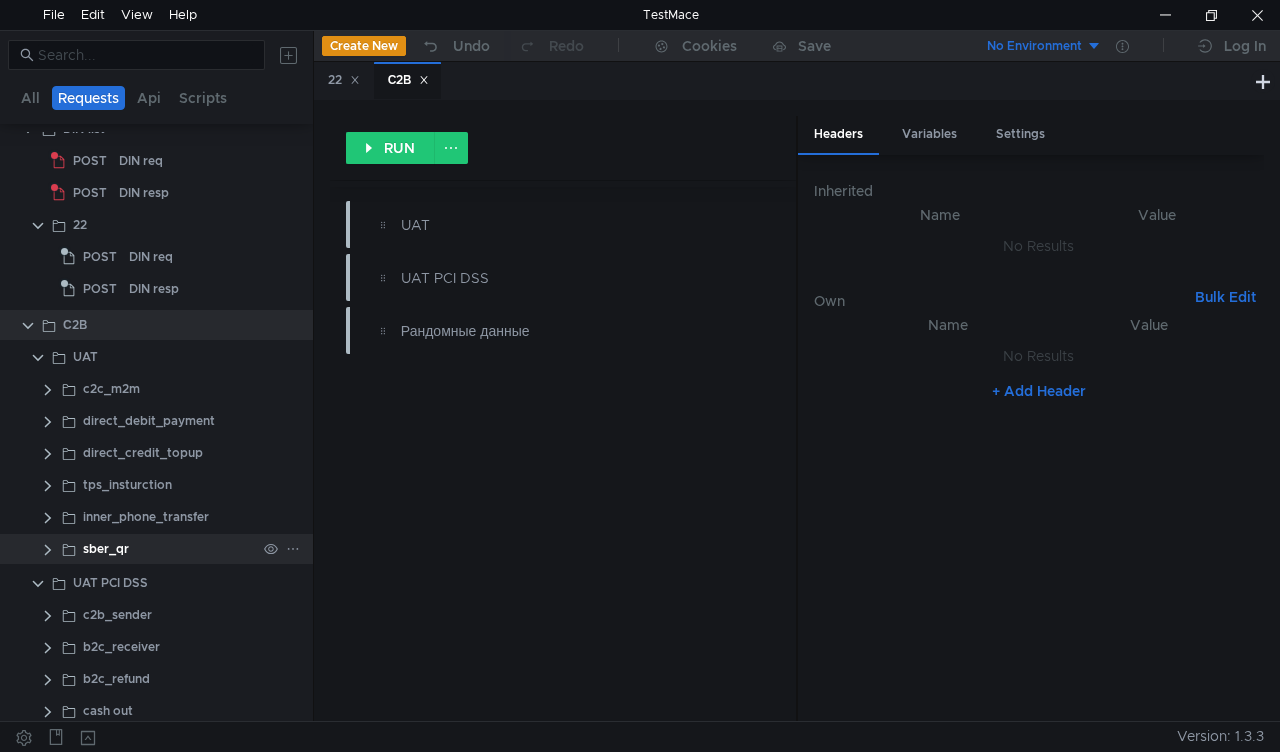 scroll, scrollTop: 25, scrollLeft: 0, axis: vertical 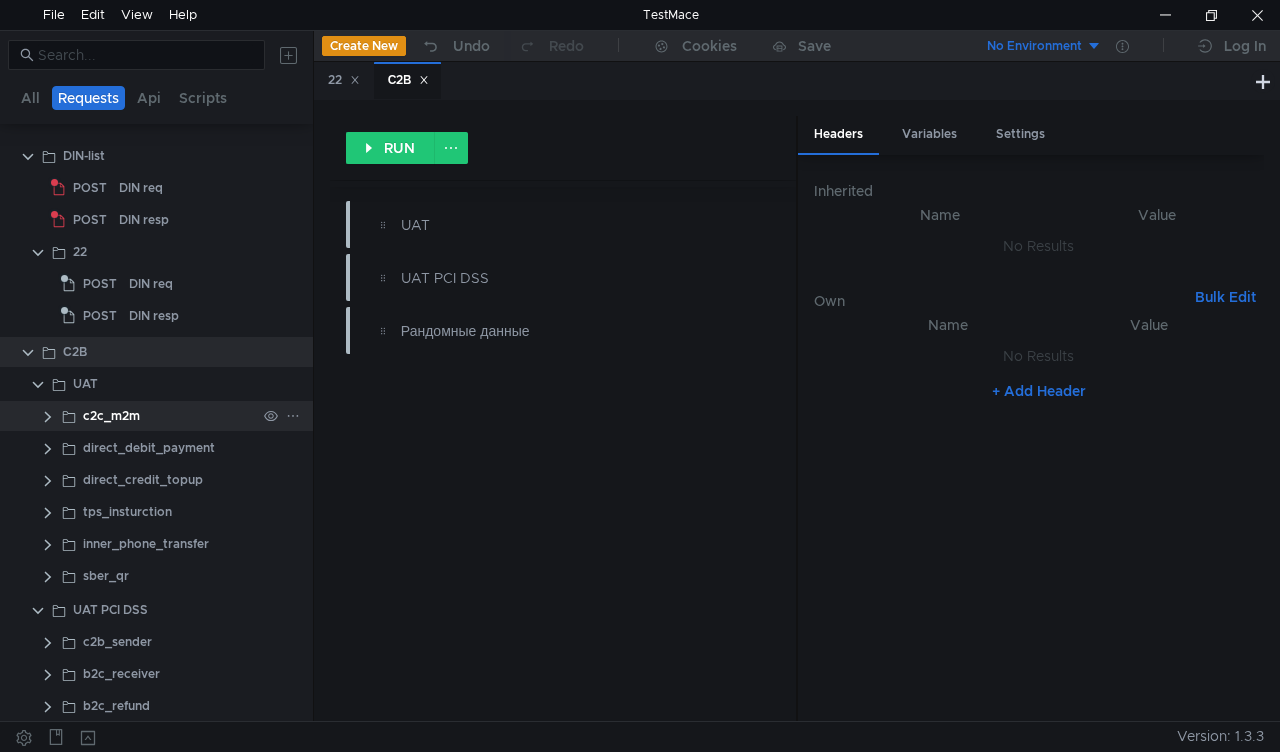 click 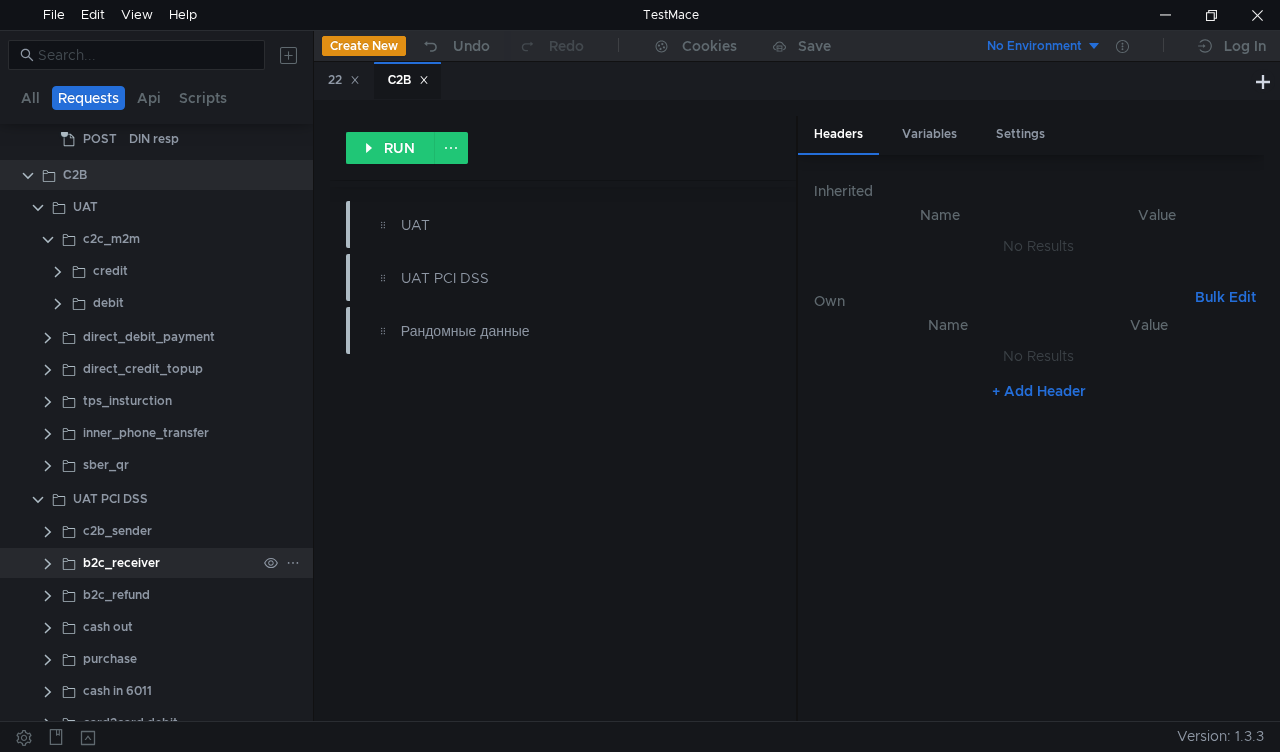 scroll, scrollTop: 225, scrollLeft: 0, axis: vertical 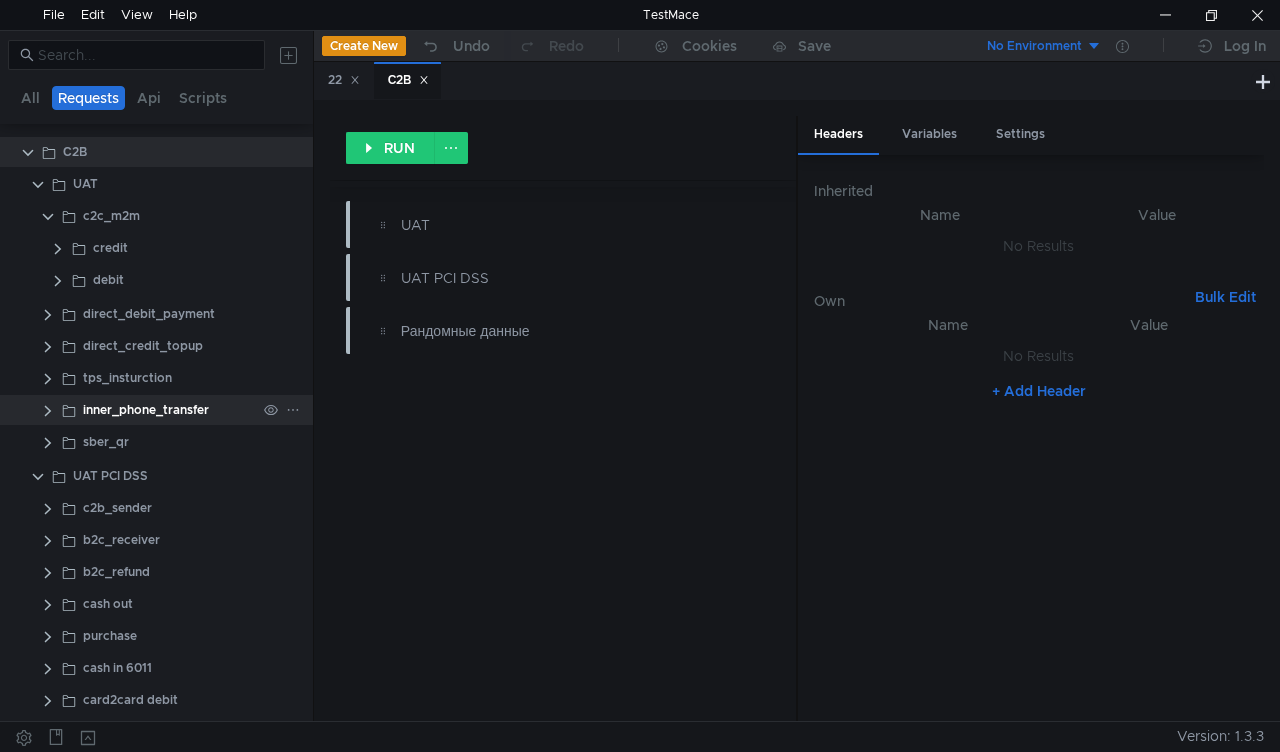 click 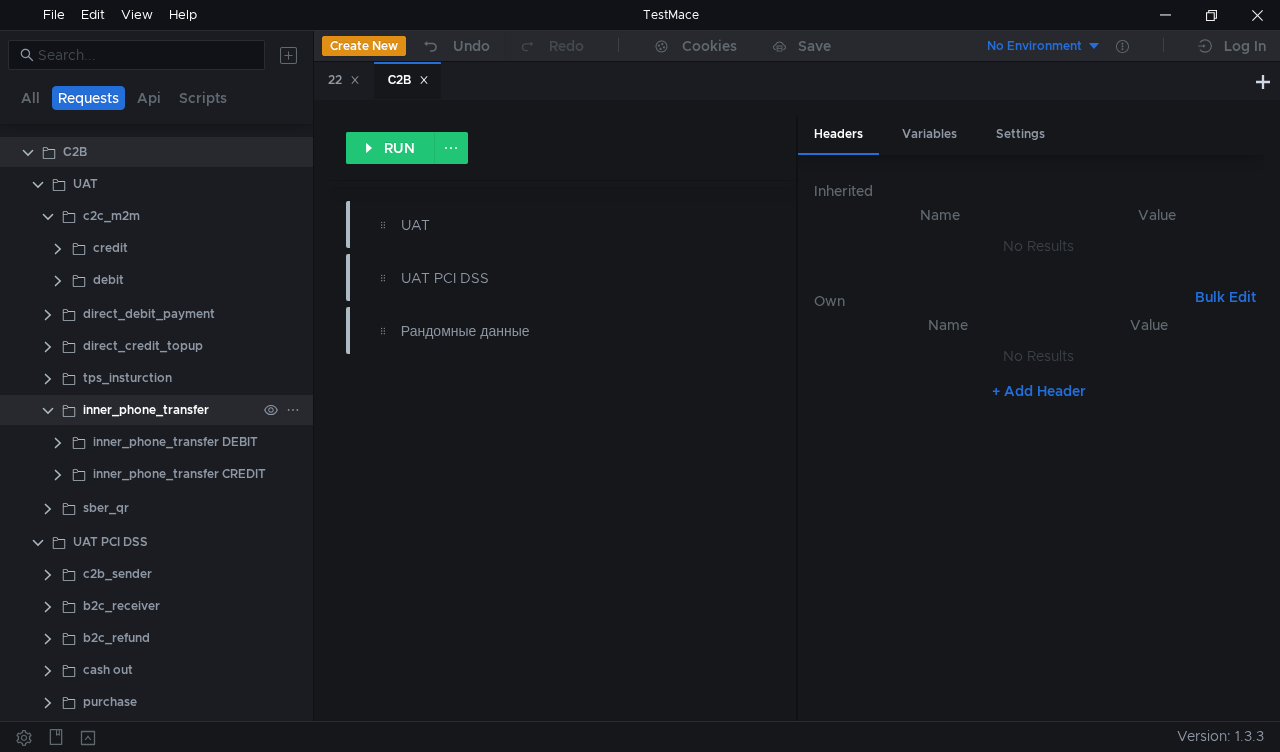click 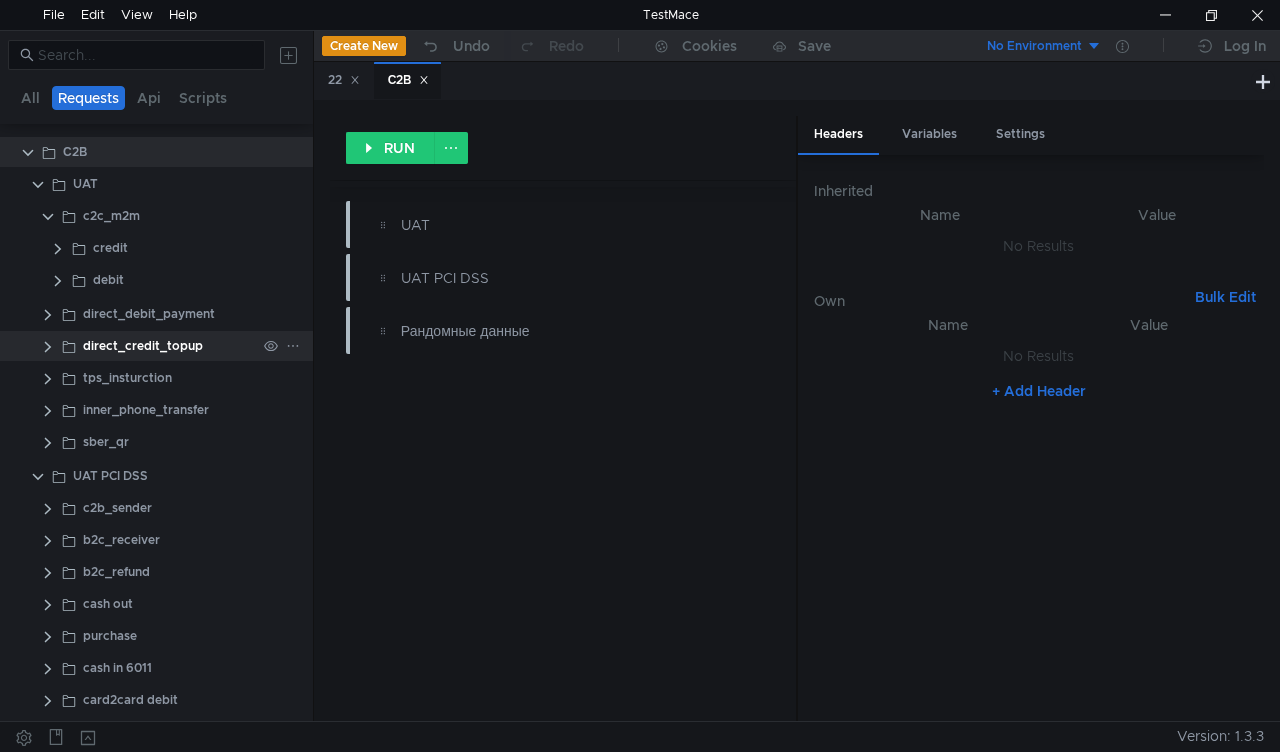 click on "direct_credit_topup" 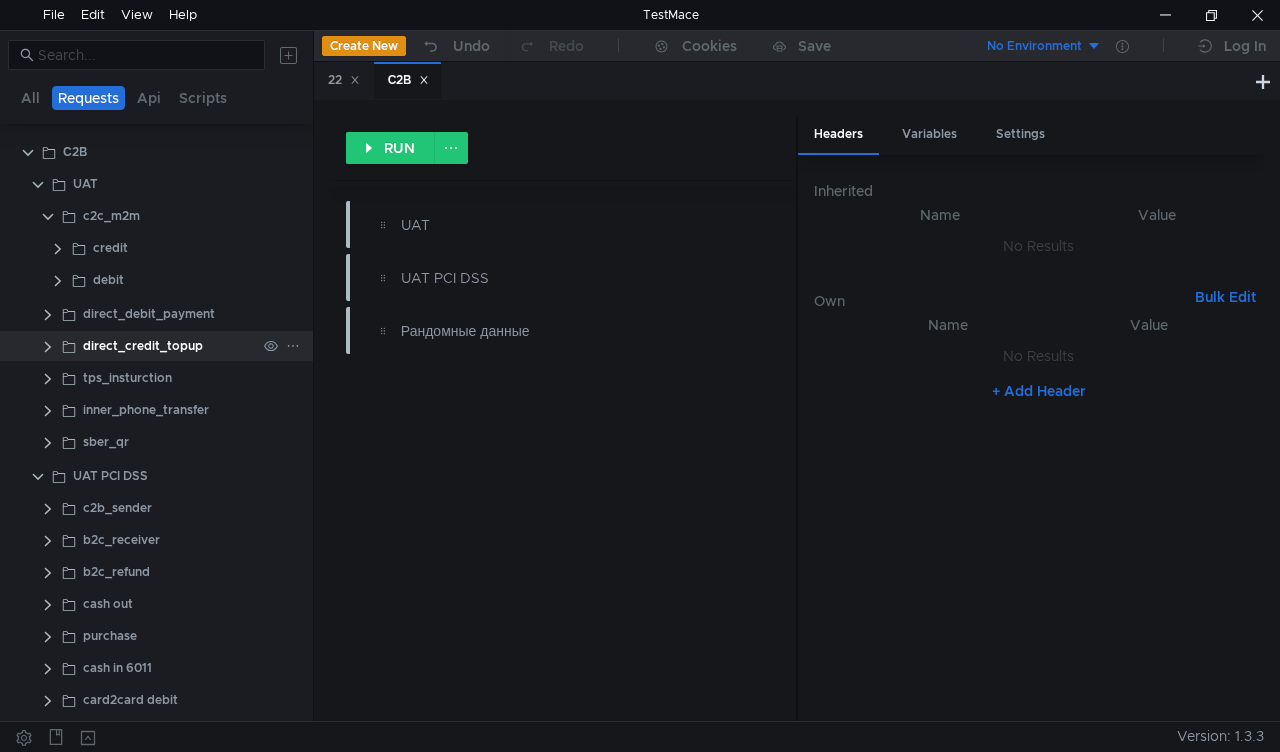 click 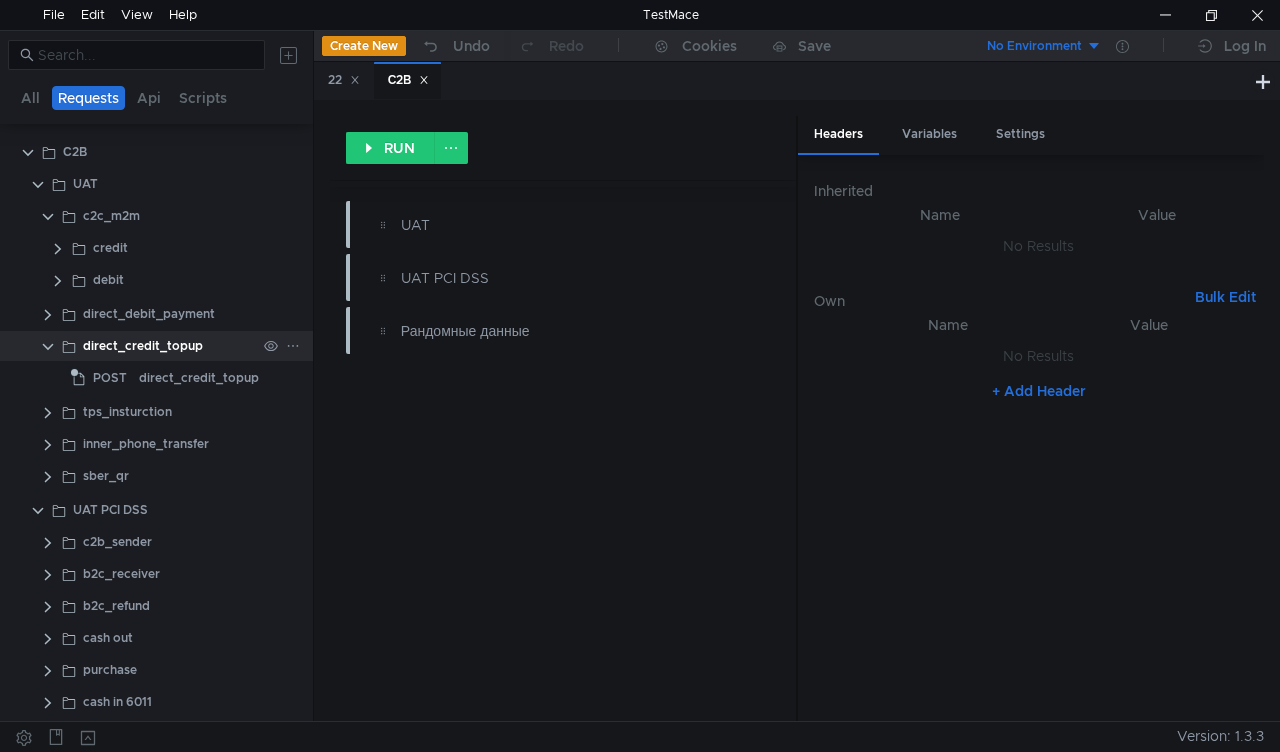 click 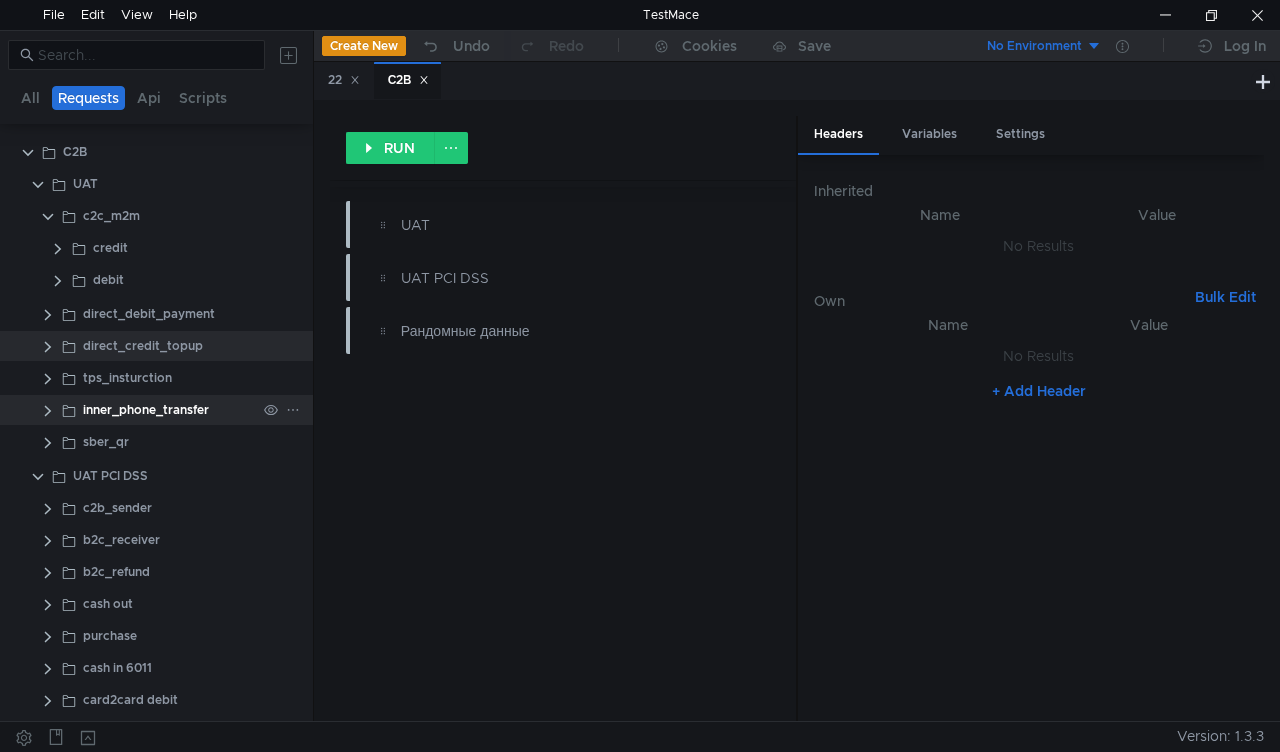 scroll, scrollTop: 291, scrollLeft: 0, axis: vertical 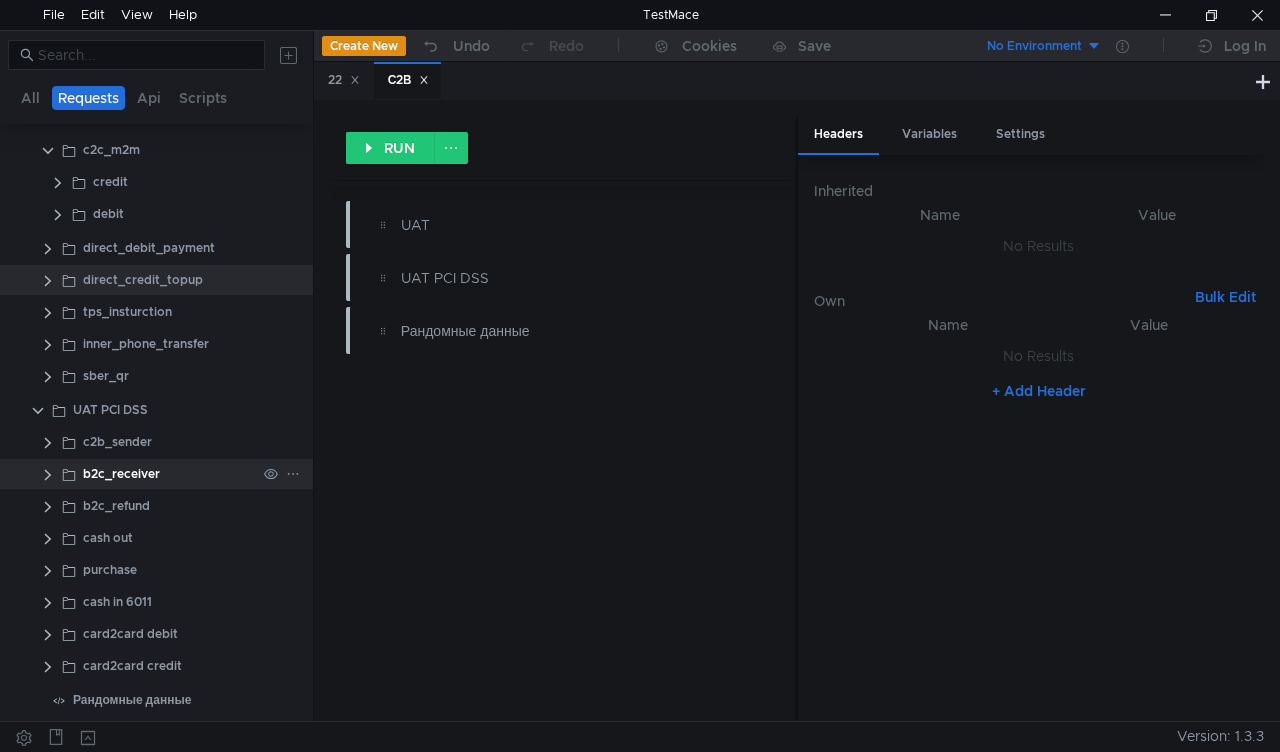 click 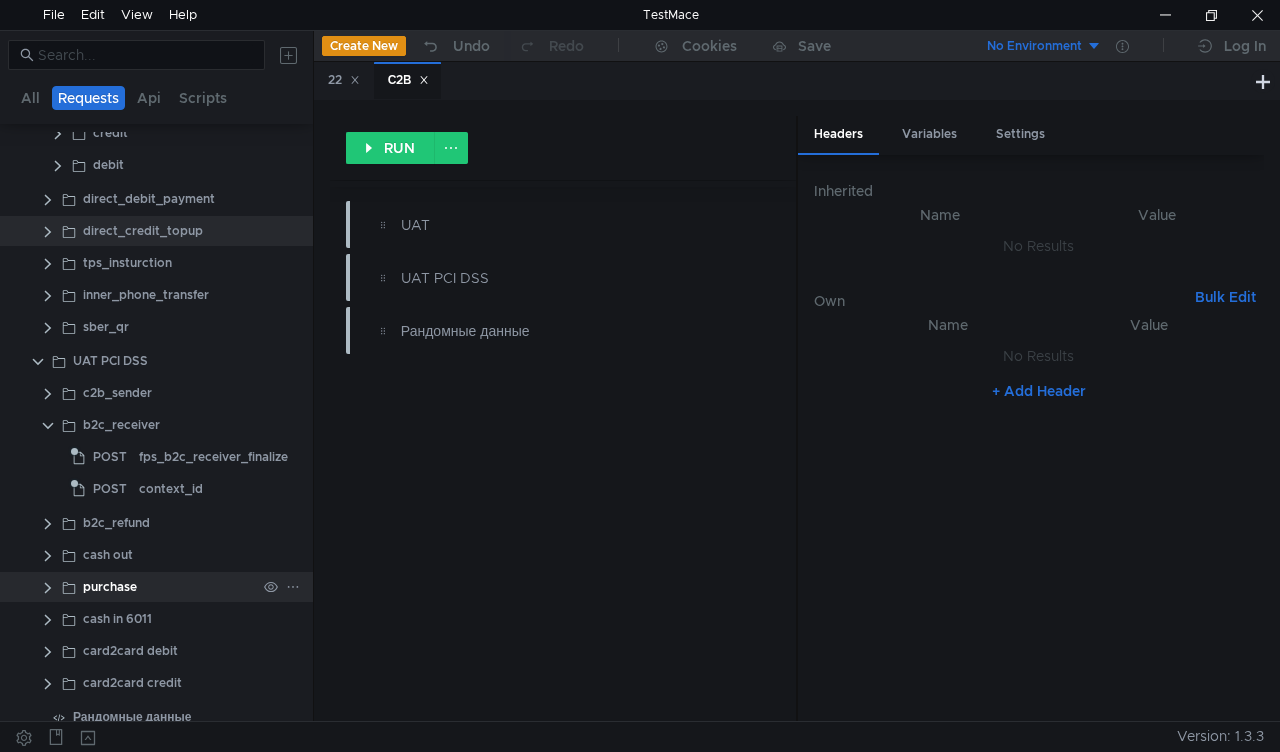 scroll, scrollTop: 357, scrollLeft: 0, axis: vertical 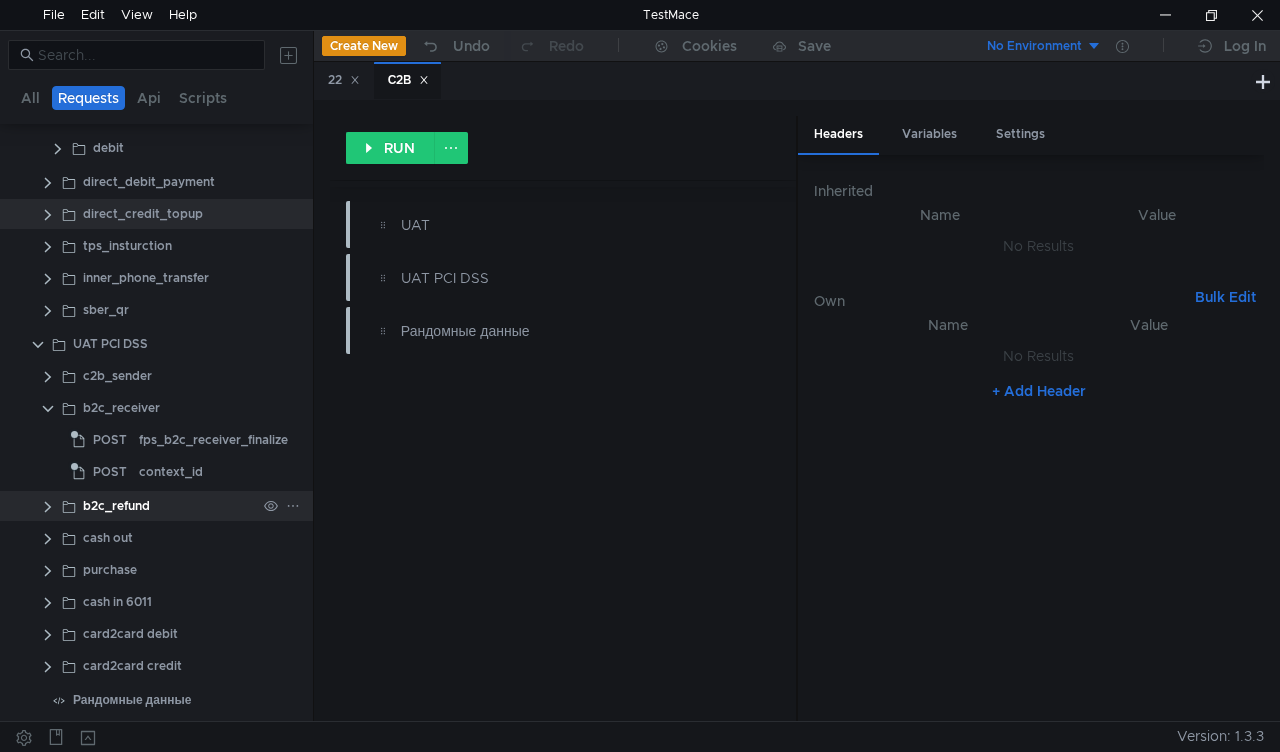 click 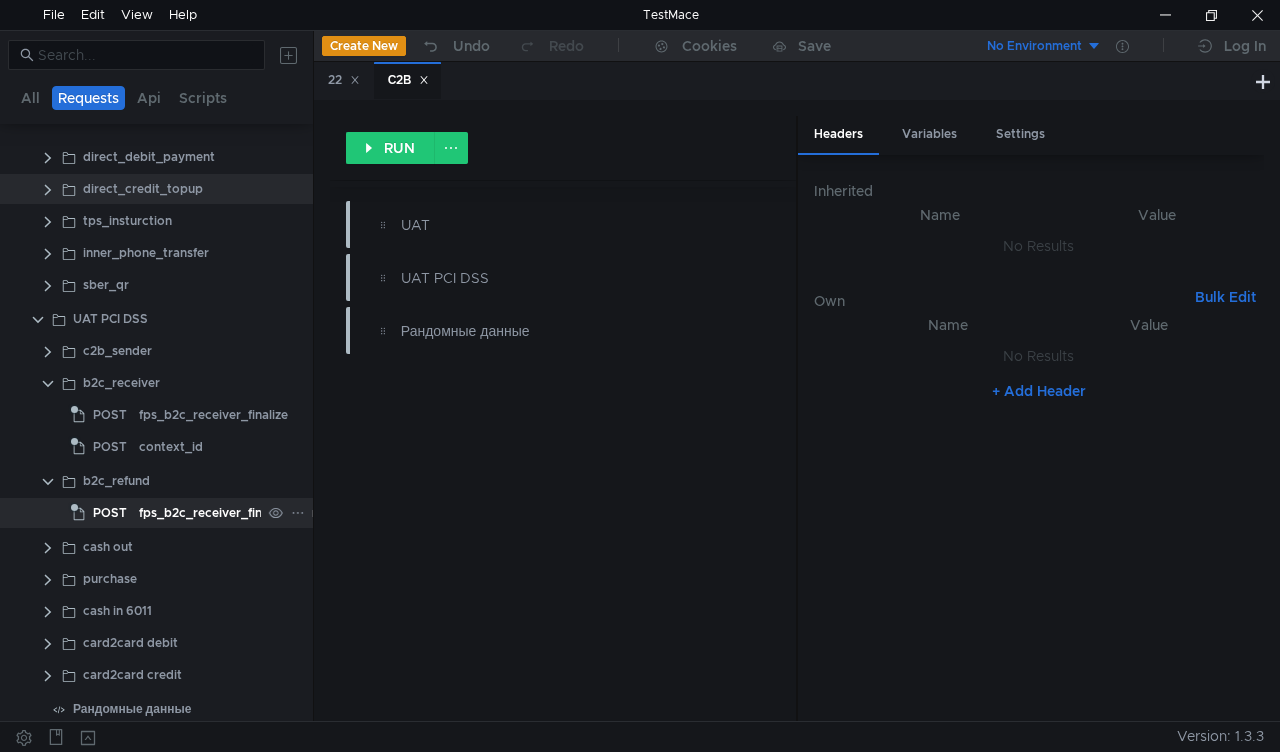 scroll, scrollTop: 391, scrollLeft: 0, axis: vertical 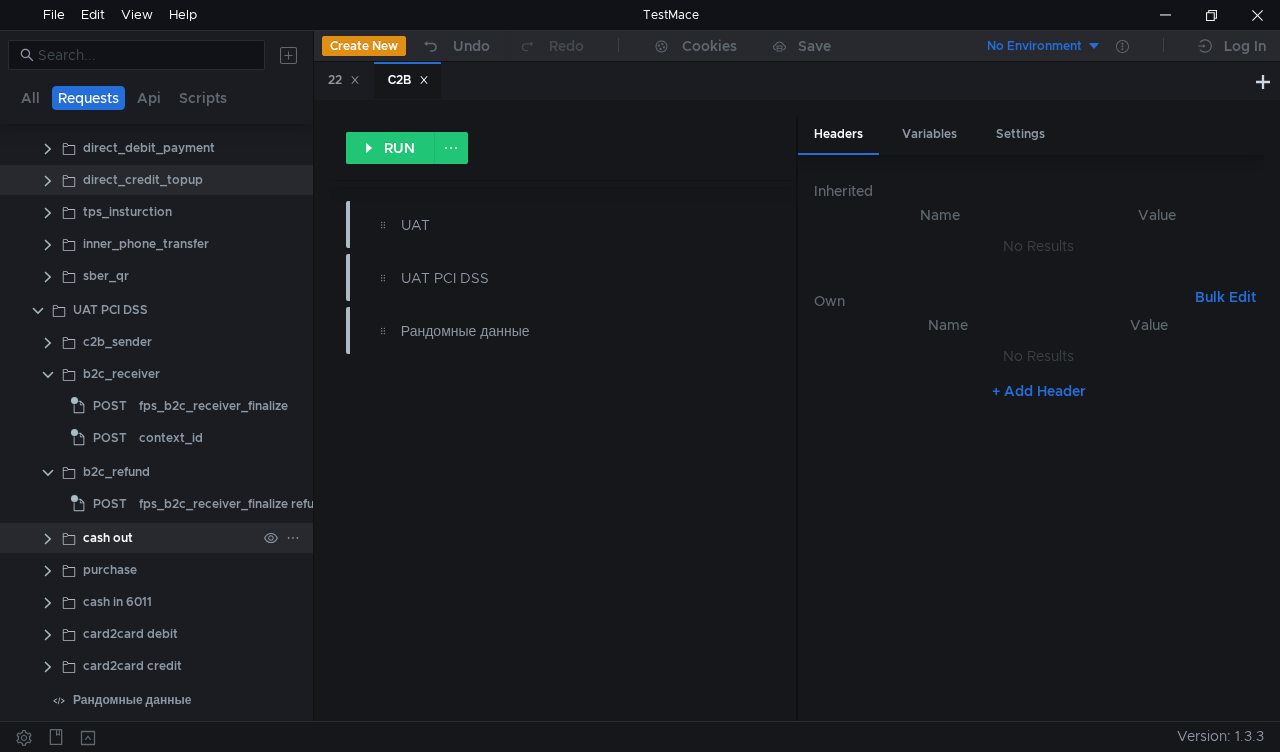 click 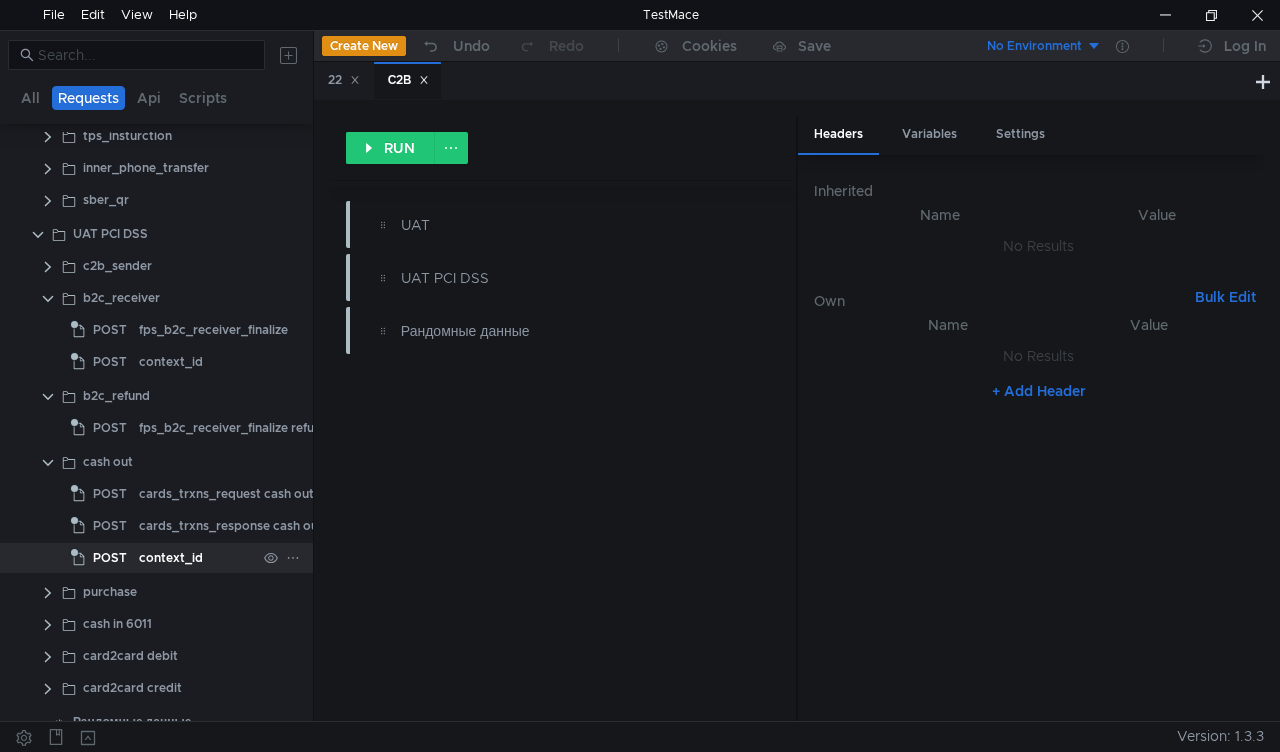 scroll, scrollTop: 489, scrollLeft: 0, axis: vertical 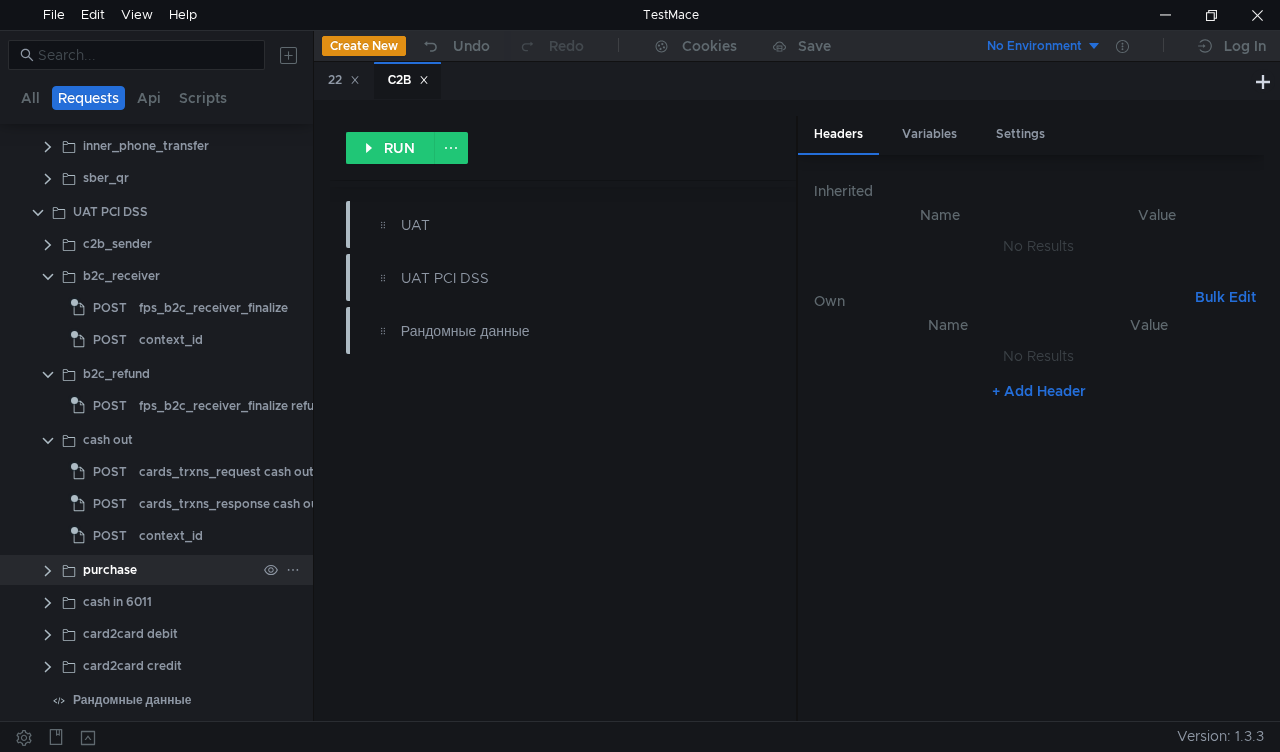 click 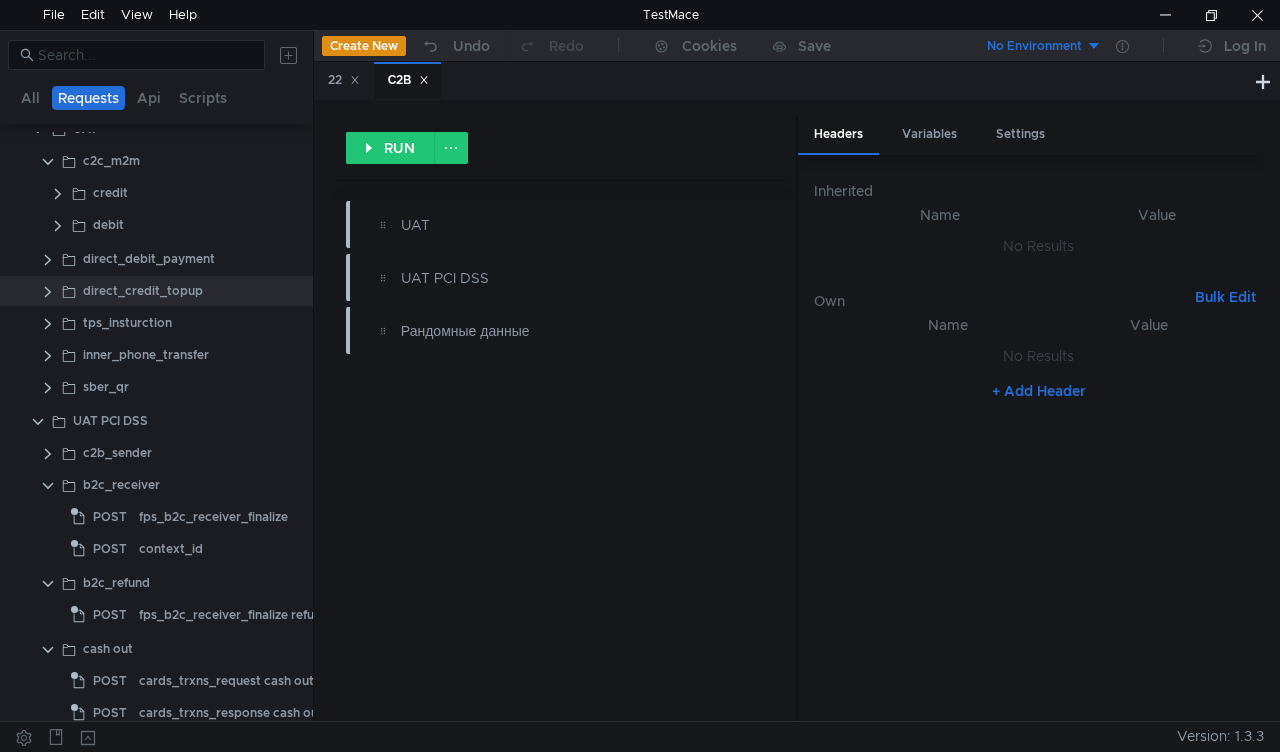 scroll, scrollTop: 89, scrollLeft: 0, axis: vertical 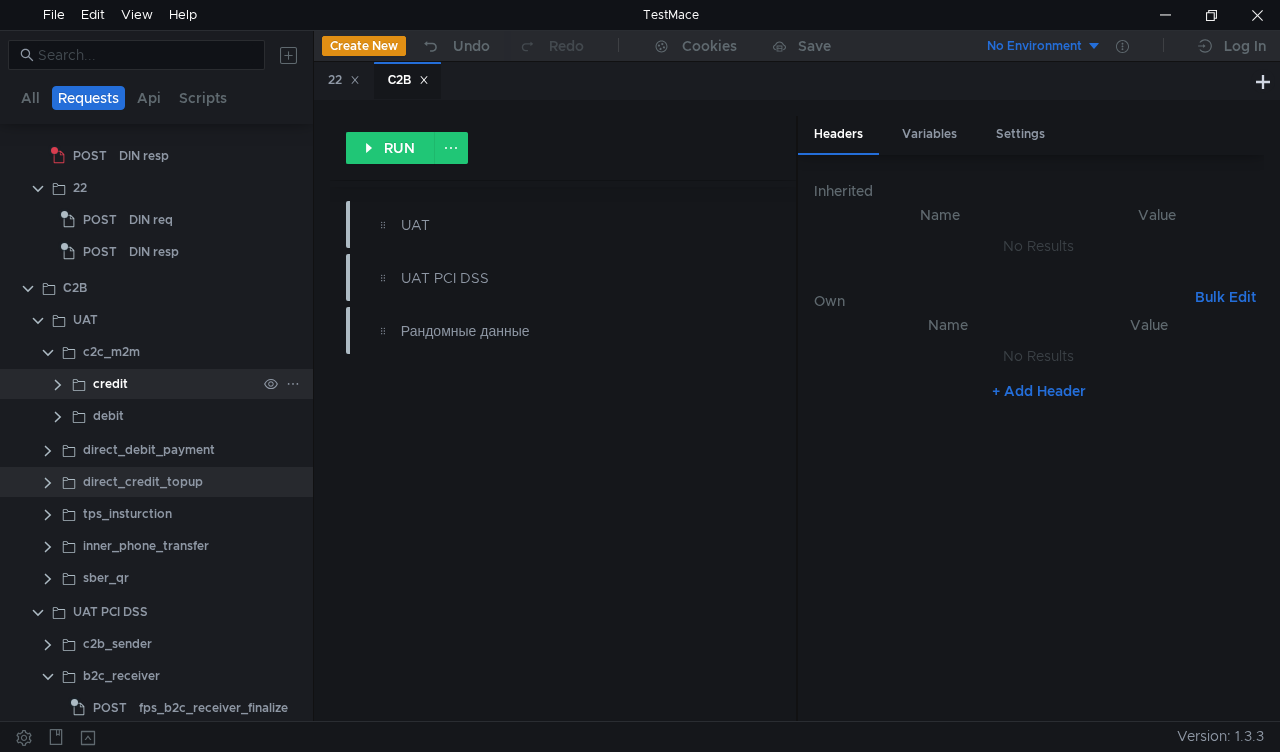 click 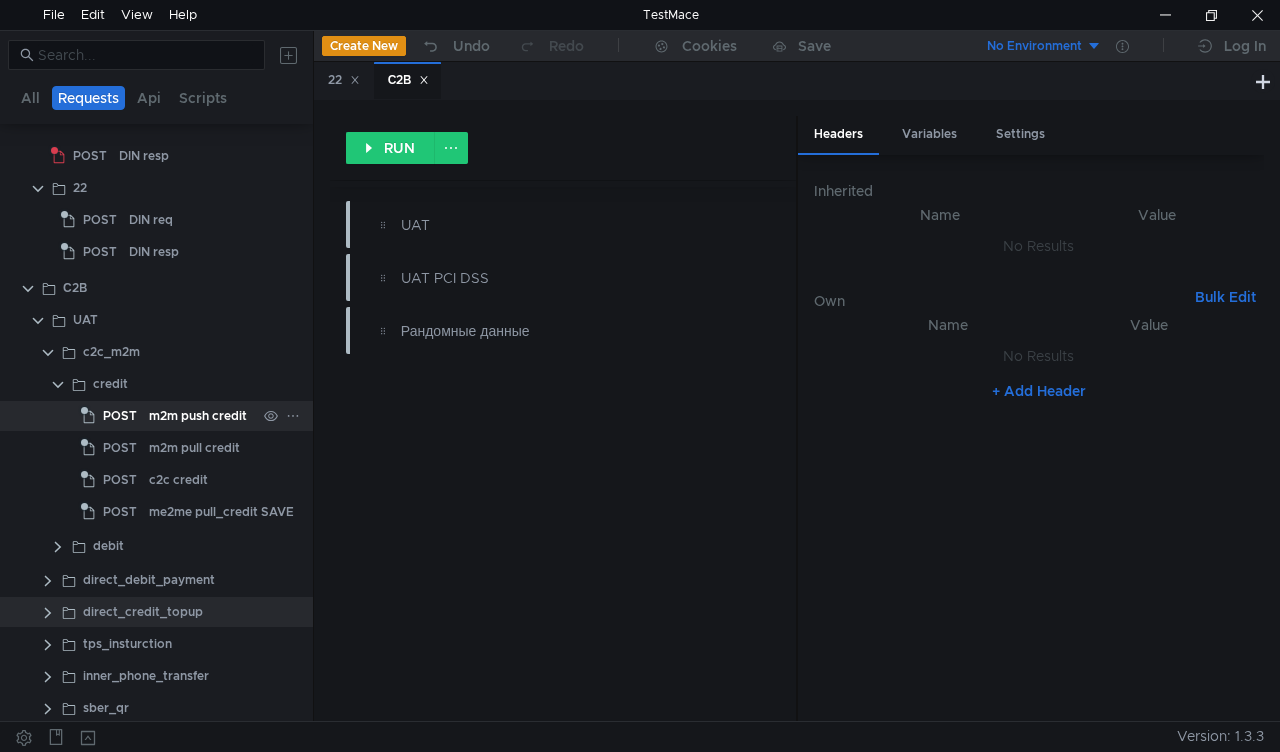 scroll, scrollTop: 189, scrollLeft: 0, axis: vertical 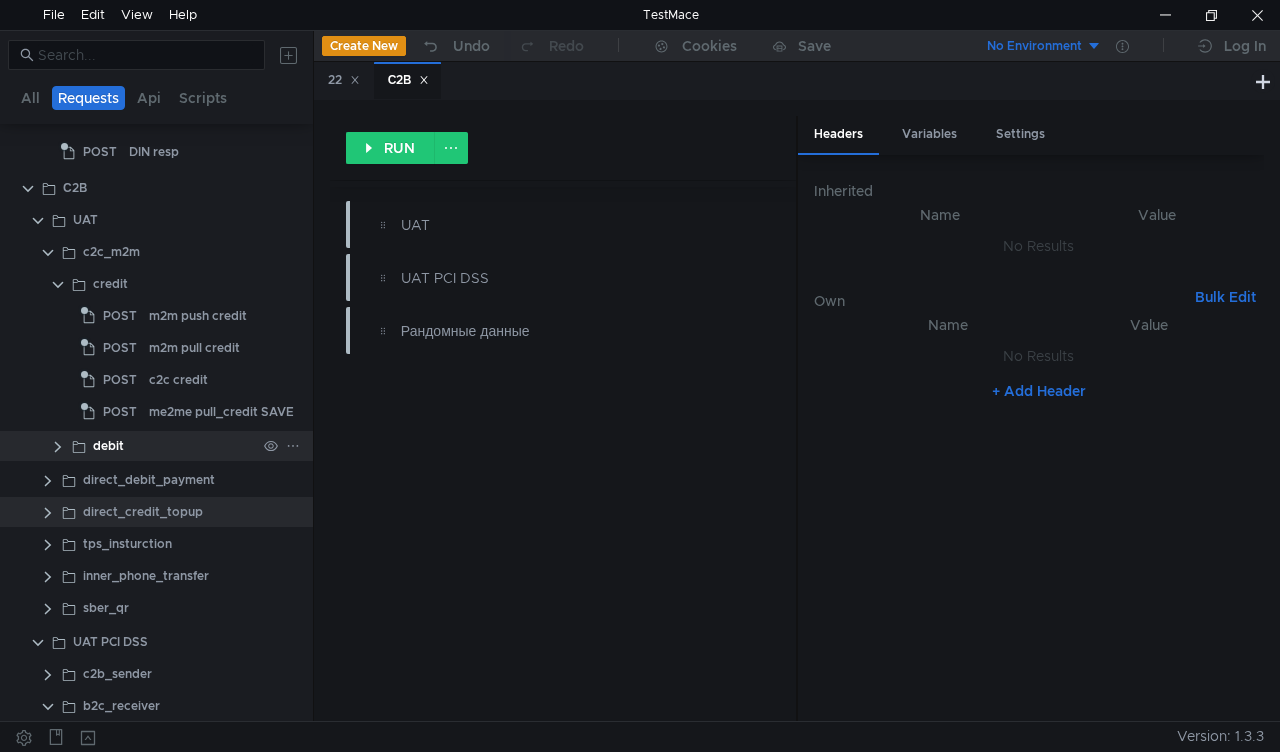 click 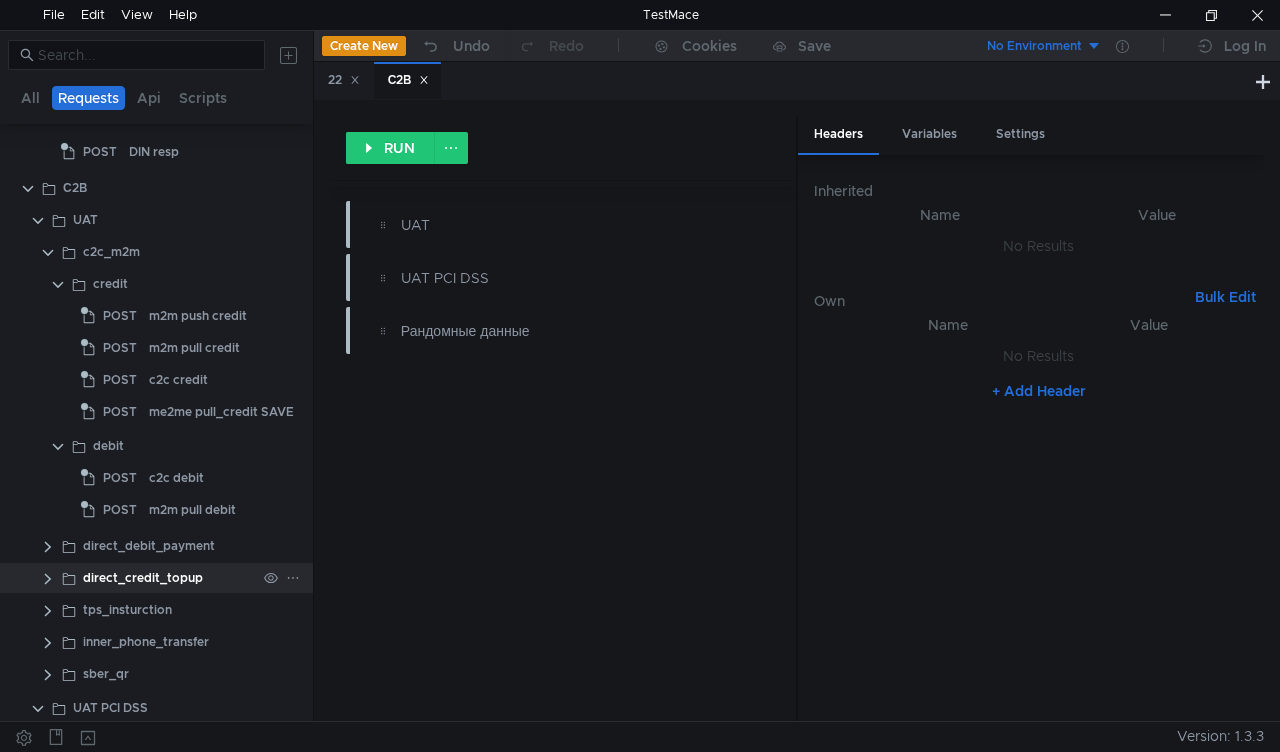 scroll, scrollTop: 289, scrollLeft: 0, axis: vertical 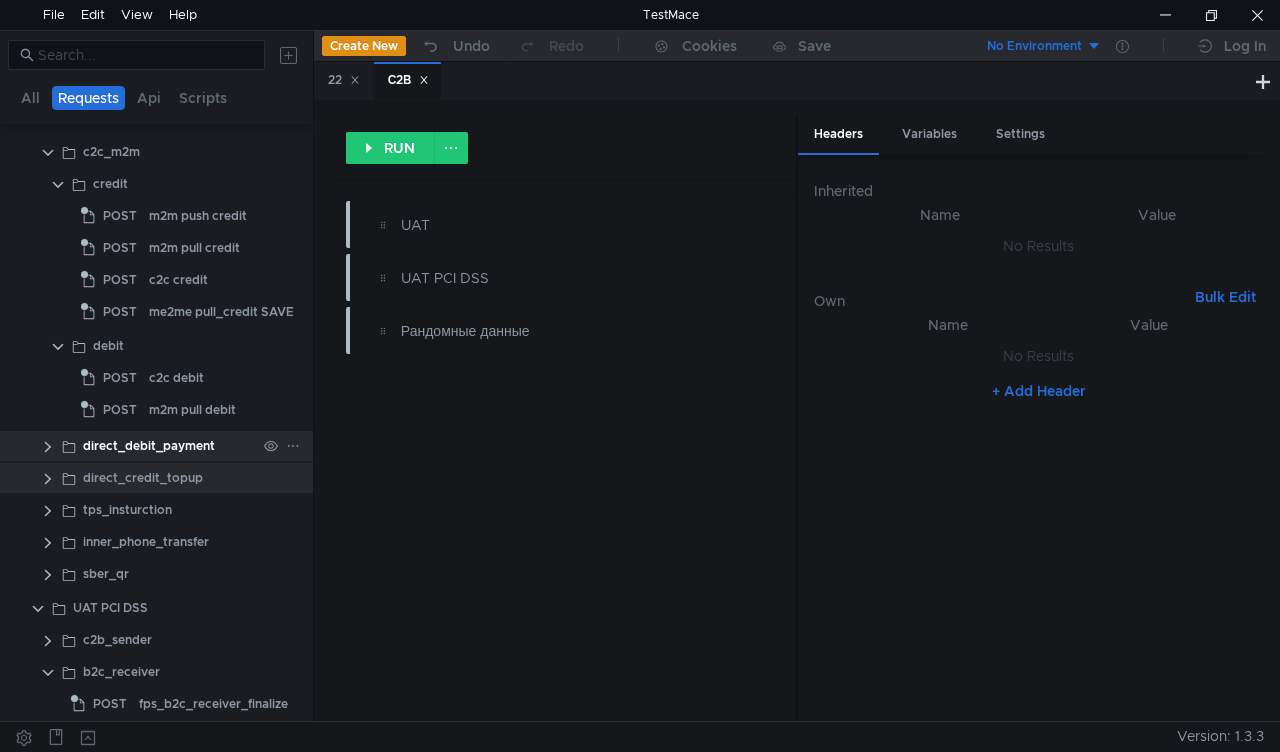 click 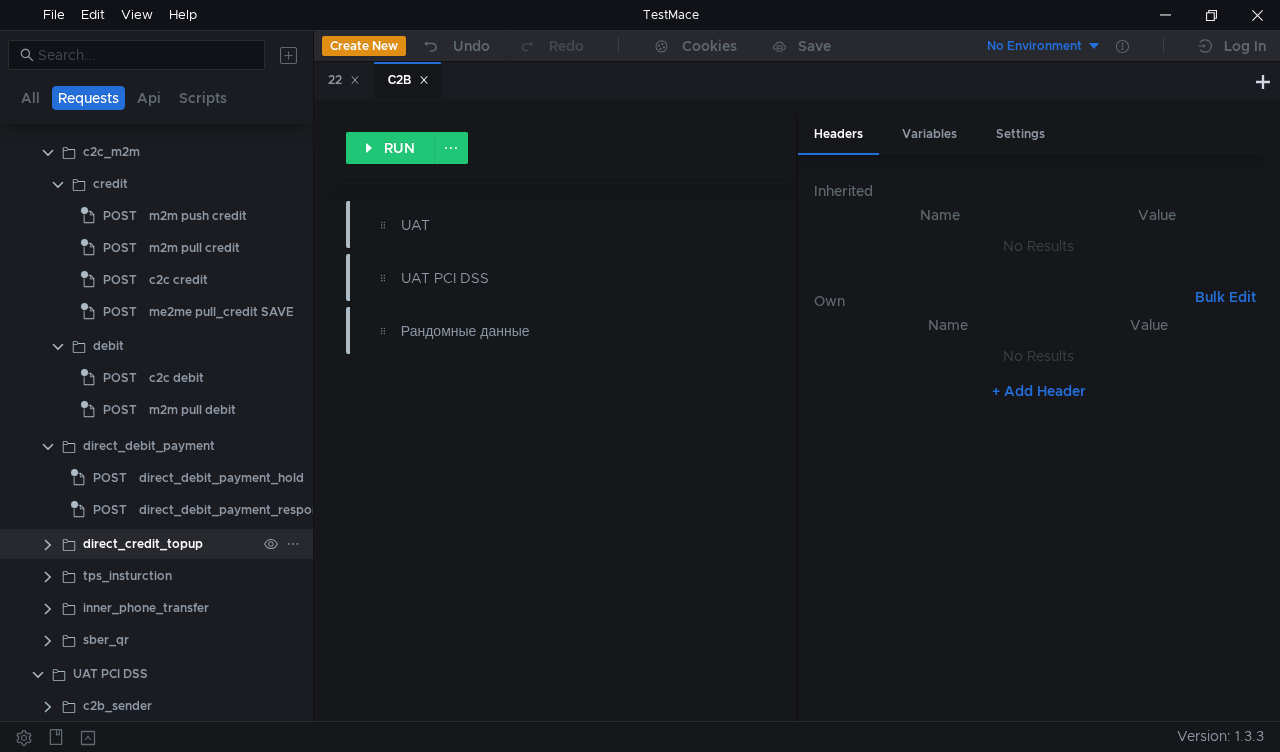 click 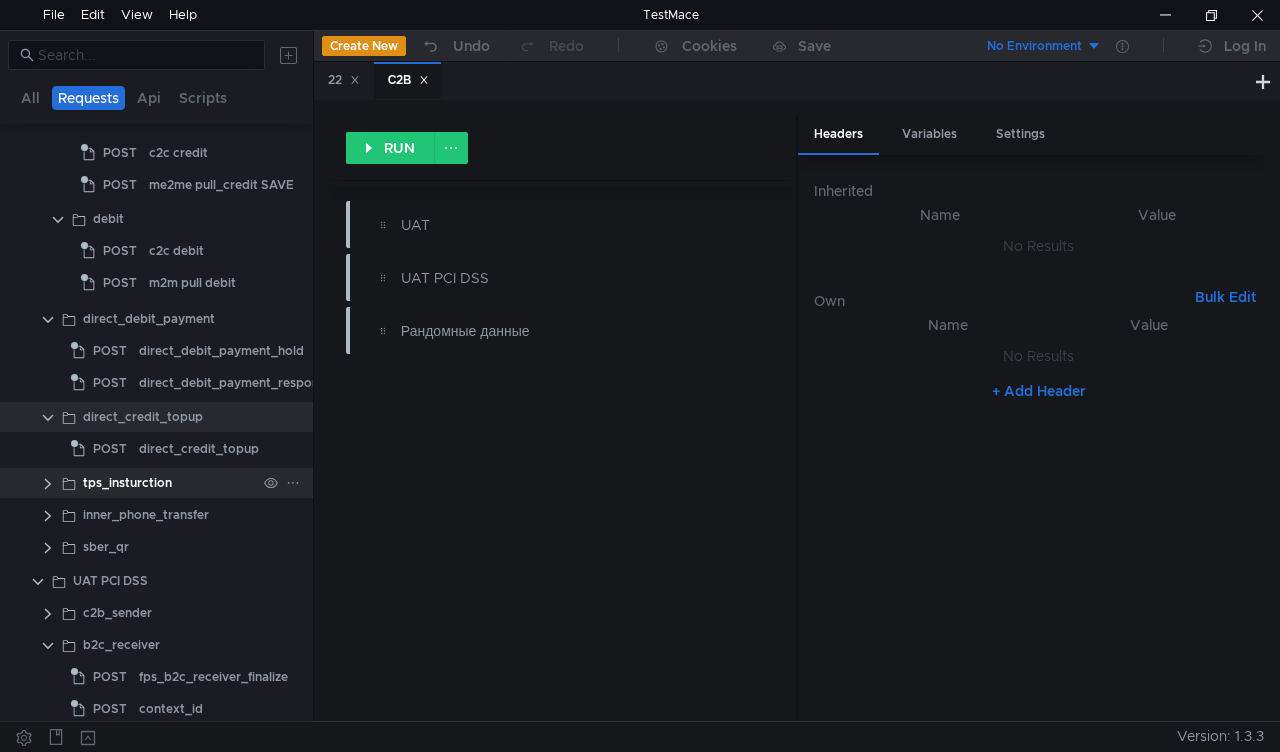 scroll, scrollTop: 489, scrollLeft: 0, axis: vertical 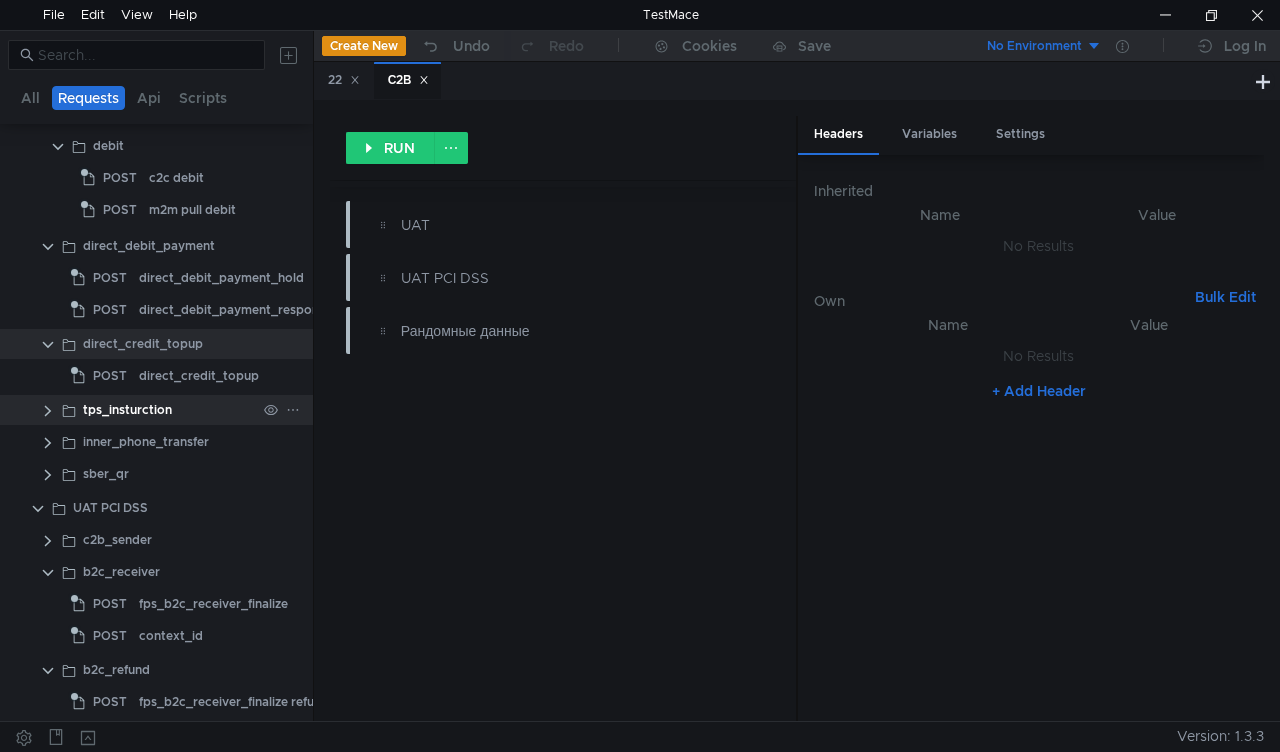 click 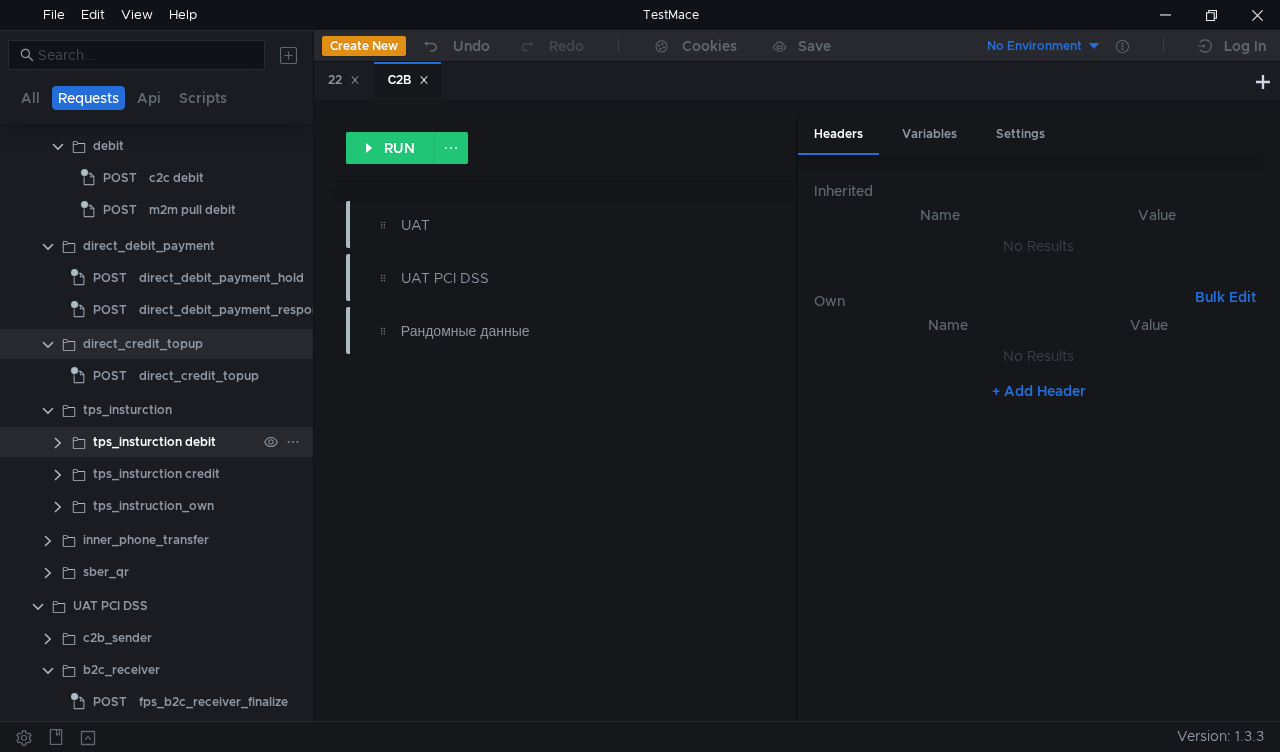 click 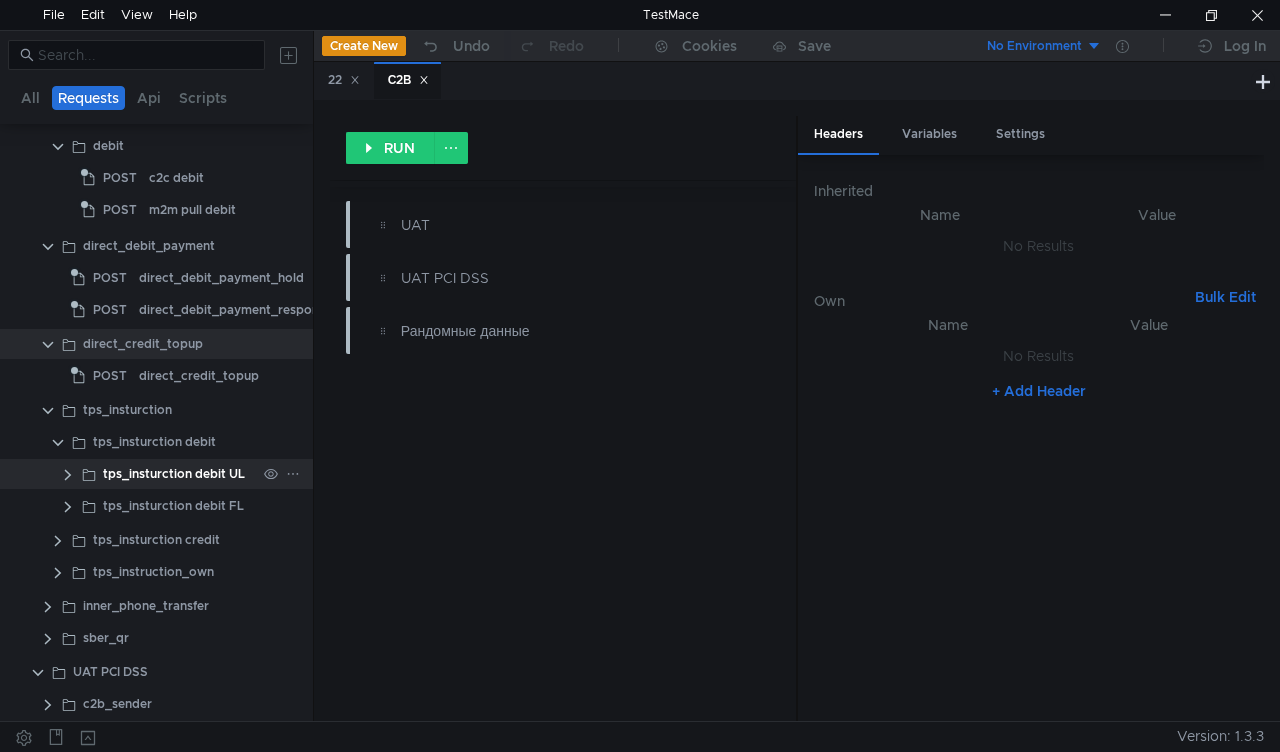 click 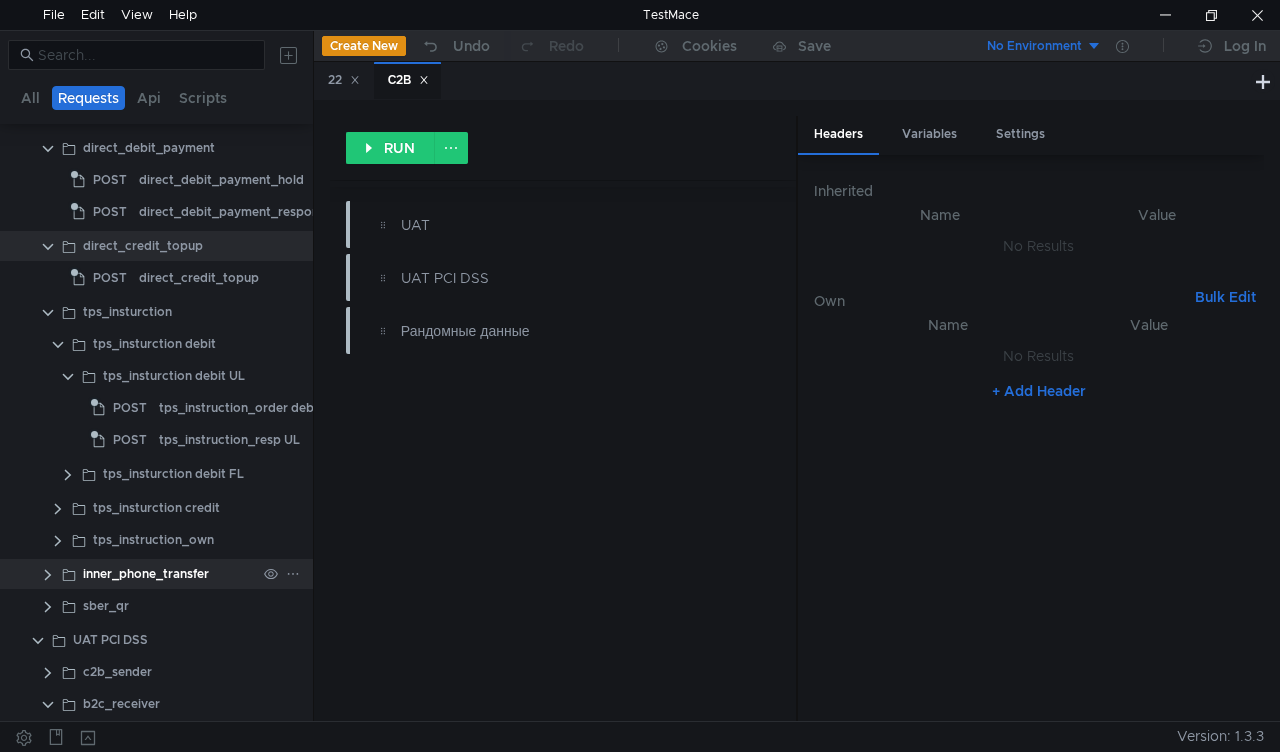 scroll, scrollTop: 689, scrollLeft: 0, axis: vertical 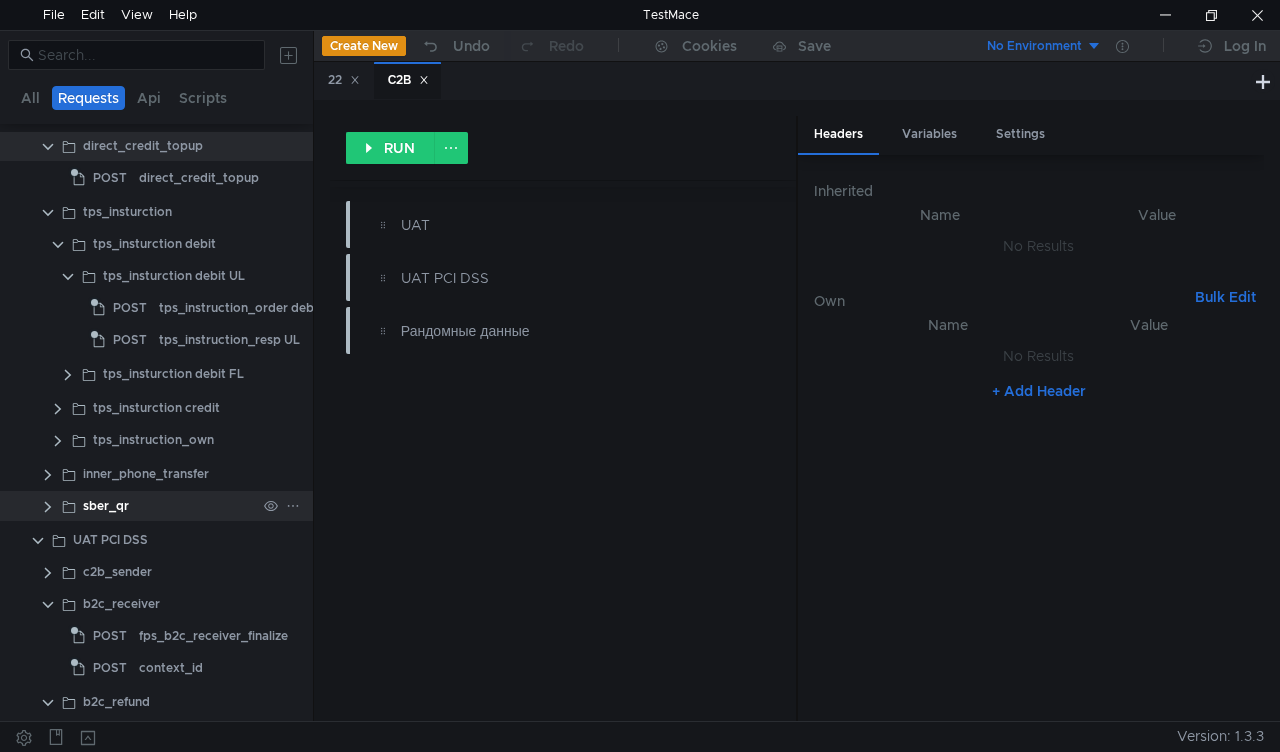 click 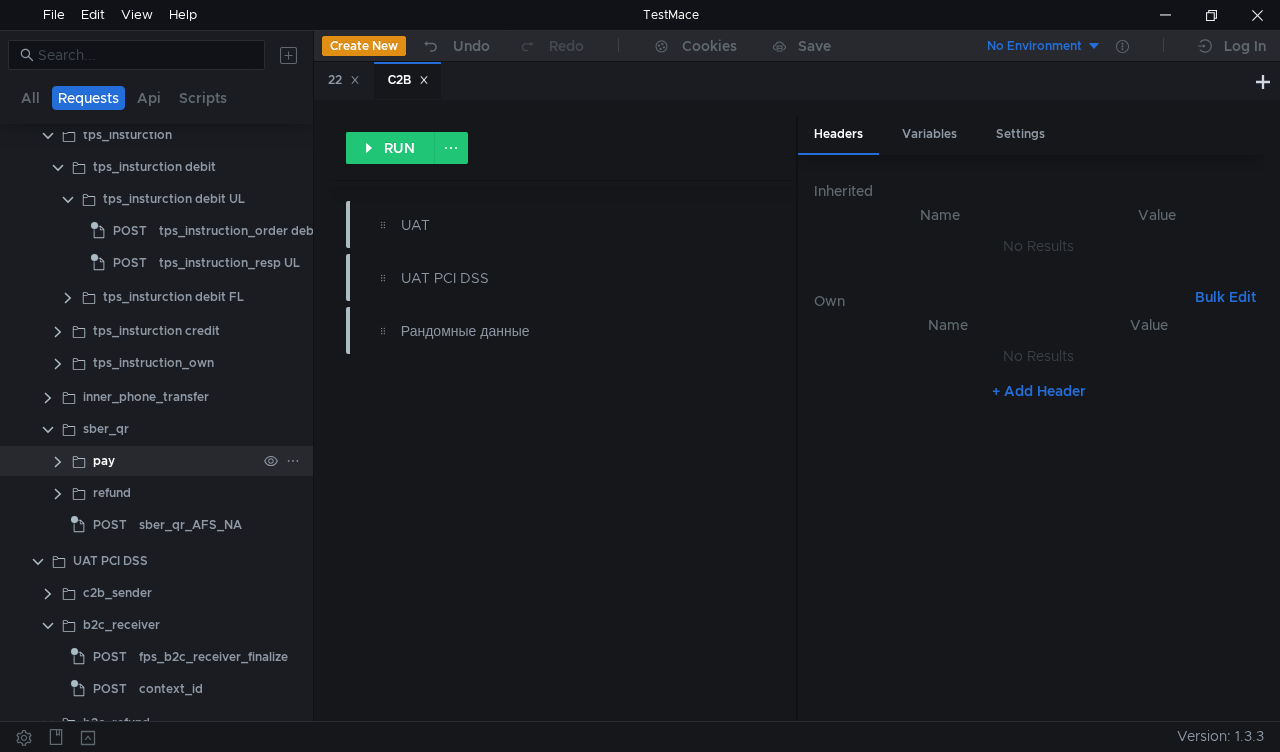 scroll, scrollTop: 789, scrollLeft: 0, axis: vertical 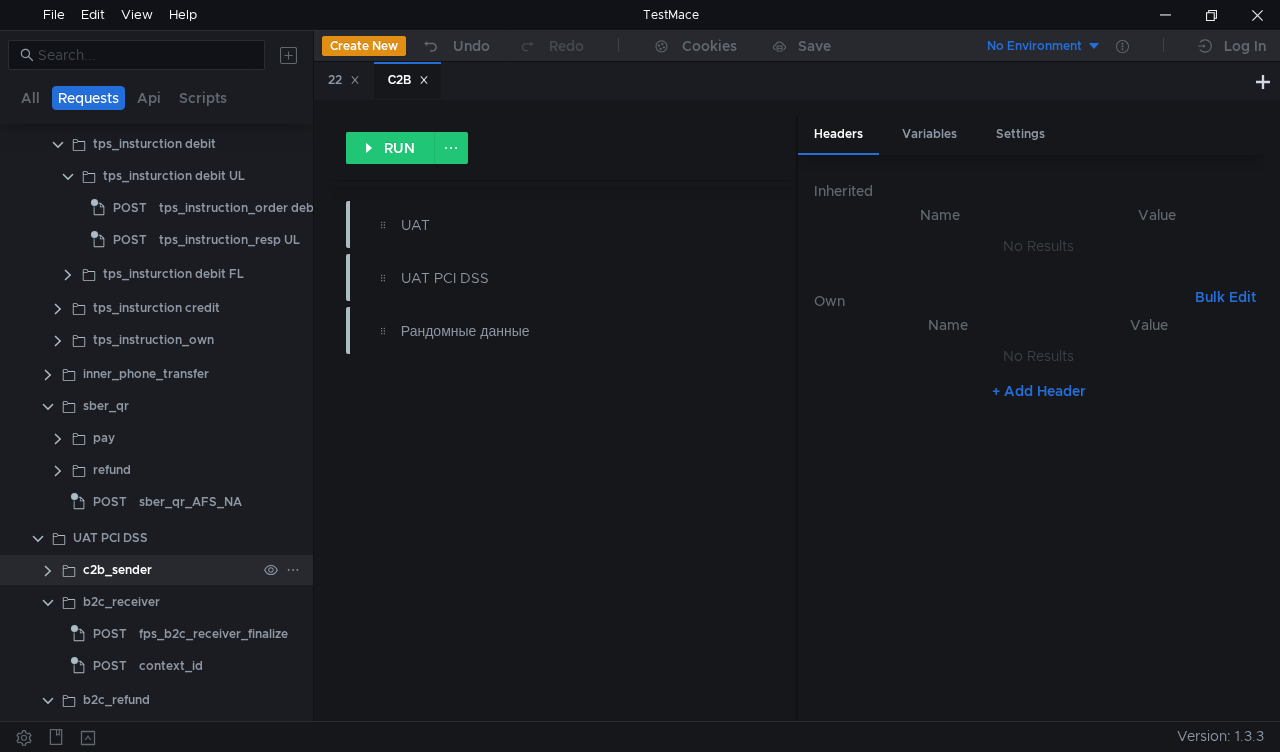 click 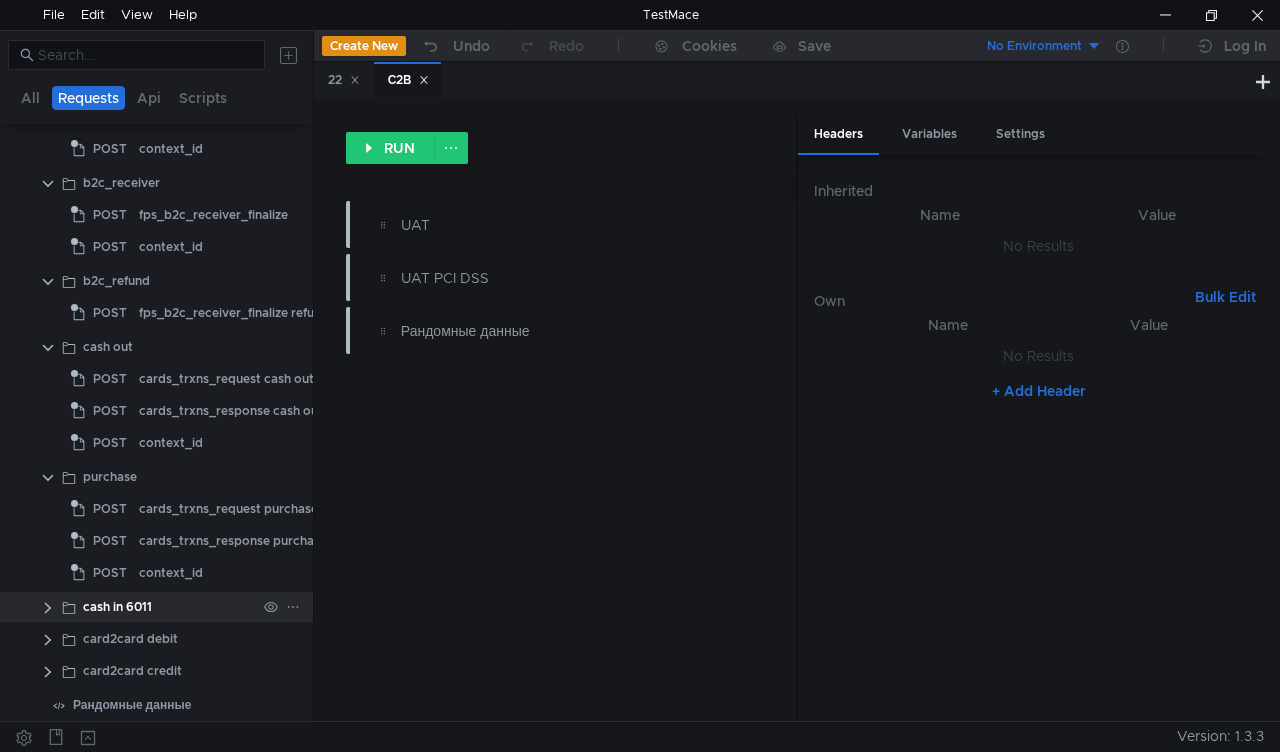 scroll, scrollTop: 1281, scrollLeft: 0, axis: vertical 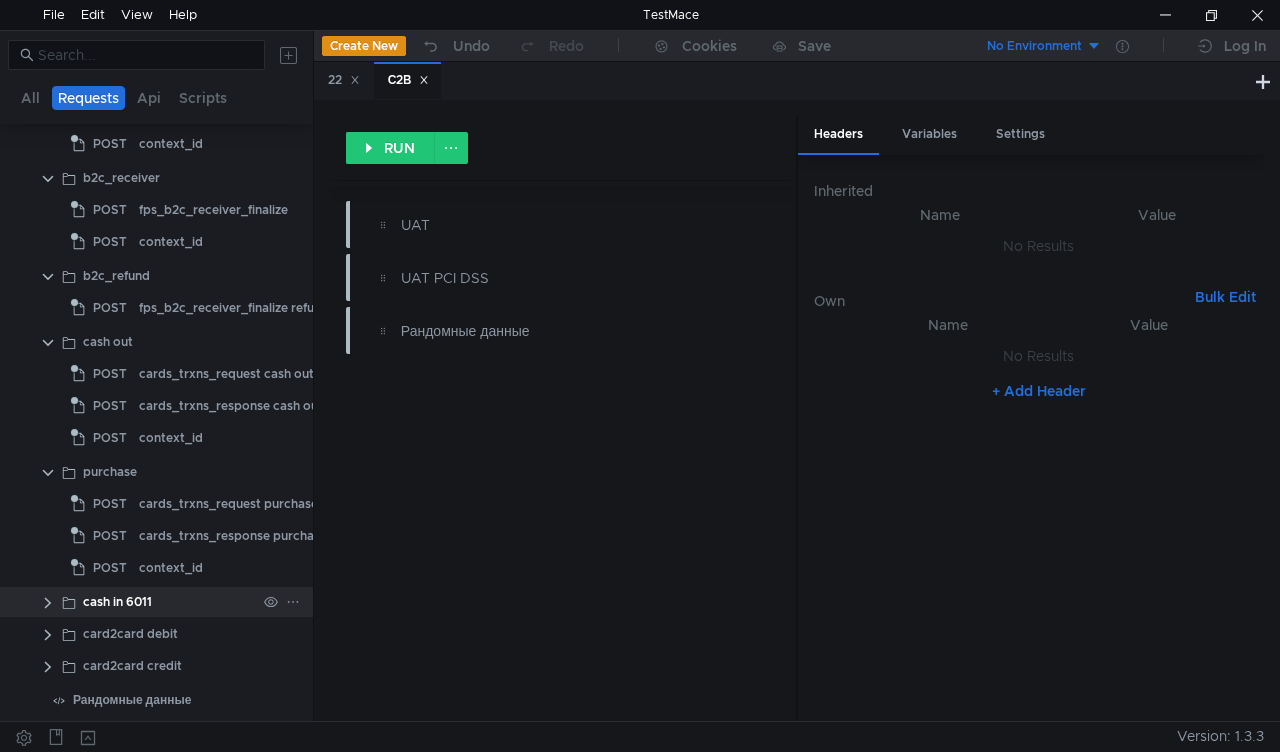click 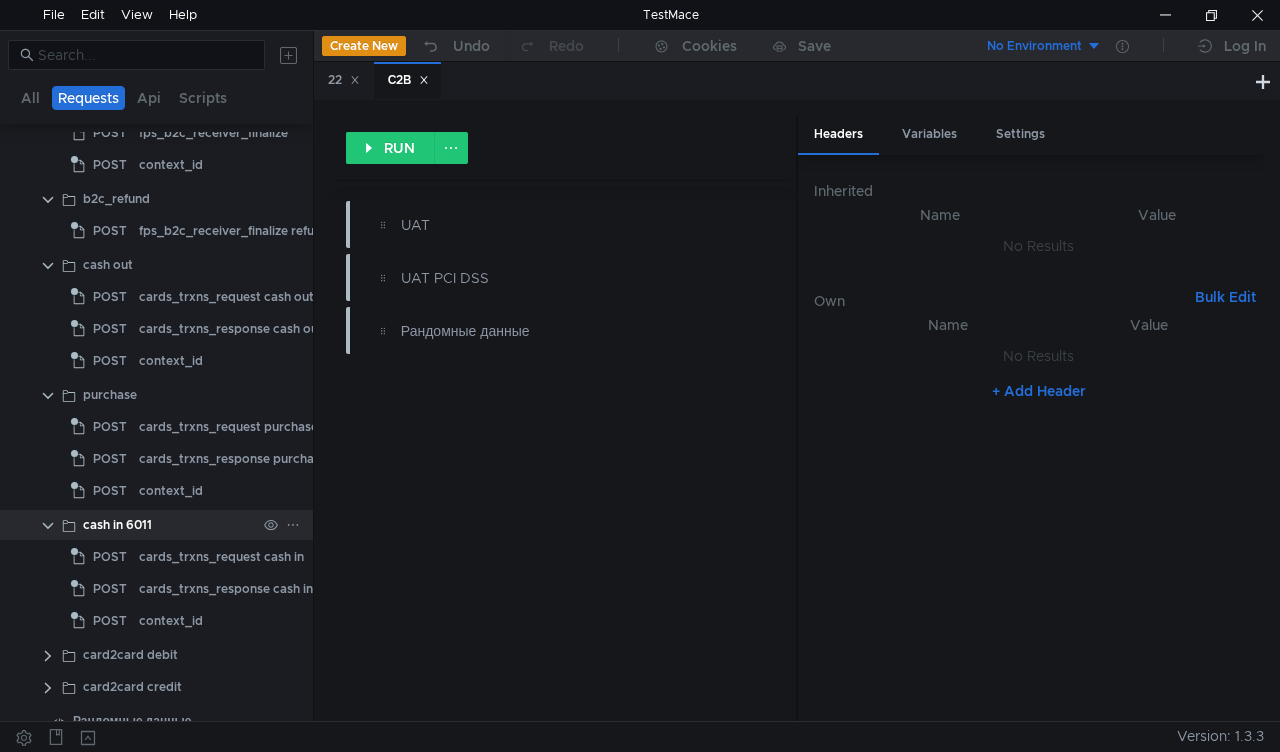 scroll, scrollTop: 1379, scrollLeft: 0, axis: vertical 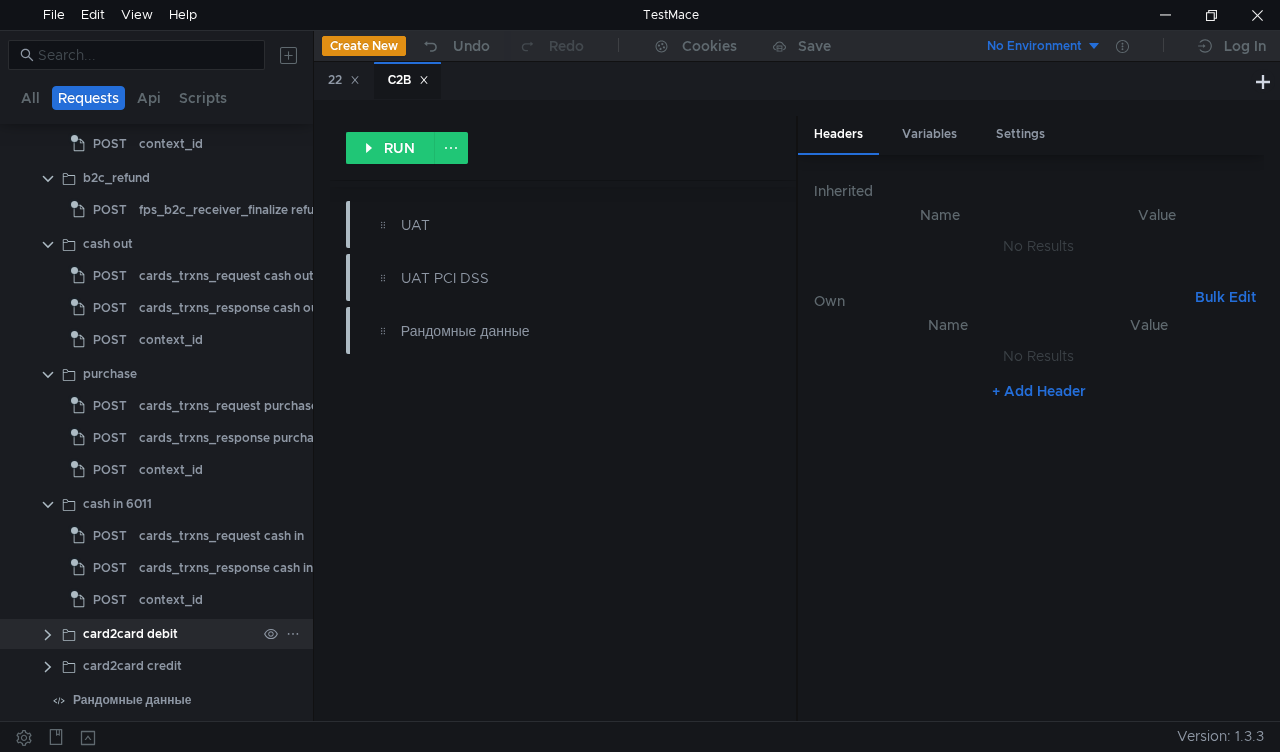 click 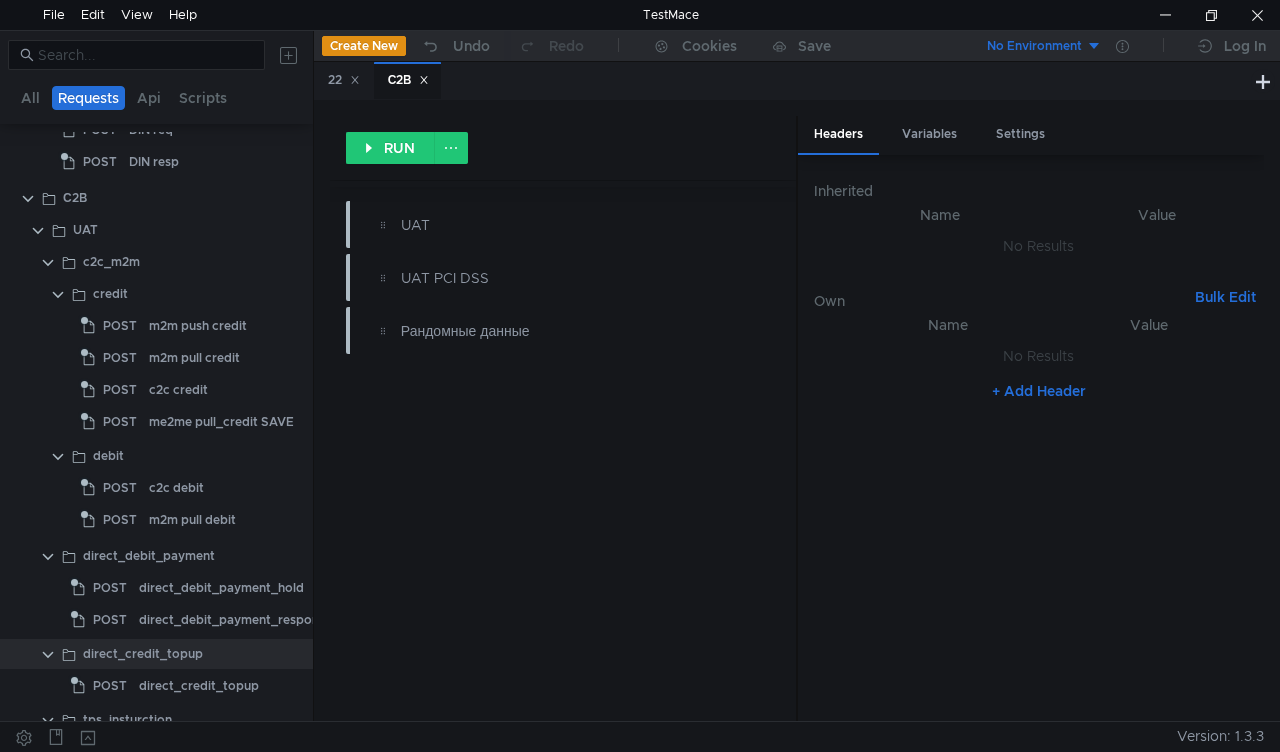 scroll, scrollTop: 0, scrollLeft: 0, axis: both 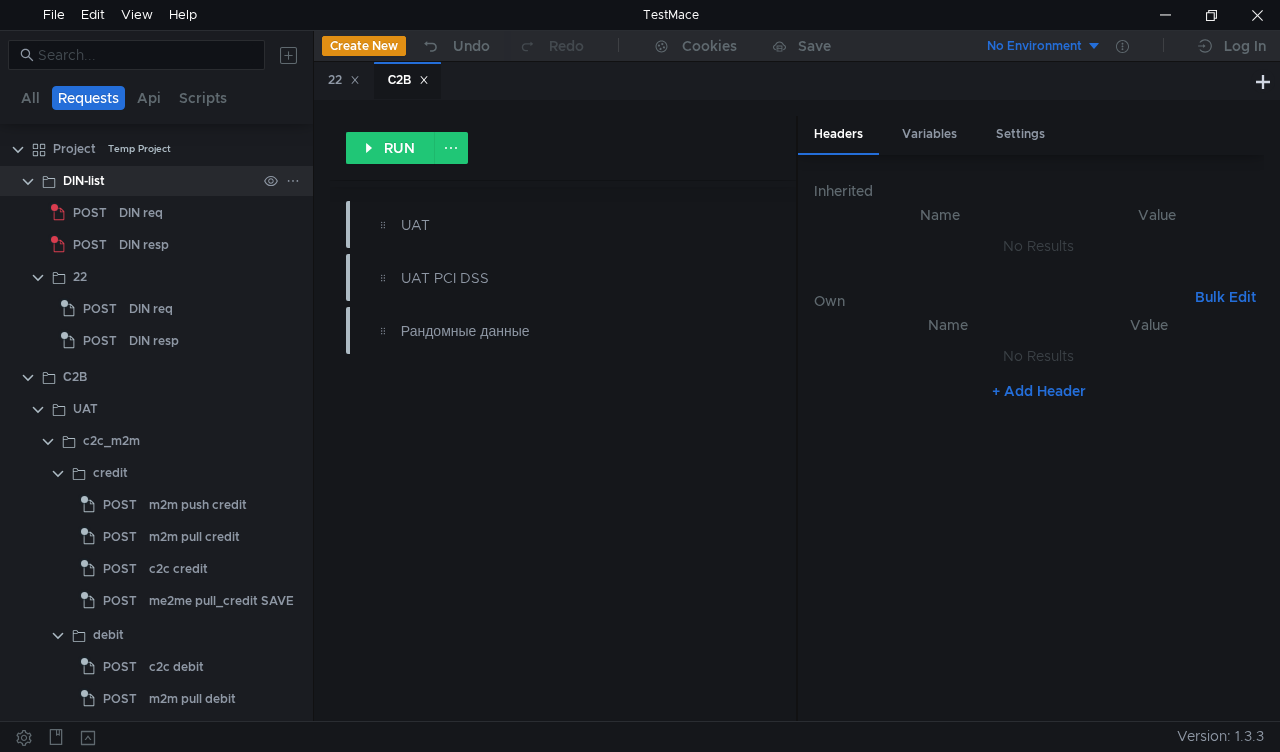 drag, startPoint x: 98, startPoint y: 232, endPoint x: 193, endPoint y: 184, distance: 106.437775 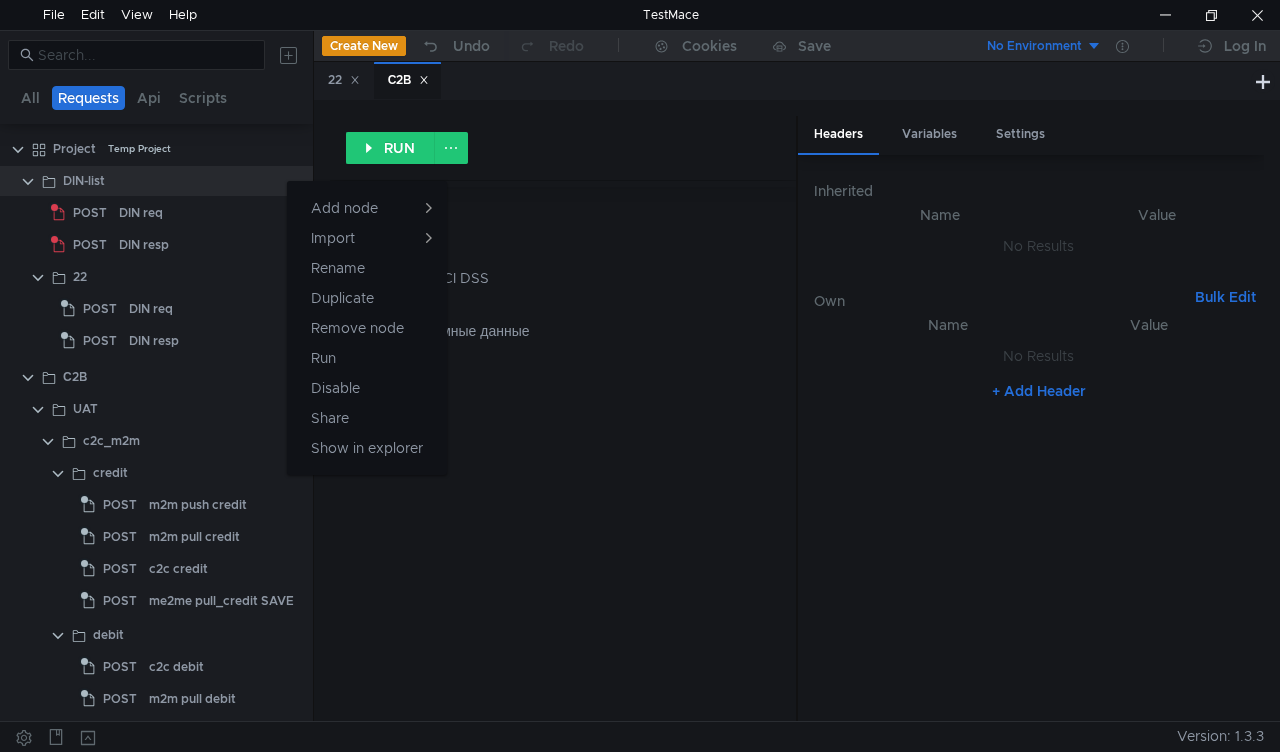 click at bounding box center [640, 376] 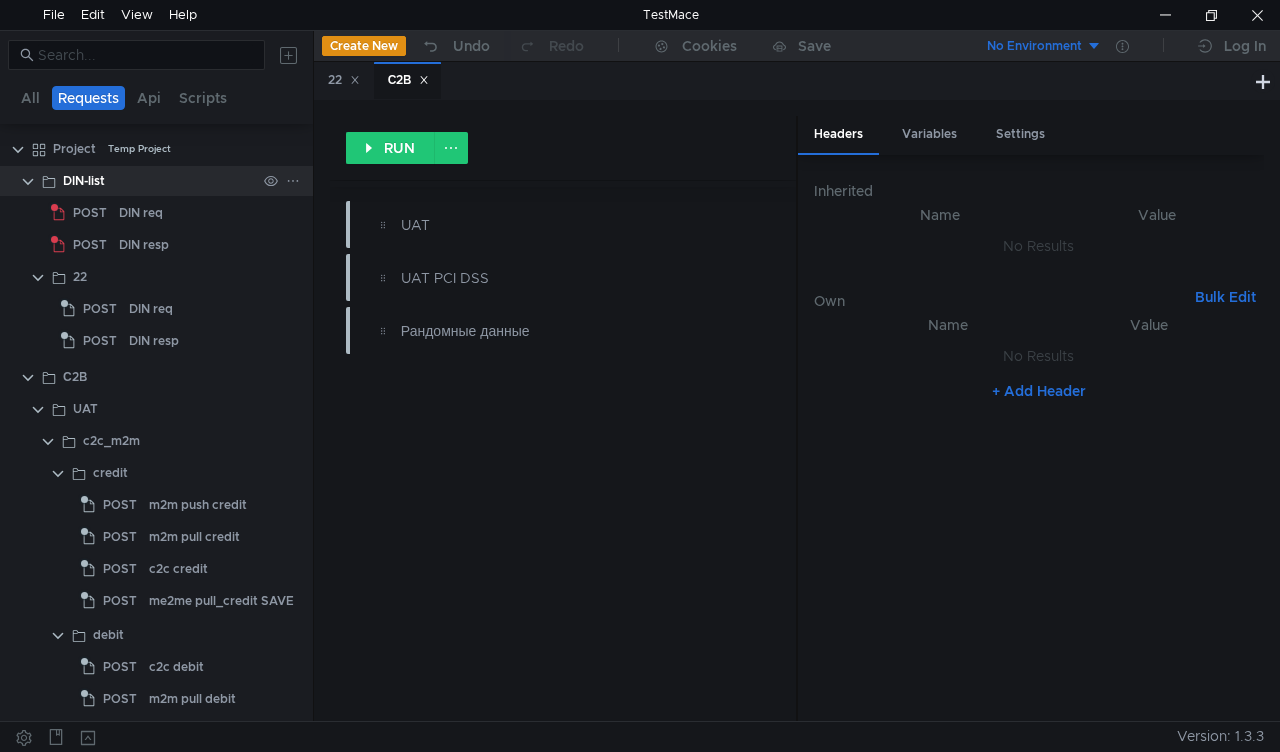 click on "DIN-list" 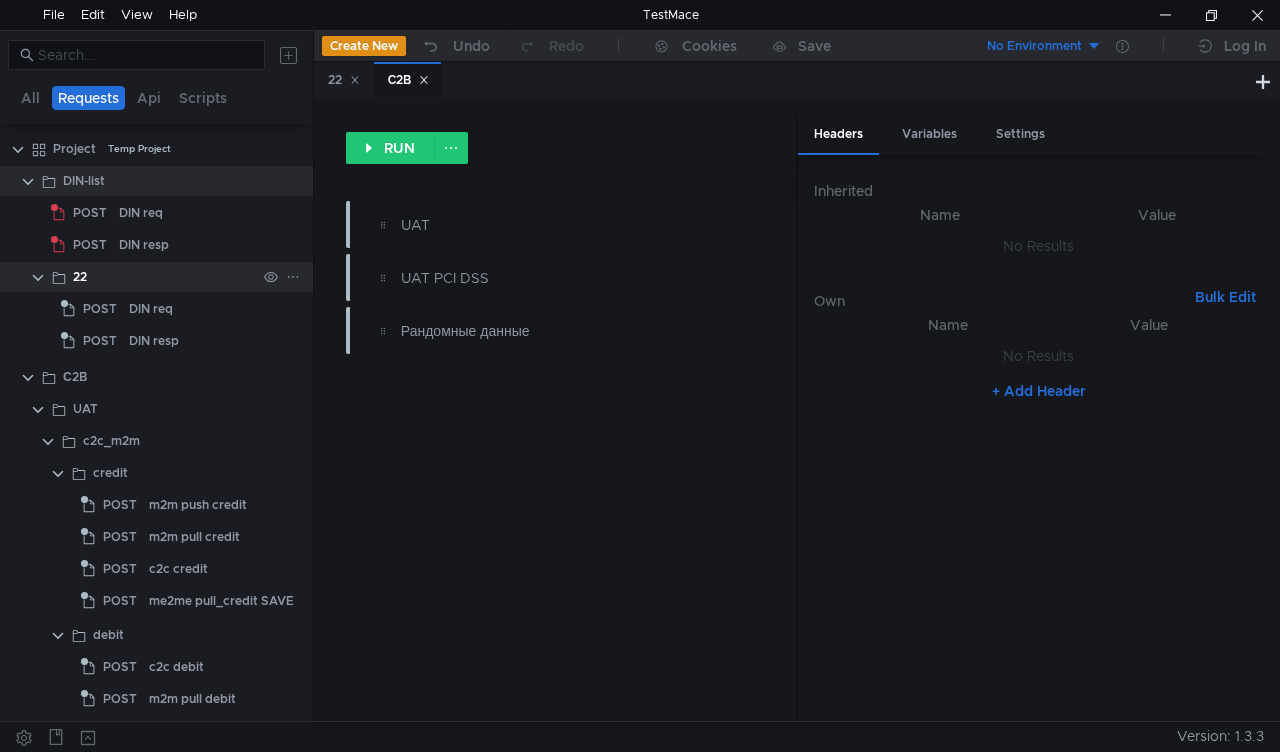 click 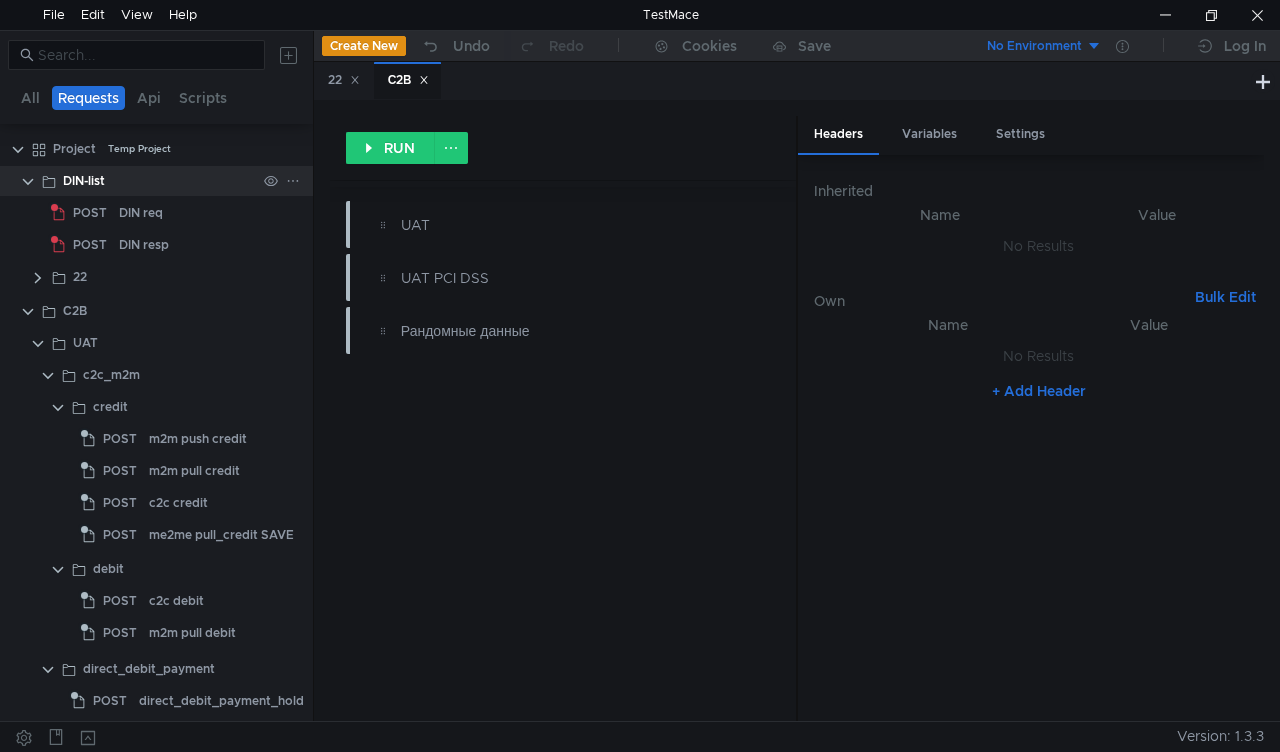click 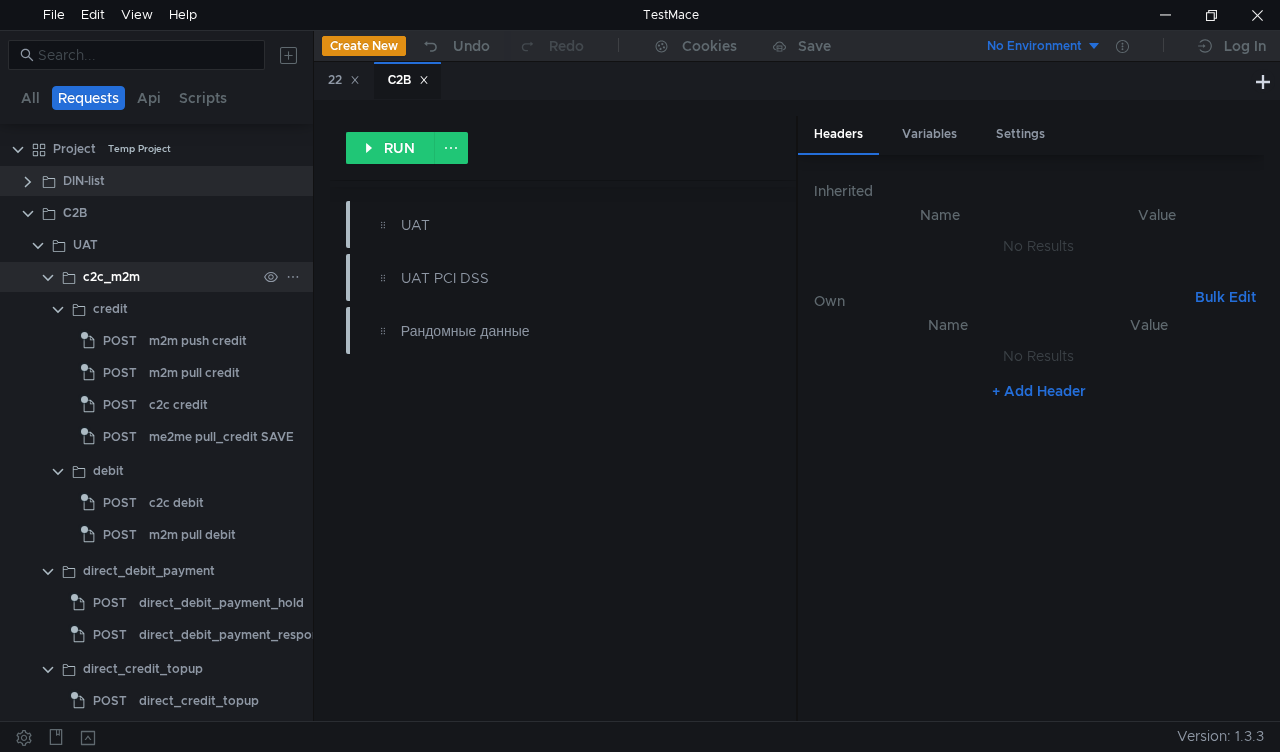 click 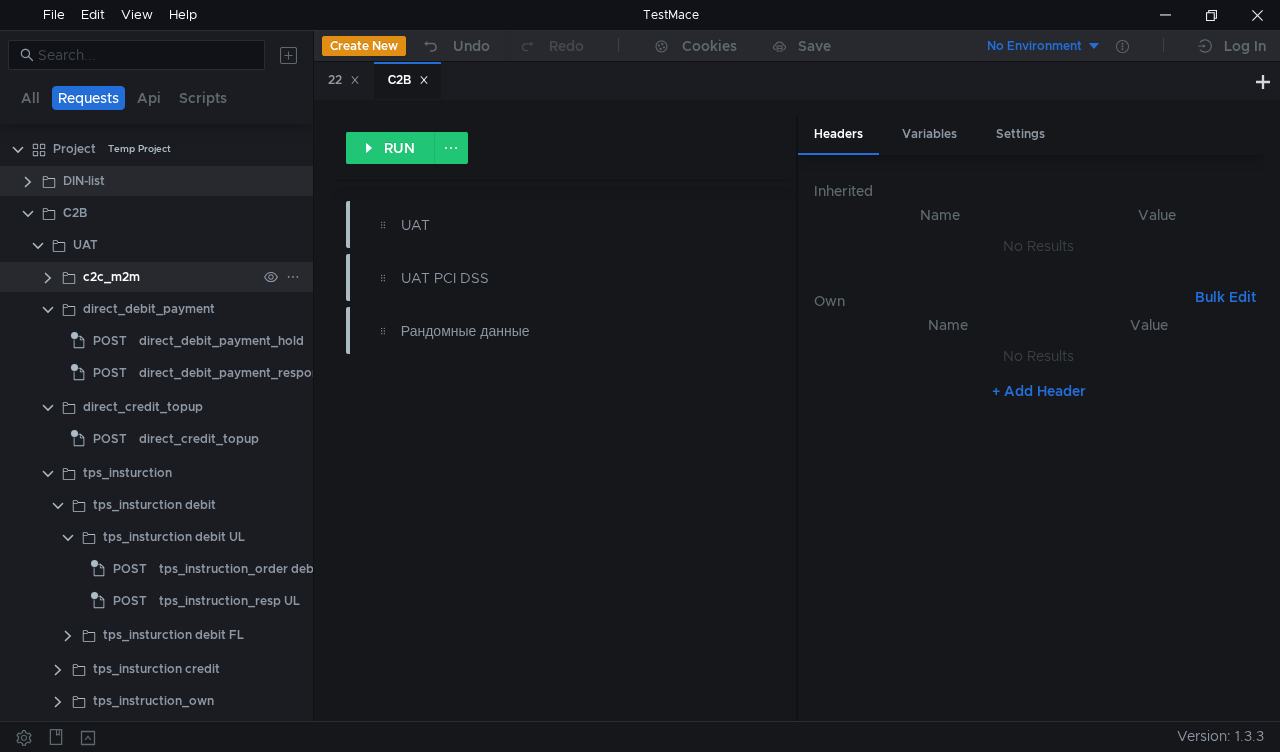 click 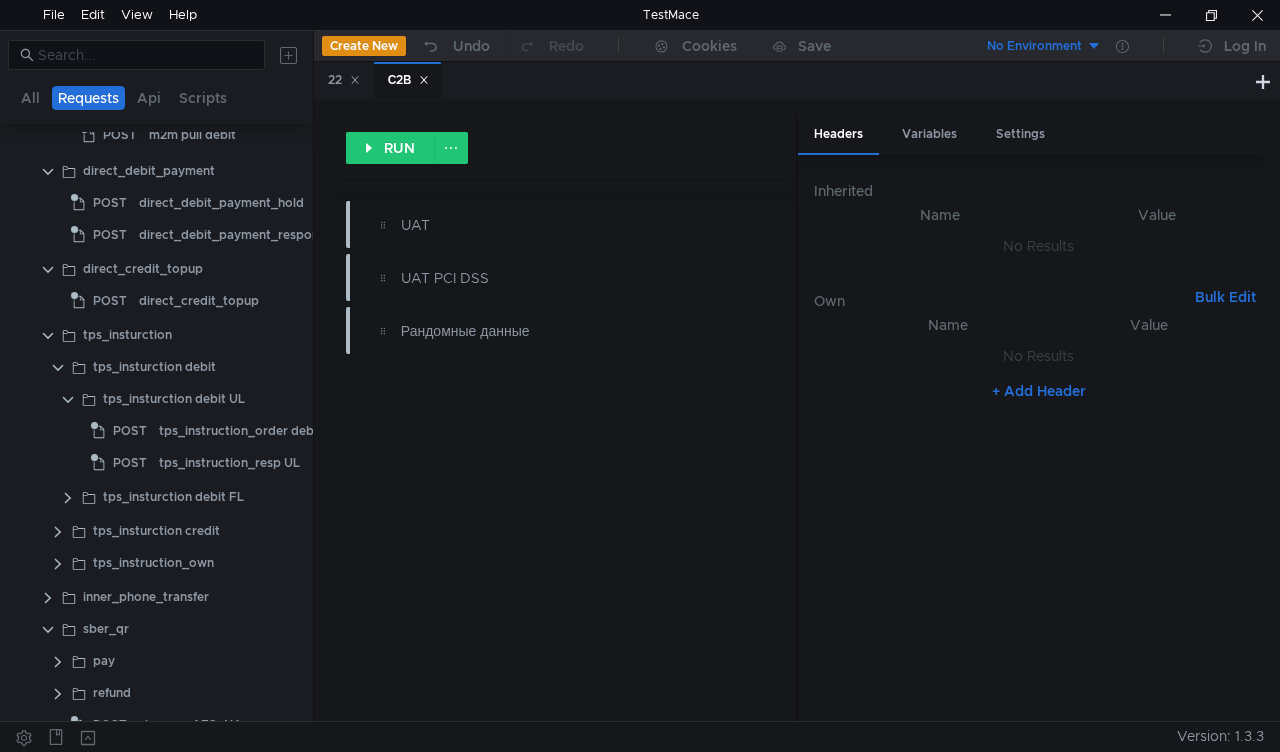 scroll, scrollTop: 500, scrollLeft: 0, axis: vertical 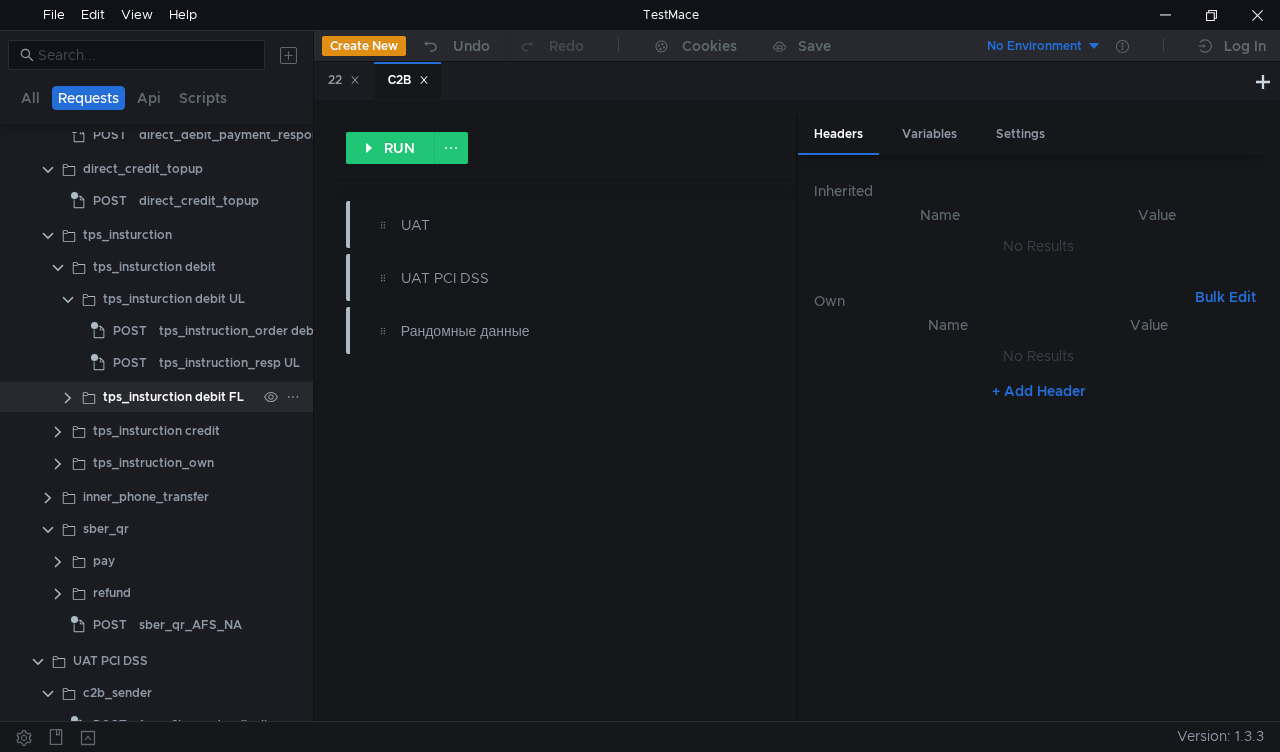 click 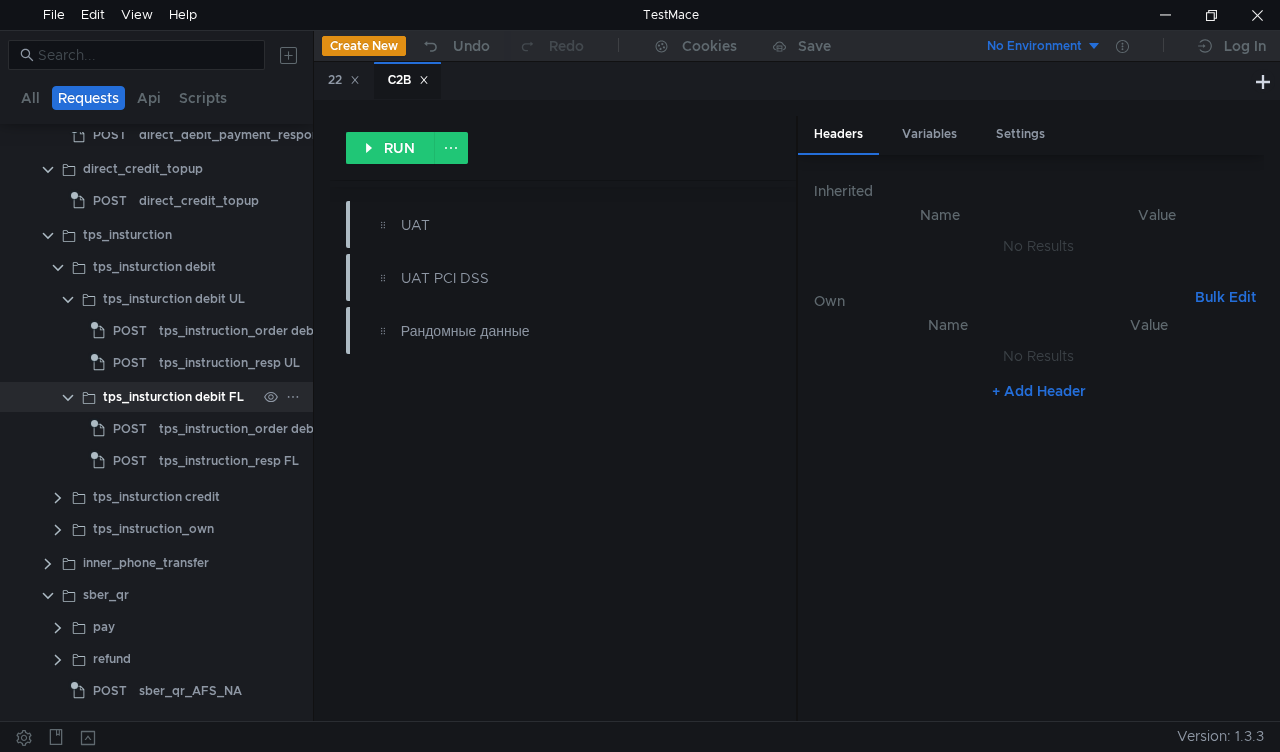 click 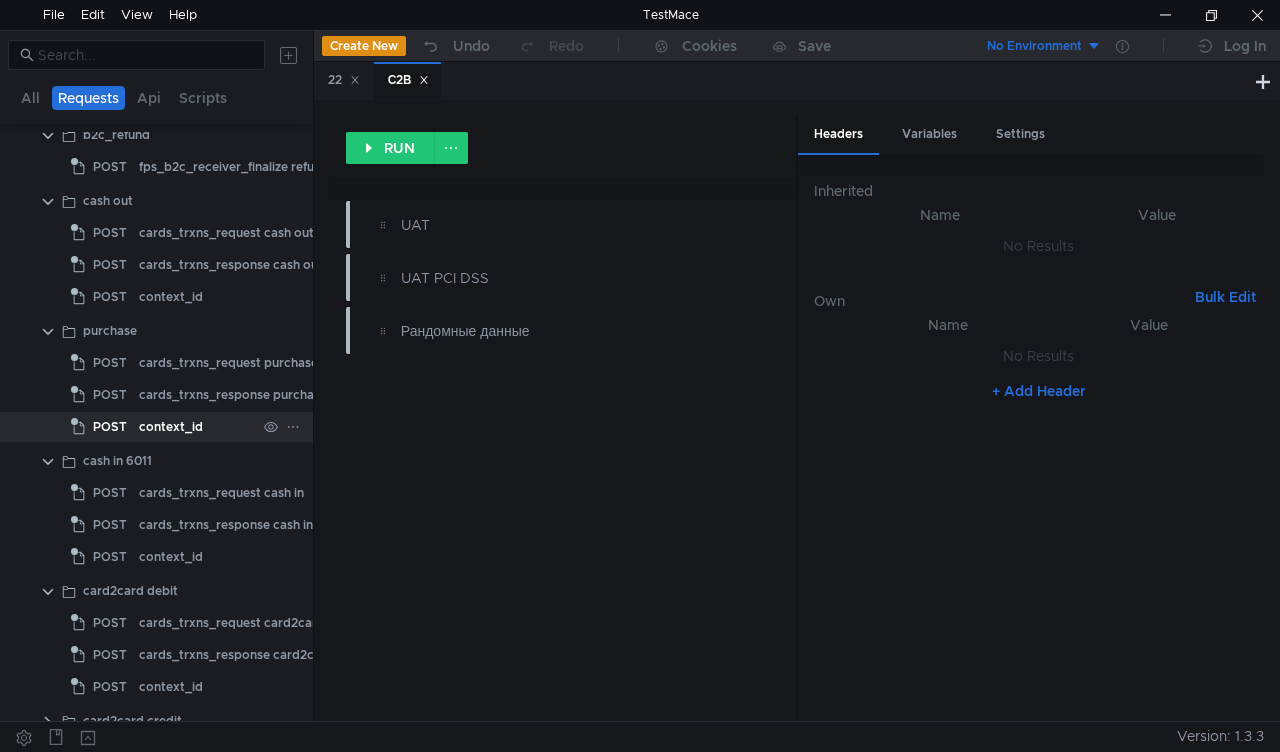 scroll, scrollTop: 1313, scrollLeft: 0, axis: vertical 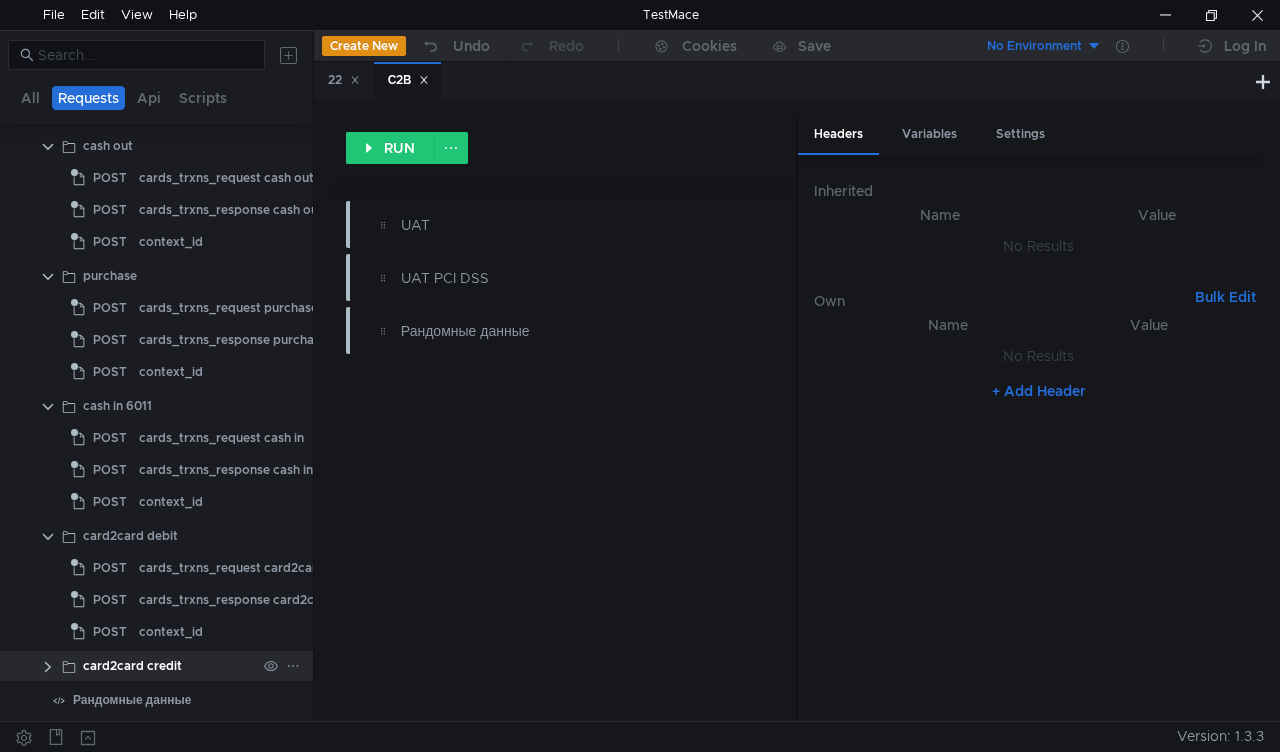 click 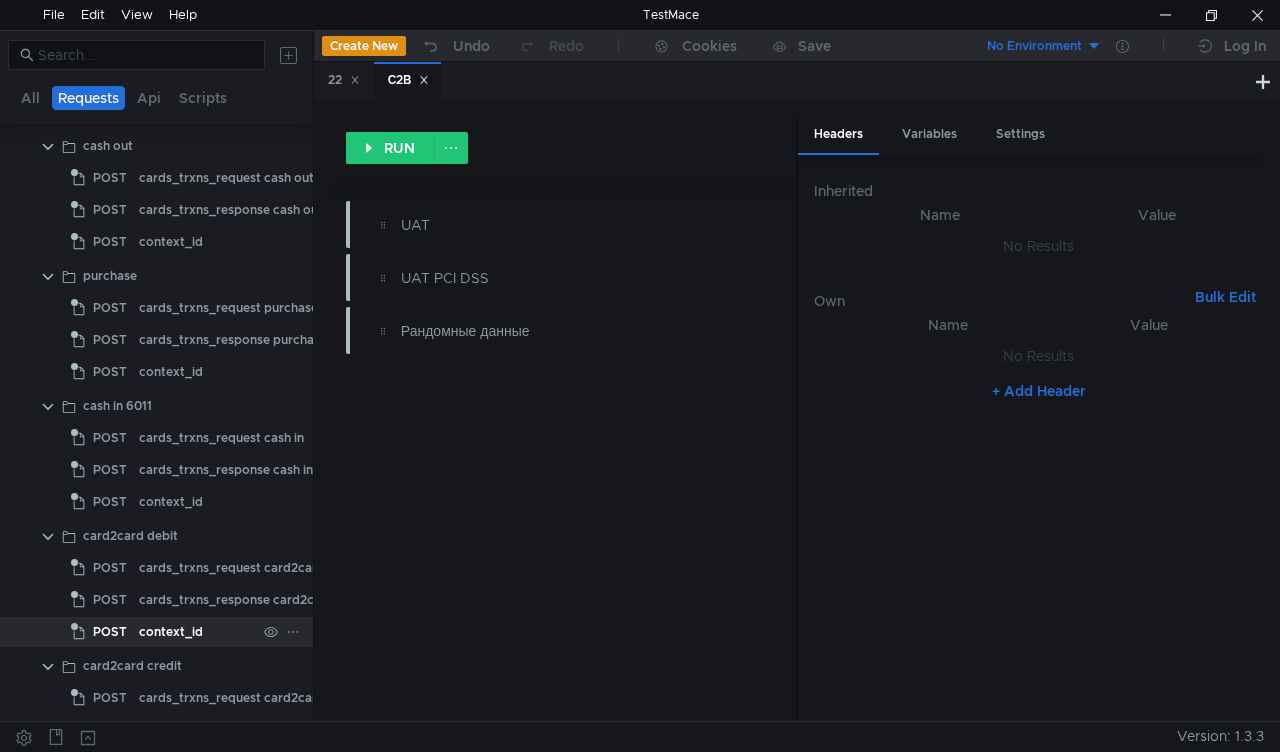 scroll, scrollTop: 1411, scrollLeft: 0, axis: vertical 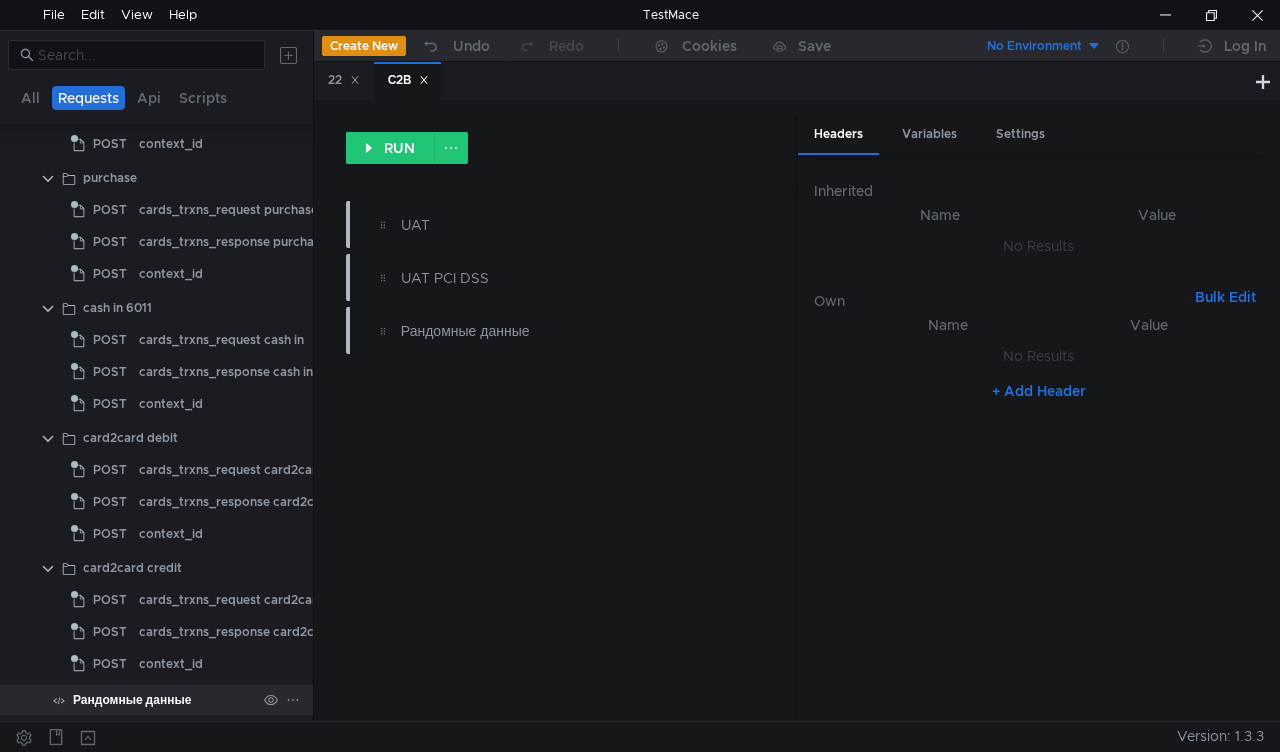 click 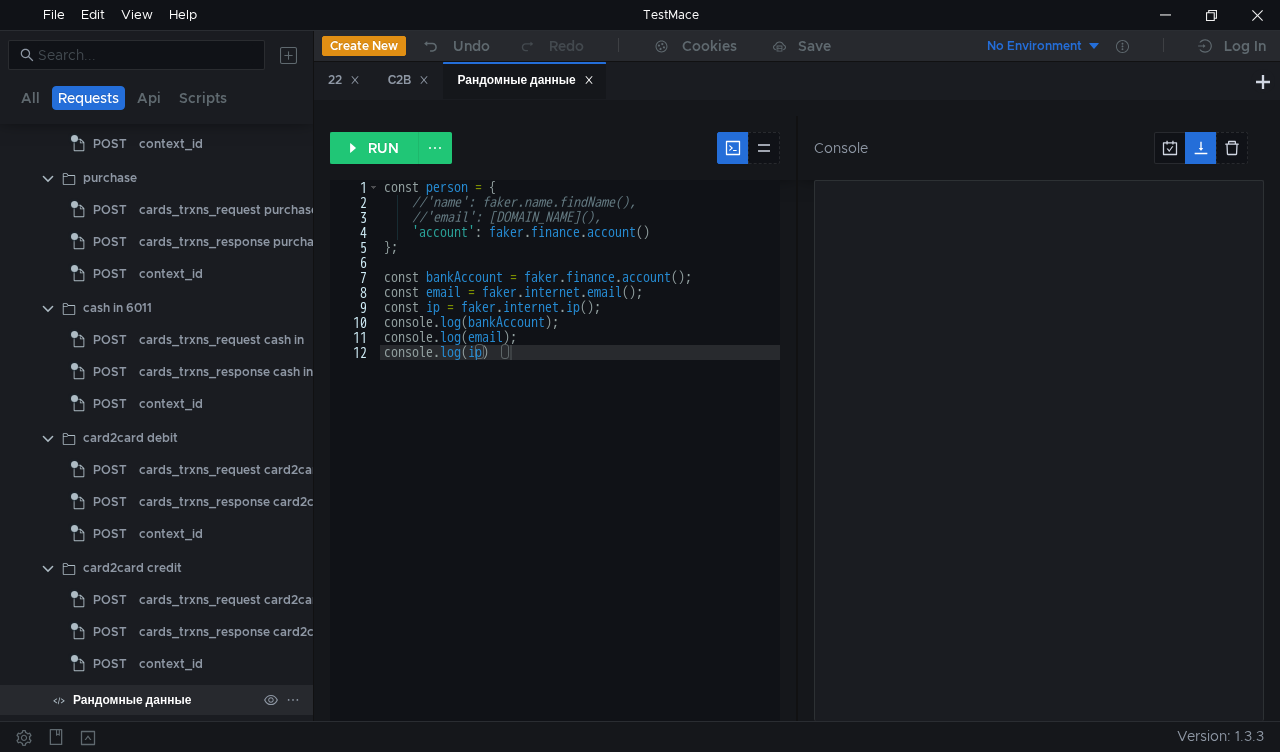 click on "Рандомные данные" 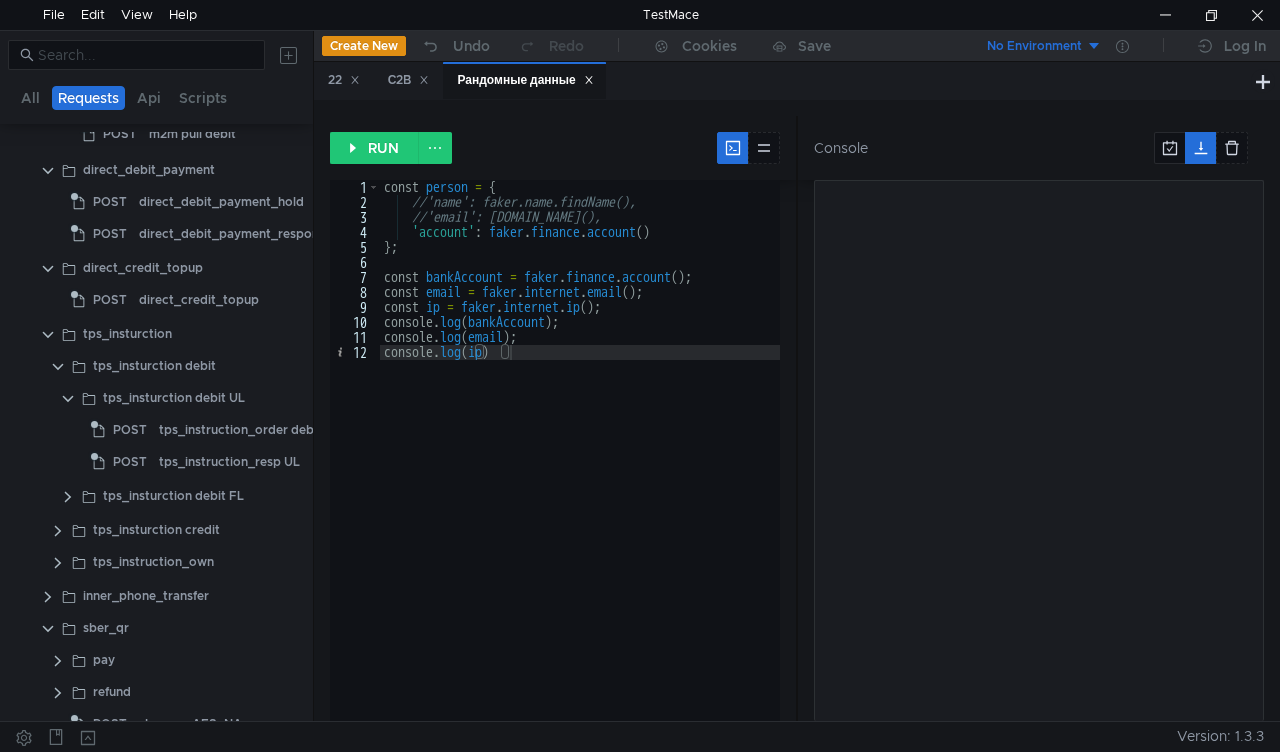 scroll, scrollTop: 0, scrollLeft: 0, axis: both 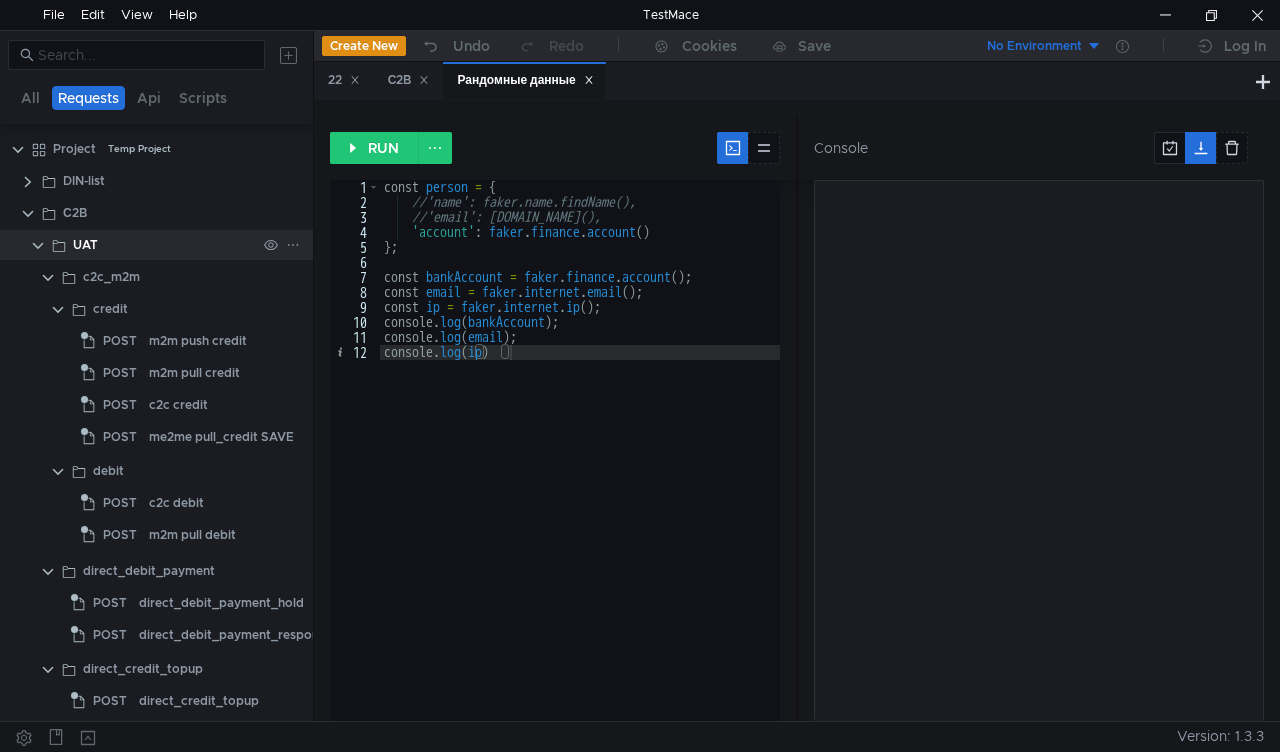 click 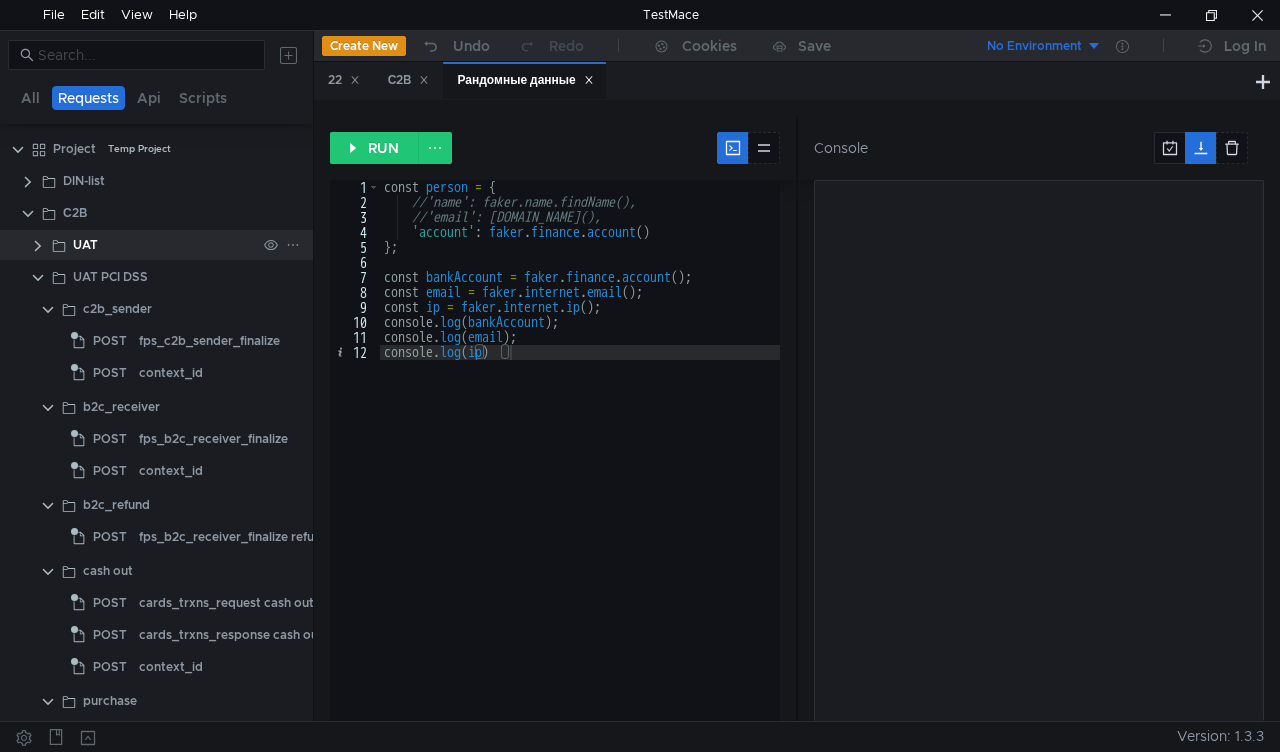 click 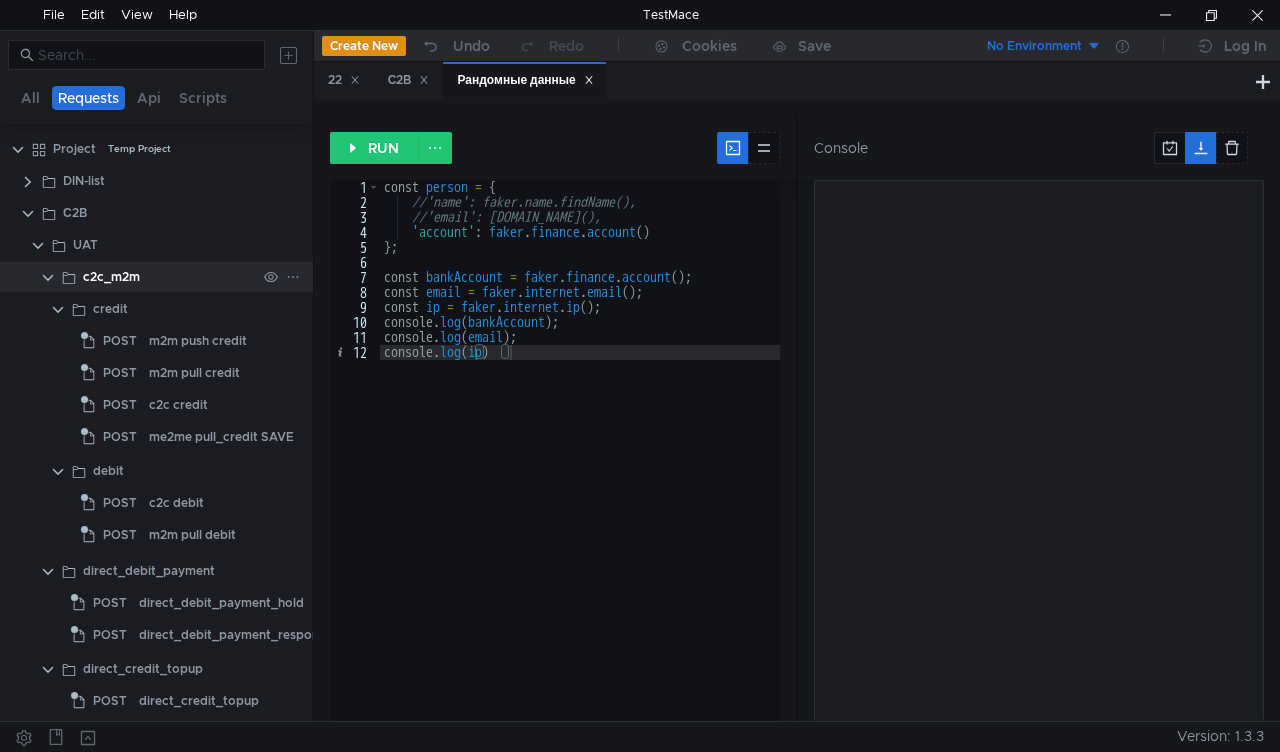 click on "c2c_m2m" 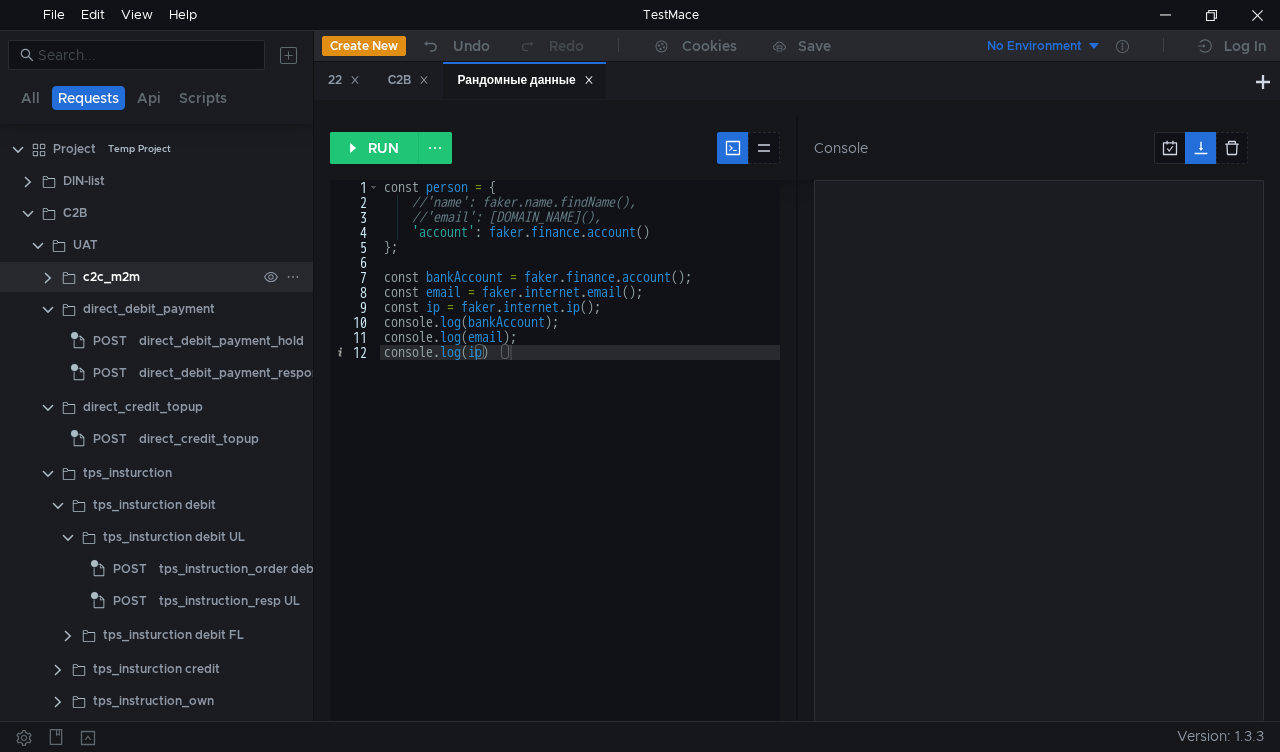 click 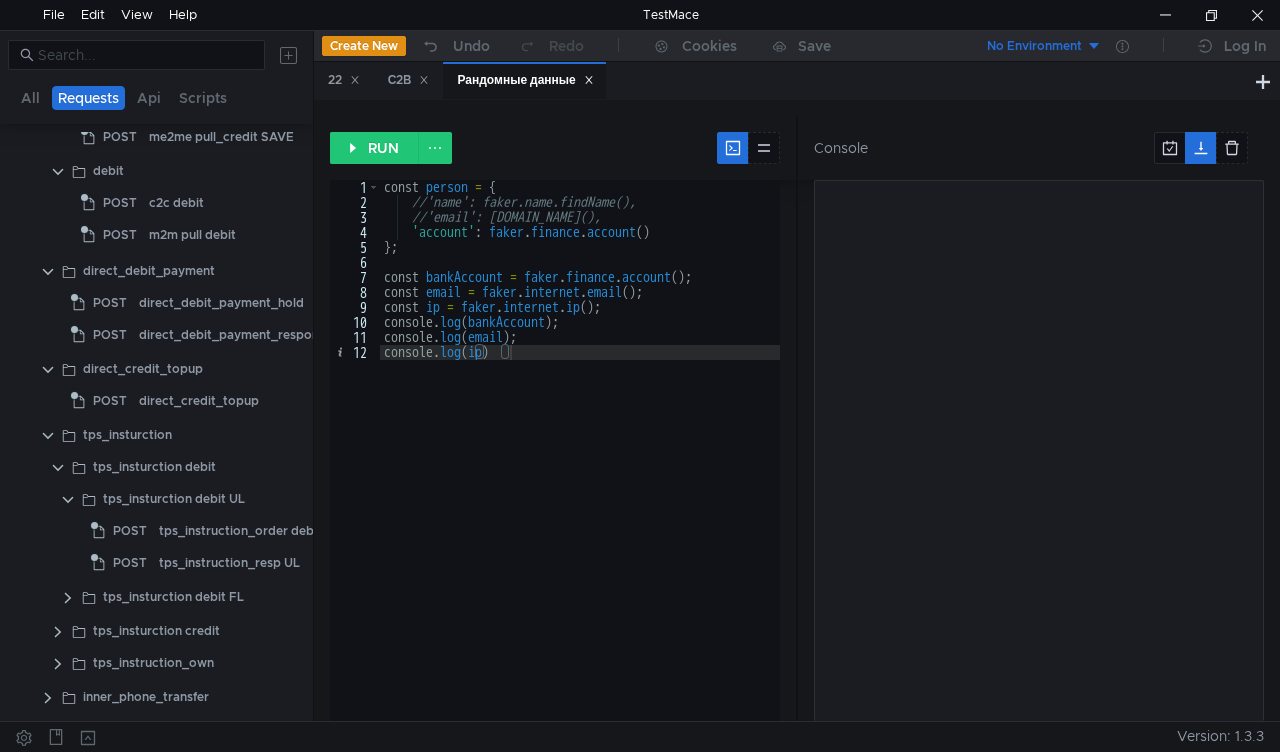 scroll, scrollTop: 400, scrollLeft: 0, axis: vertical 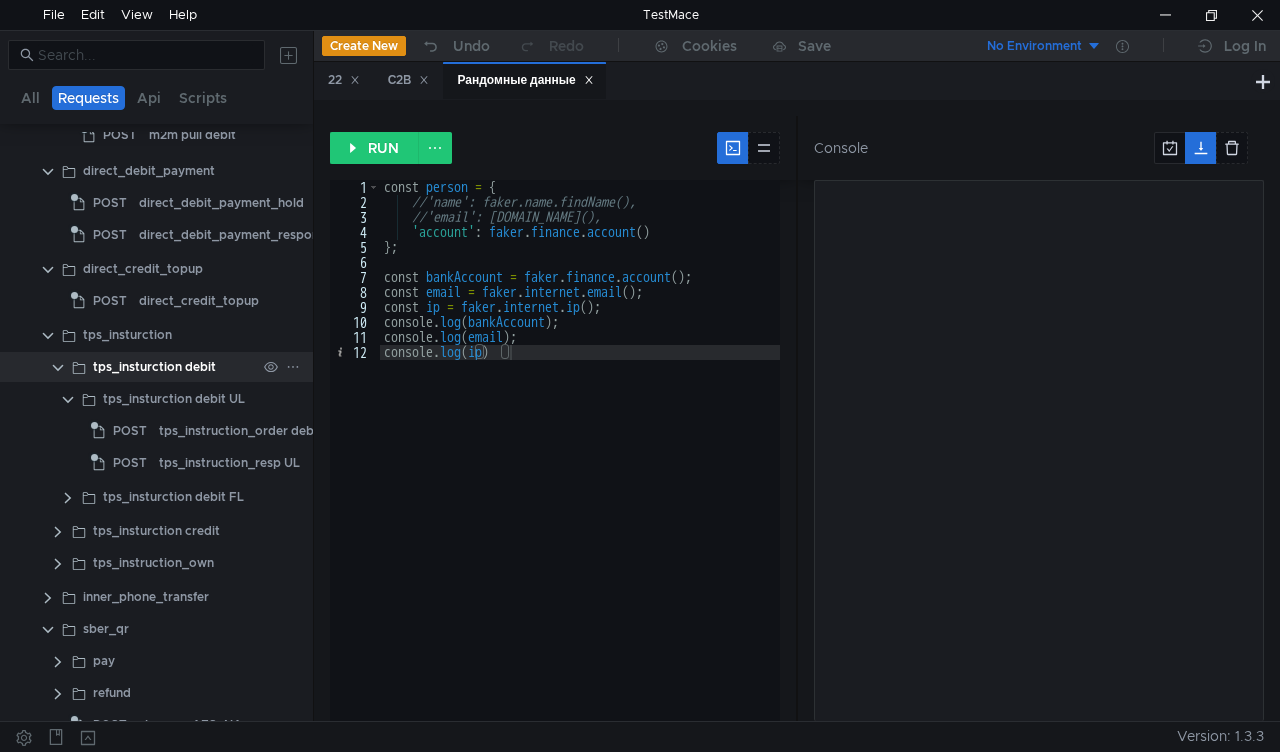 click on "tps_insturction debit" 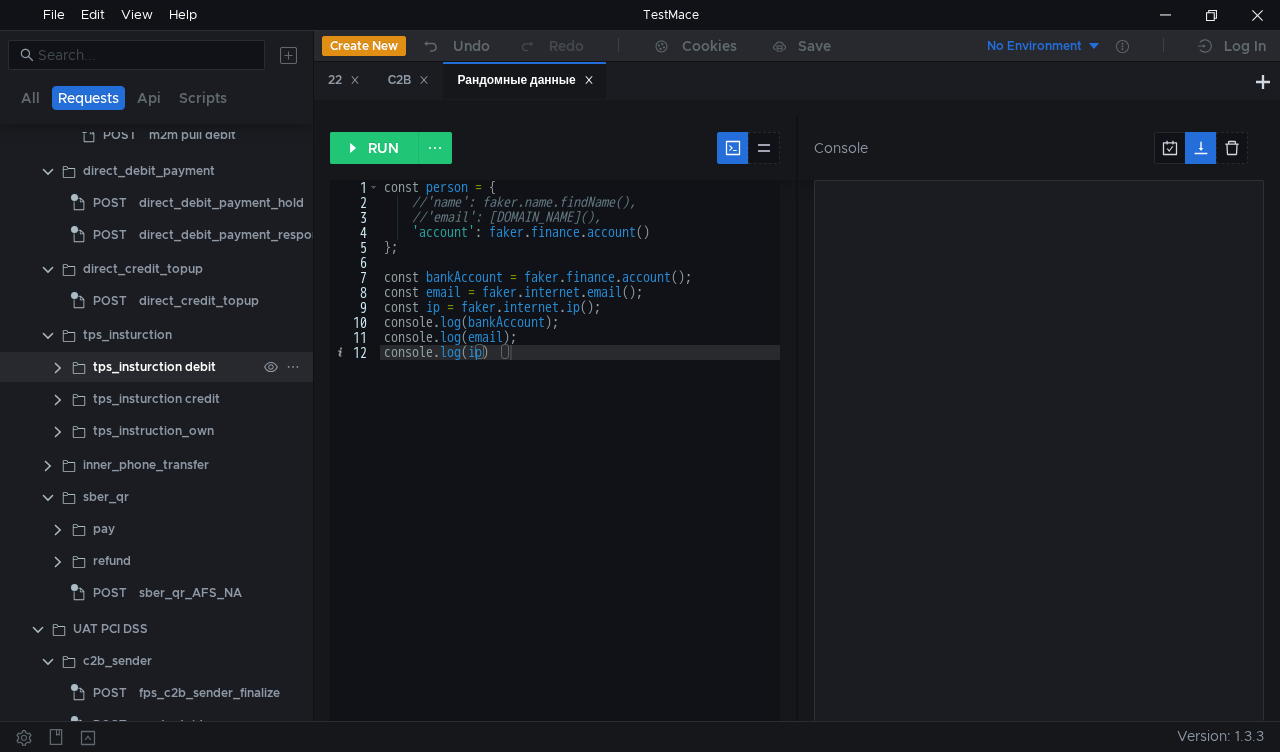 click 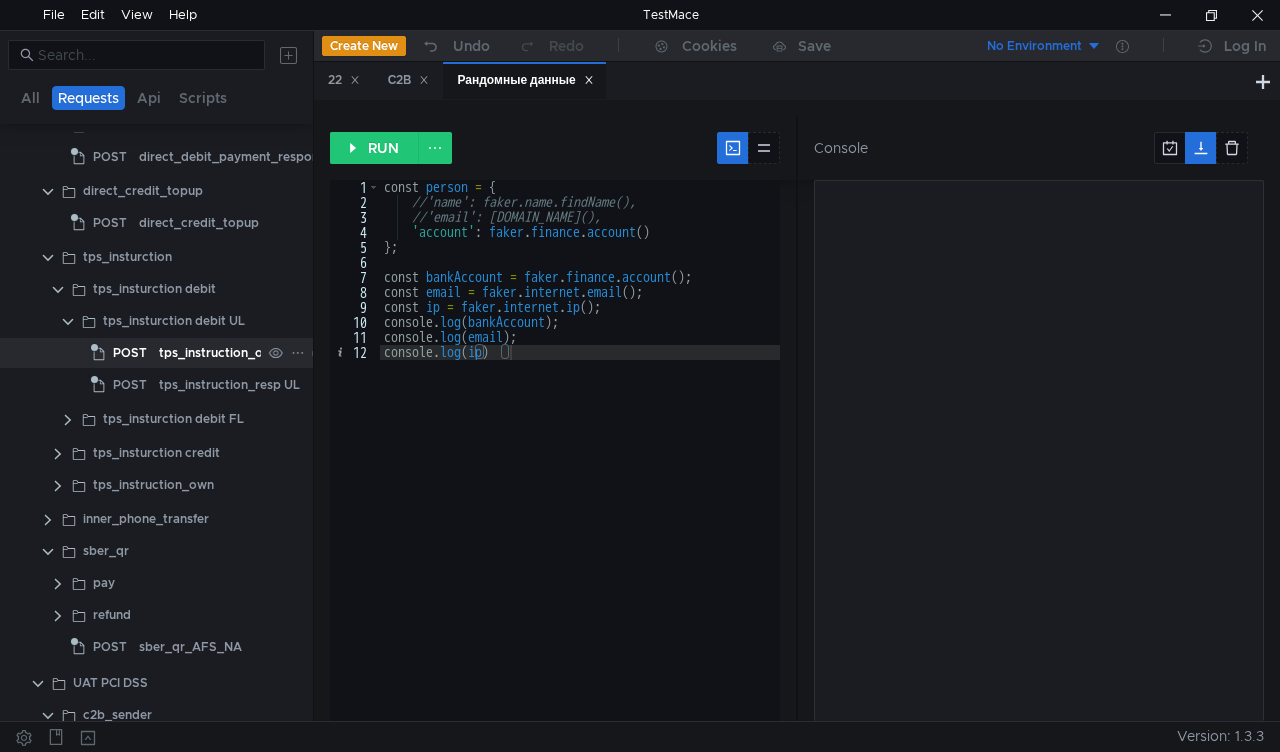 scroll, scrollTop: 500, scrollLeft: 0, axis: vertical 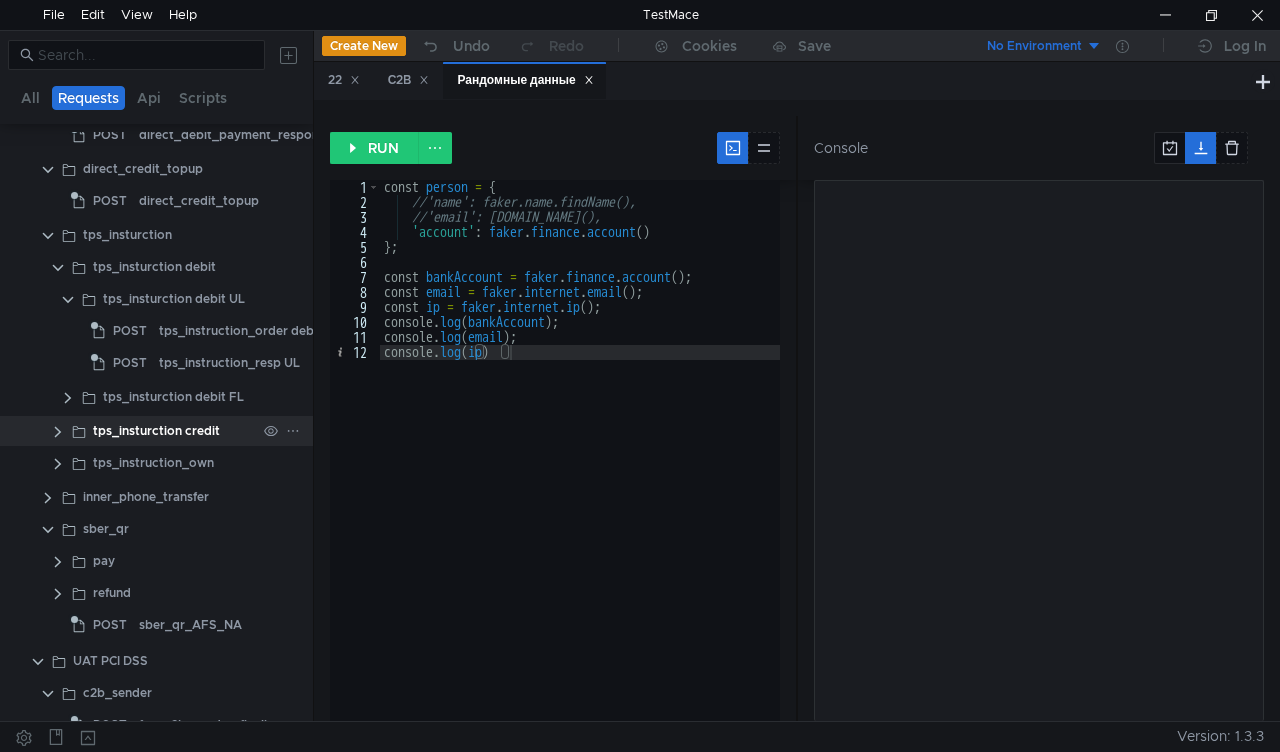 click 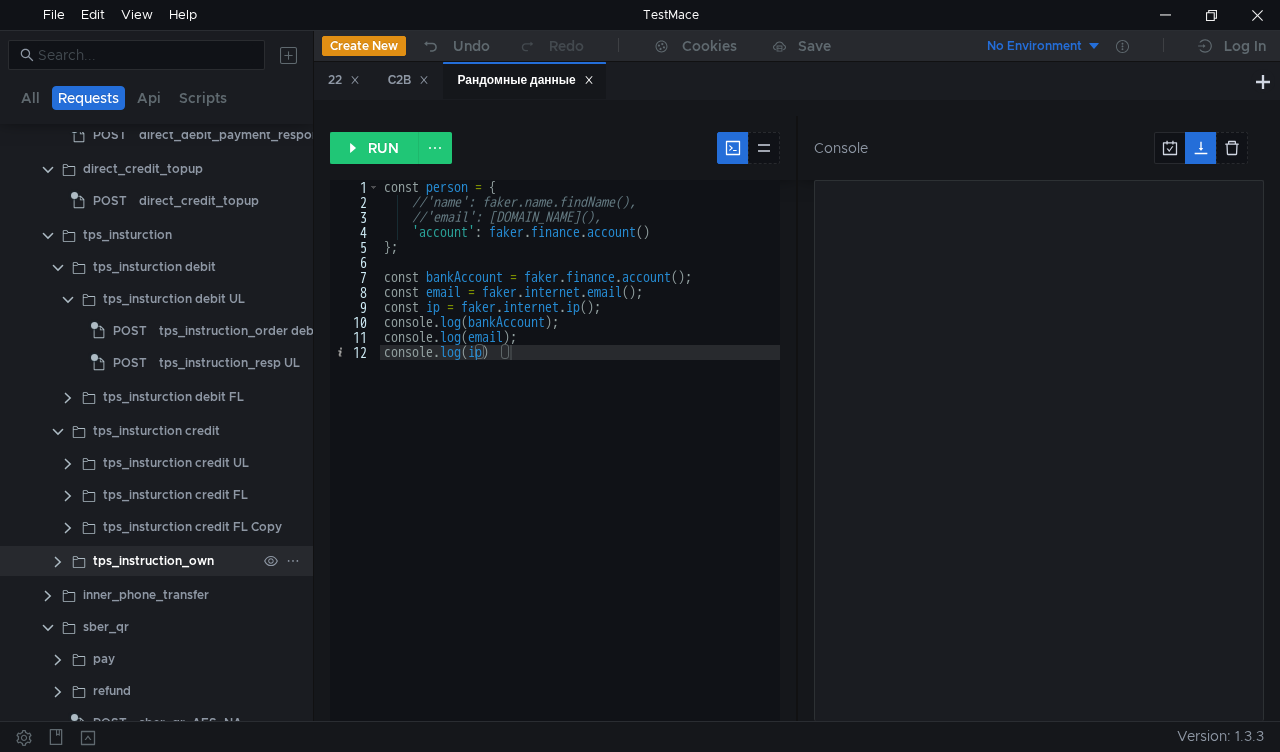 click 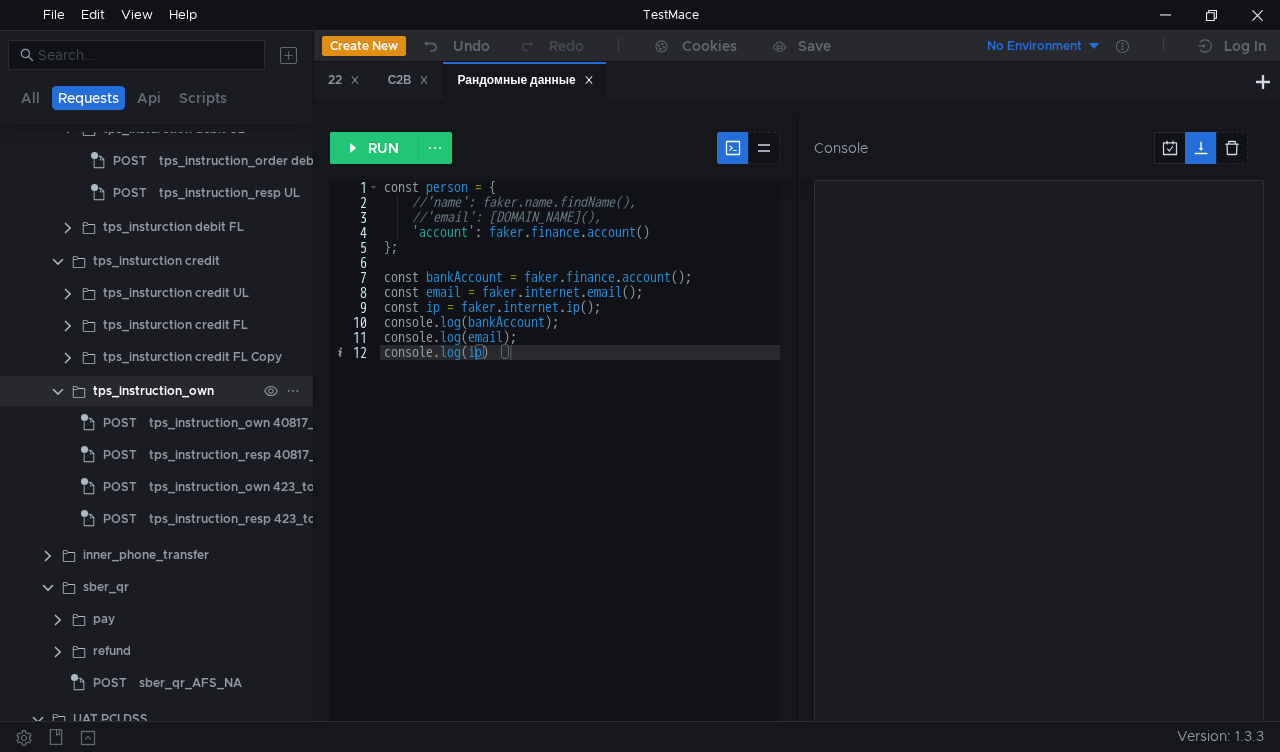 scroll, scrollTop: 700, scrollLeft: 0, axis: vertical 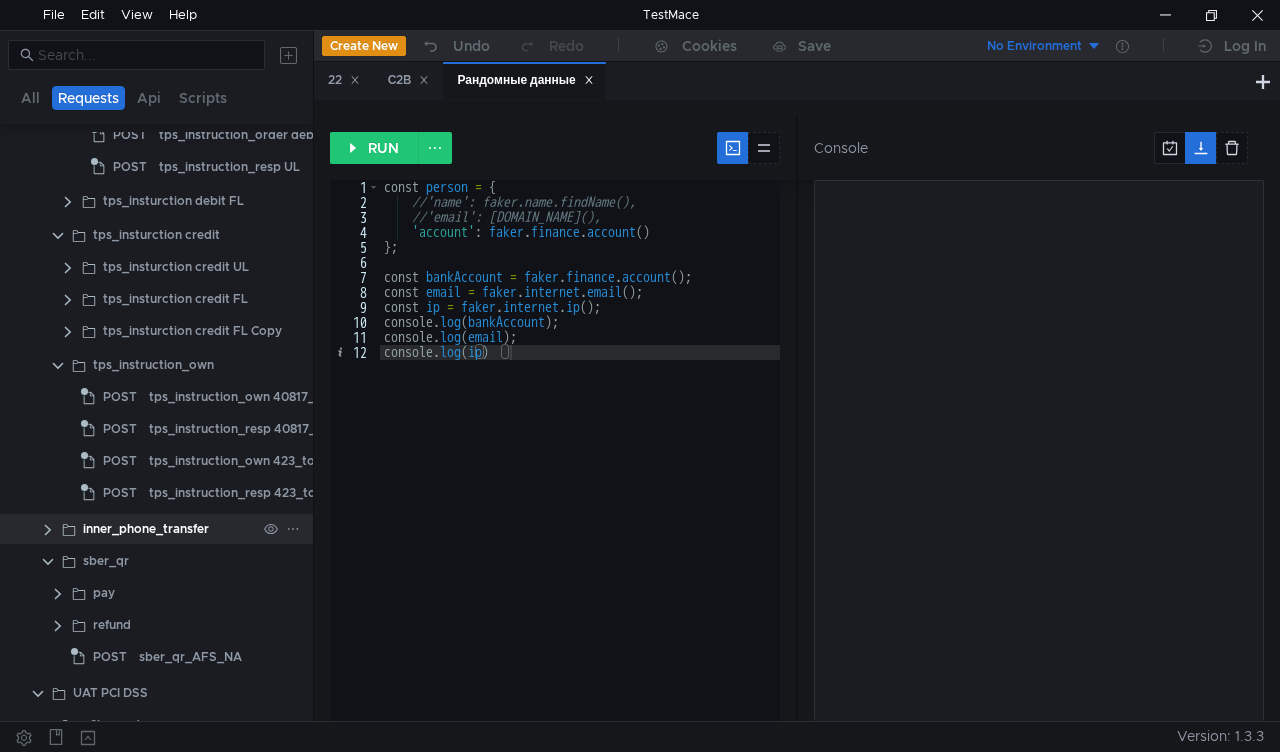 click 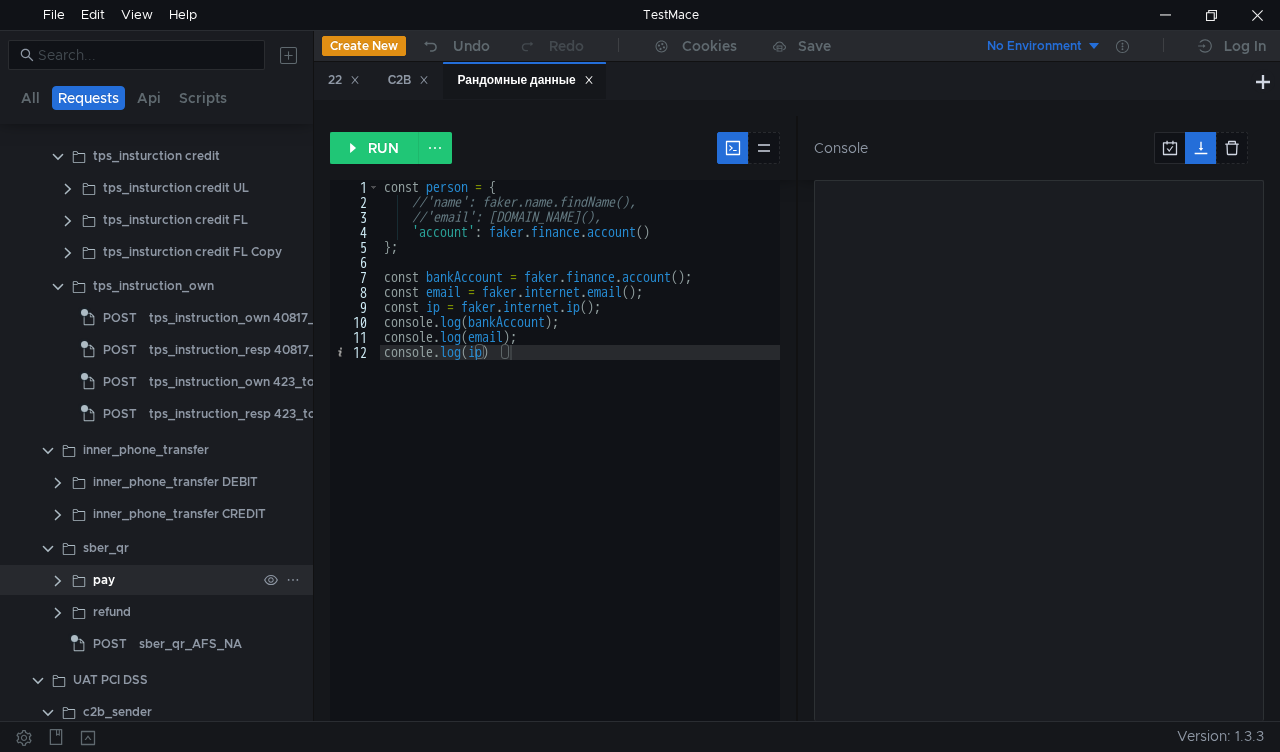 scroll, scrollTop: 800, scrollLeft: 0, axis: vertical 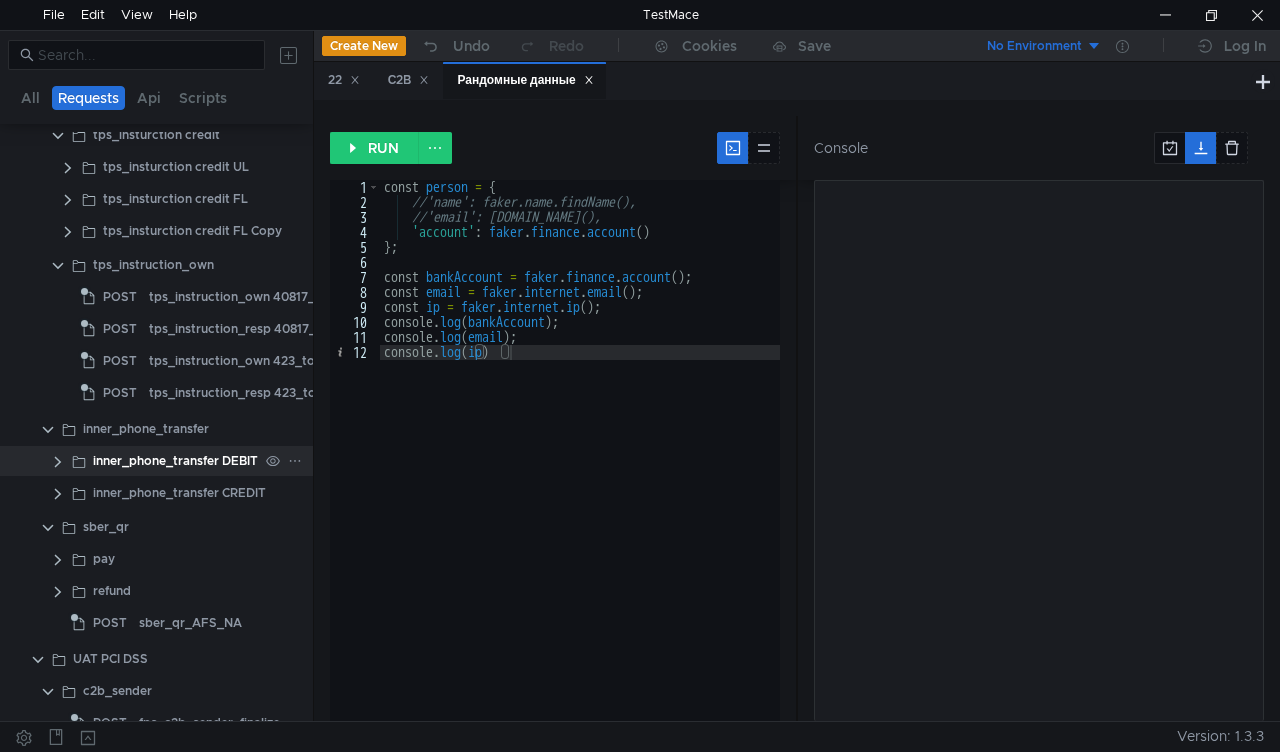 click 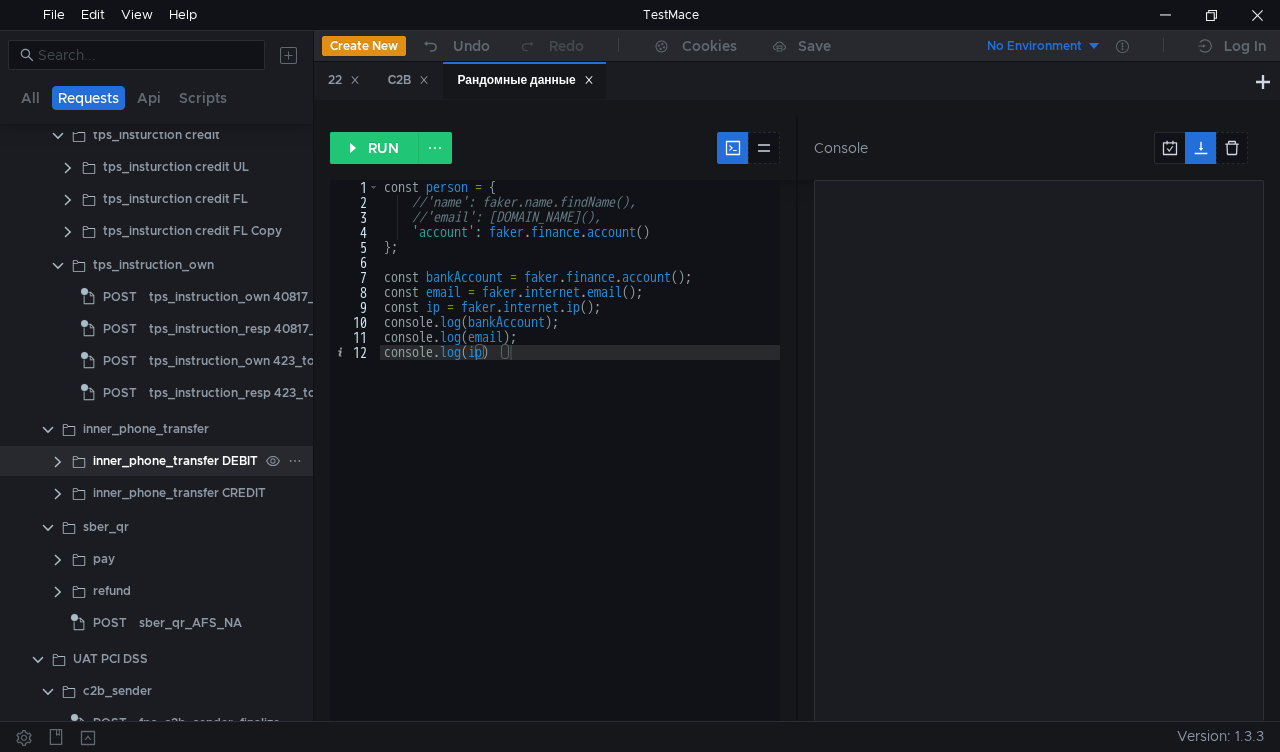 click 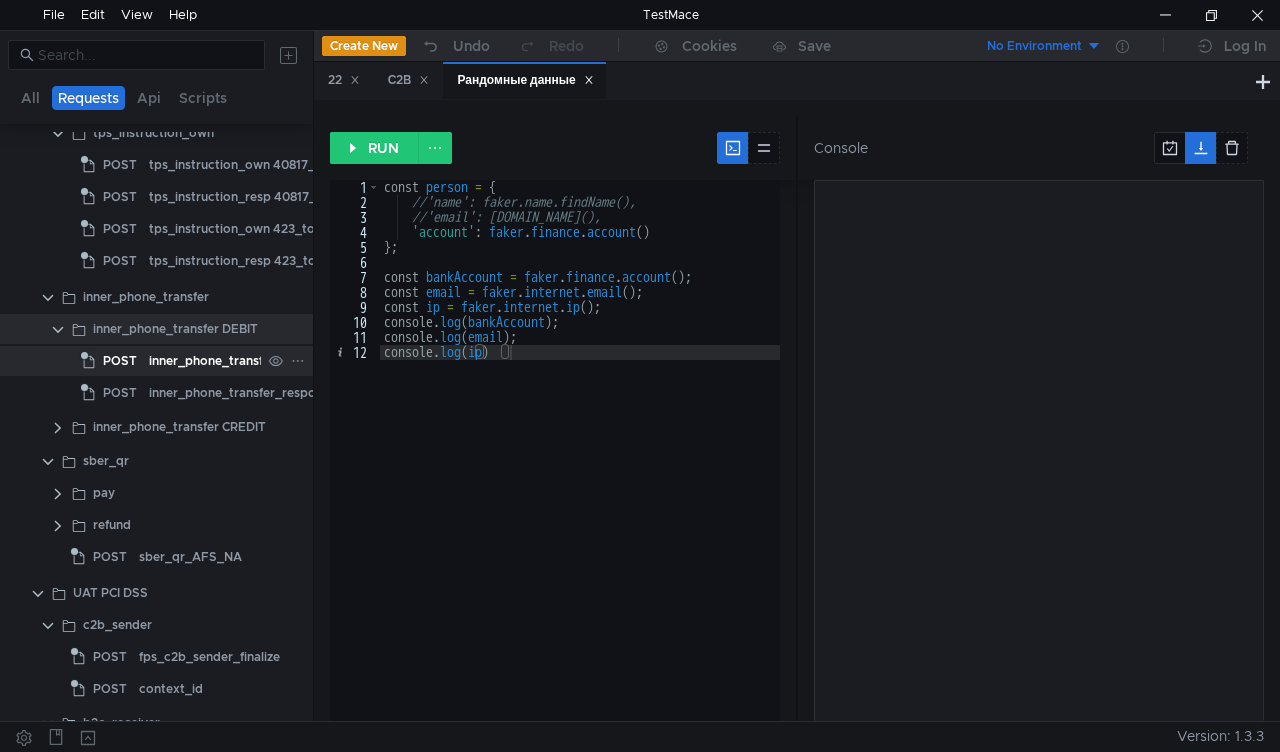 scroll, scrollTop: 1000, scrollLeft: 0, axis: vertical 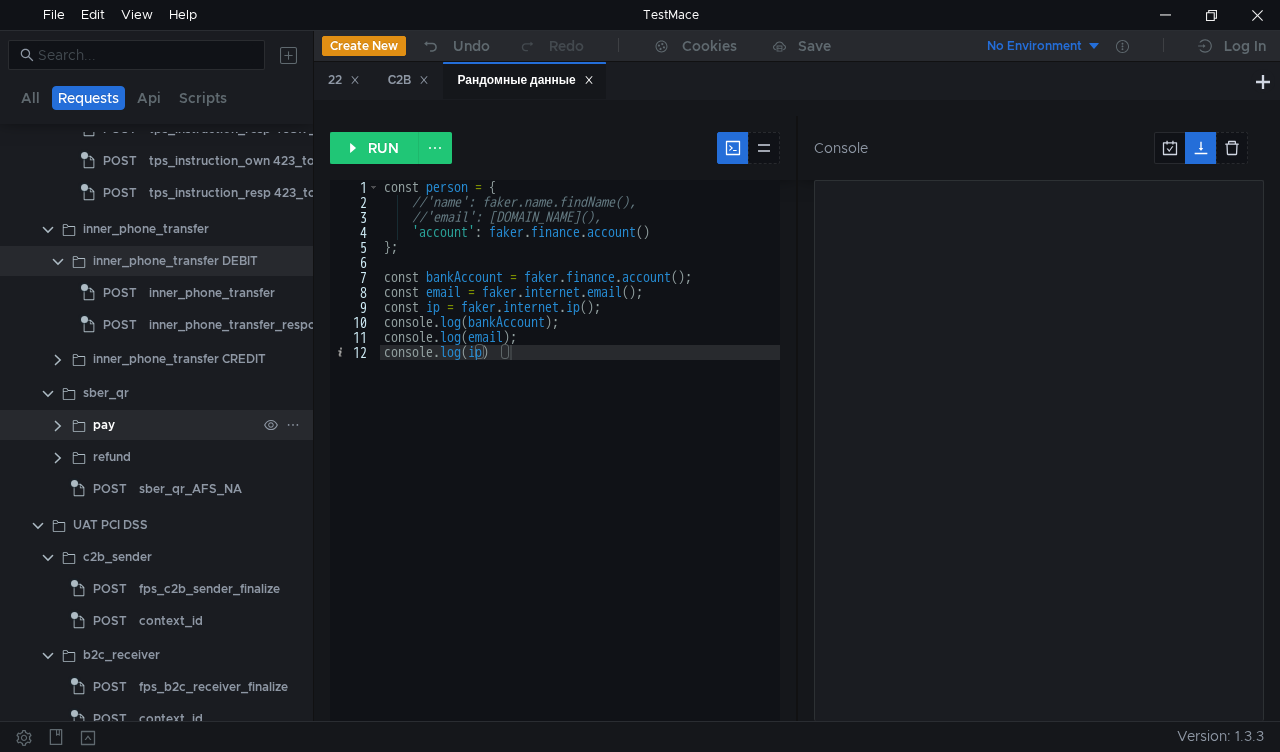 click 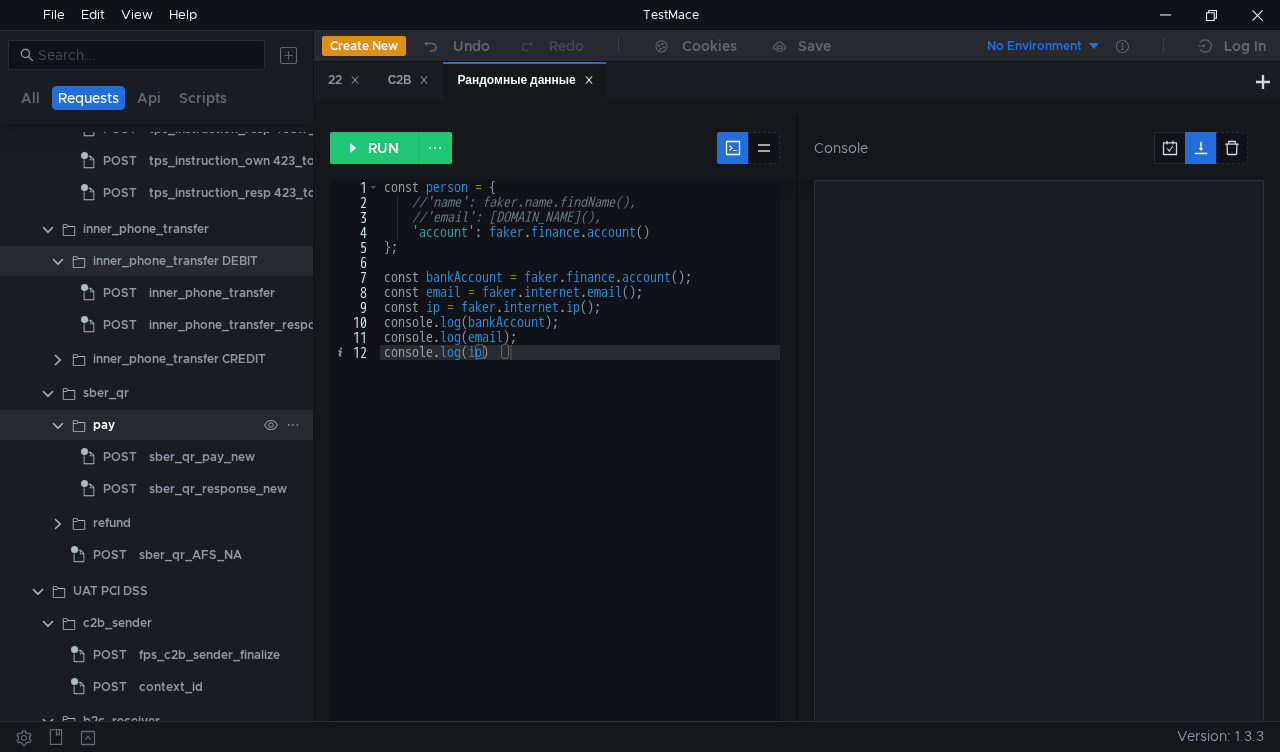 scroll, scrollTop: 1100, scrollLeft: 0, axis: vertical 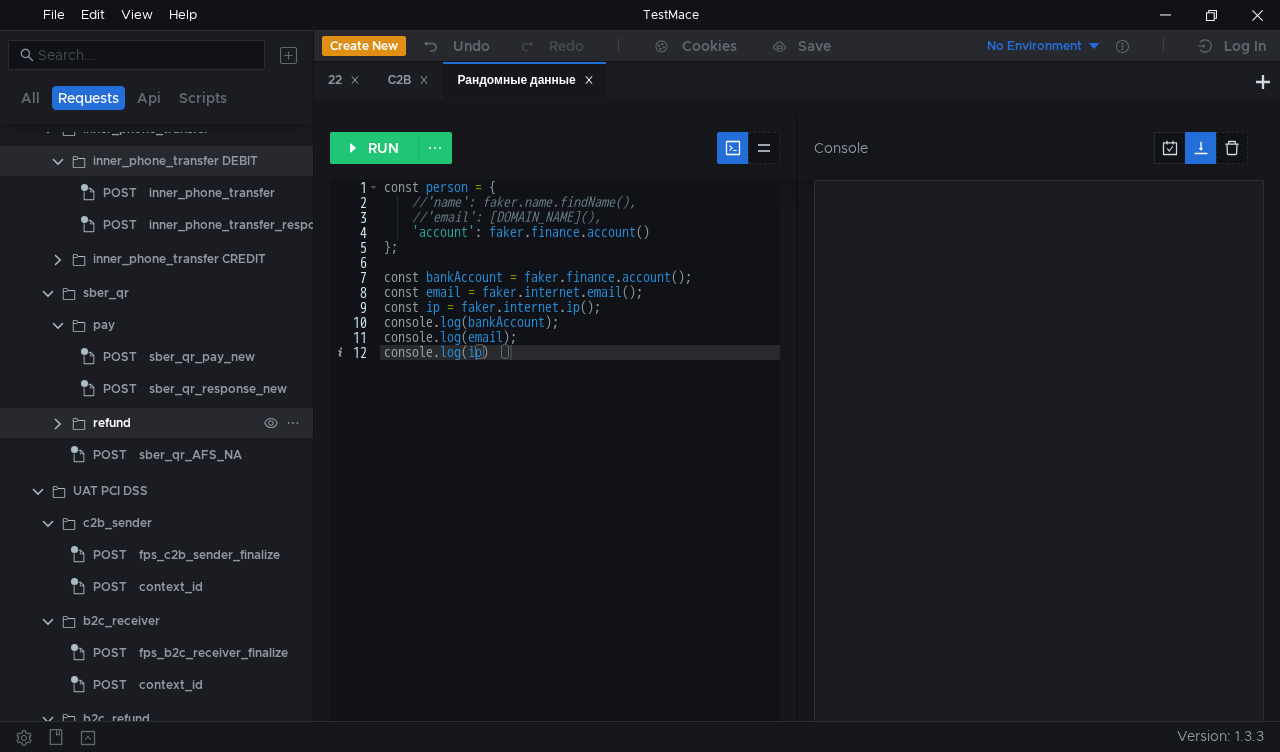 click 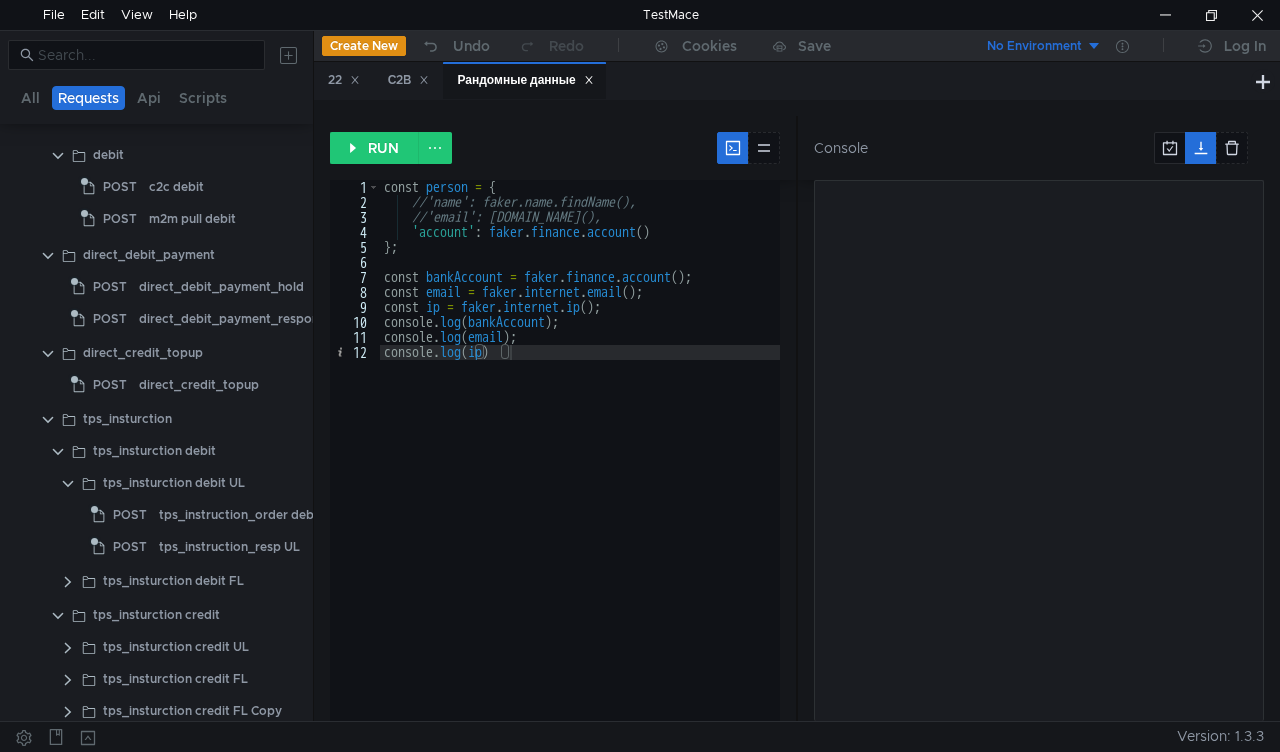 scroll, scrollTop: 0, scrollLeft: 0, axis: both 